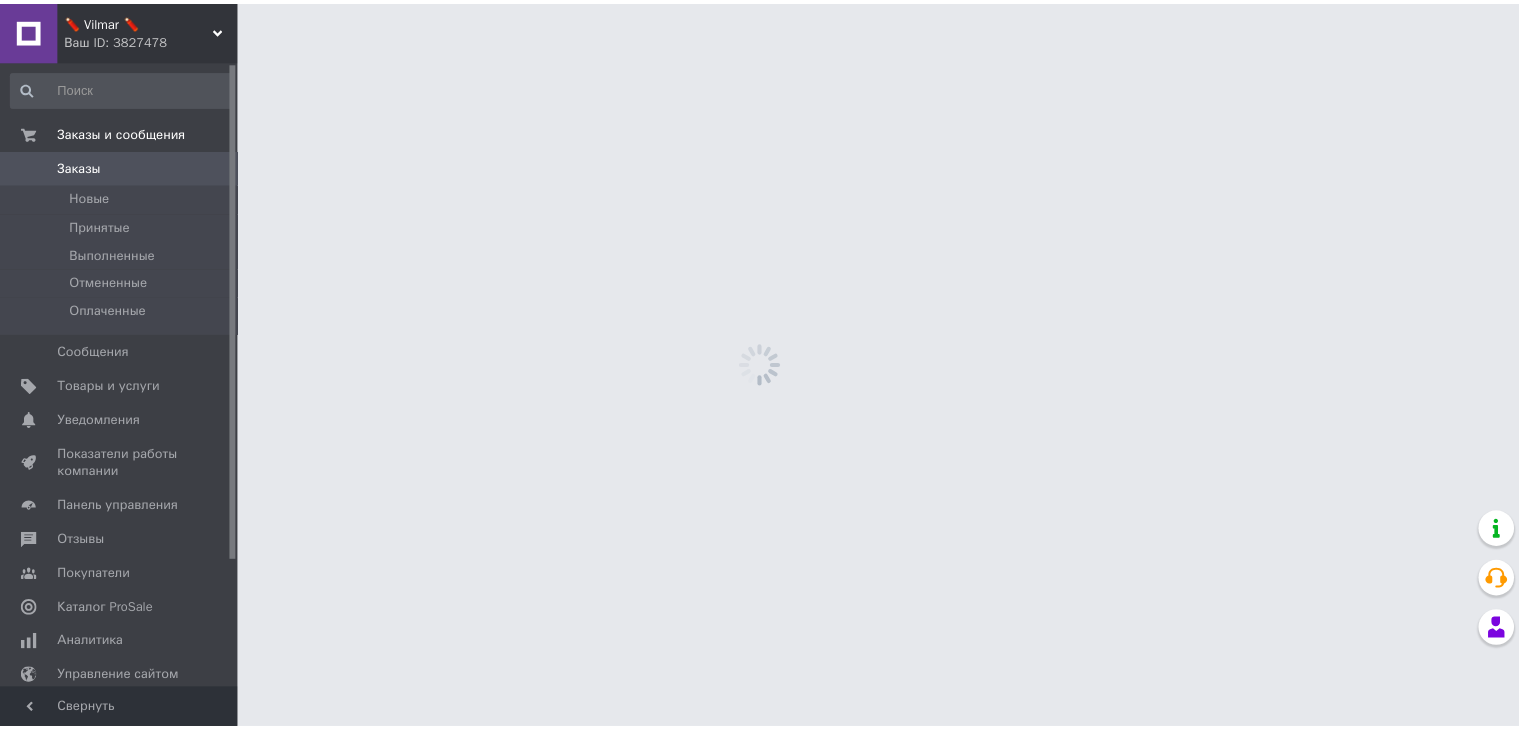 scroll, scrollTop: 0, scrollLeft: 0, axis: both 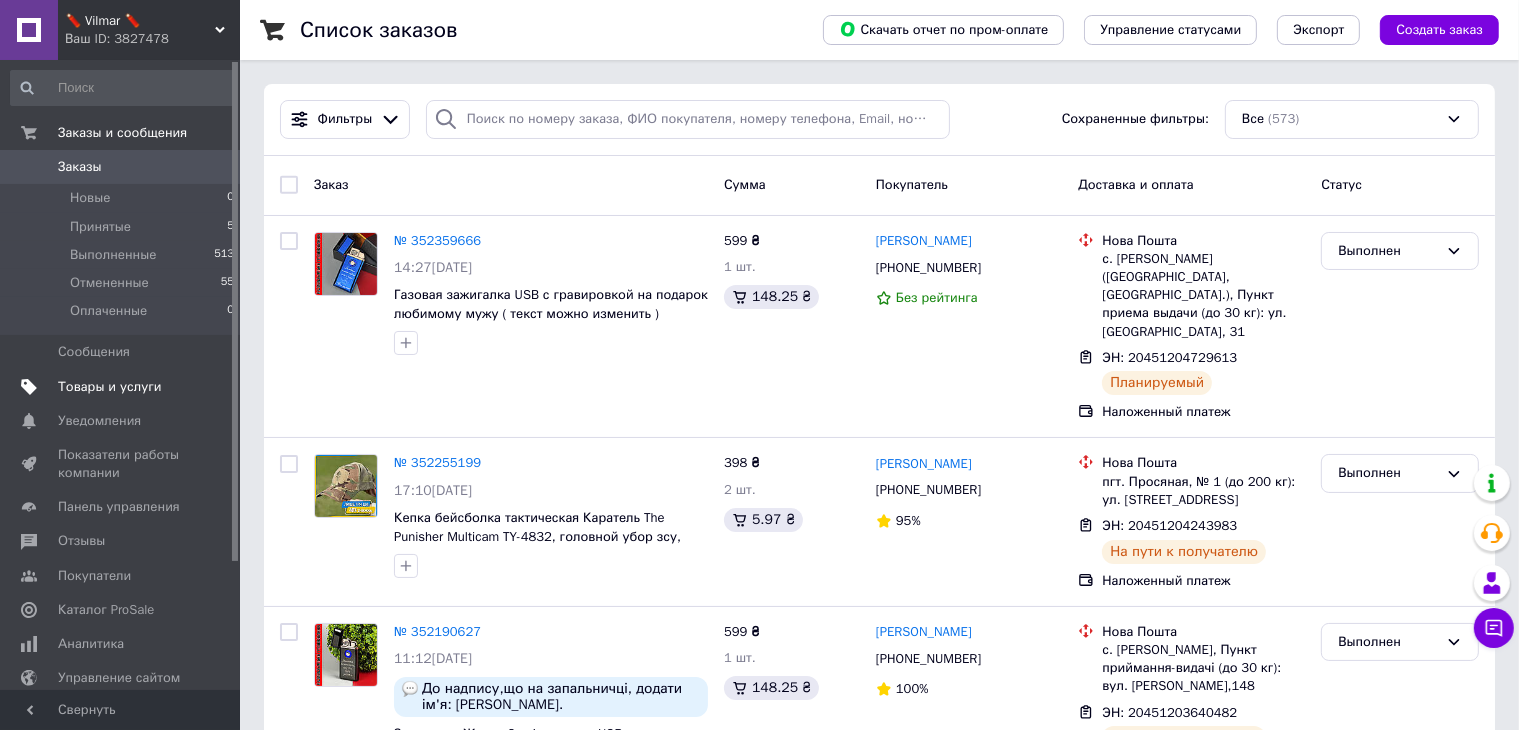 click on "Товары и услуги" at bounding box center (110, 387) 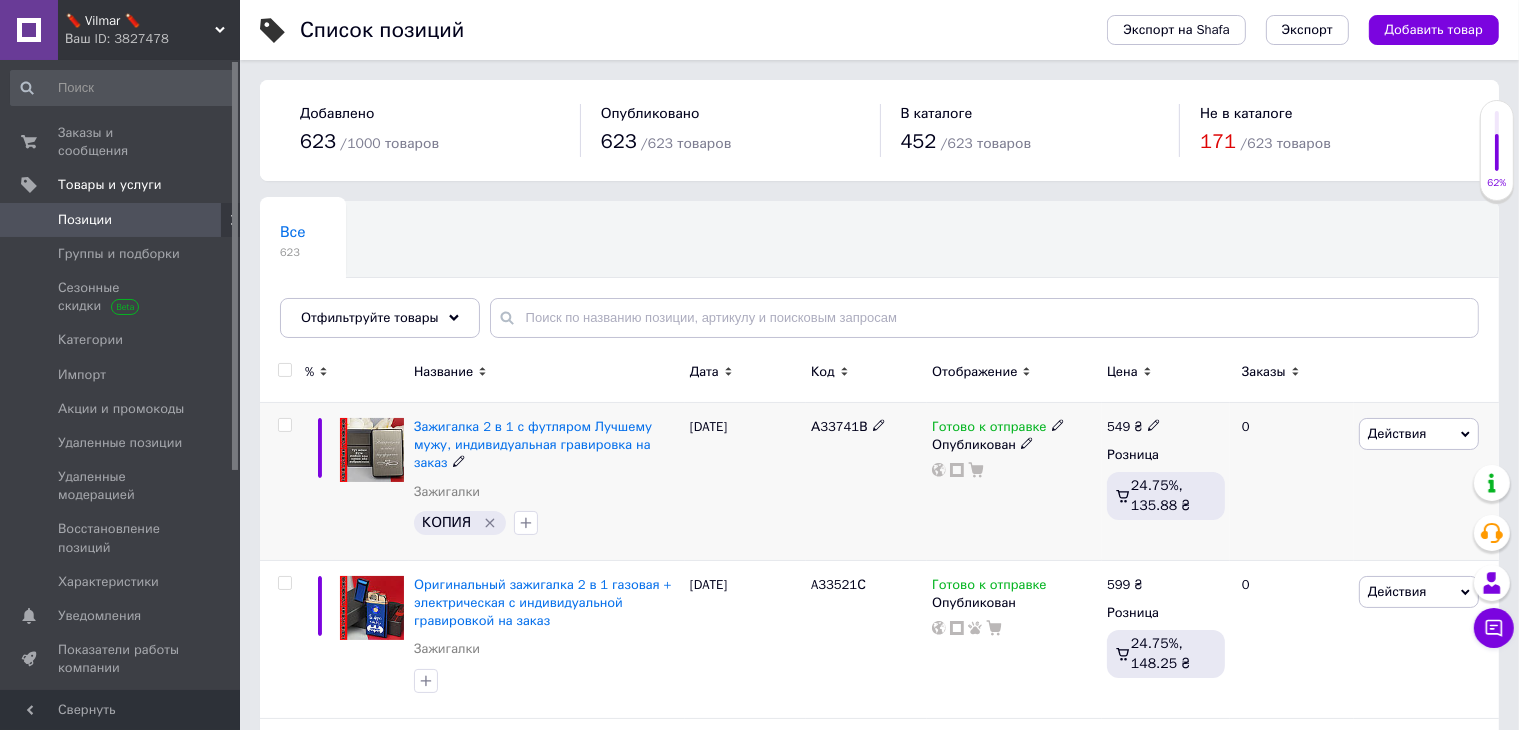 click 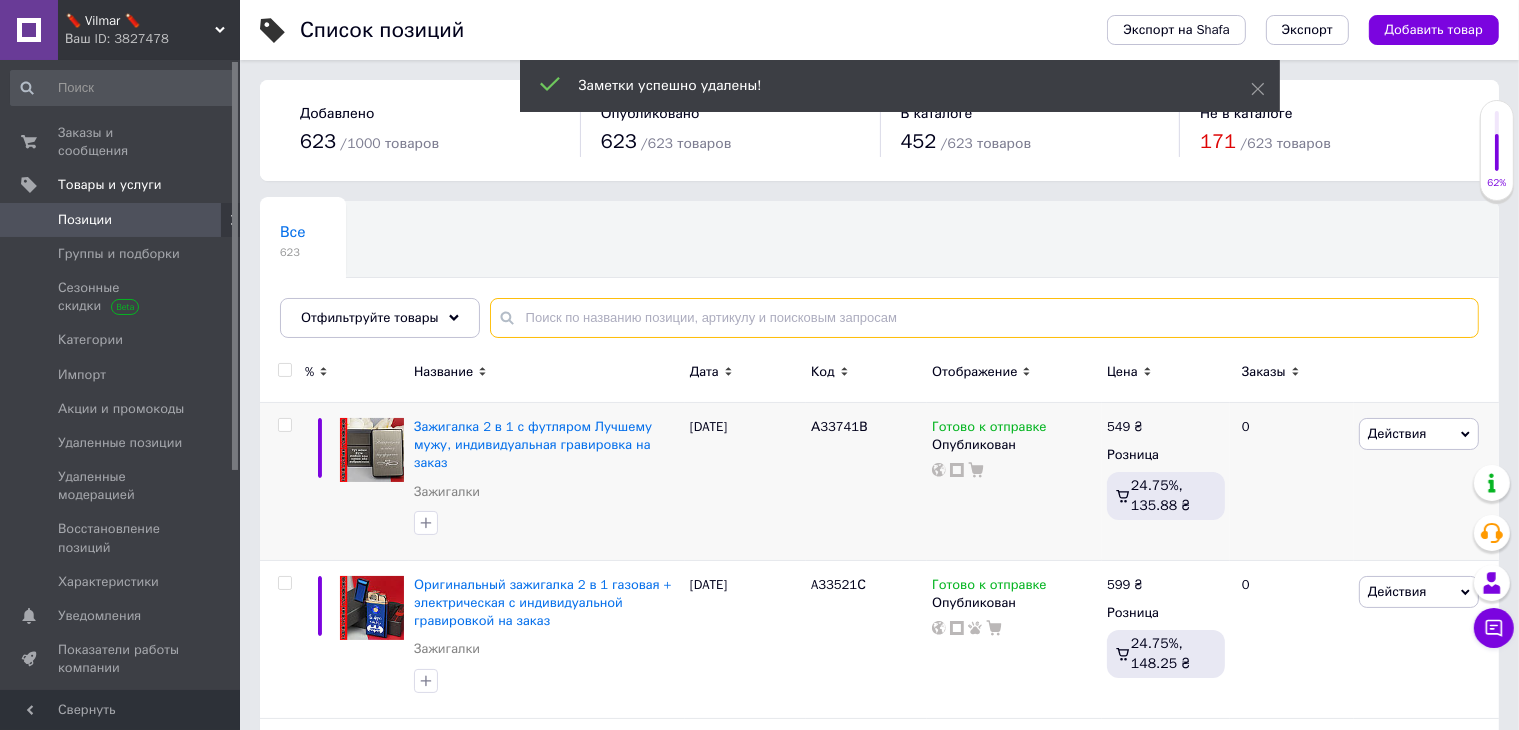 click at bounding box center (984, 318) 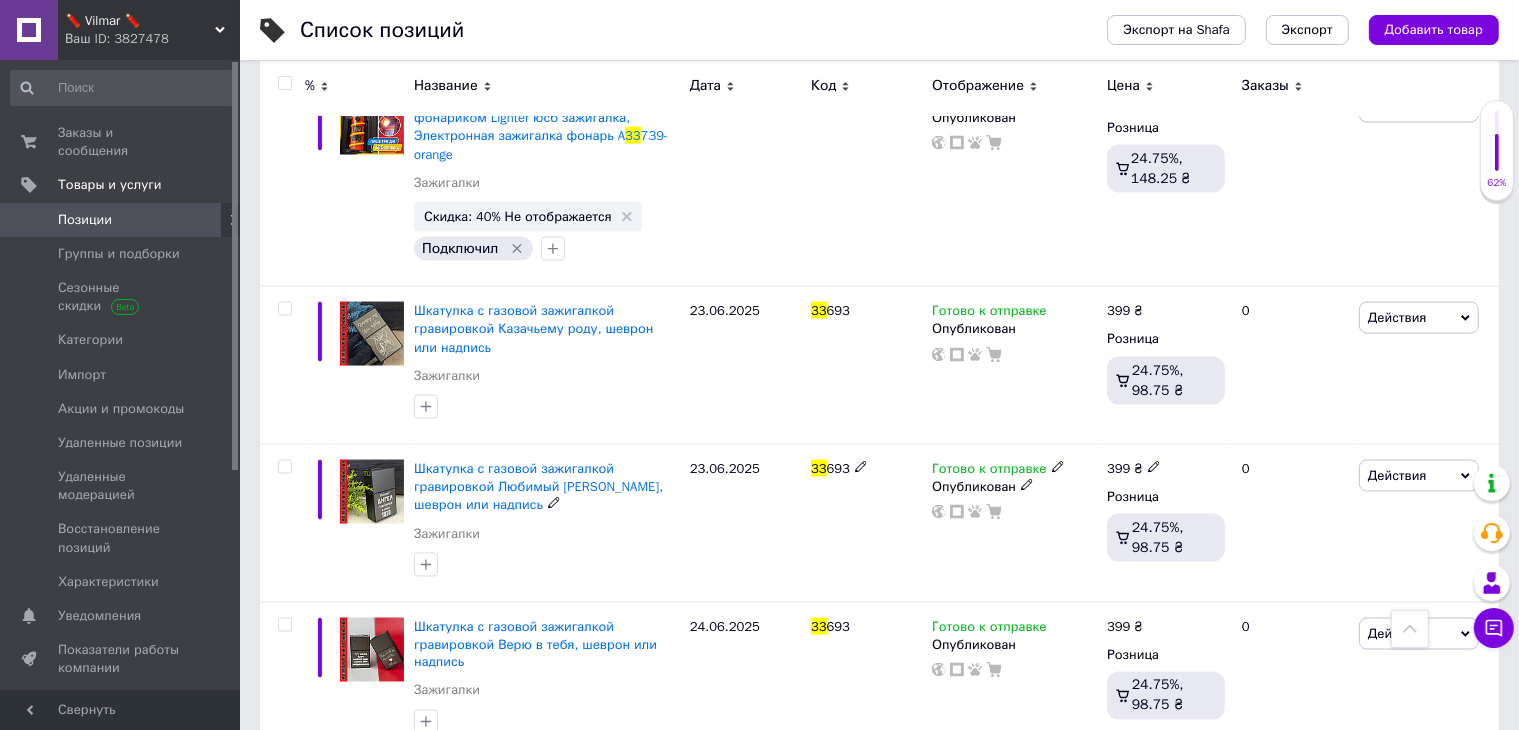 scroll, scrollTop: 3437, scrollLeft: 0, axis: vertical 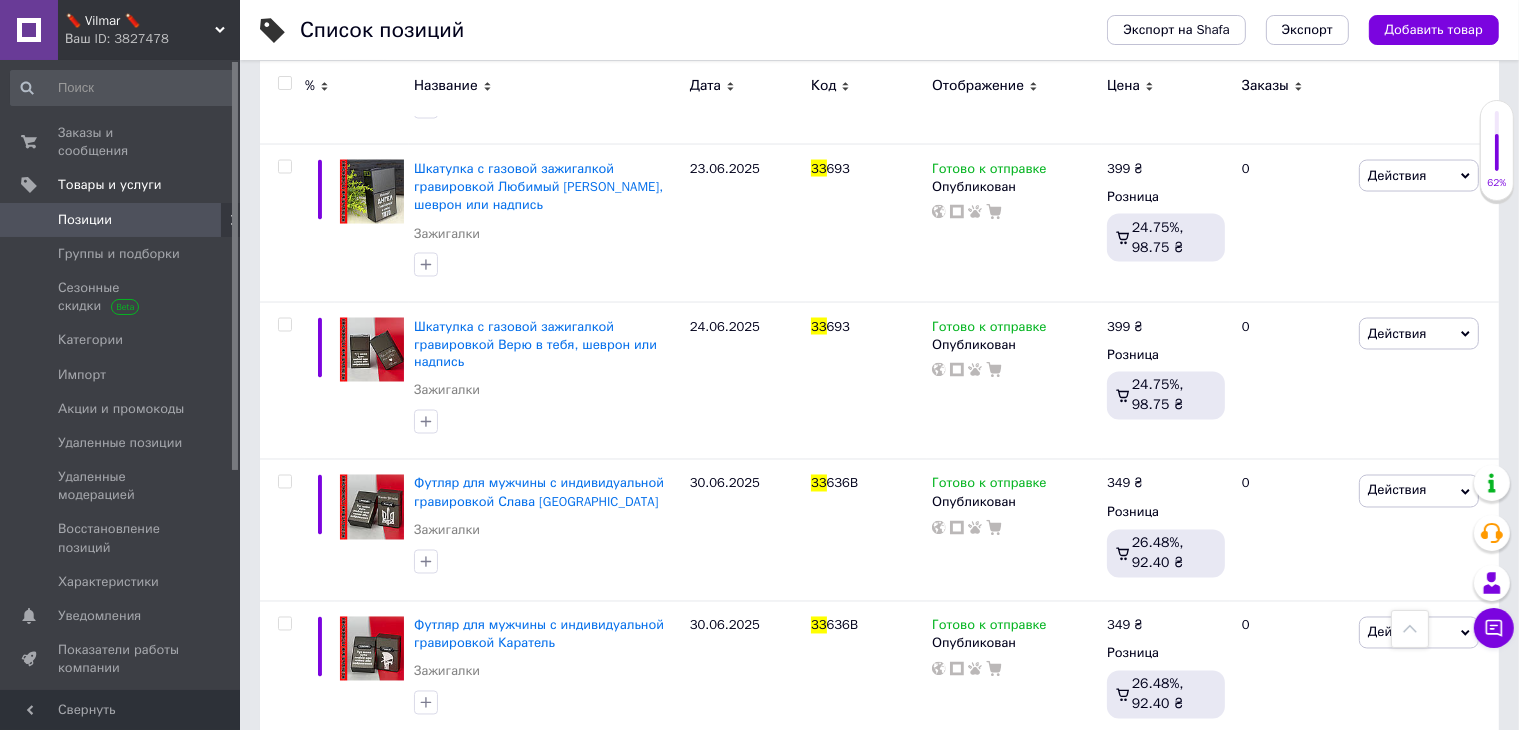 type on "33" 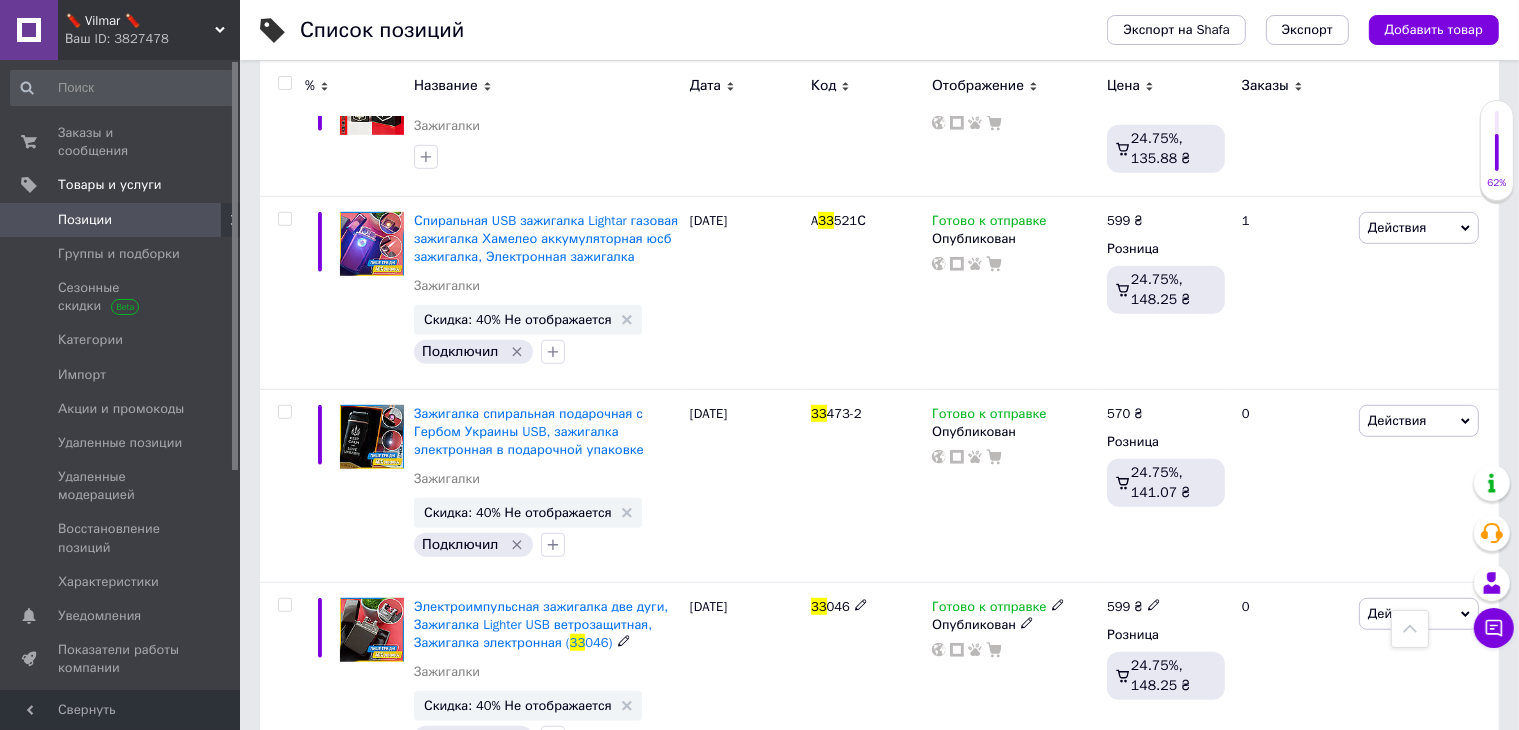 scroll, scrollTop: 812, scrollLeft: 0, axis: vertical 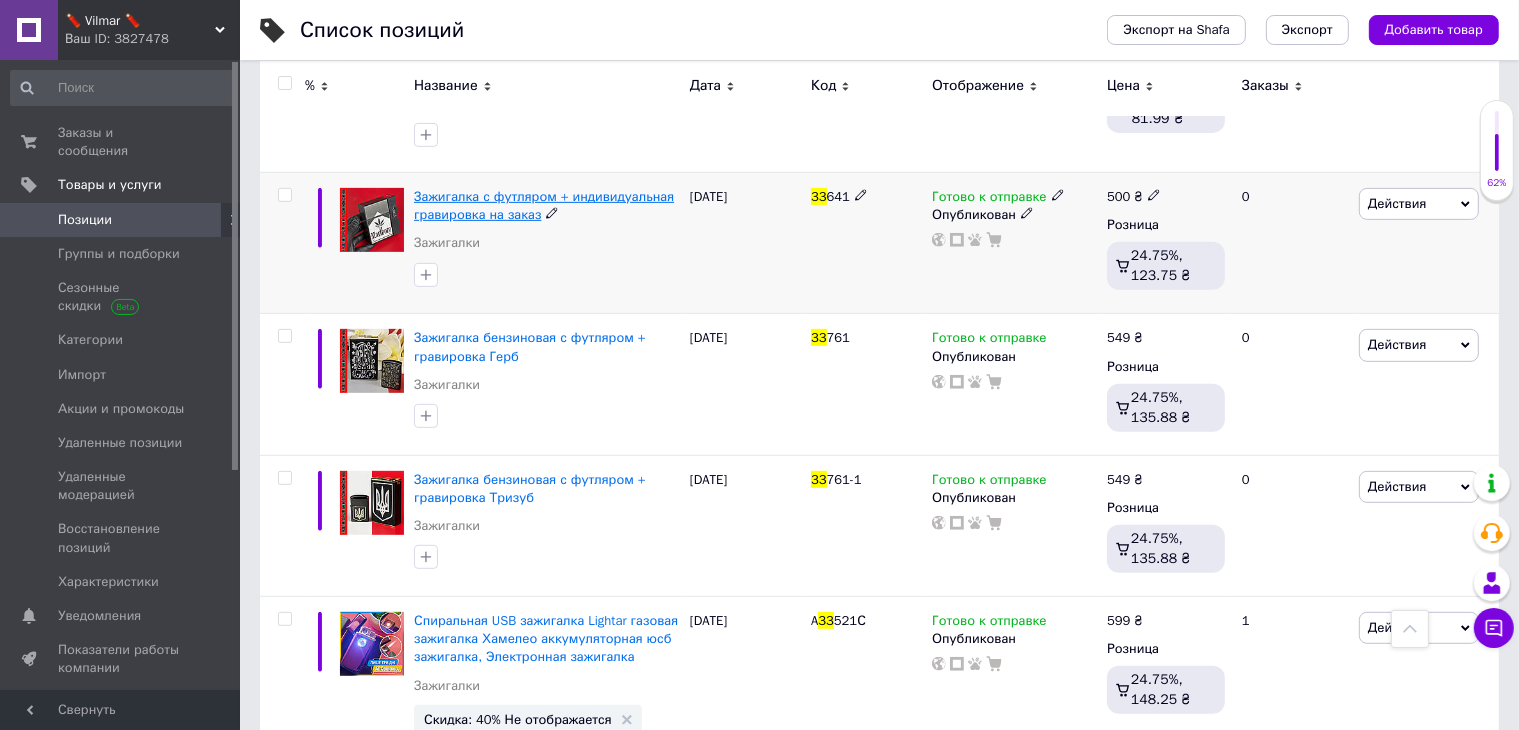 click on "Зажигалка с футляром + индивидуальная гравировка на заказ" at bounding box center (544, 205) 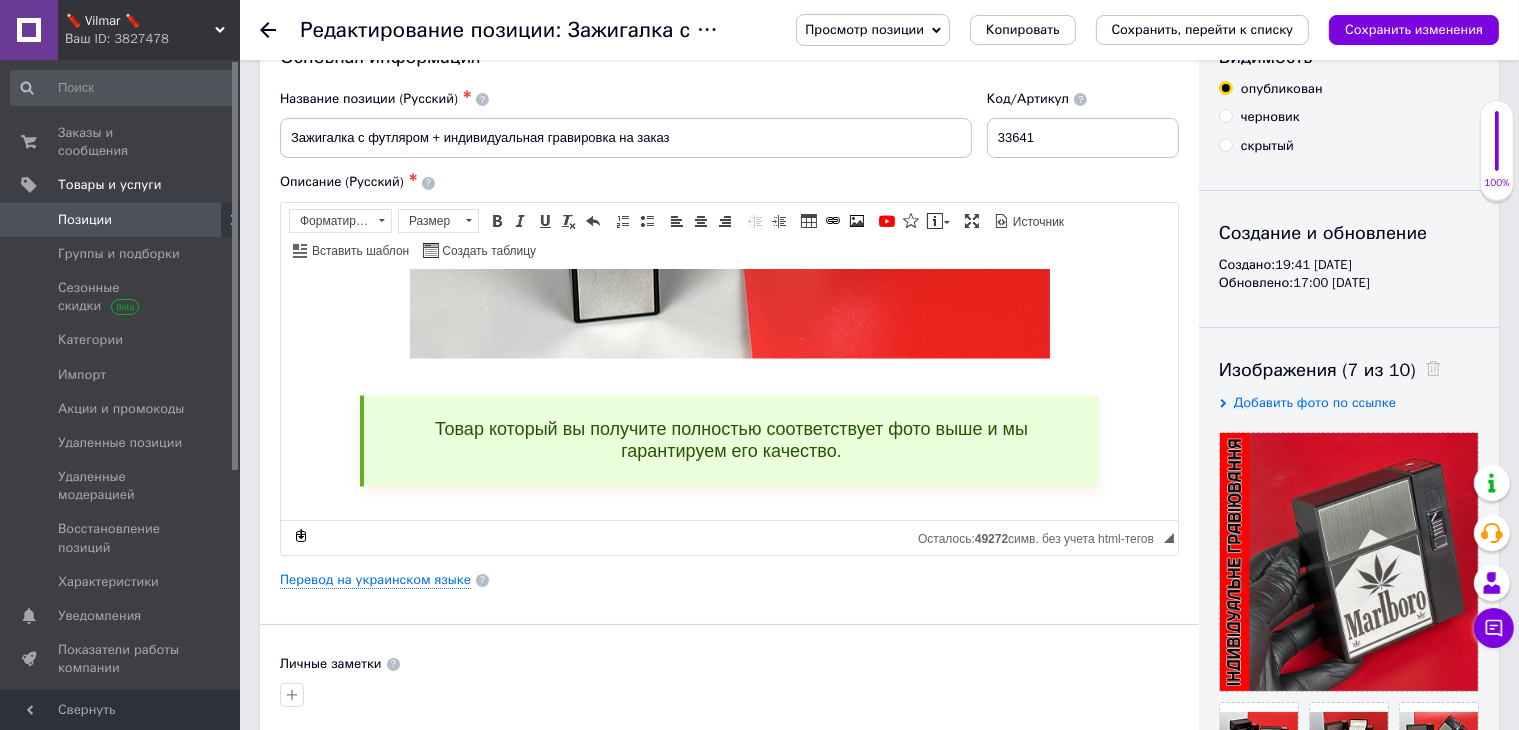 scroll, scrollTop: 3640, scrollLeft: 0, axis: vertical 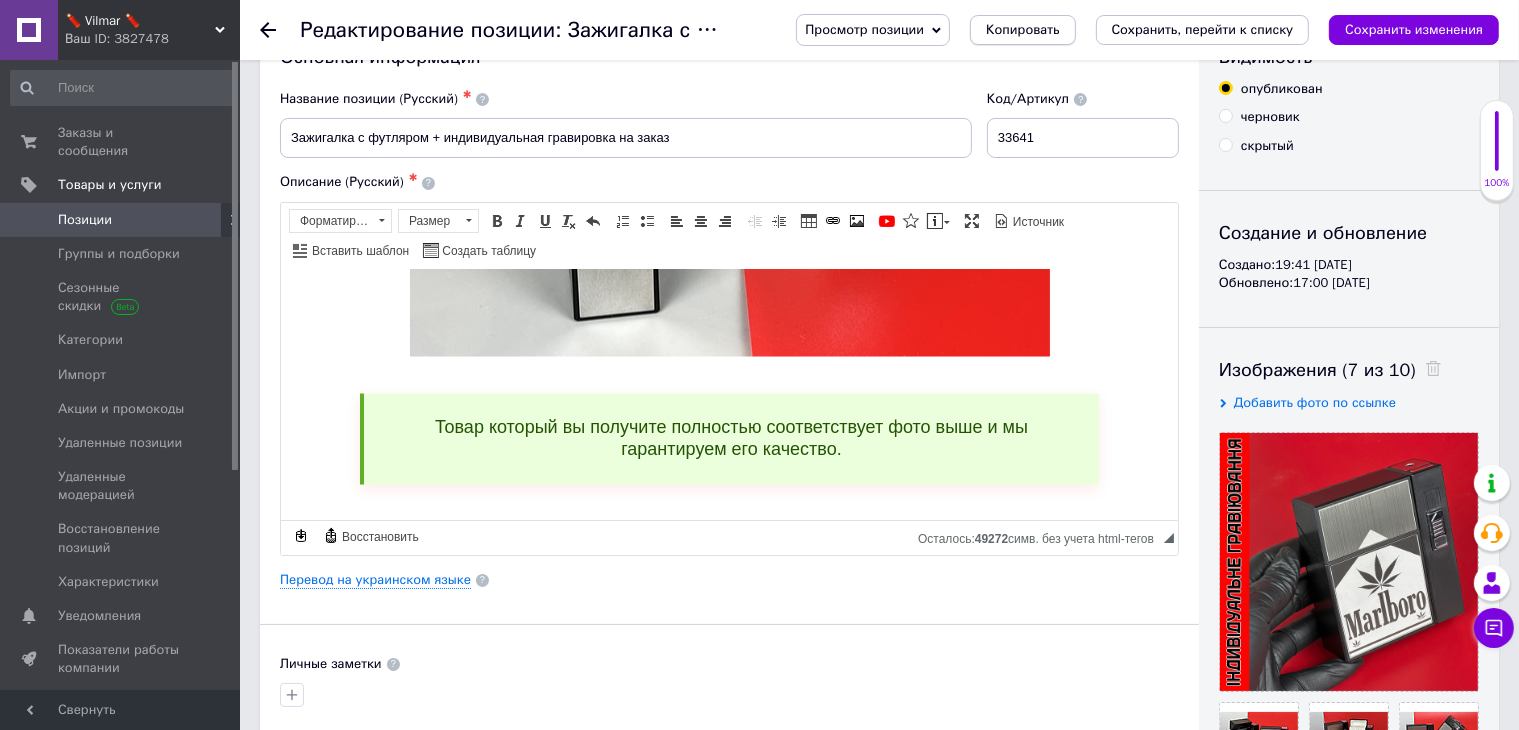 click on "Копировать" at bounding box center [1022, 30] 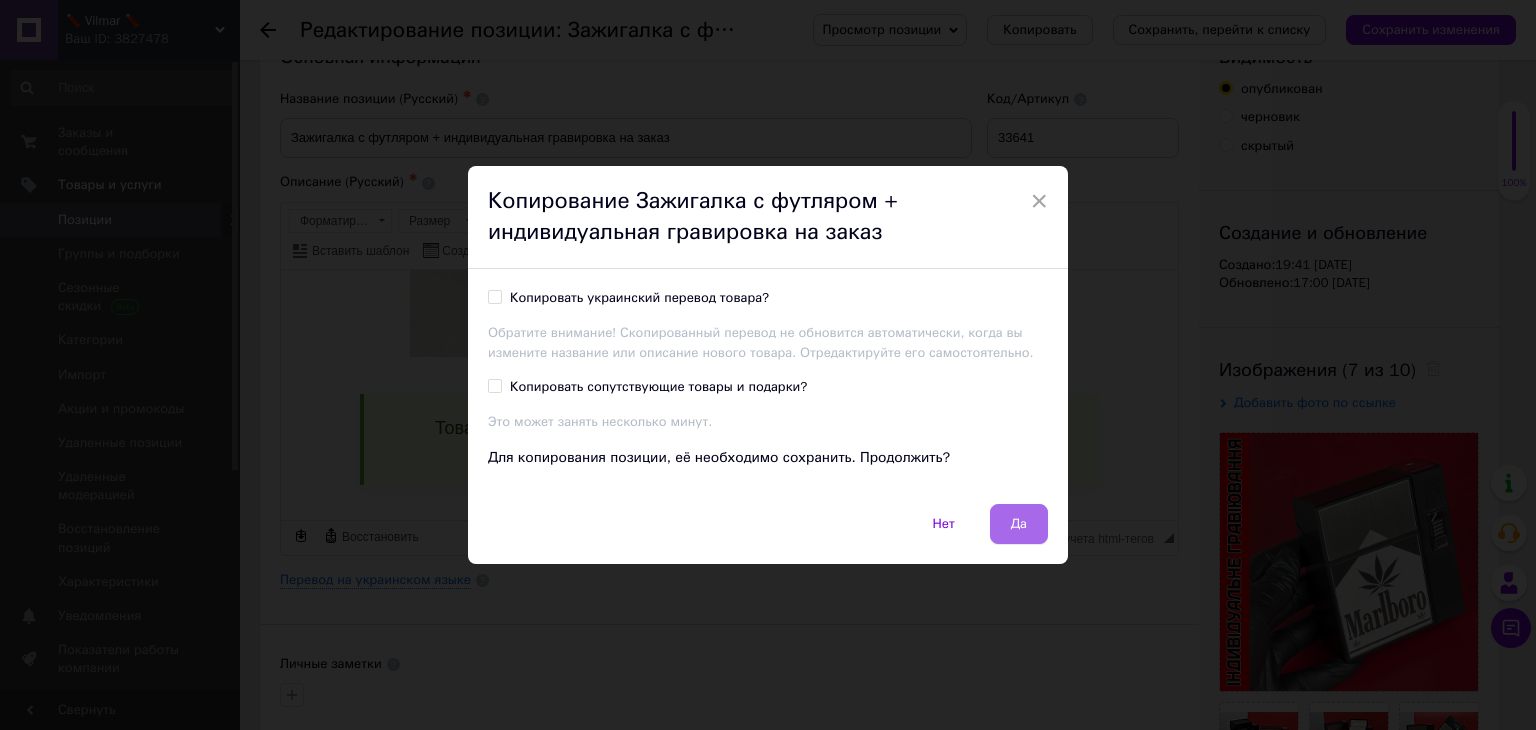 click on "Да" at bounding box center [1019, 524] 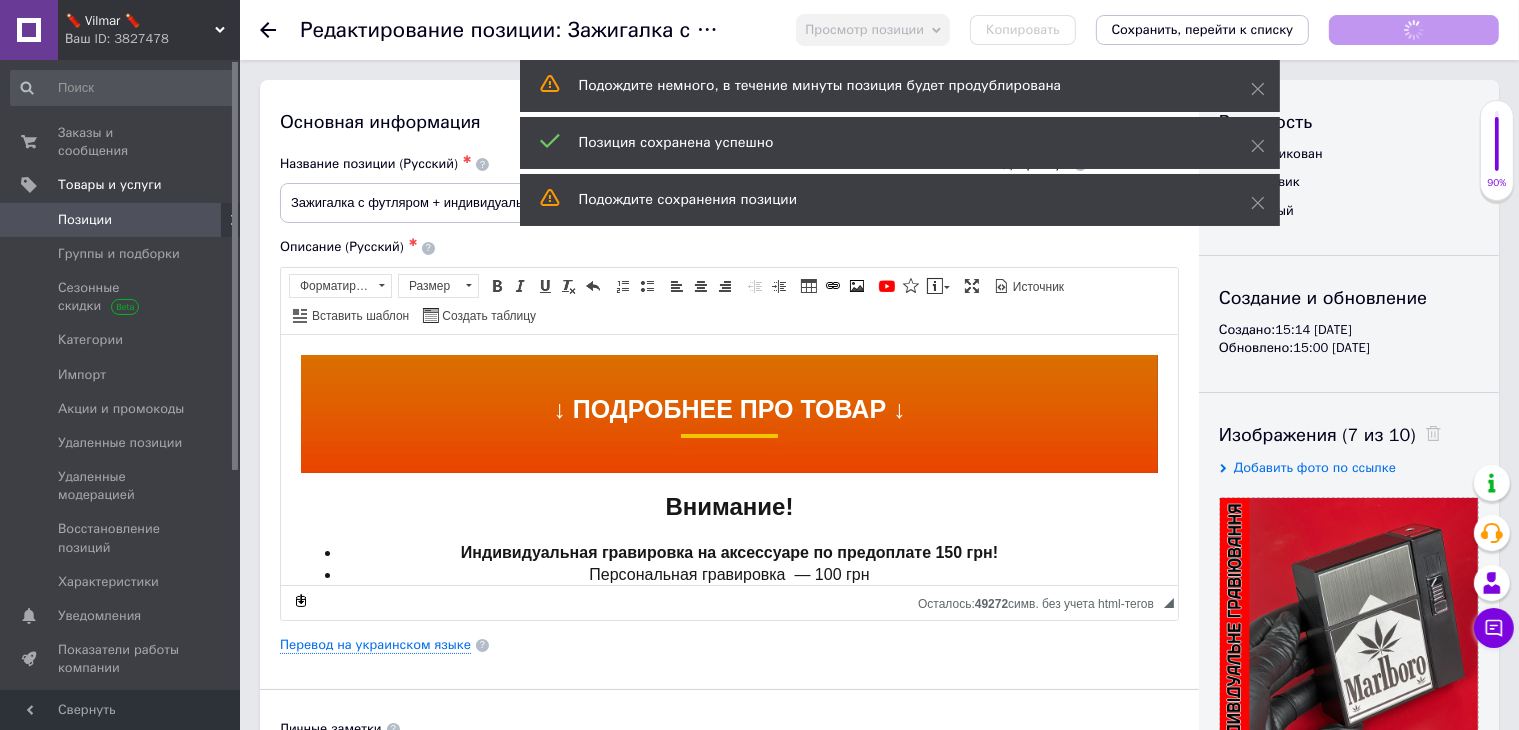 scroll, scrollTop: 0, scrollLeft: 0, axis: both 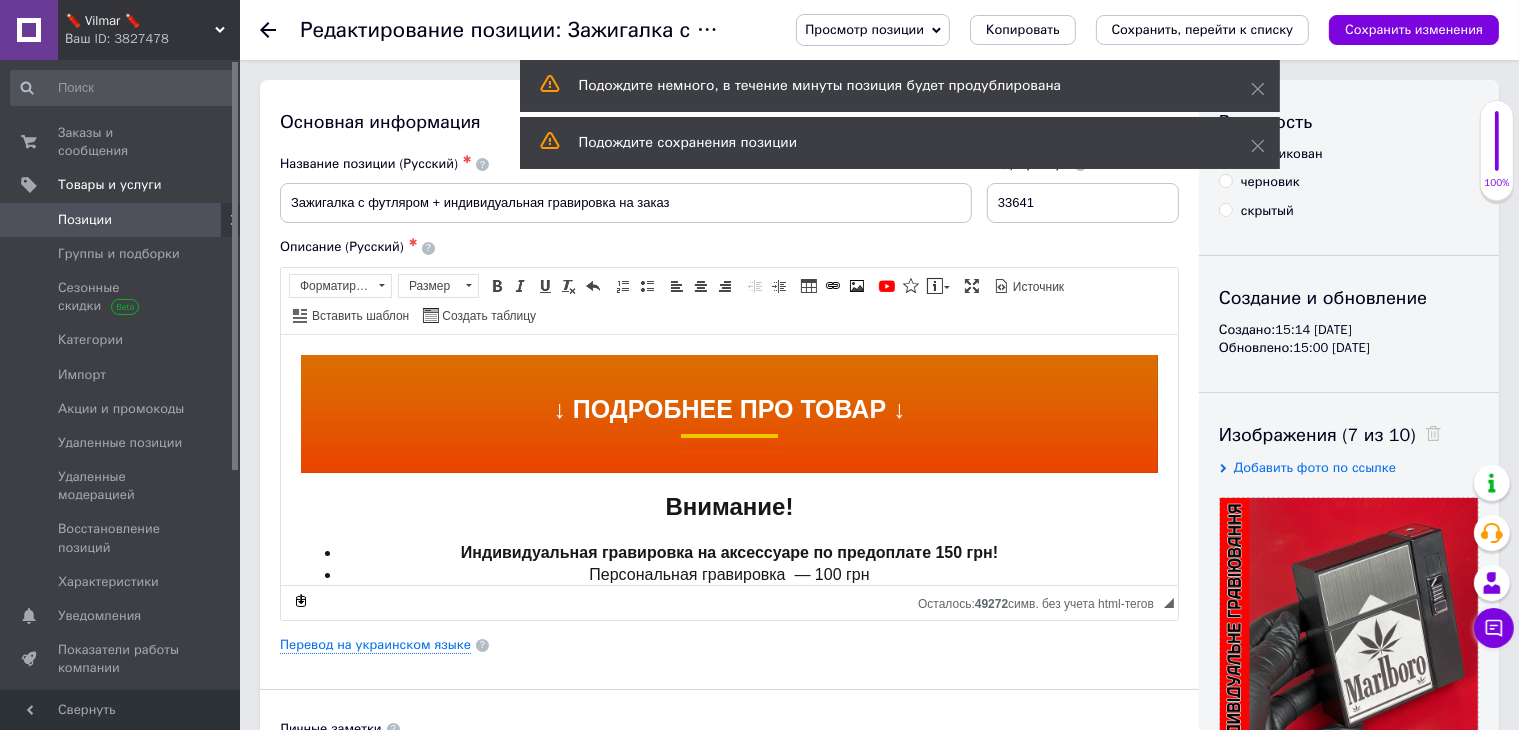 click on "Позиции" at bounding box center [121, 220] 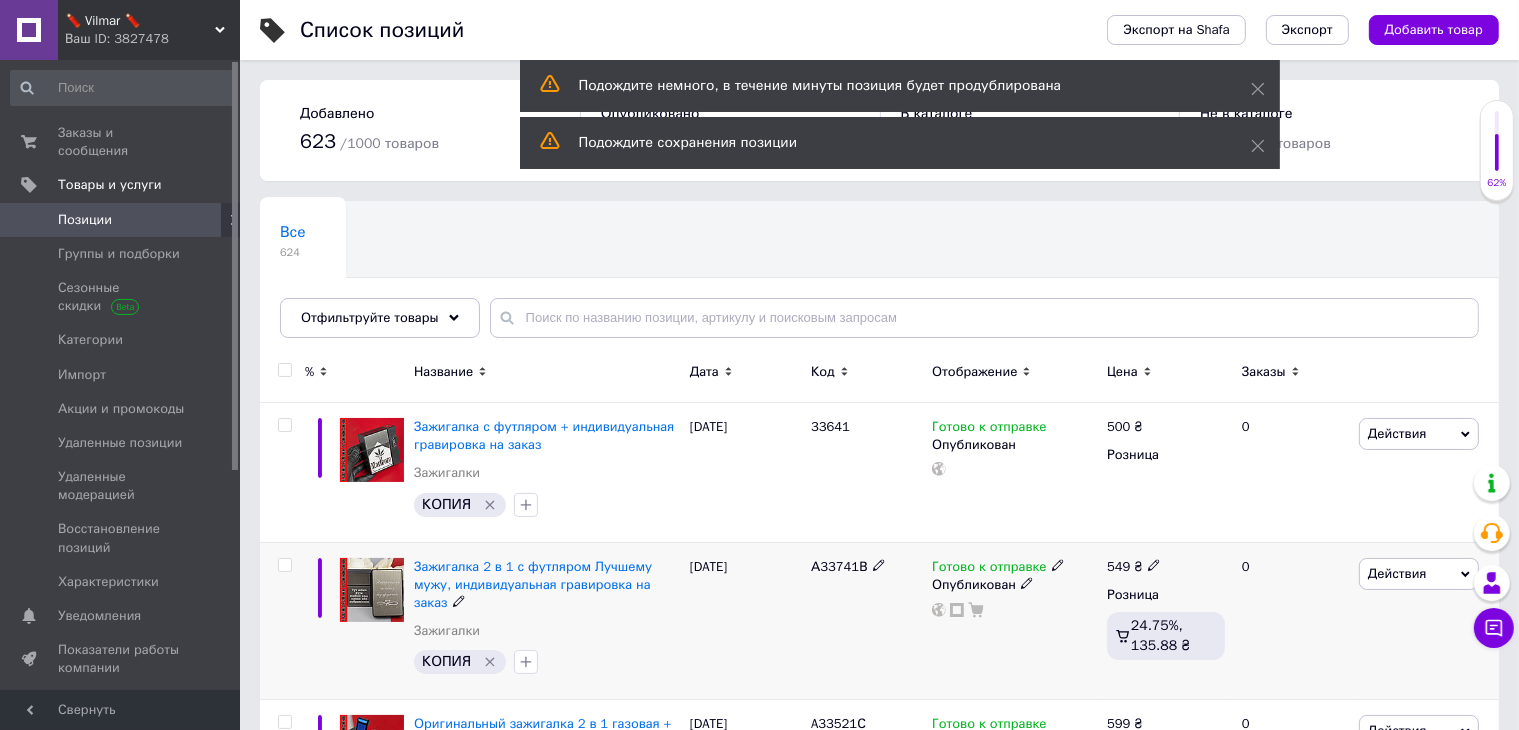 click 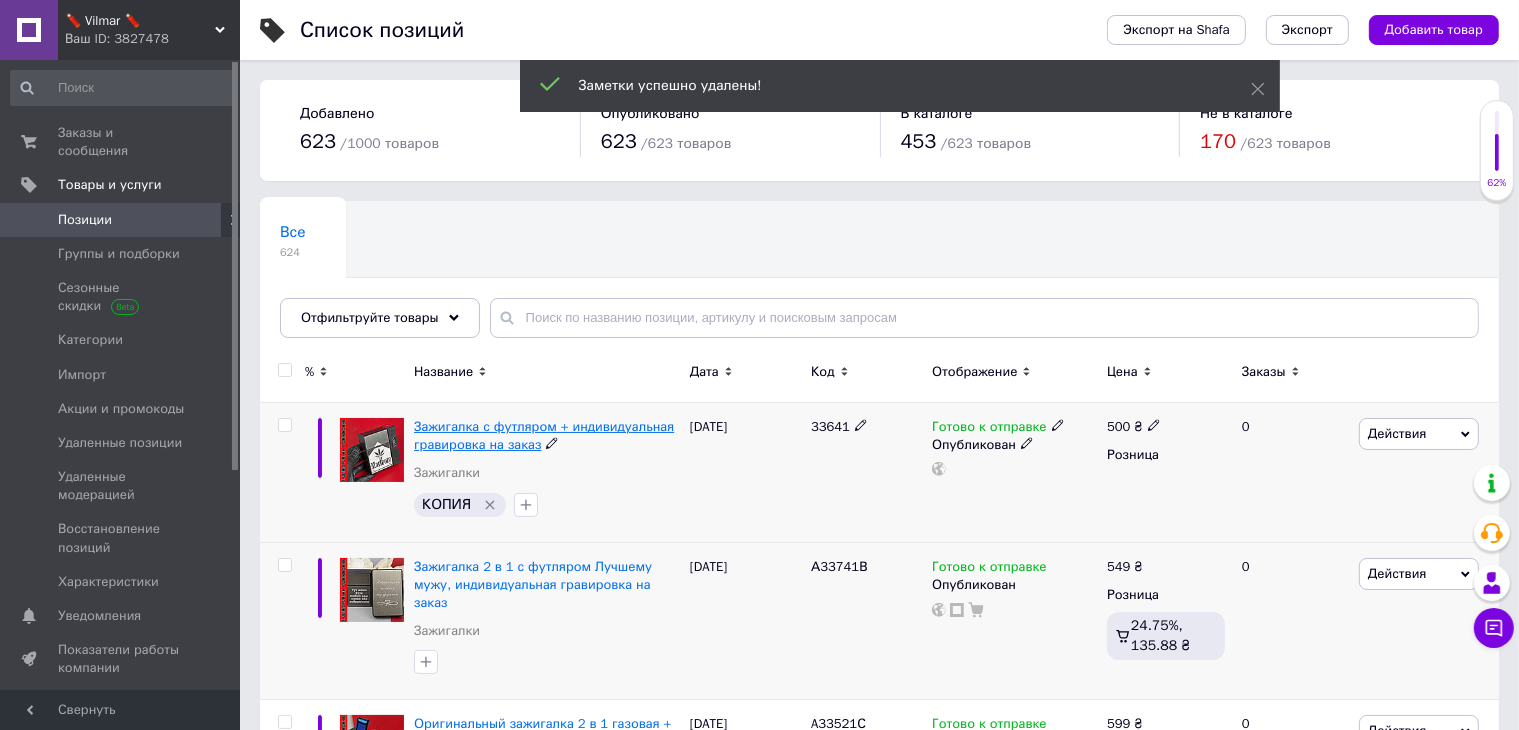 click on "Зажигалка с футляром + индивидуальная гравировка на заказ" at bounding box center (544, 435) 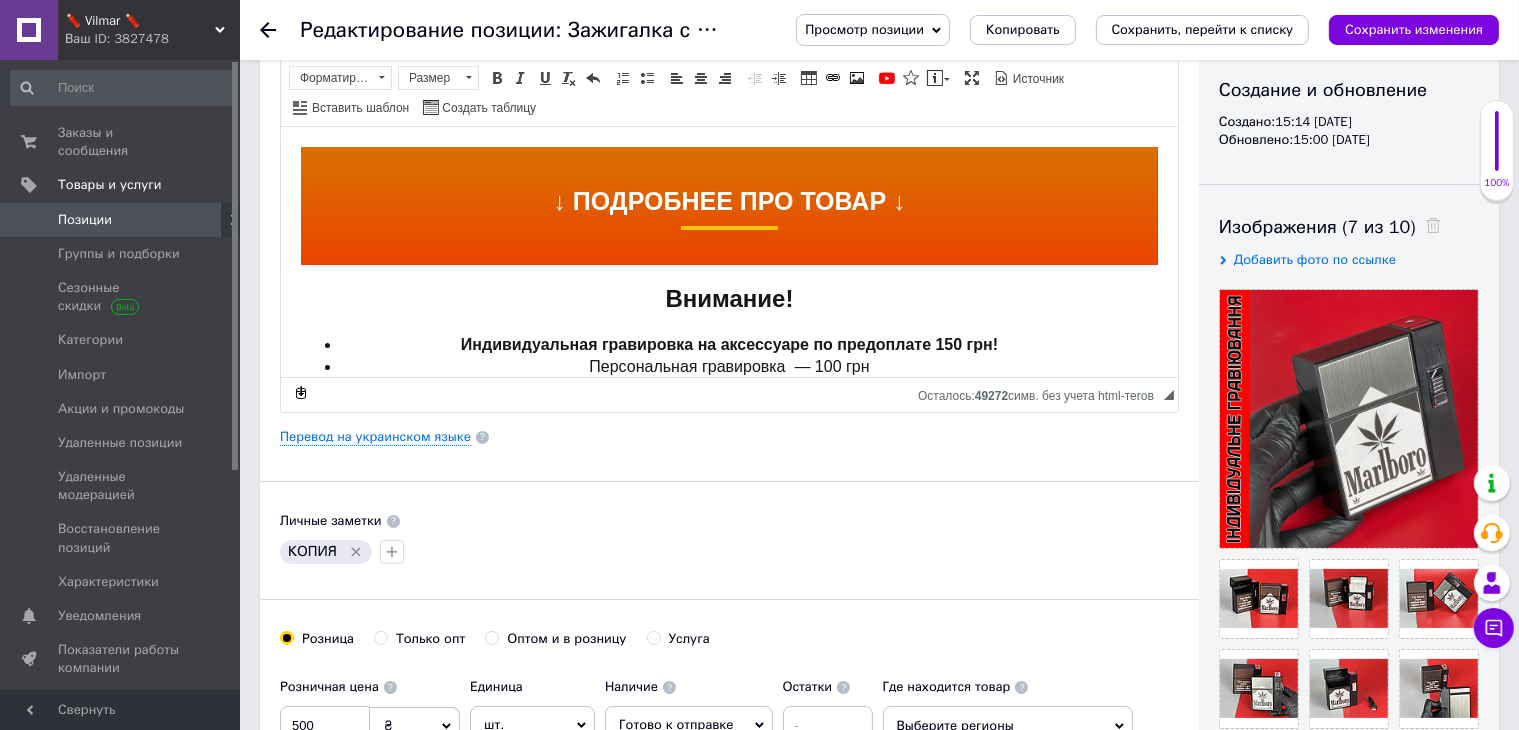 scroll, scrollTop: 300, scrollLeft: 0, axis: vertical 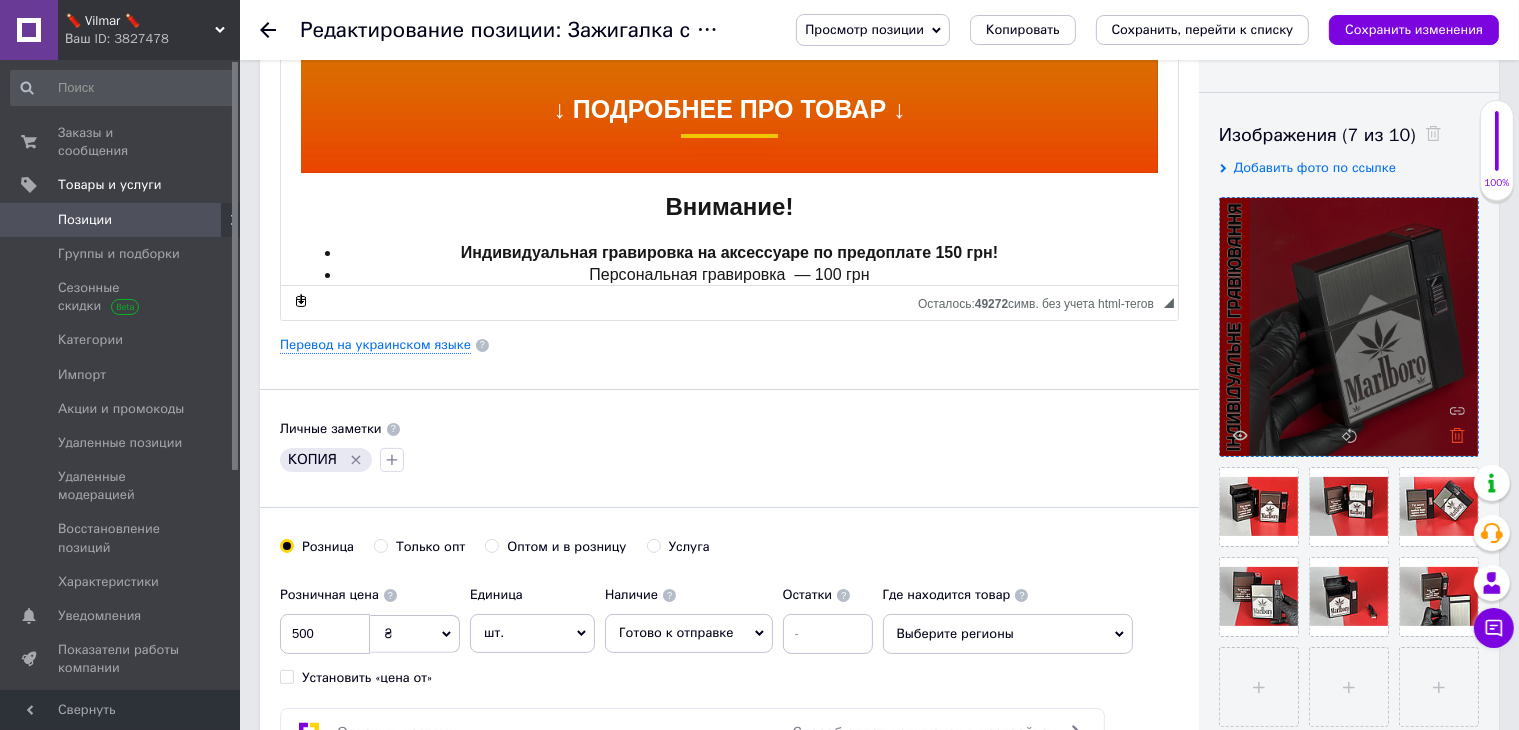 click 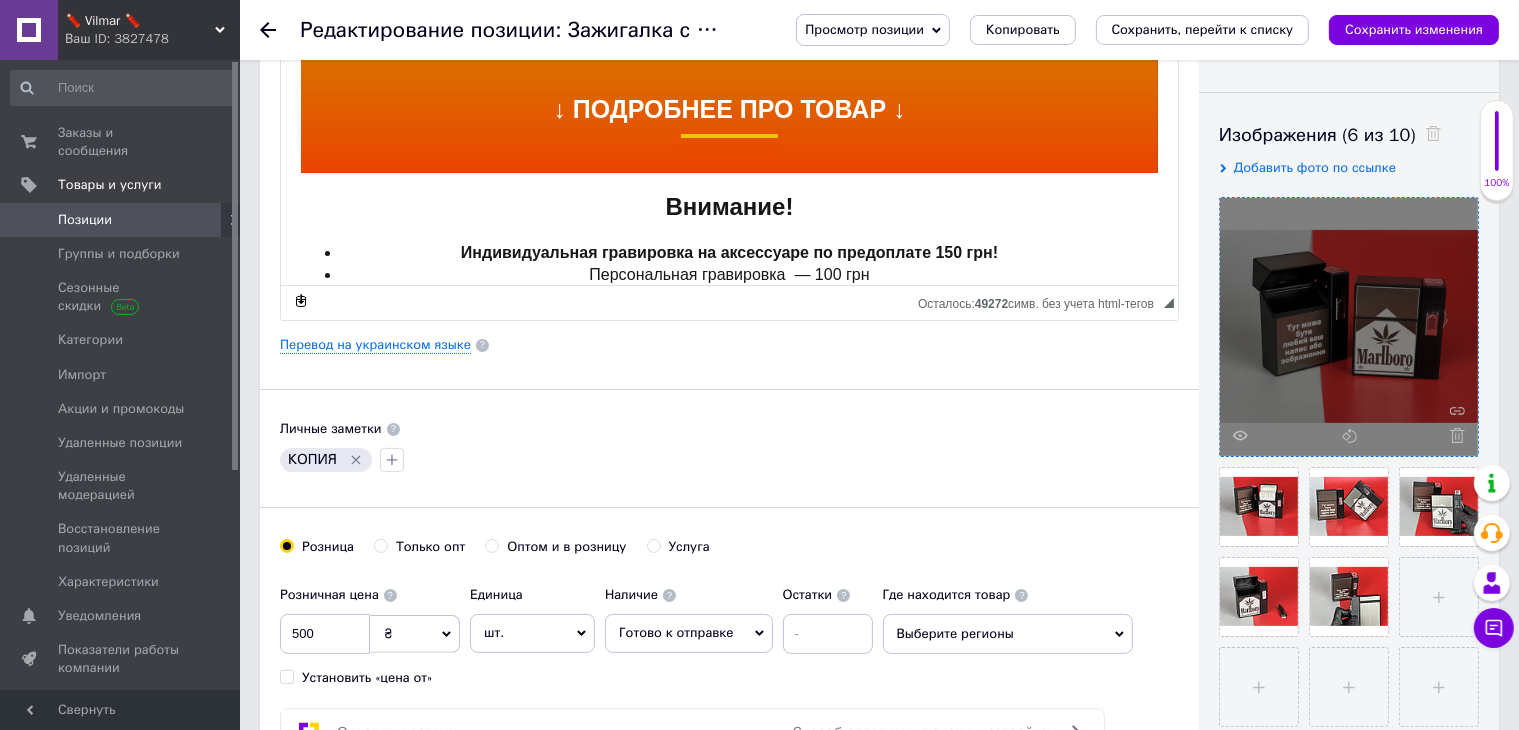 click 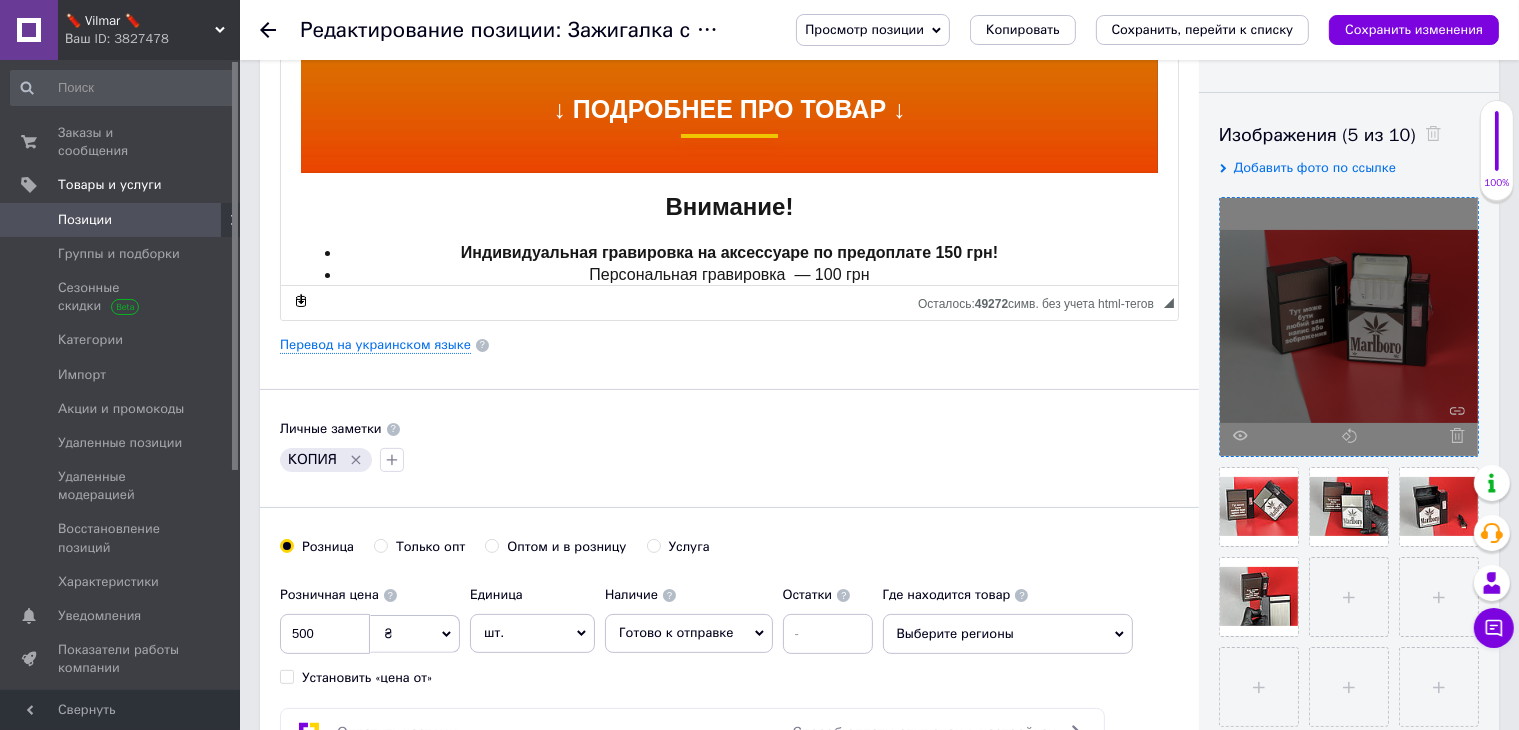 click 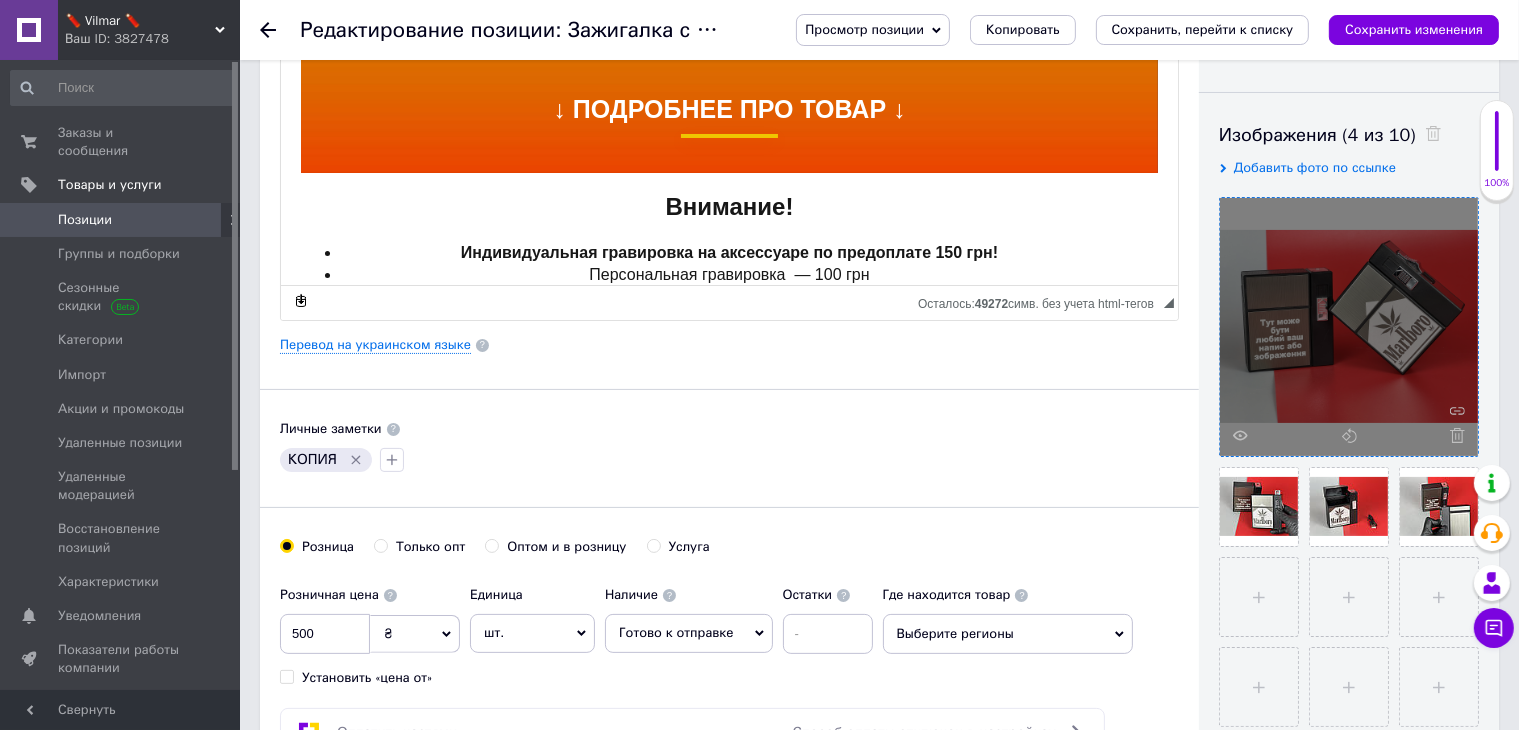 click 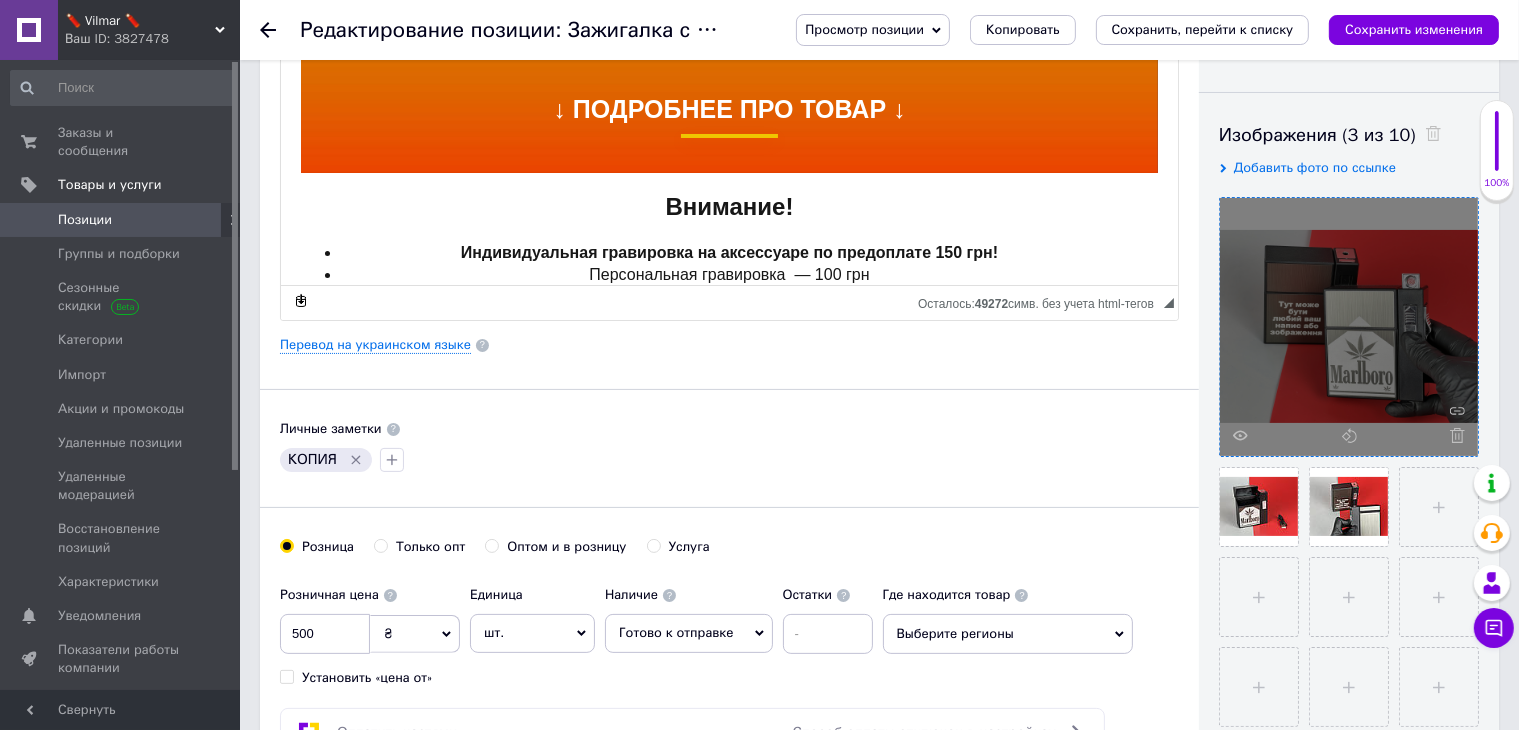 click 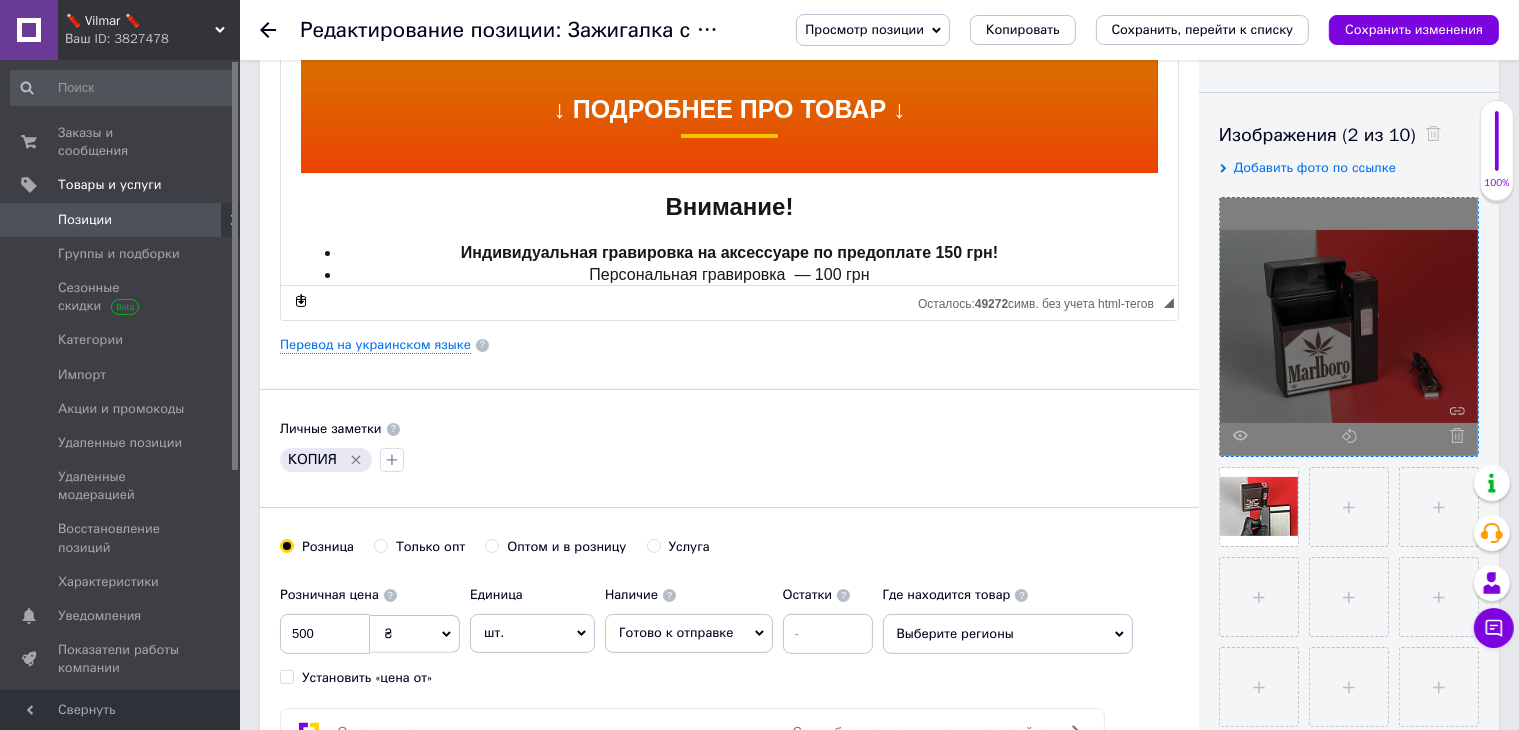 click 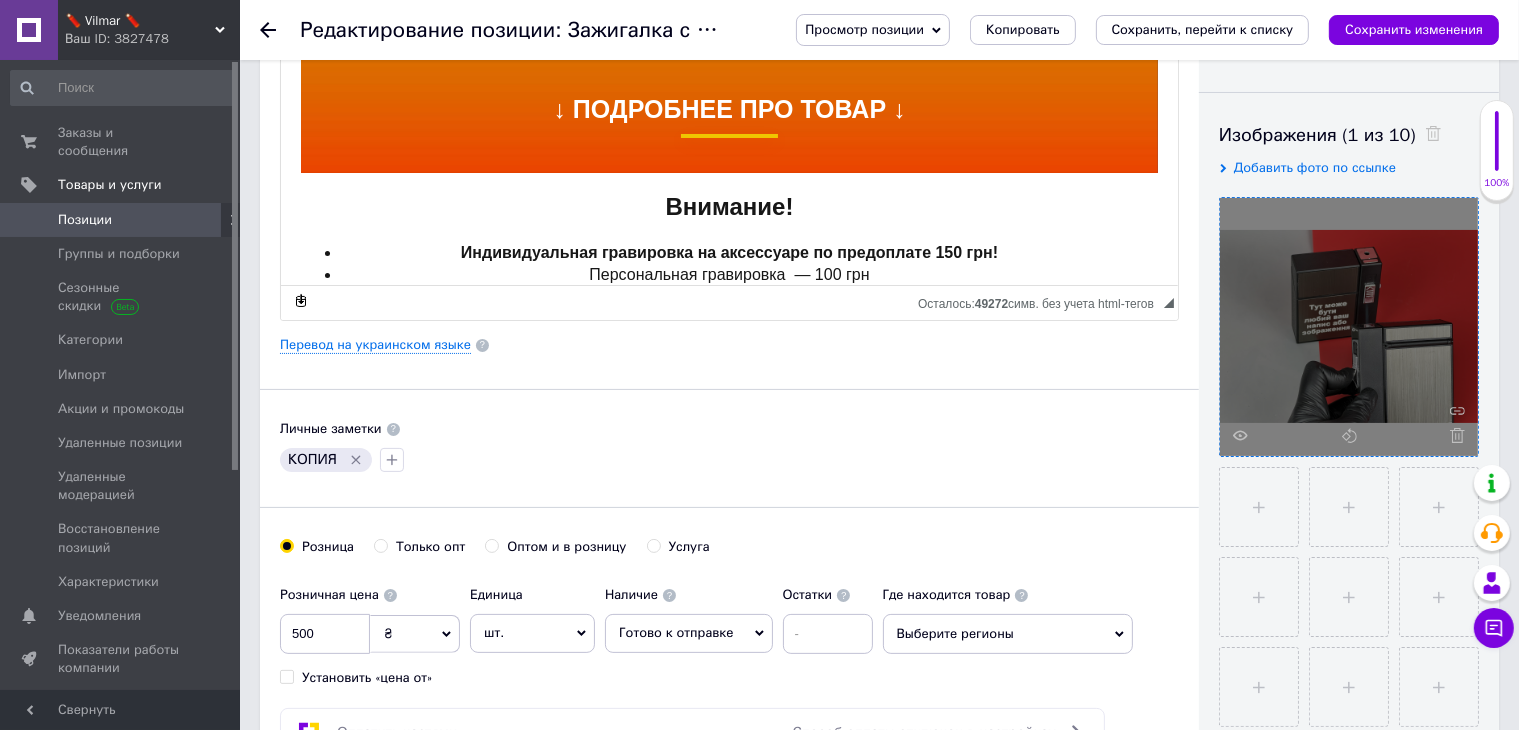 click 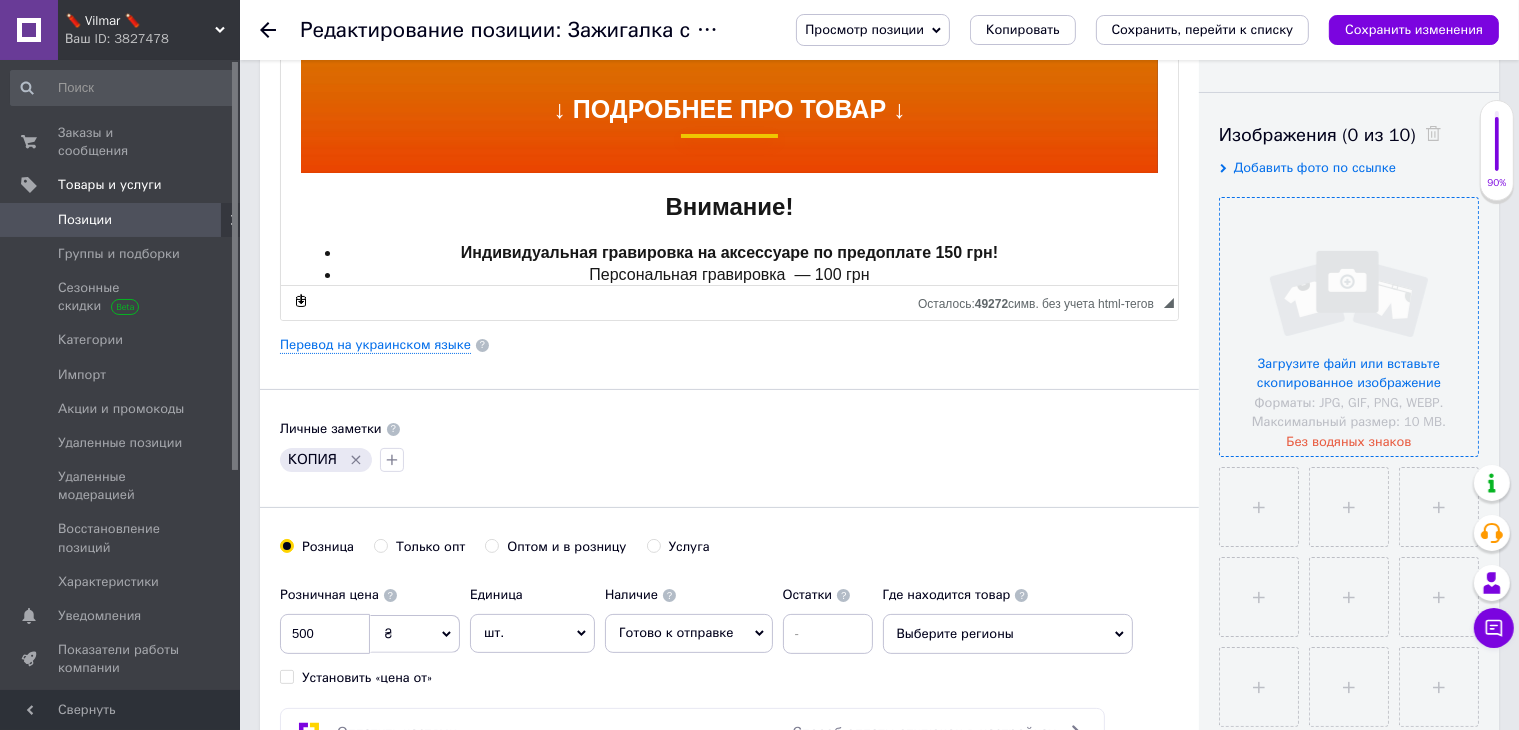 click at bounding box center (1349, 327) 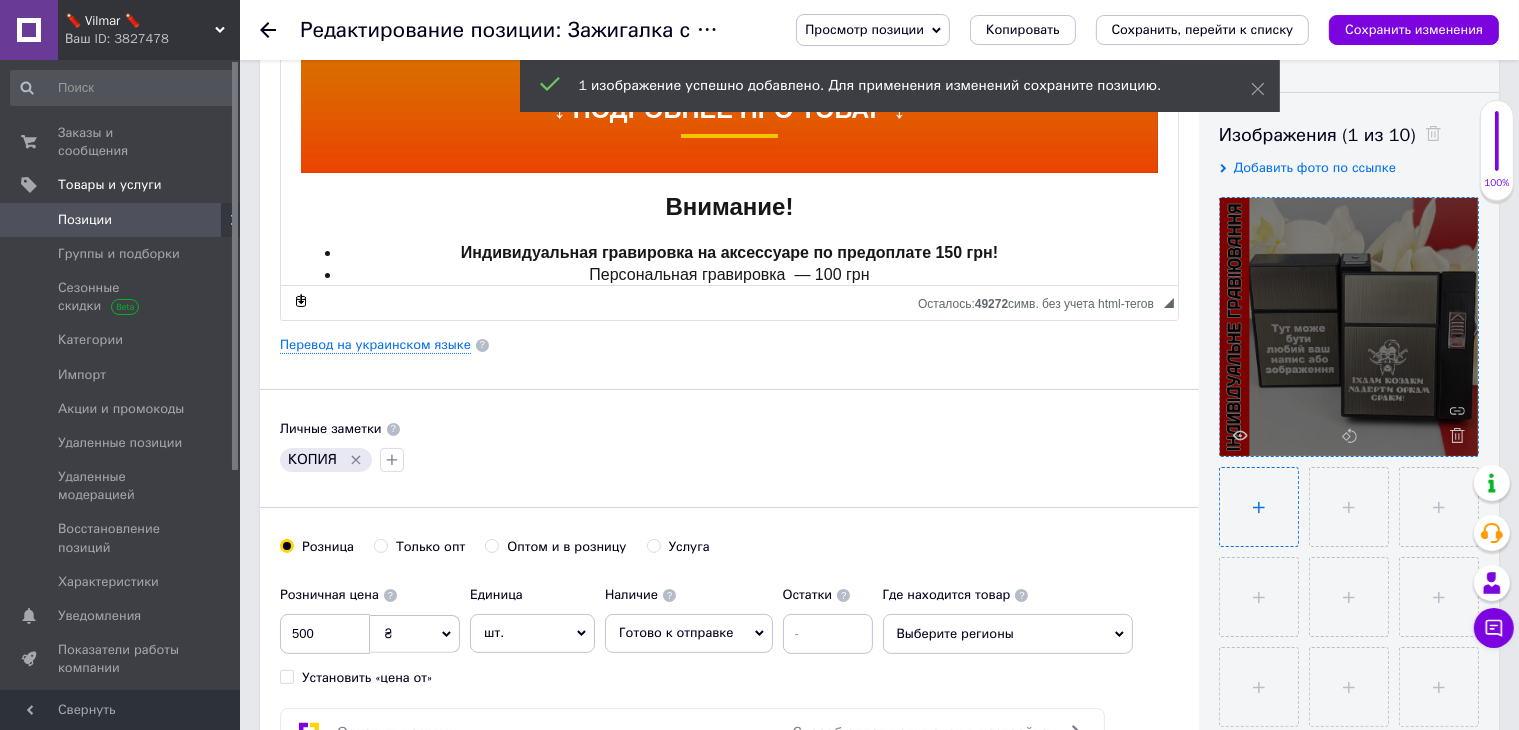 click at bounding box center [1259, 507] 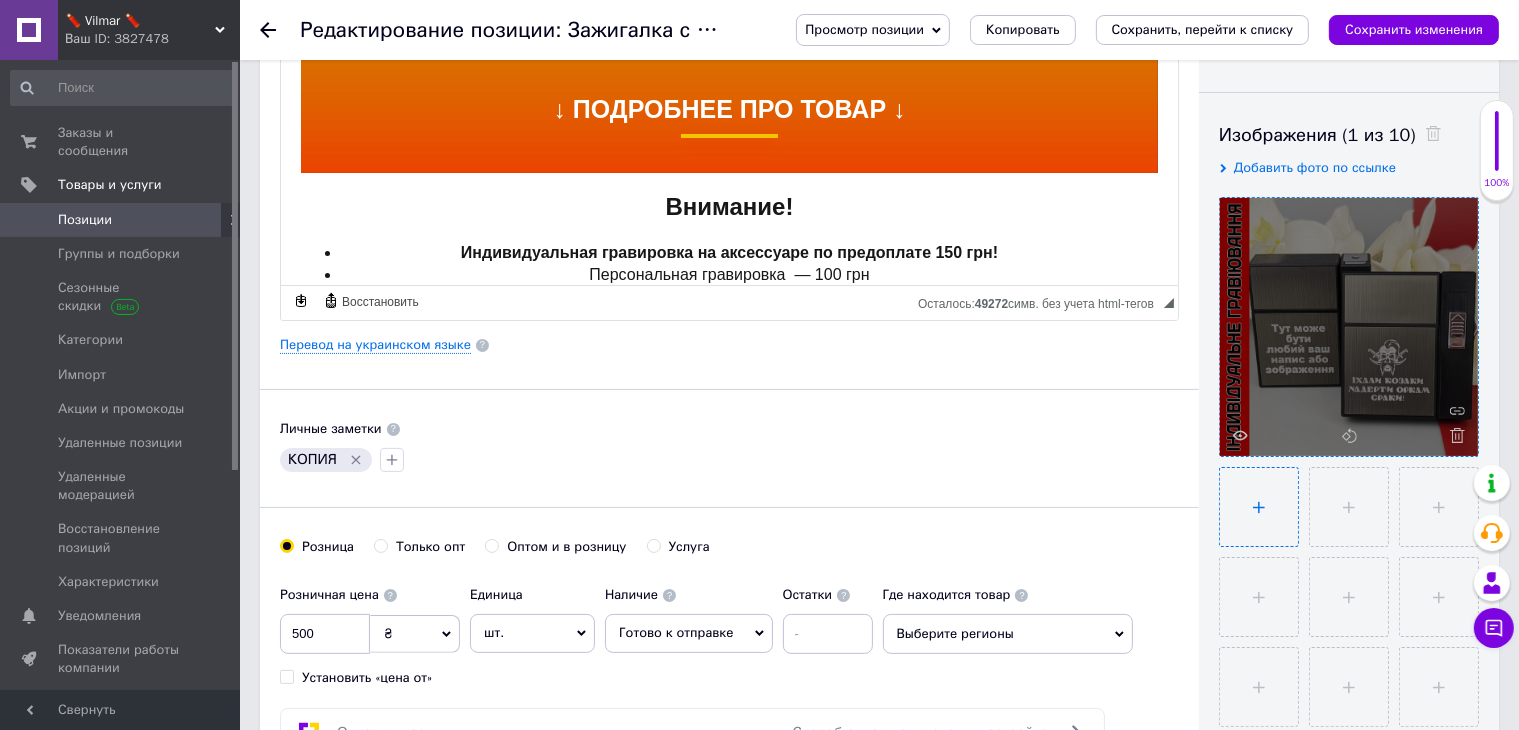 type on "C:\fakepath\PXL_20250713_090142898.PORTRAIT.jpg" 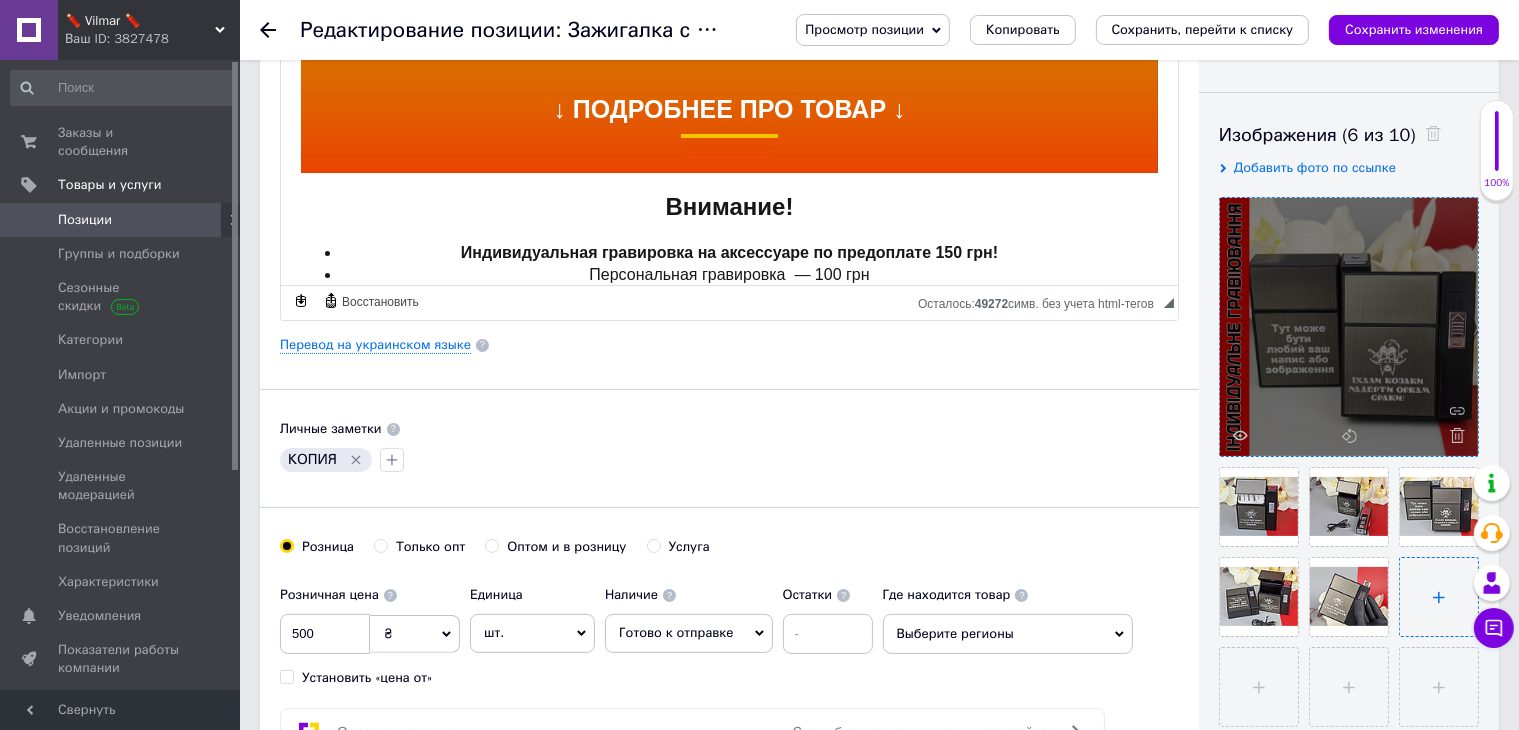 click at bounding box center (1439, 597) 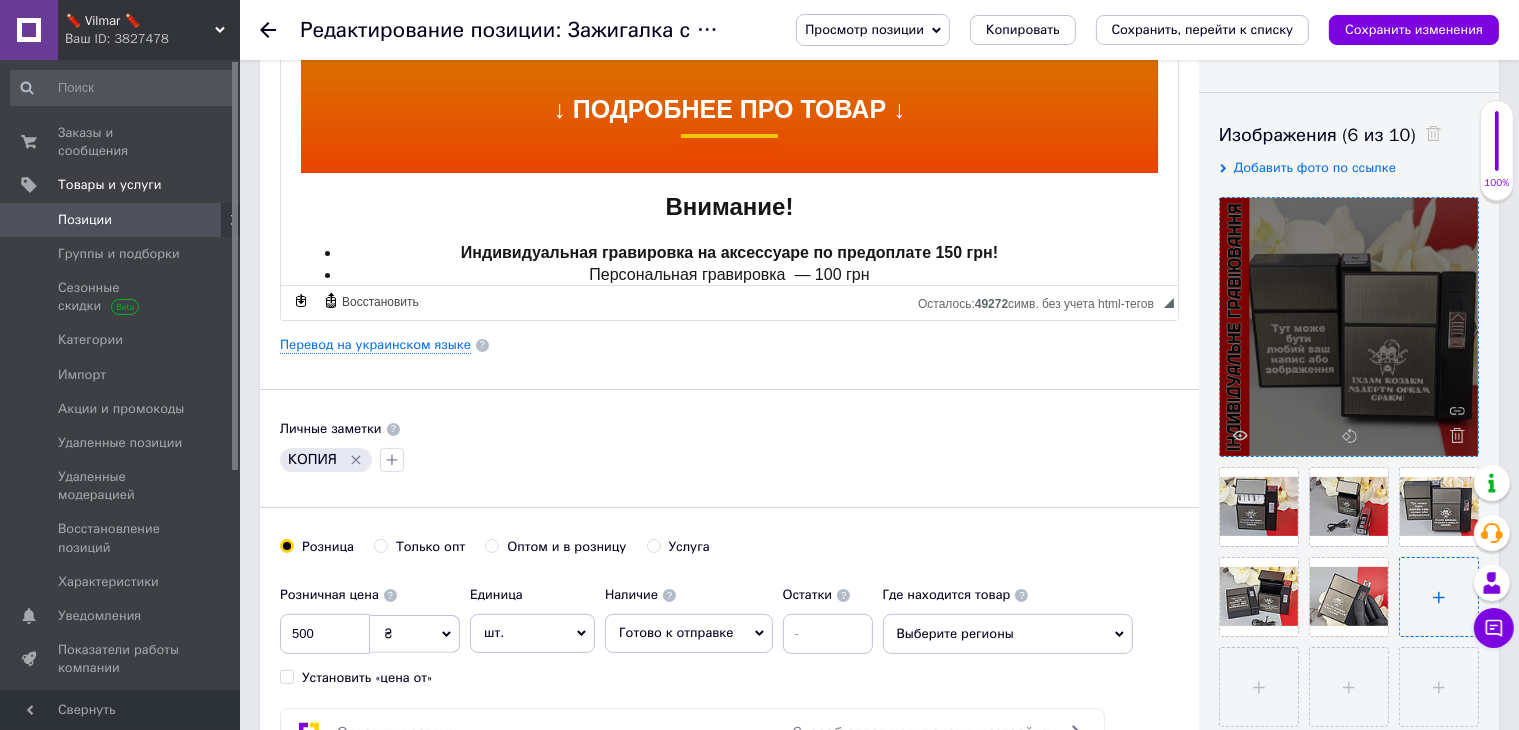 type on "C:\fakepath\IMG_2630.jpg" 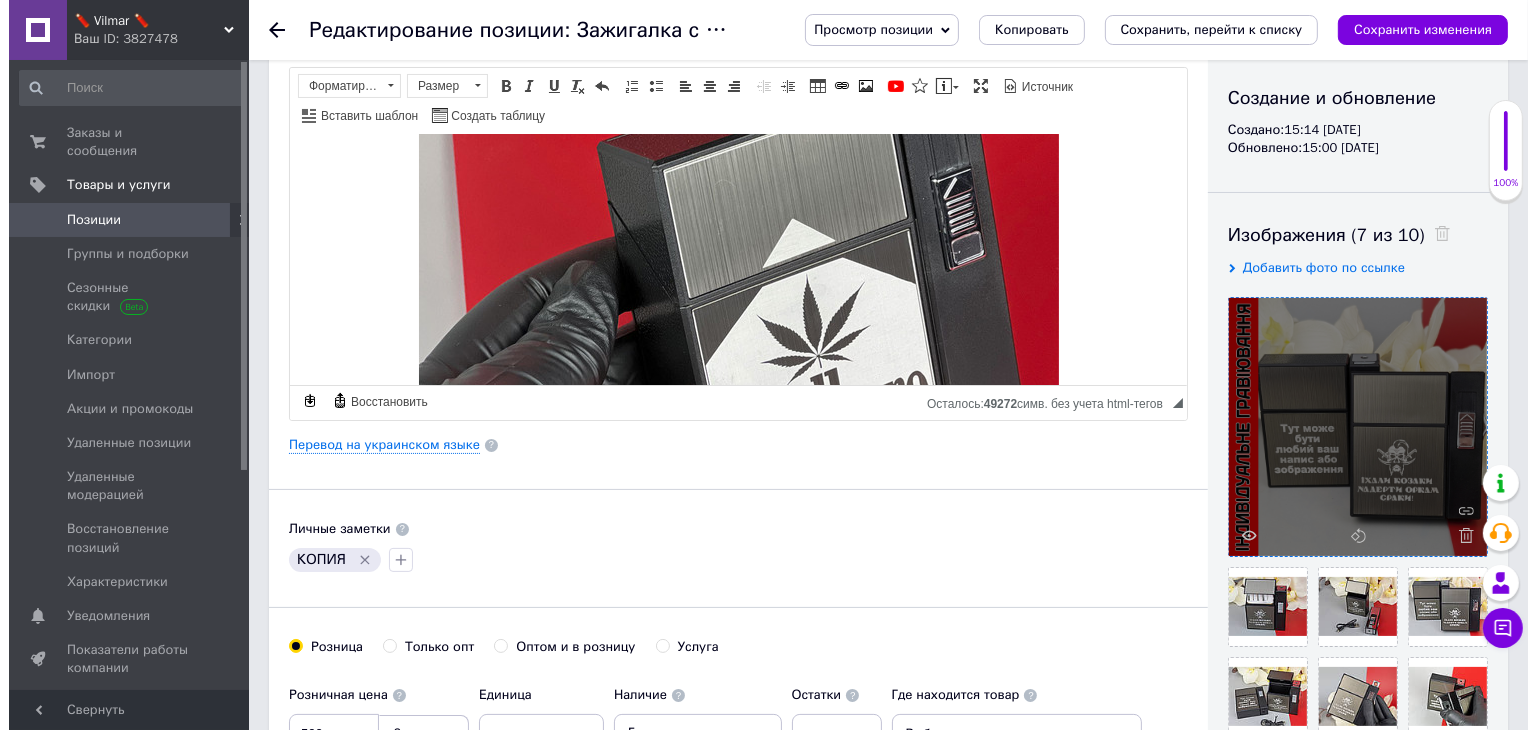 scroll, scrollTop: 640, scrollLeft: 0, axis: vertical 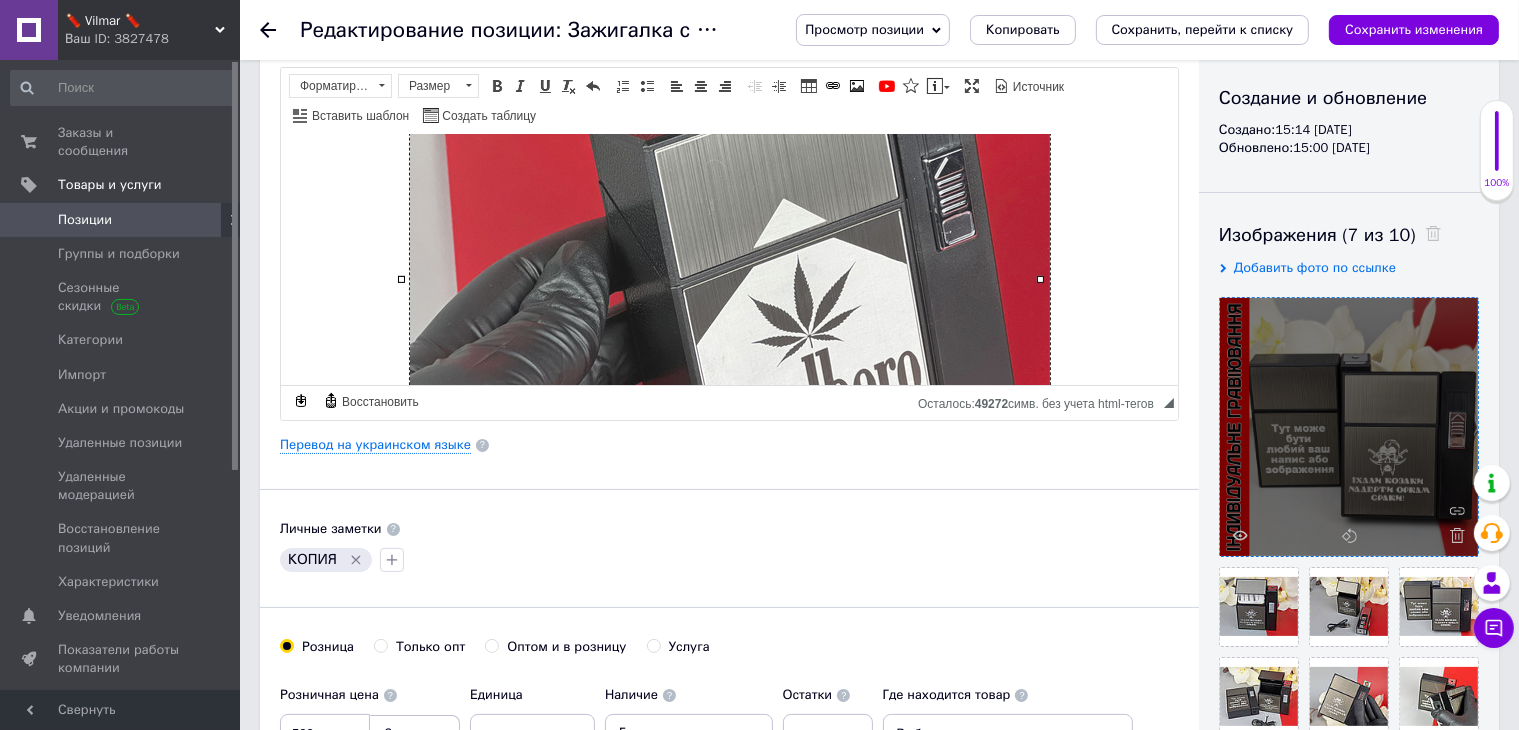 click at bounding box center [729, 278] 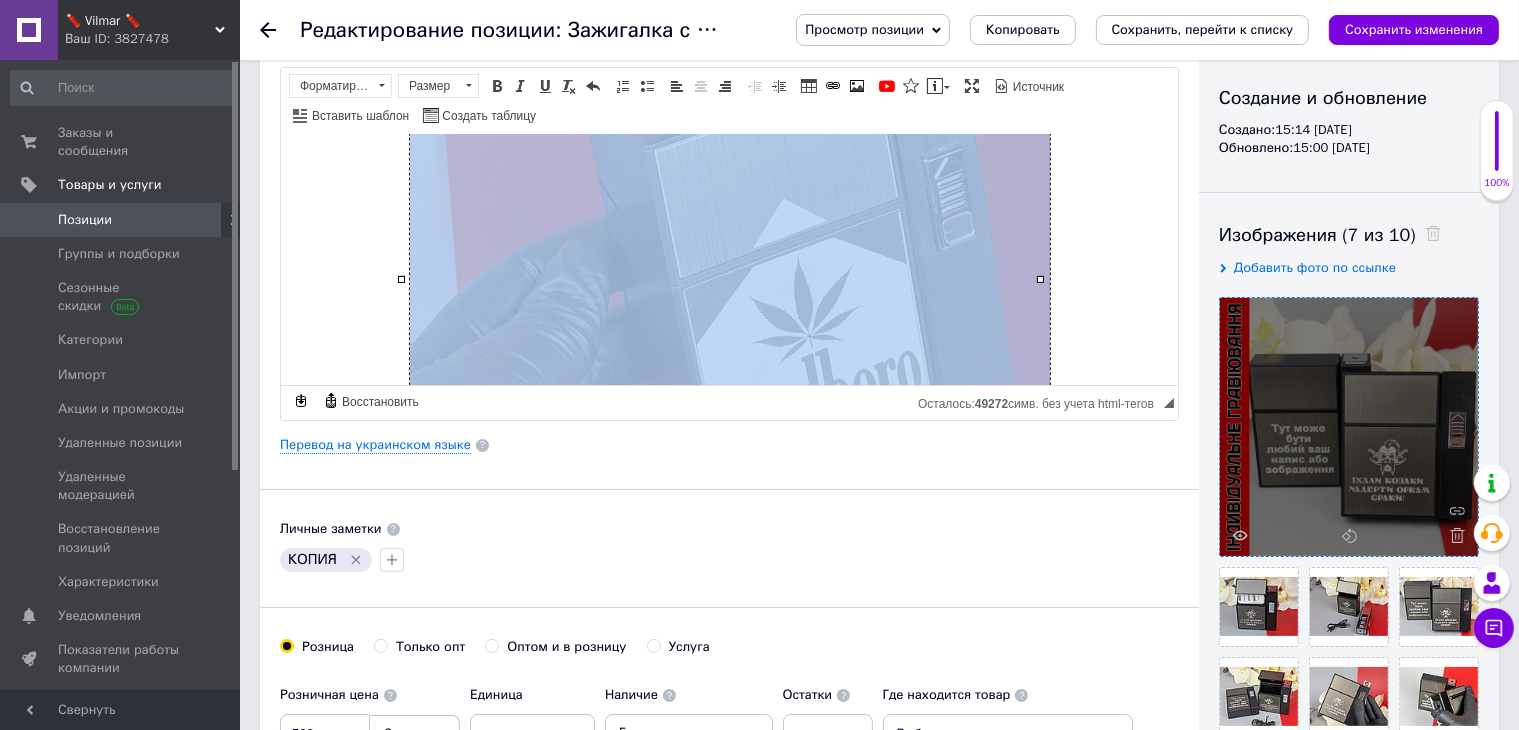click at bounding box center [729, 278] 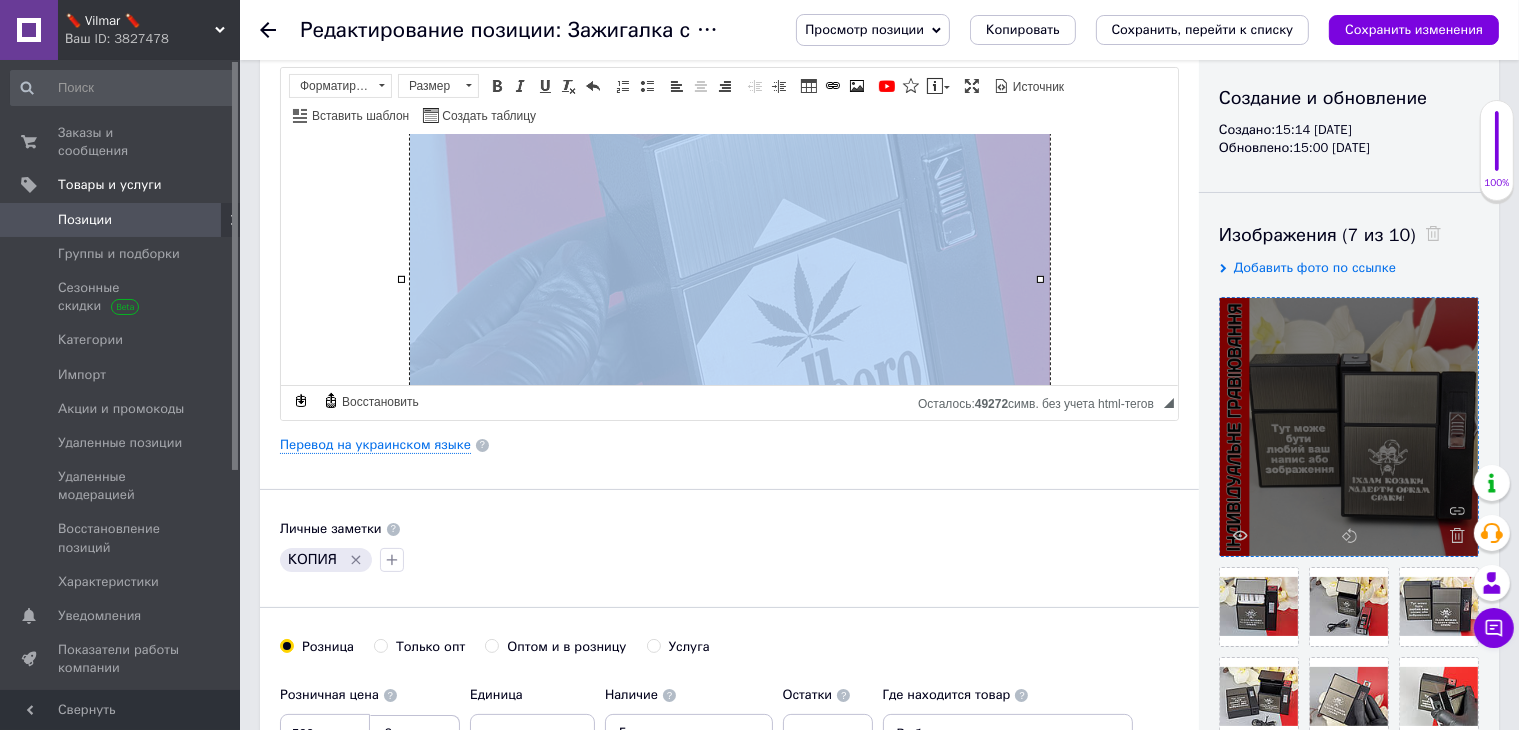 select 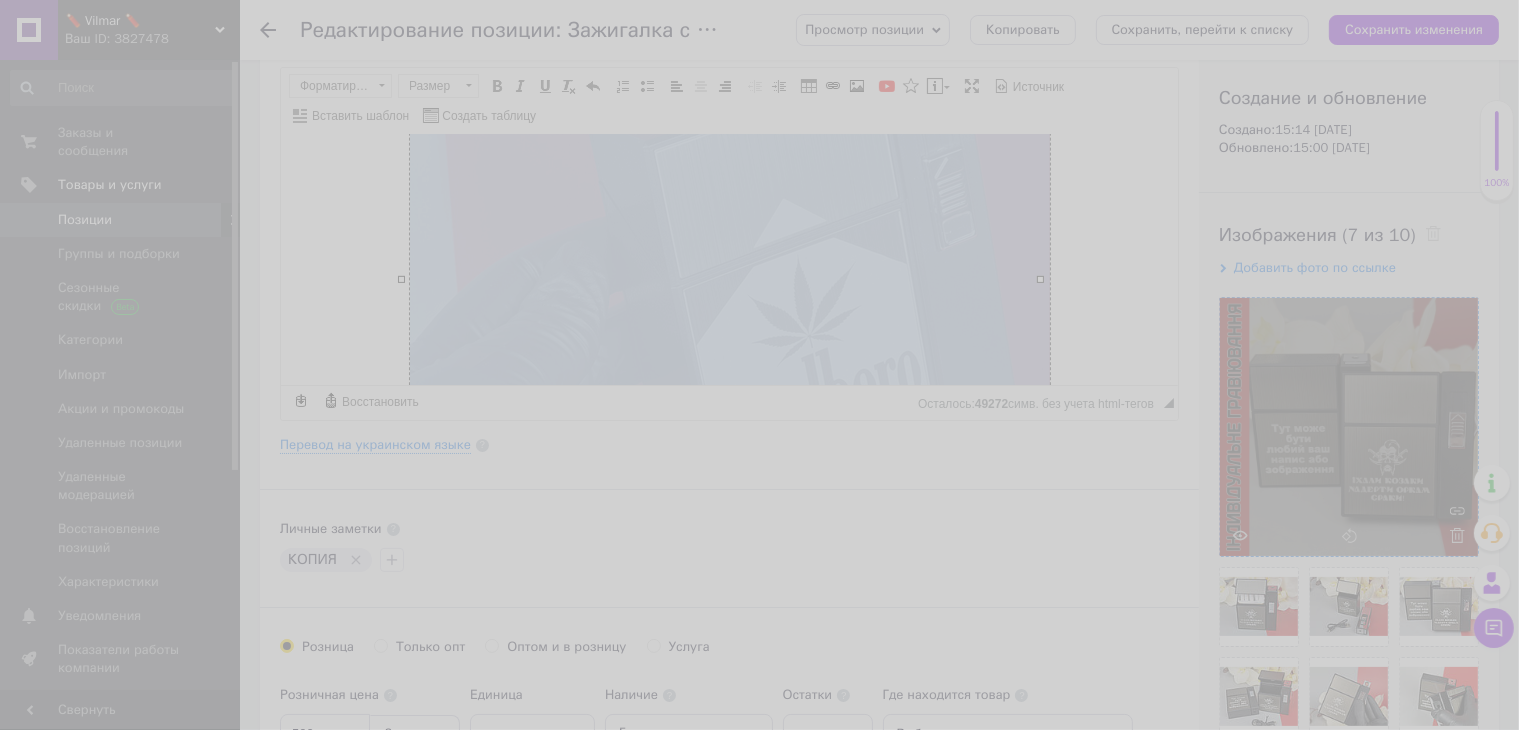 type on "https://images.prom.ua/6723462742_w640_h2048_malboro.jpg?fresh=1&PIMAGE_ID=6723462742" 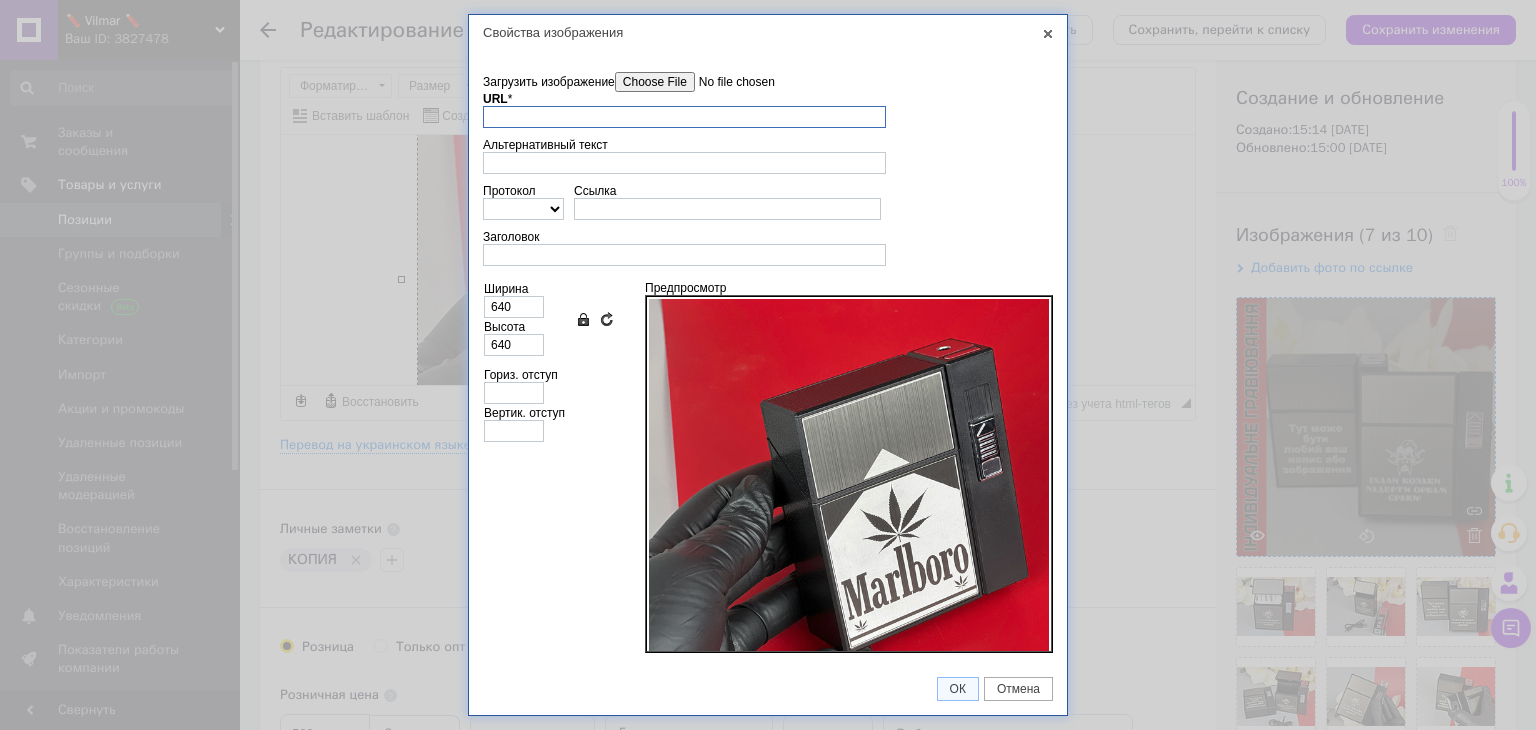 scroll, scrollTop: 0, scrollLeft: 0, axis: both 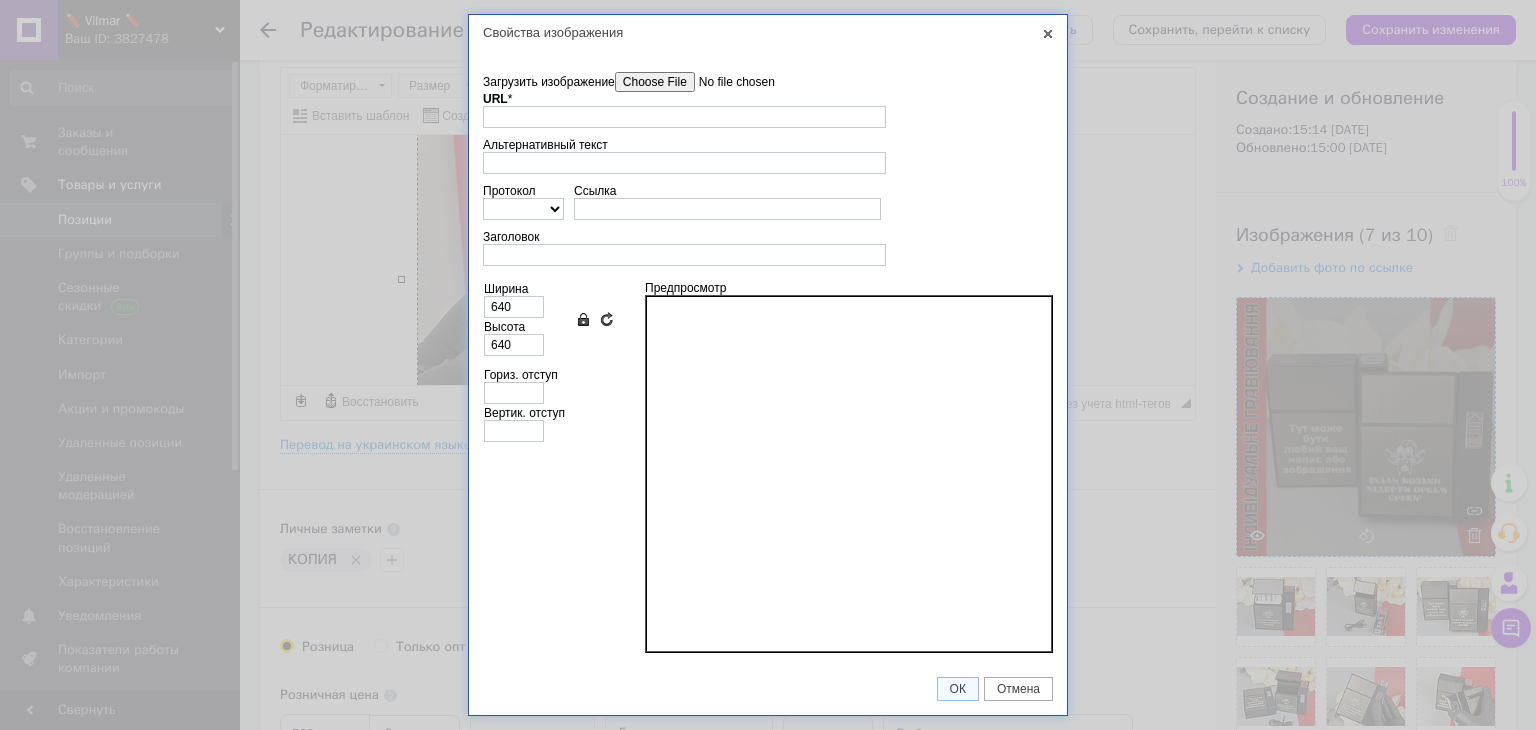 click on "Загрузить изображение" at bounding box center [728, 82] 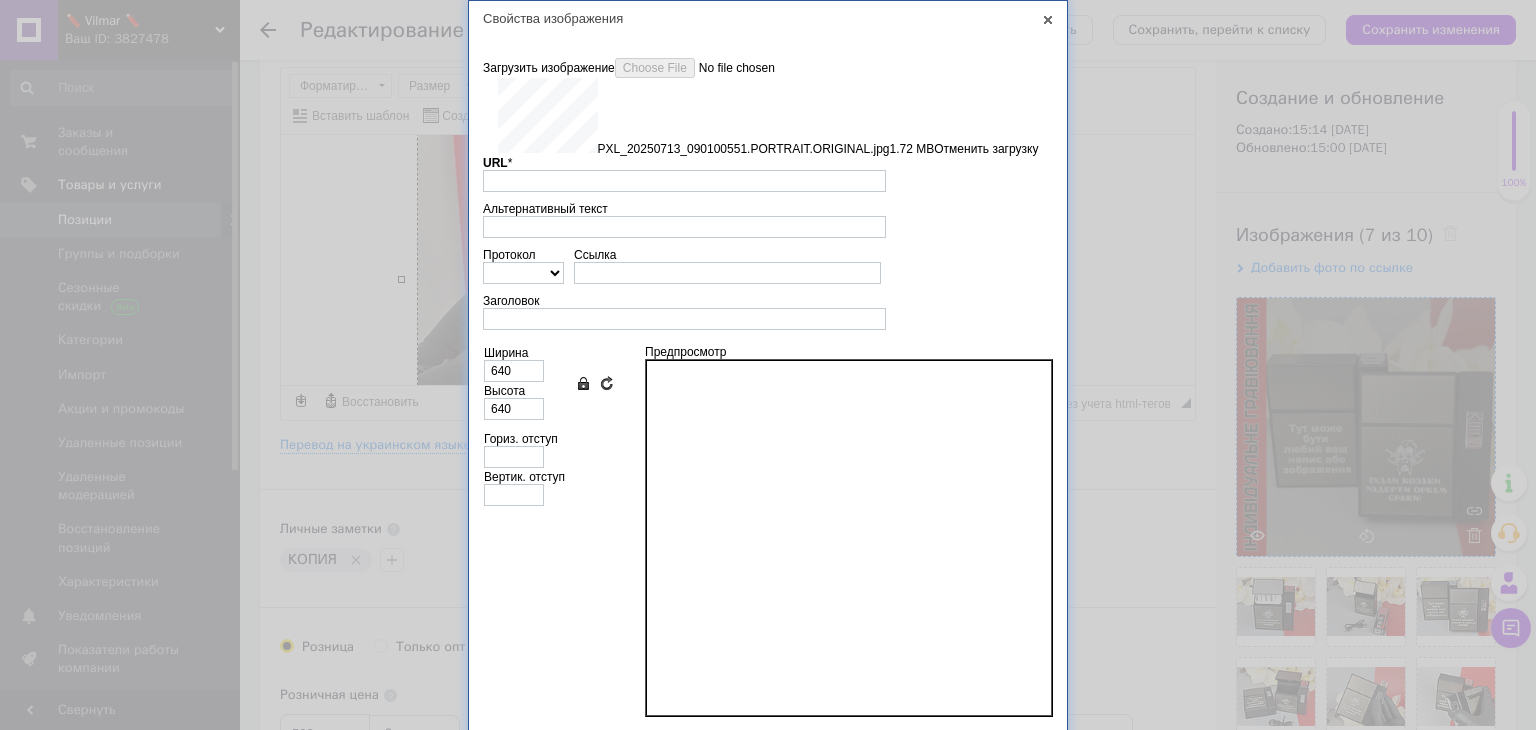 type on "https://images.prom.ua/6747794577_w640_h2048_pxl_20250713_090100551.portrait.original.jpg?fresh=1&PIMAGE_ID=6747794577" 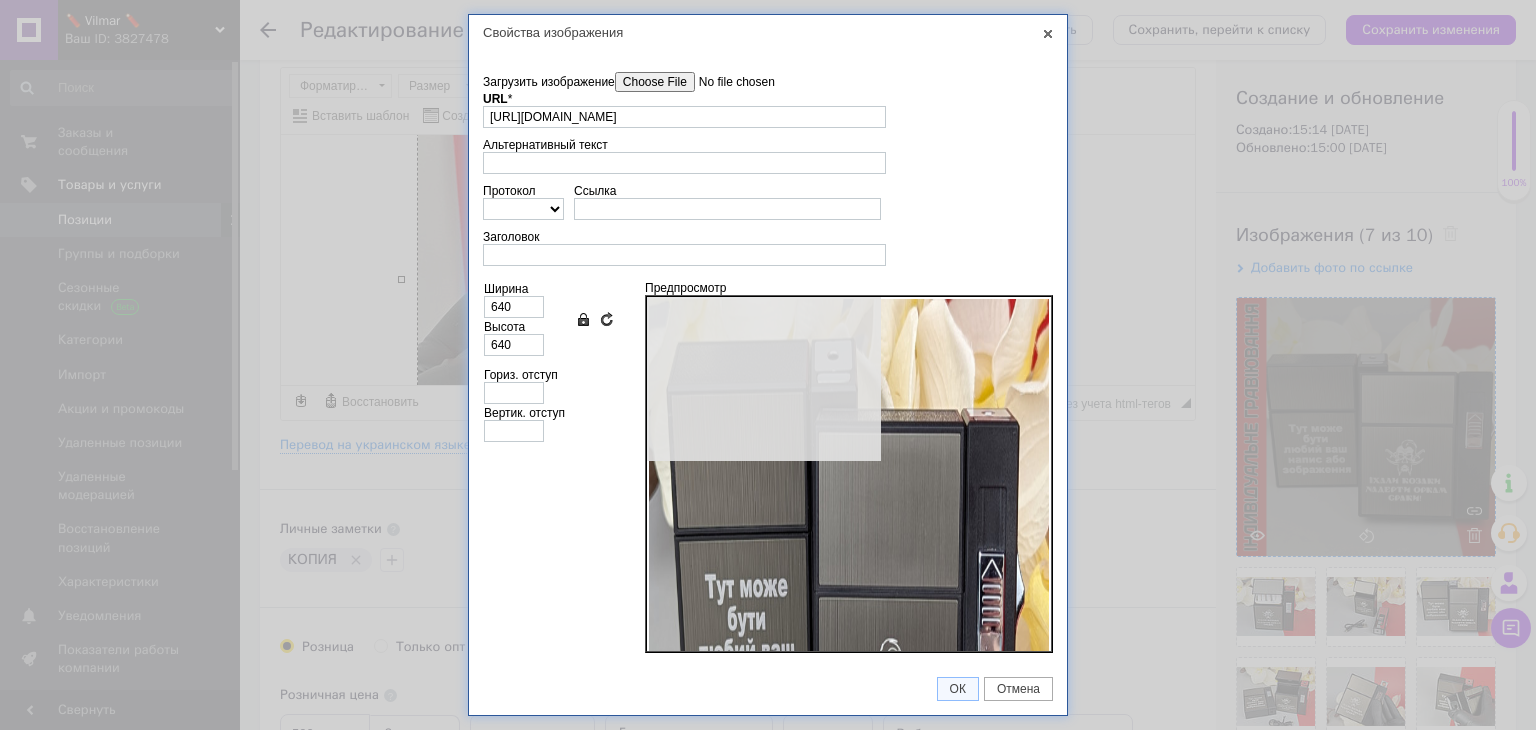 type on "481" 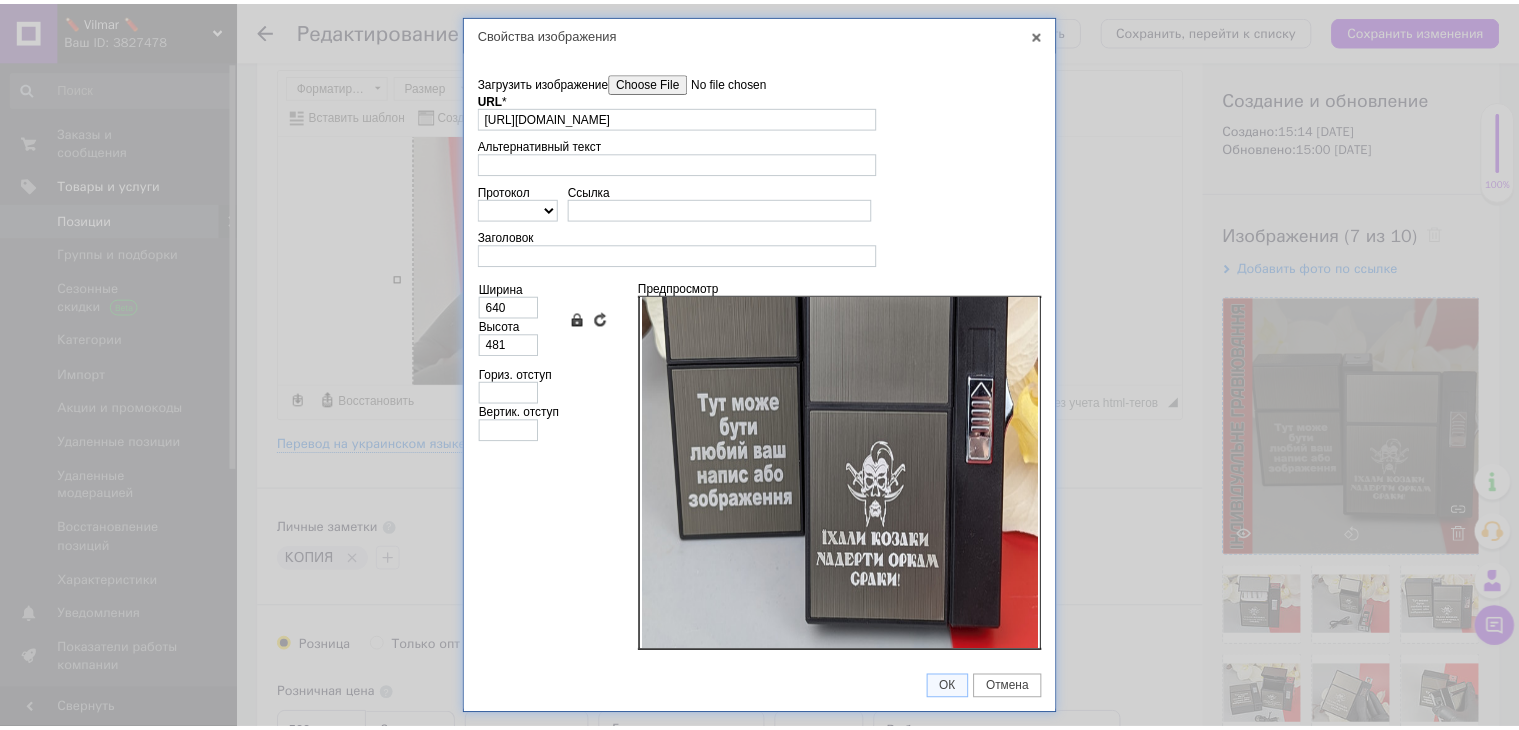 scroll, scrollTop: 138, scrollLeft: 0, axis: vertical 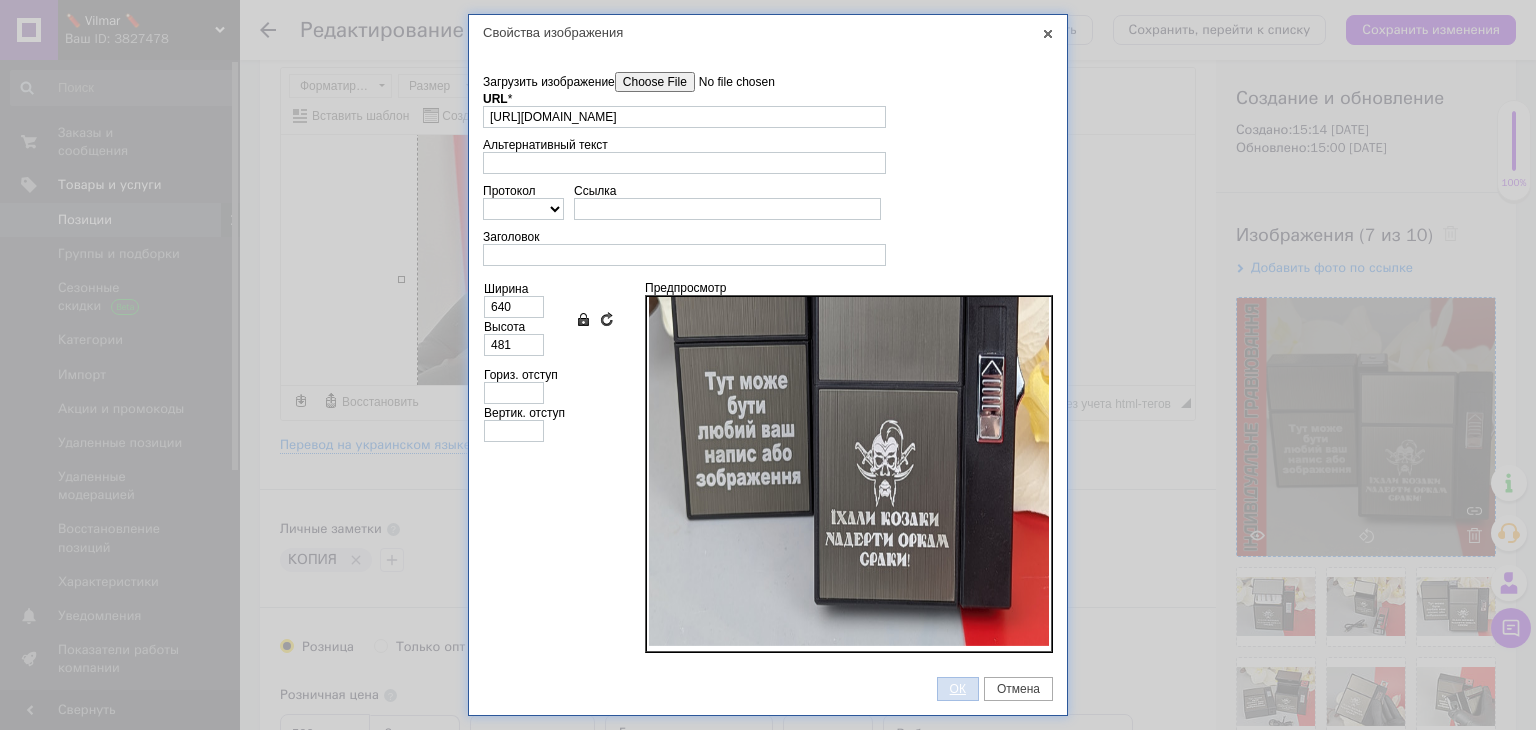 click on "ОК" at bounding box center [958, 689] 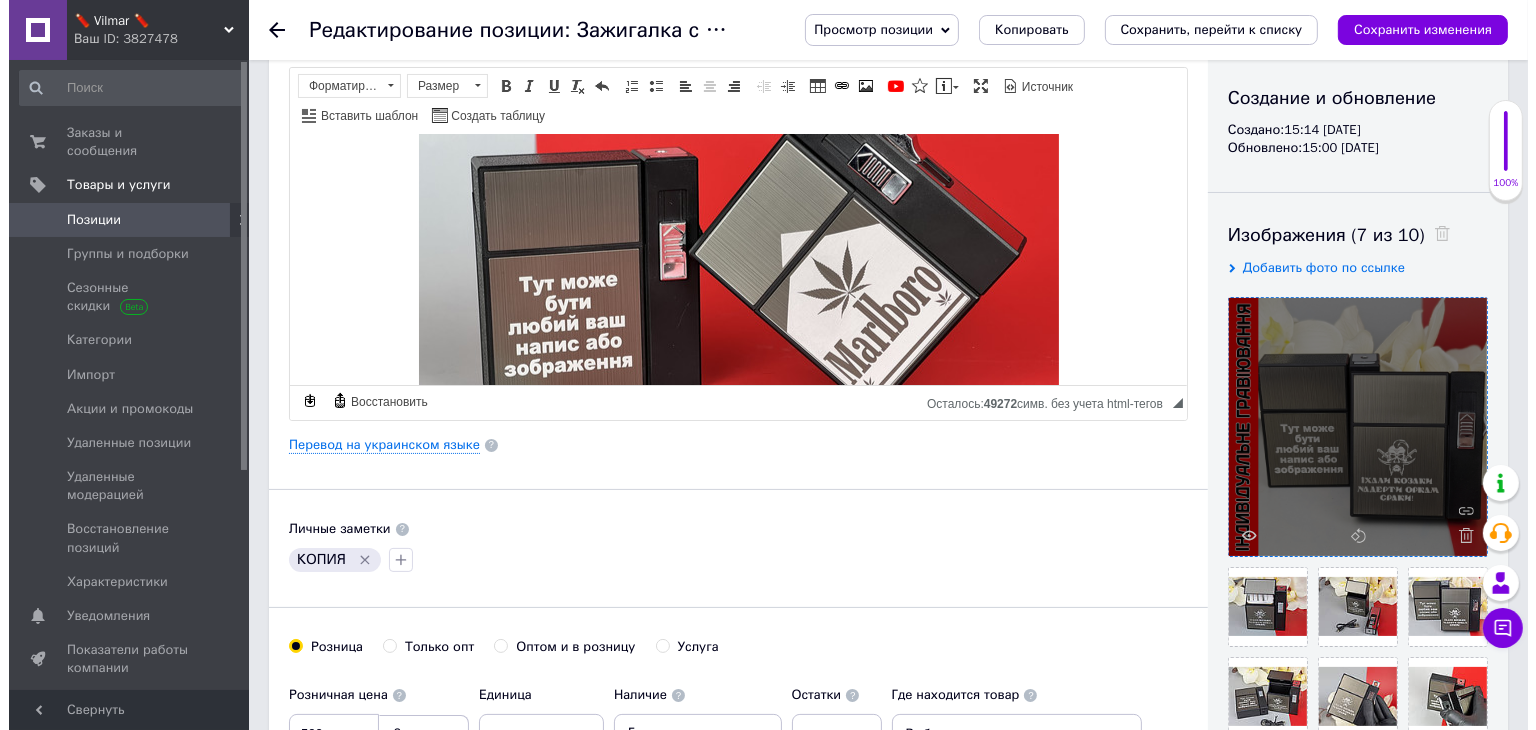 scroll, scrollTop: 1640, scrollLeft: 0, axis: vertical 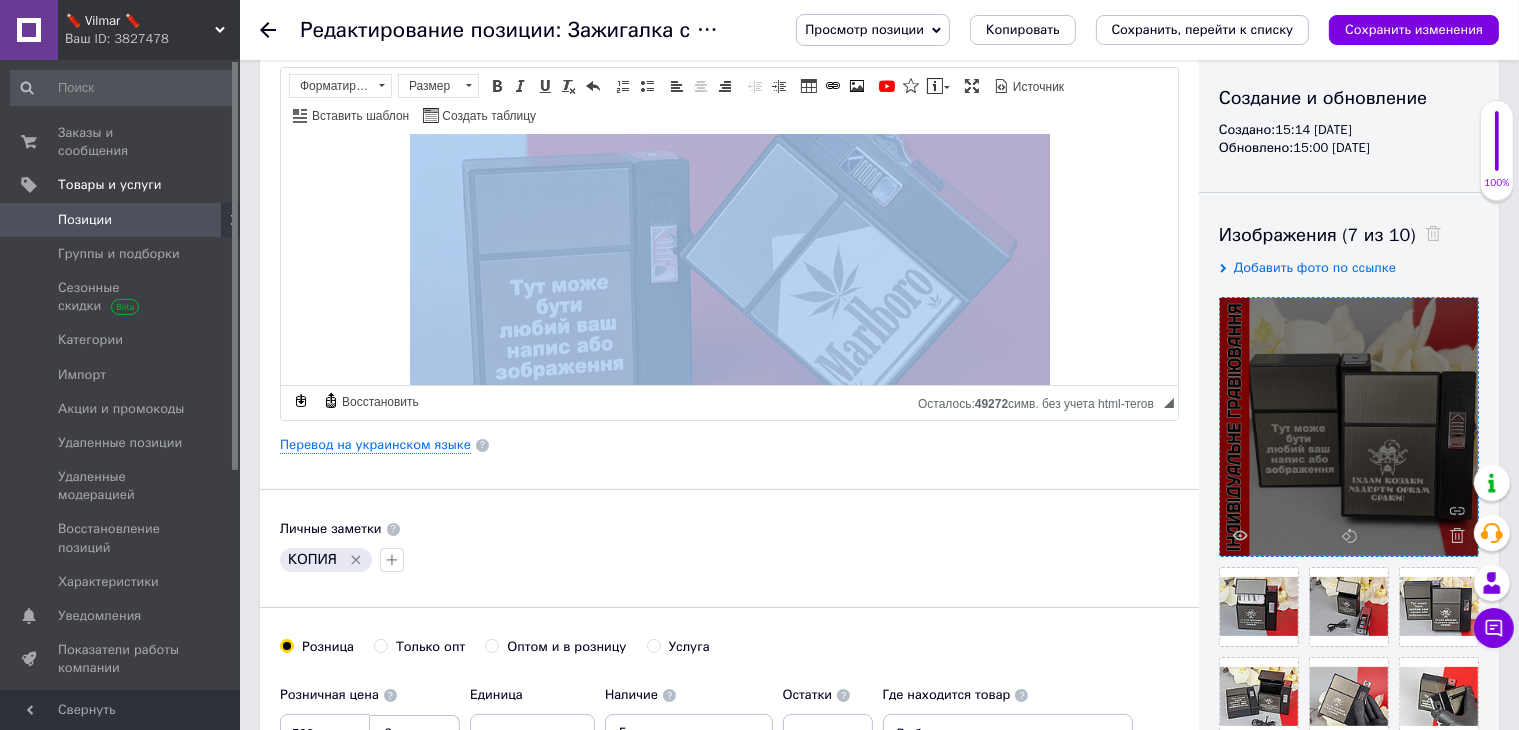 click at bounding box center (729, 296) 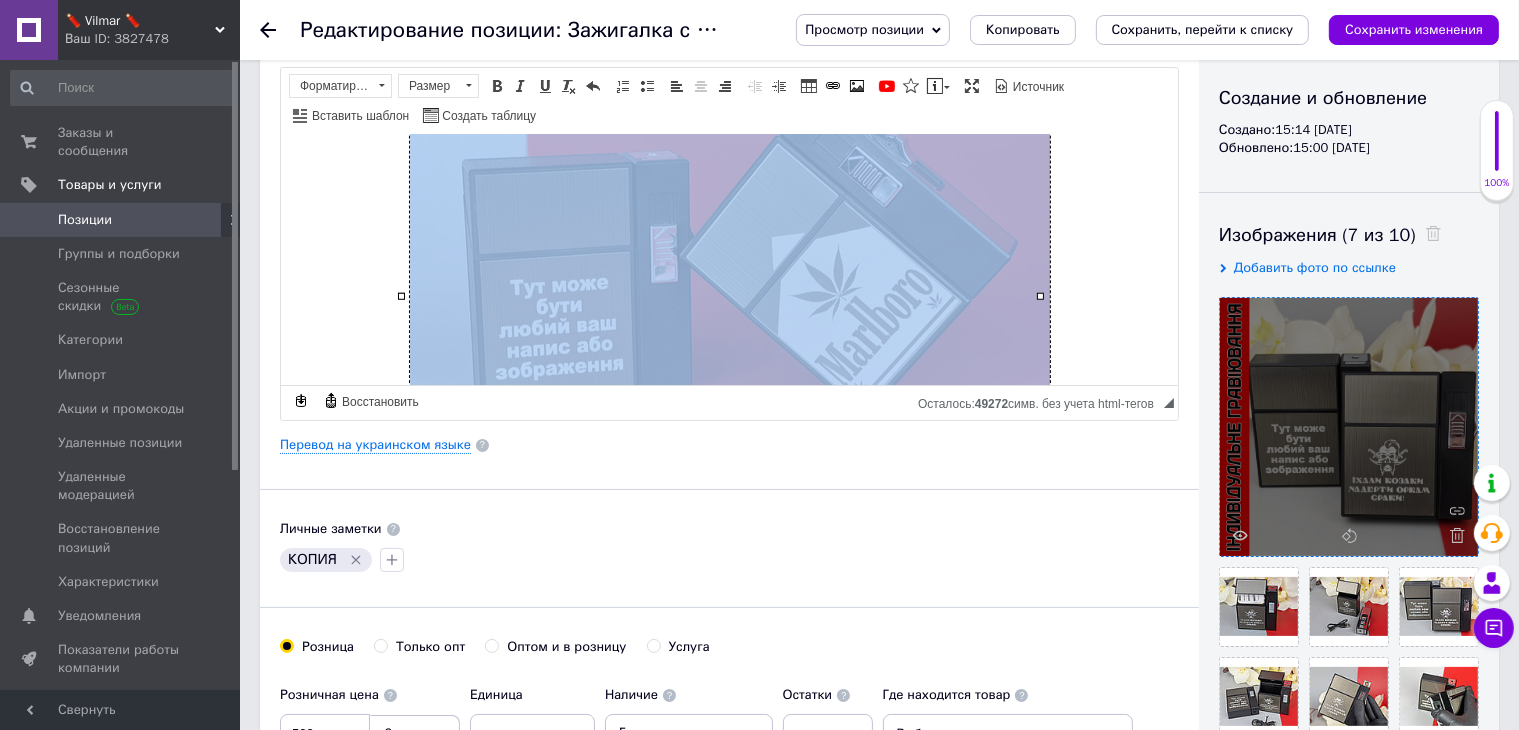 click at bounding box center (729, 296) 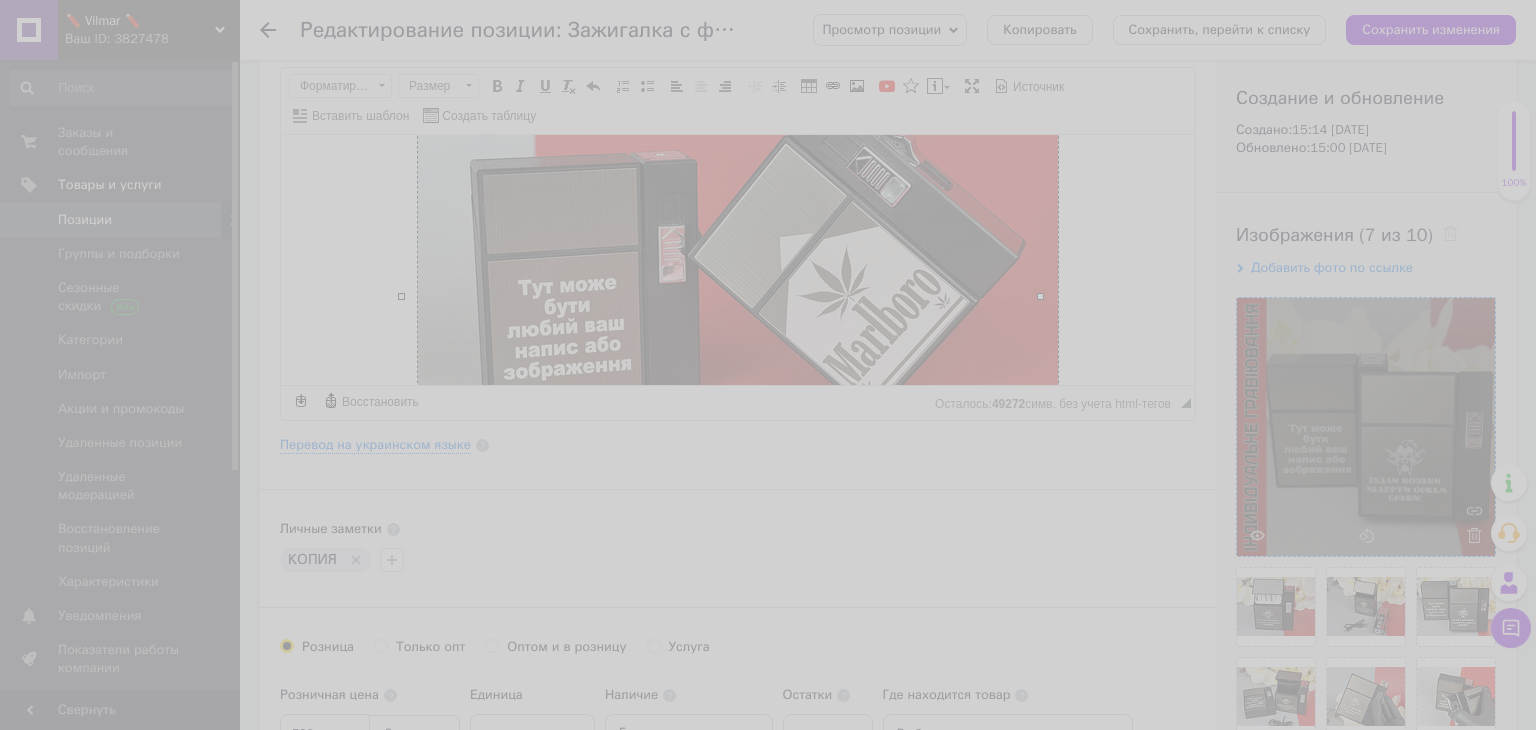 scroll, scrollTop: 0, scrollLeft: 0, axis: both 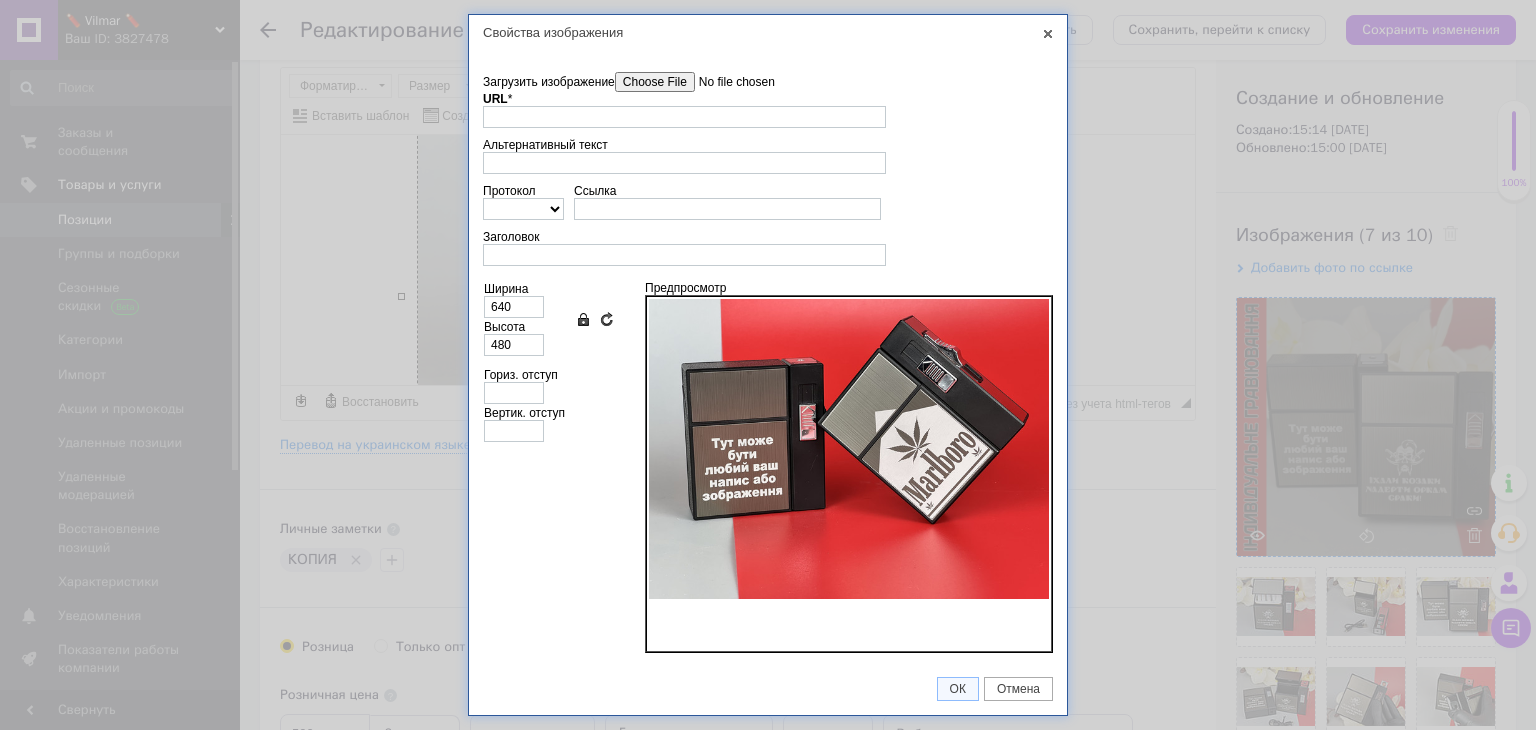 click on "Загрузить изображение" at bounding box center [728, 82] 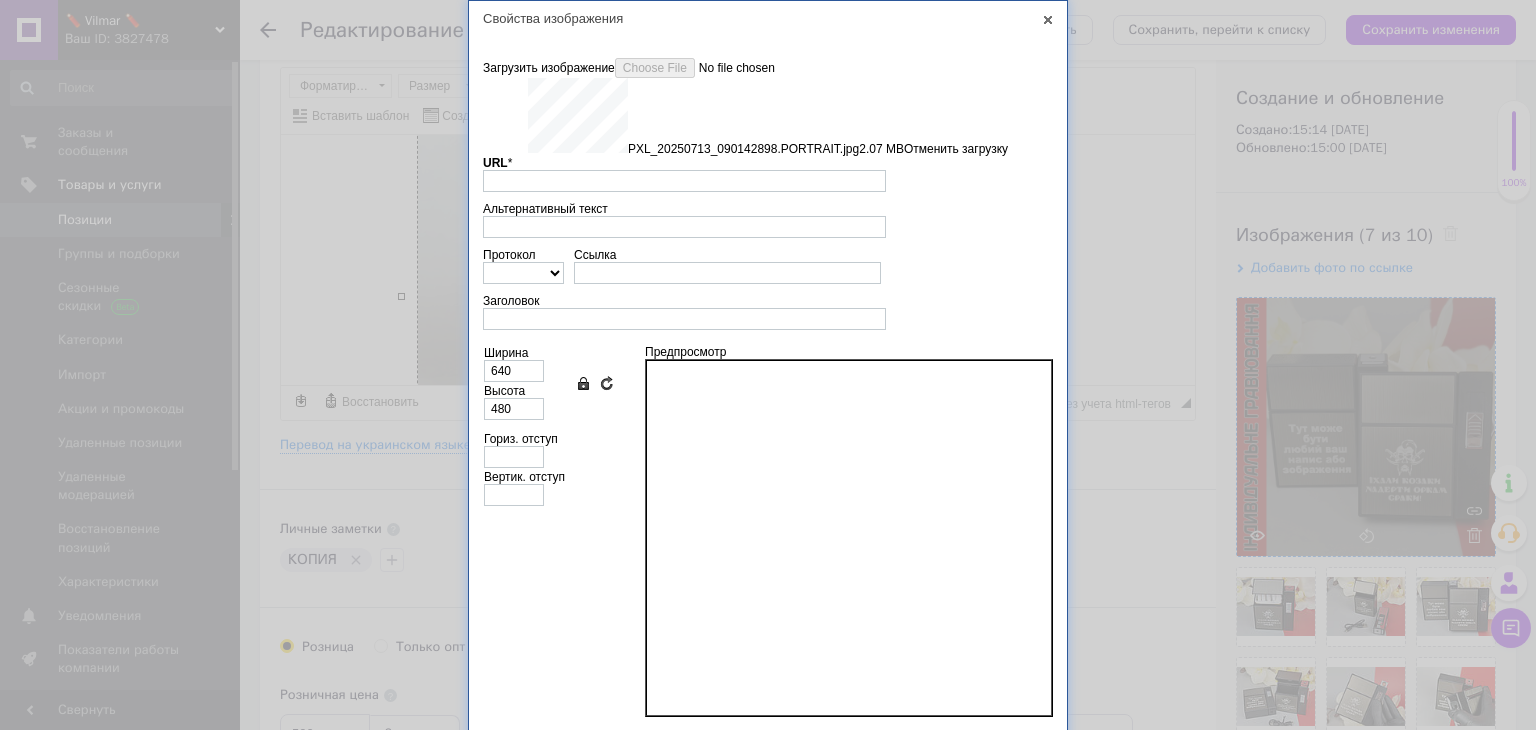 type on "https://images.prom.ua/6747794864_w640_h2048_pxl_20250713_090142898.portrait.jpg?fresh=1&PIMAGE_ID=6747794864" 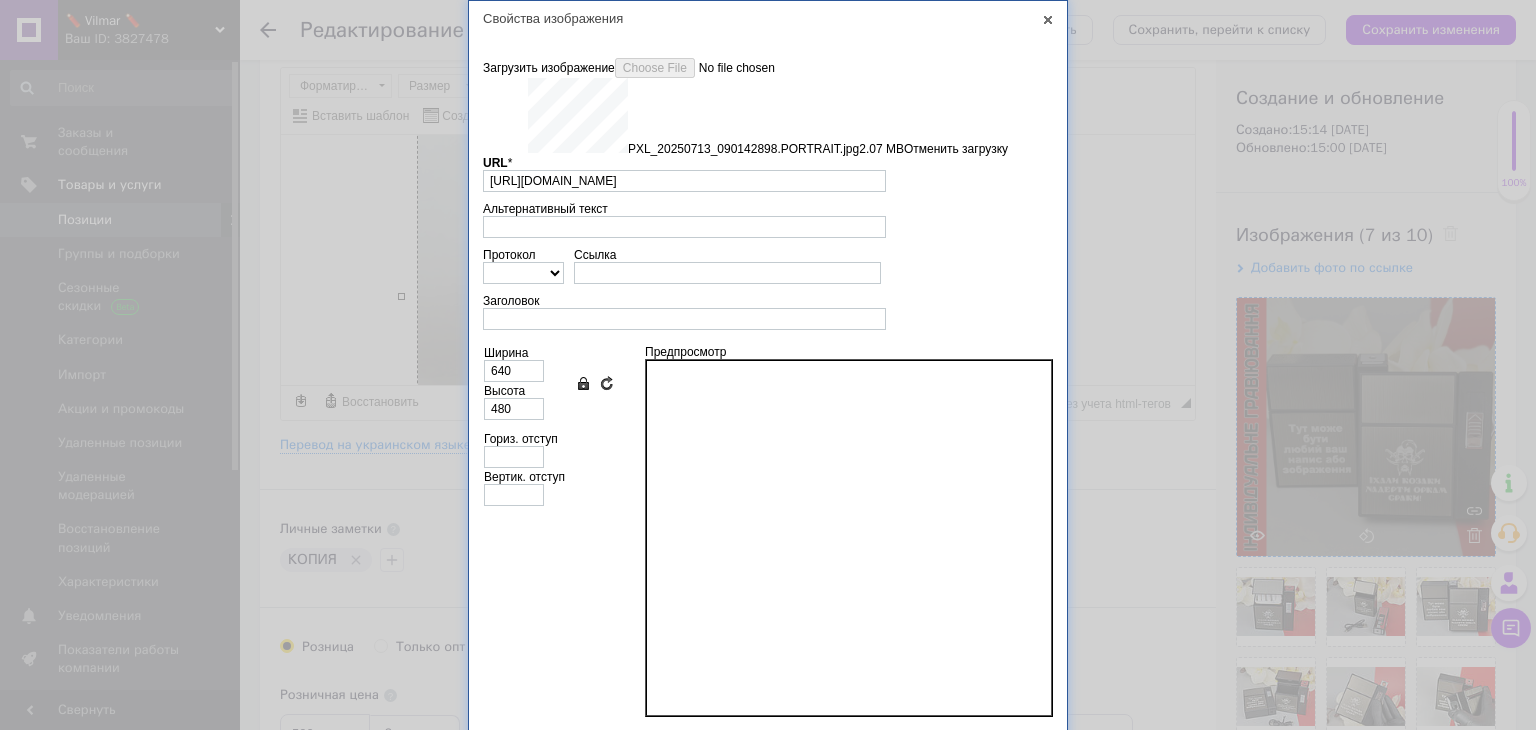 type on "481" 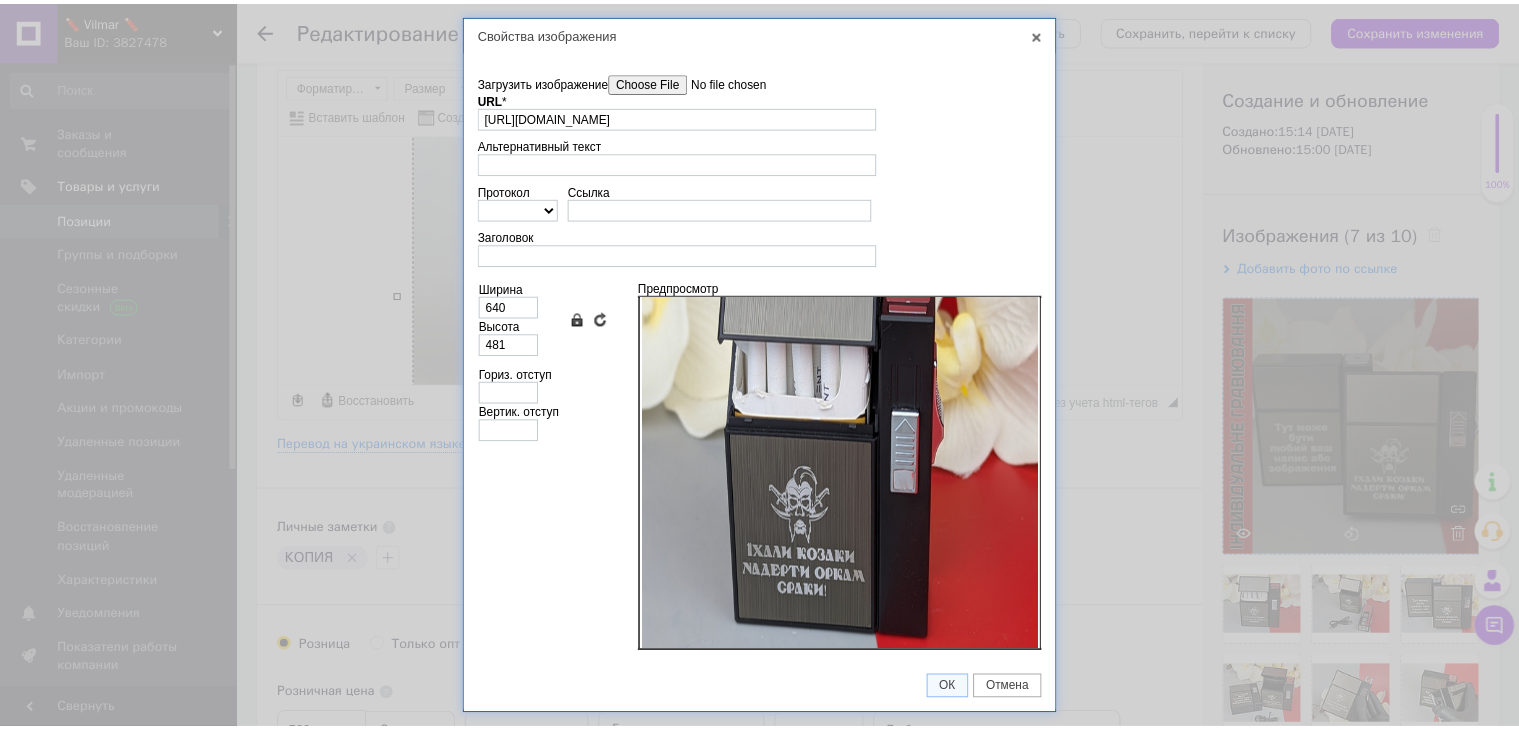 scroll, scrollTop: 100, scrollLeft: 0, axis: vertical 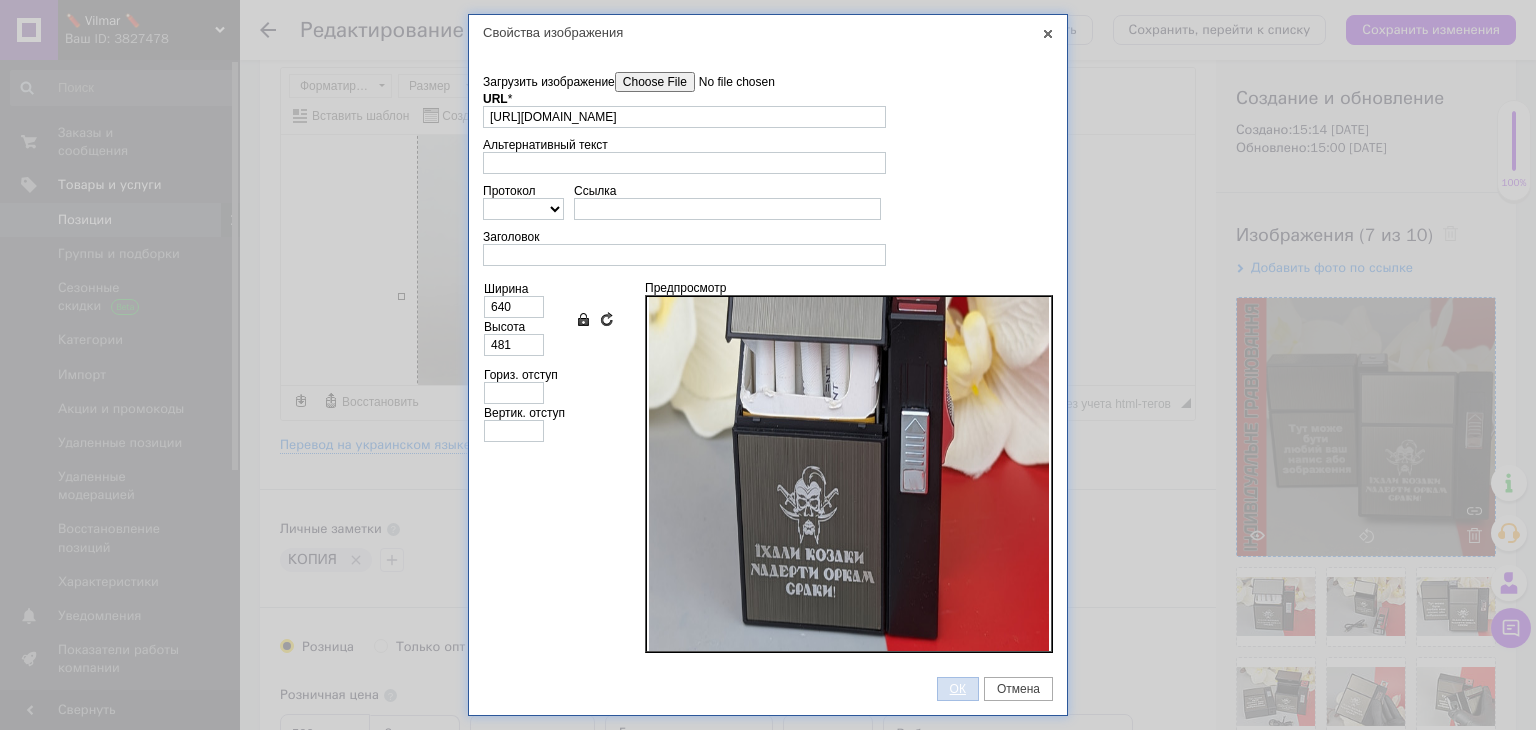 click on "ОК" at bounding box center (958, 689) 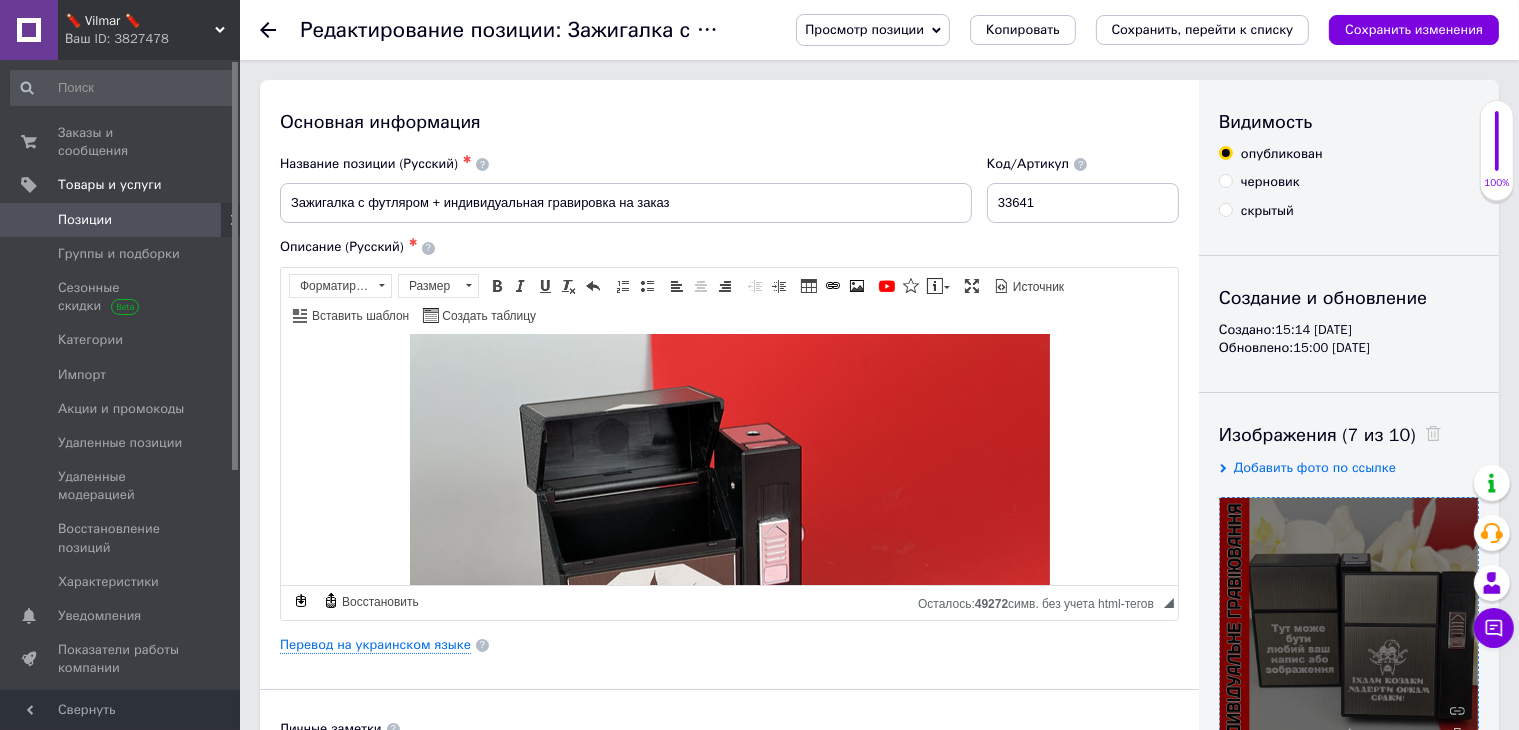 scroll, scrollTop: 2240, scrollLeft: 0, axis: vertical 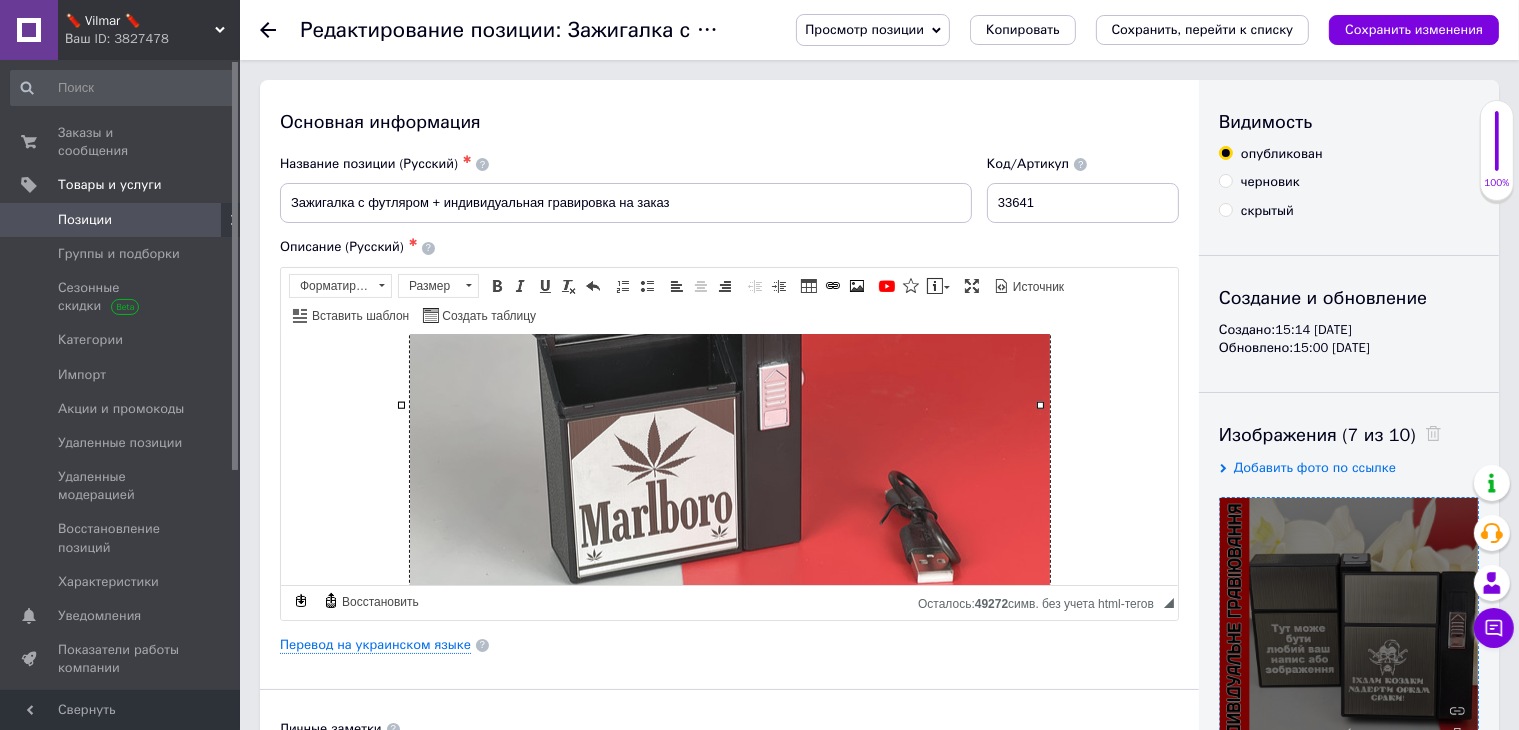 click at bounding box center [729, 406] 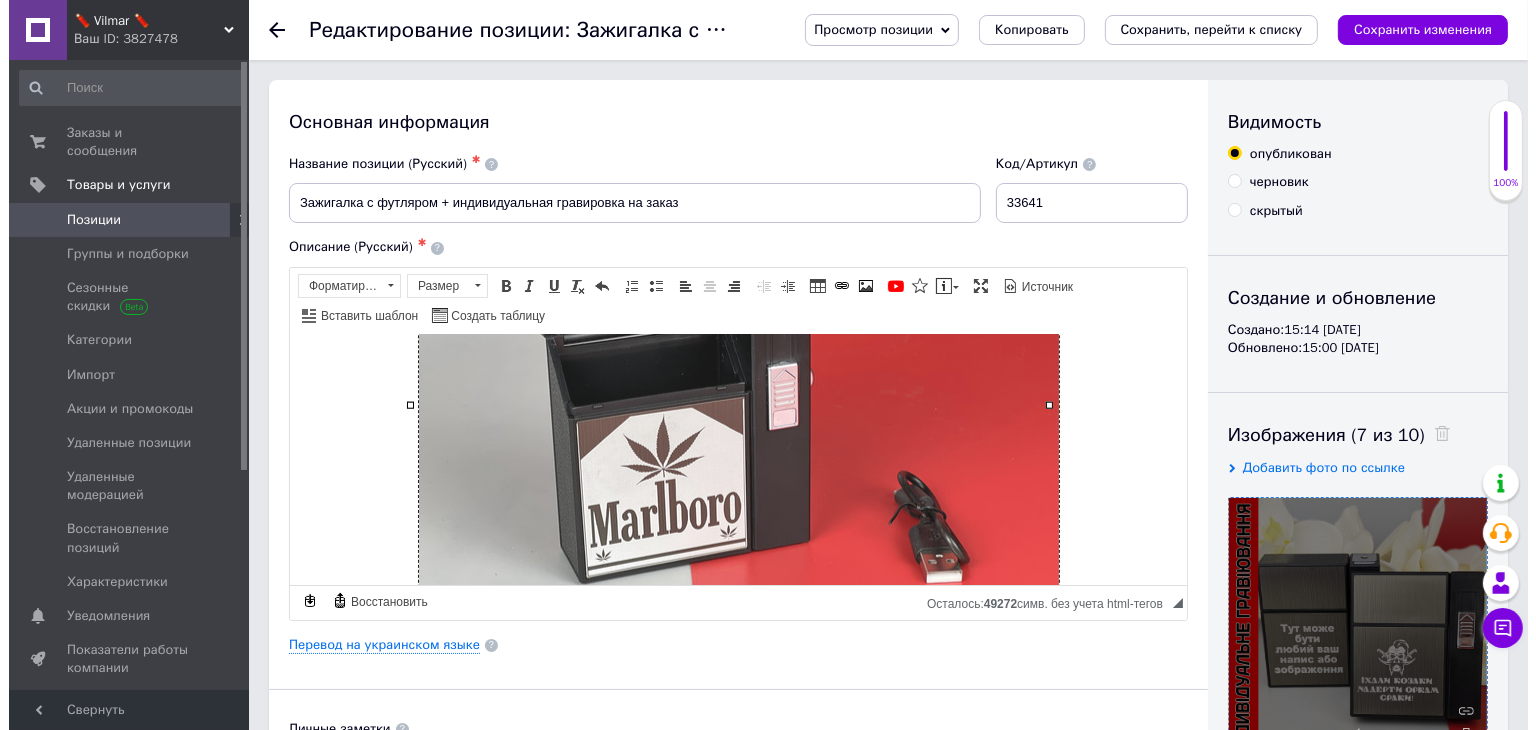 scroll, scrollTop: 2240, scrollLeft: 0, axis: vertical 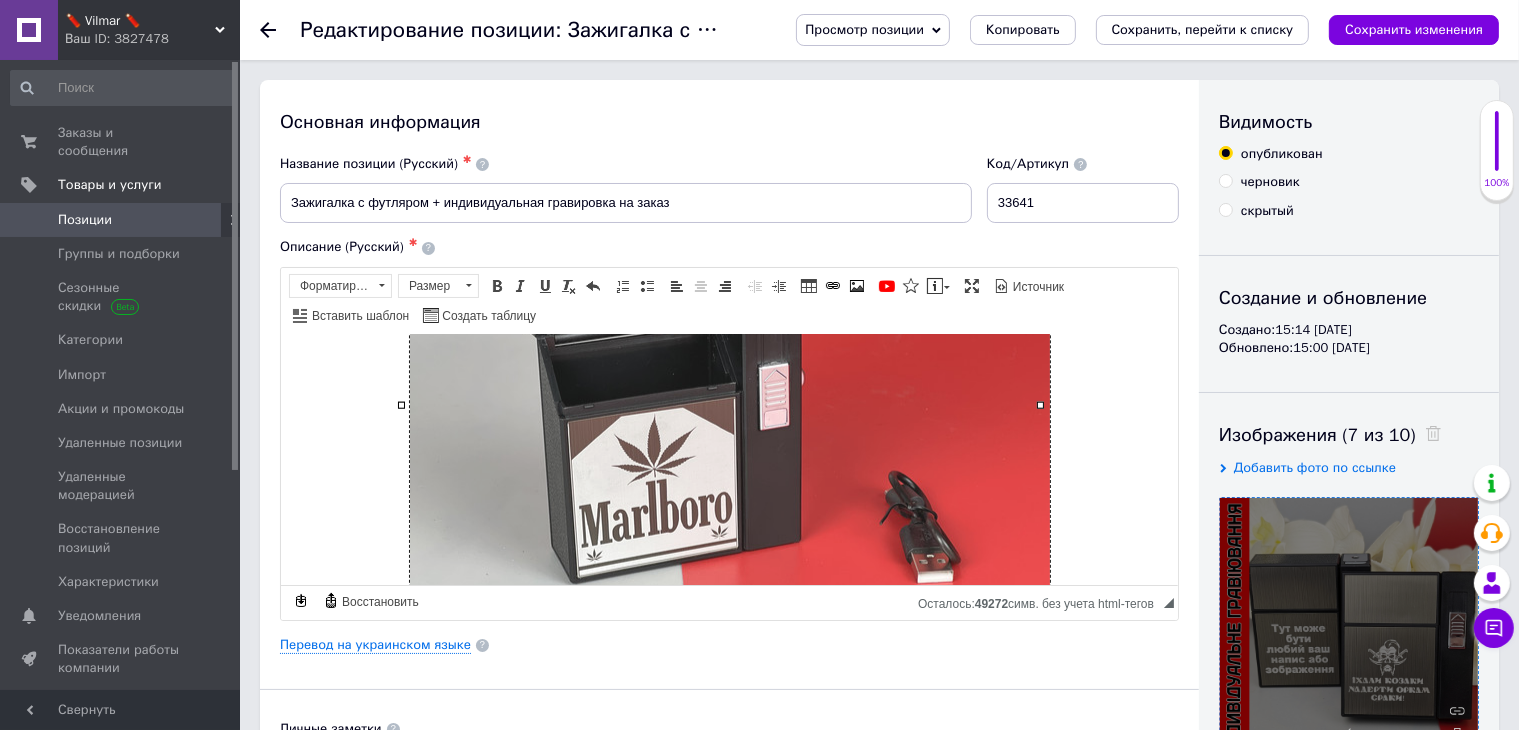 type on "https://images.prom.ua/6723463026_w640_h2048_img_2016.jpg?fresh=1&PIMAGE_ID=6723463026" 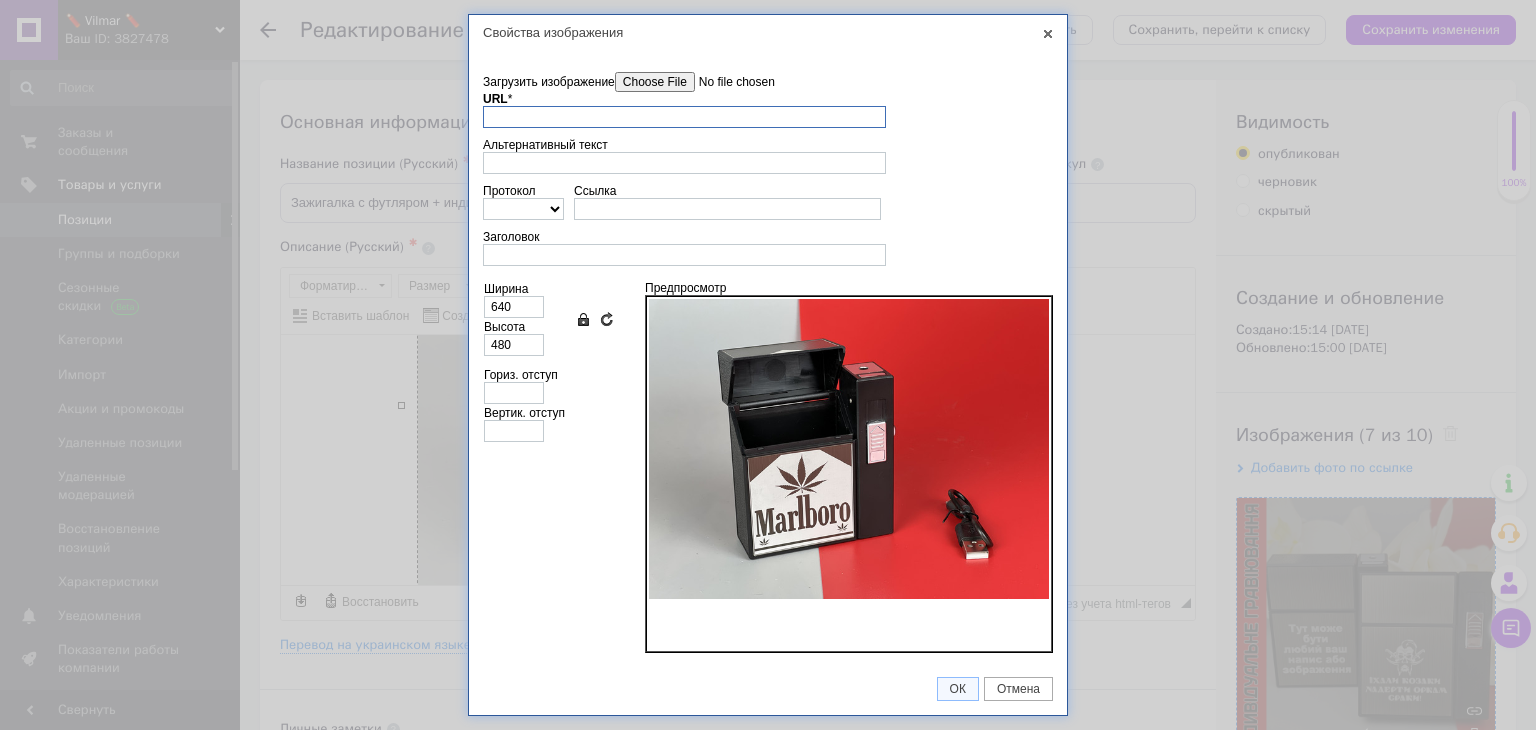 scroll, scrollTop: 0, scrollLeft: 0, axis: both 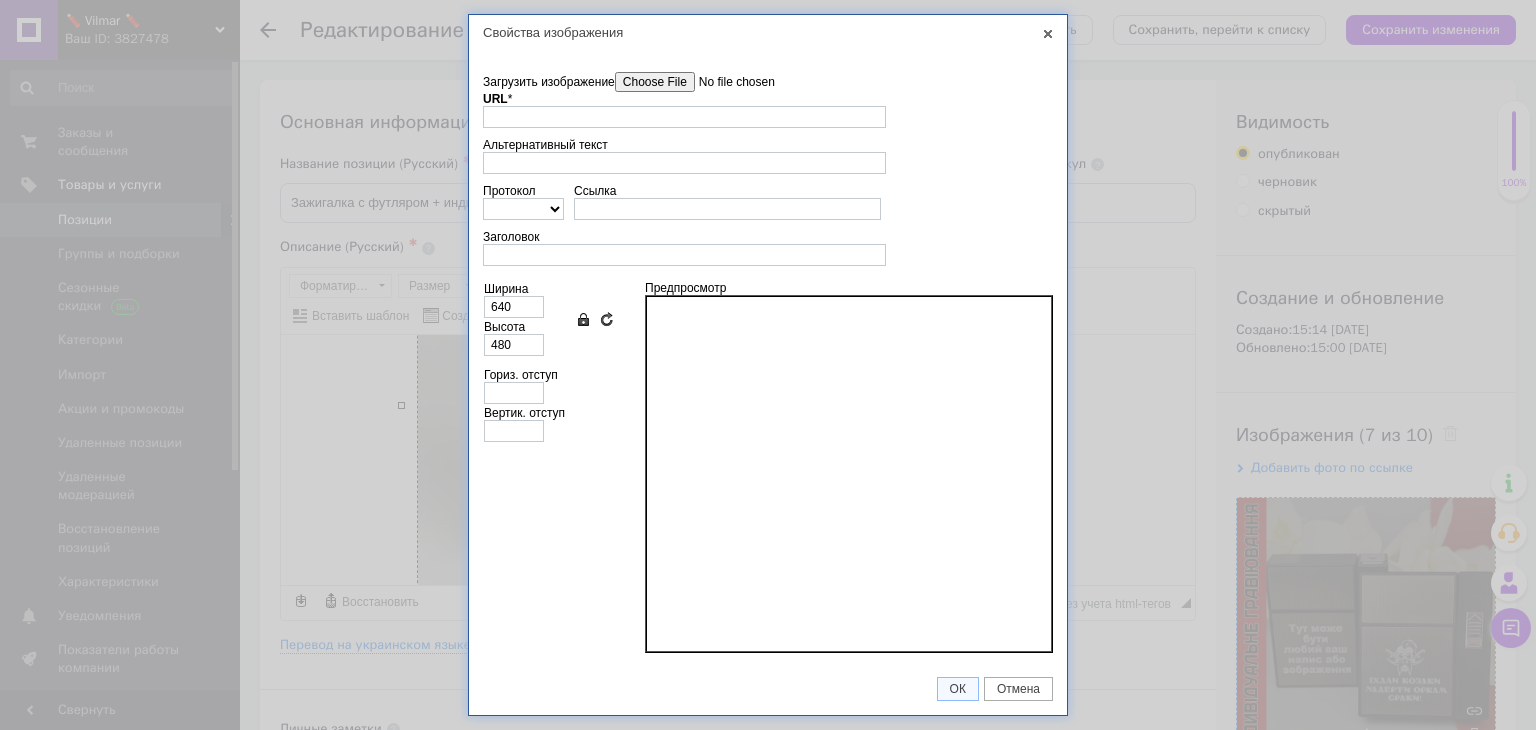 click on "Загрузить изображение" at bounding box center [728, 82] 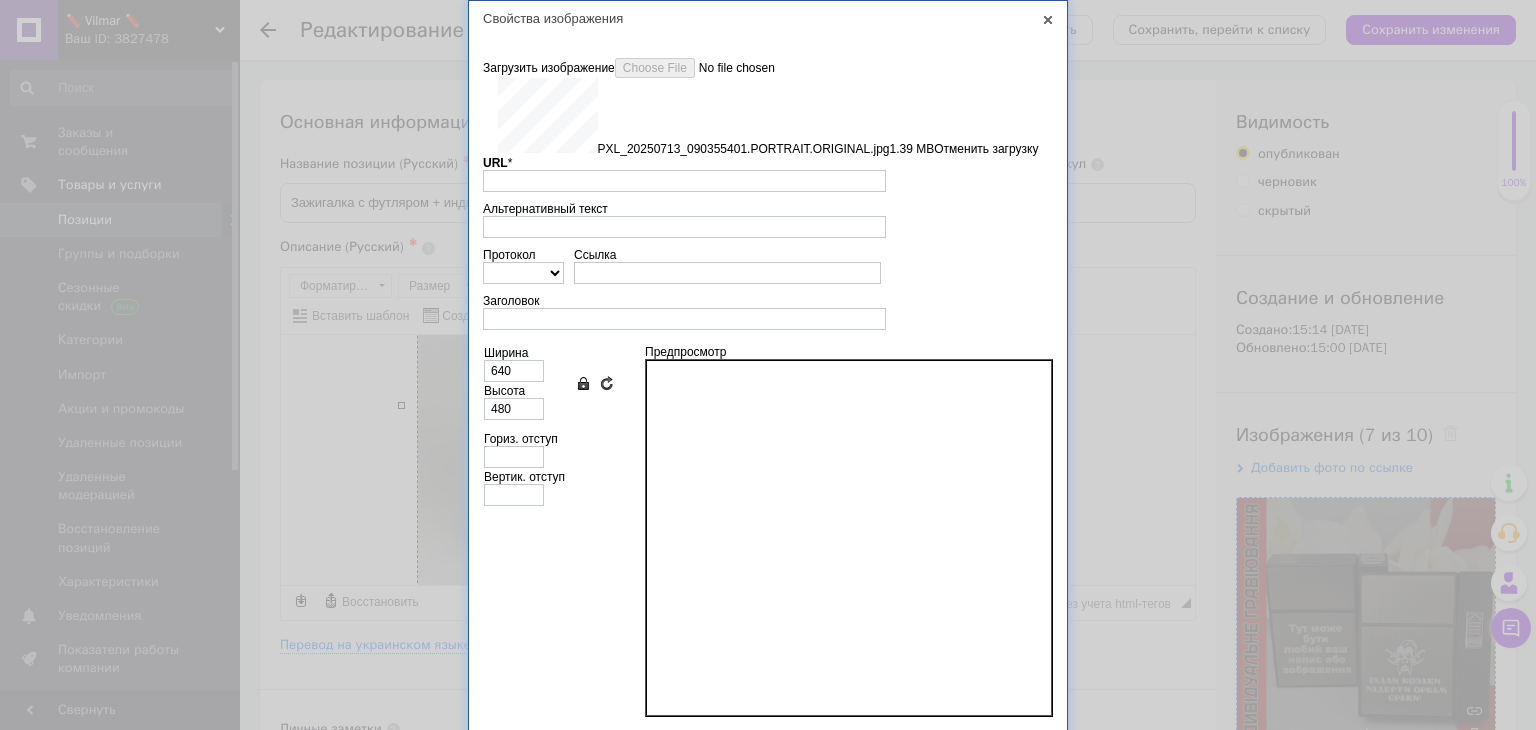 type on "https://images.prom.ua/6747795207_w640_h2048_pxl_20250713_090355401.portrait.original.jpg?fresh=1&PIMAGE_ID=6747795207" 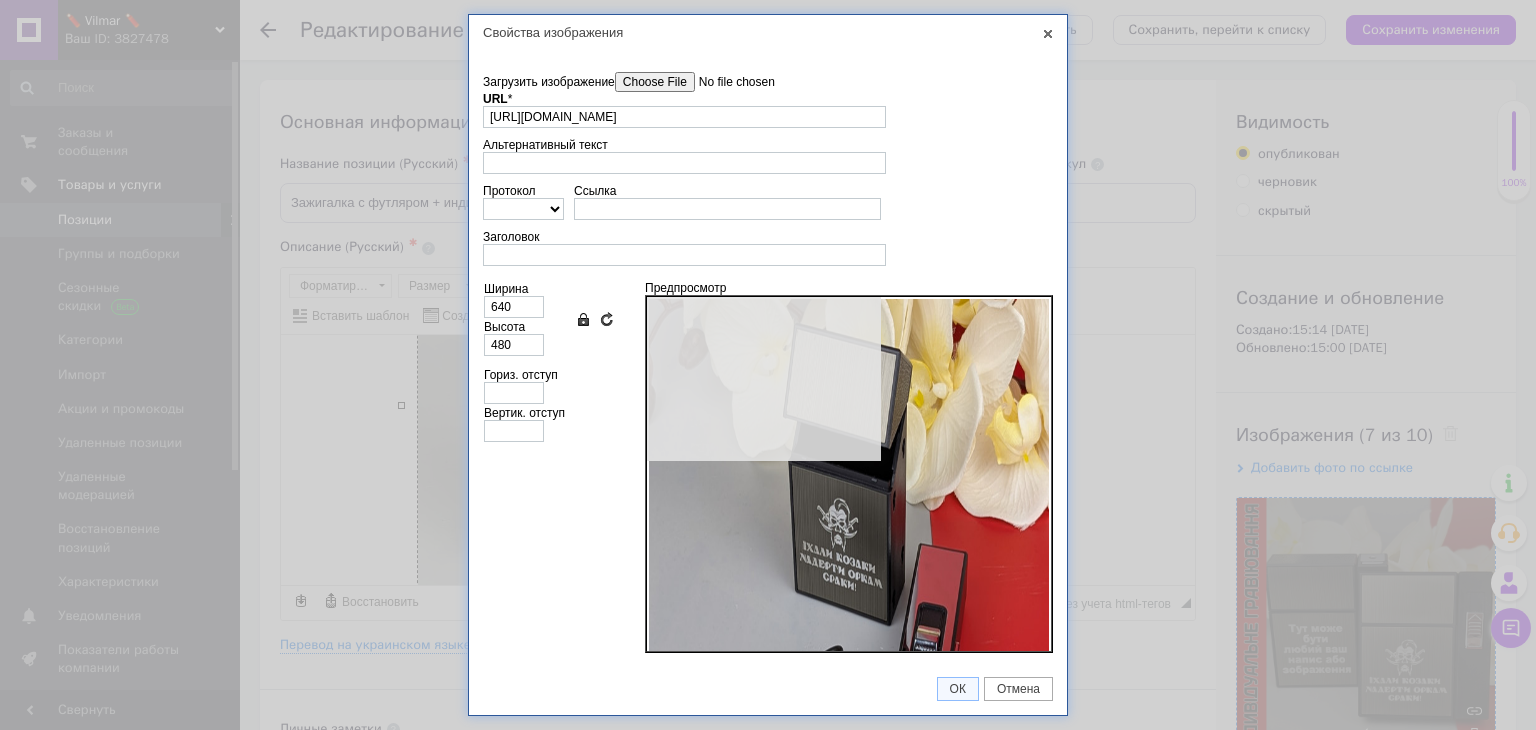 type on "481" 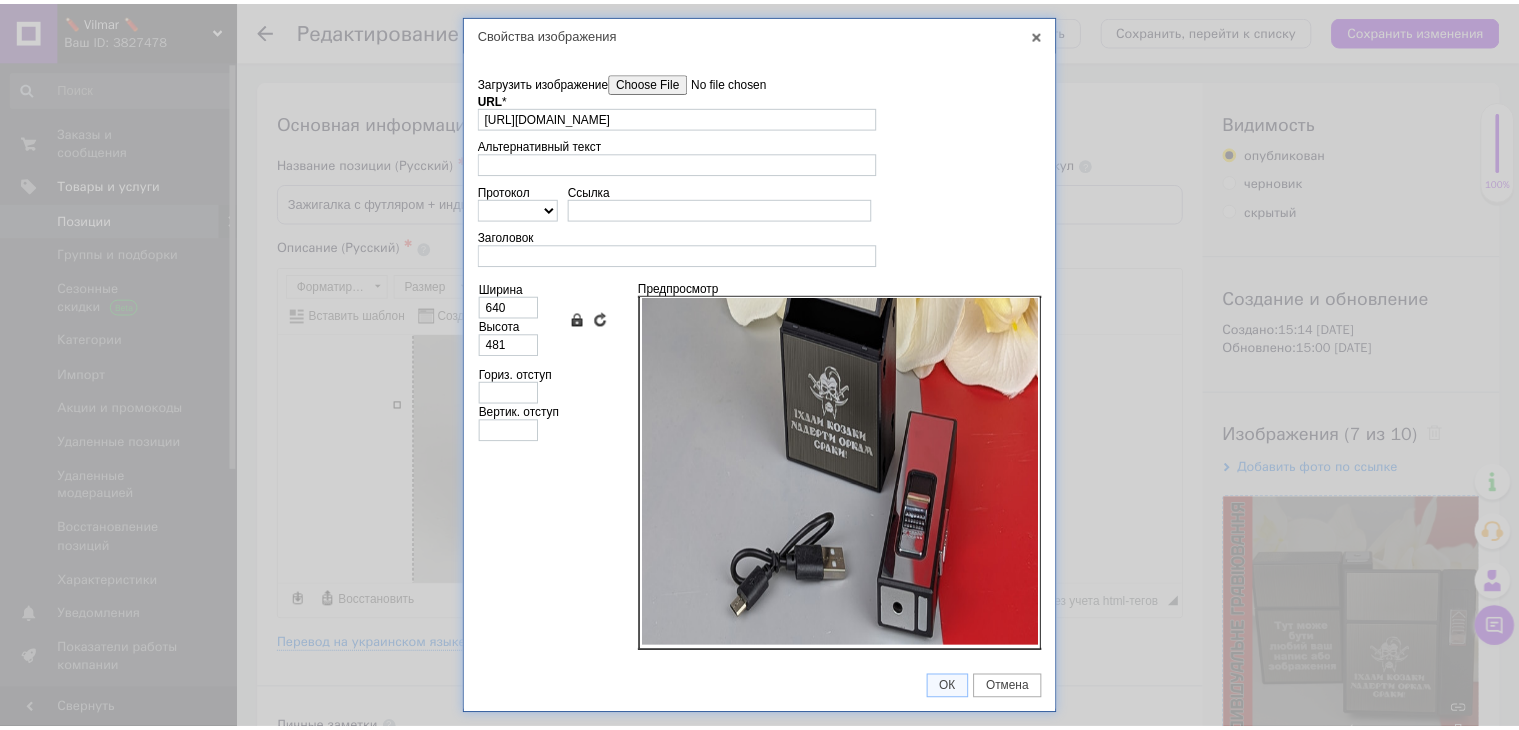 scroll, scrollTop: 138, scrollLeft: 0, axis: vertical 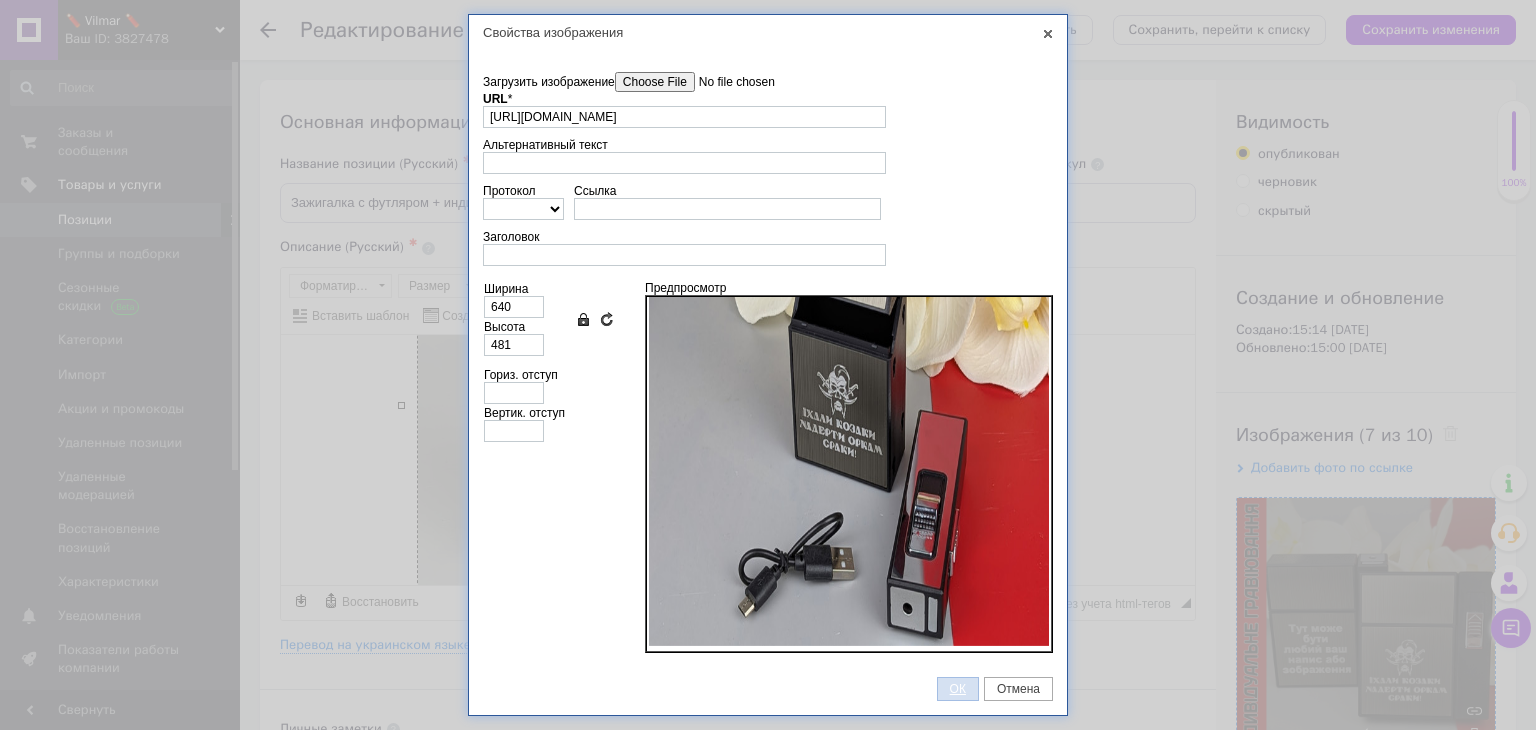 click on "ОК" at bounding box center [958, 689] 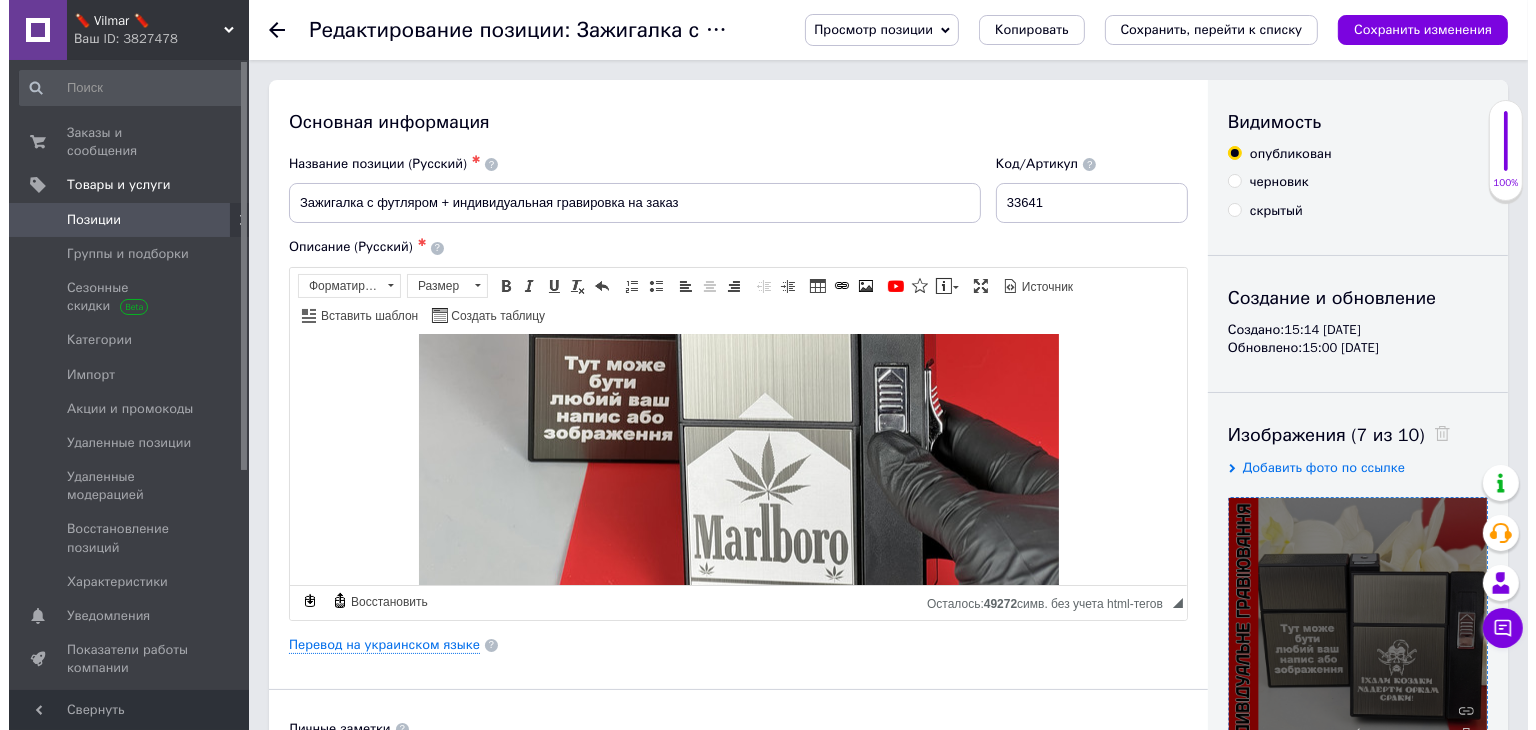 scroll, scrollTop: 2740, scrollLeft: 0, axis: vertical 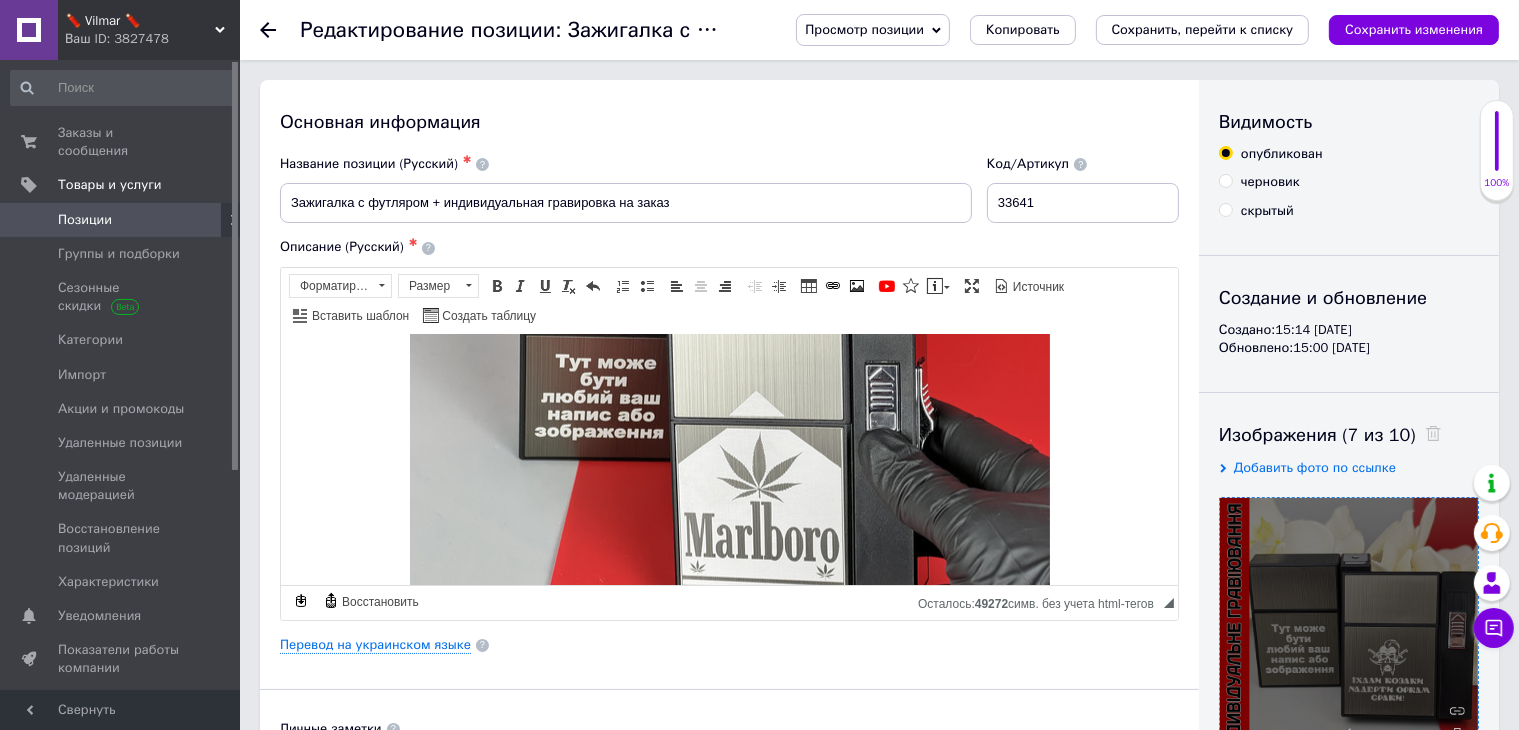 click at bounding box center (729, 416) 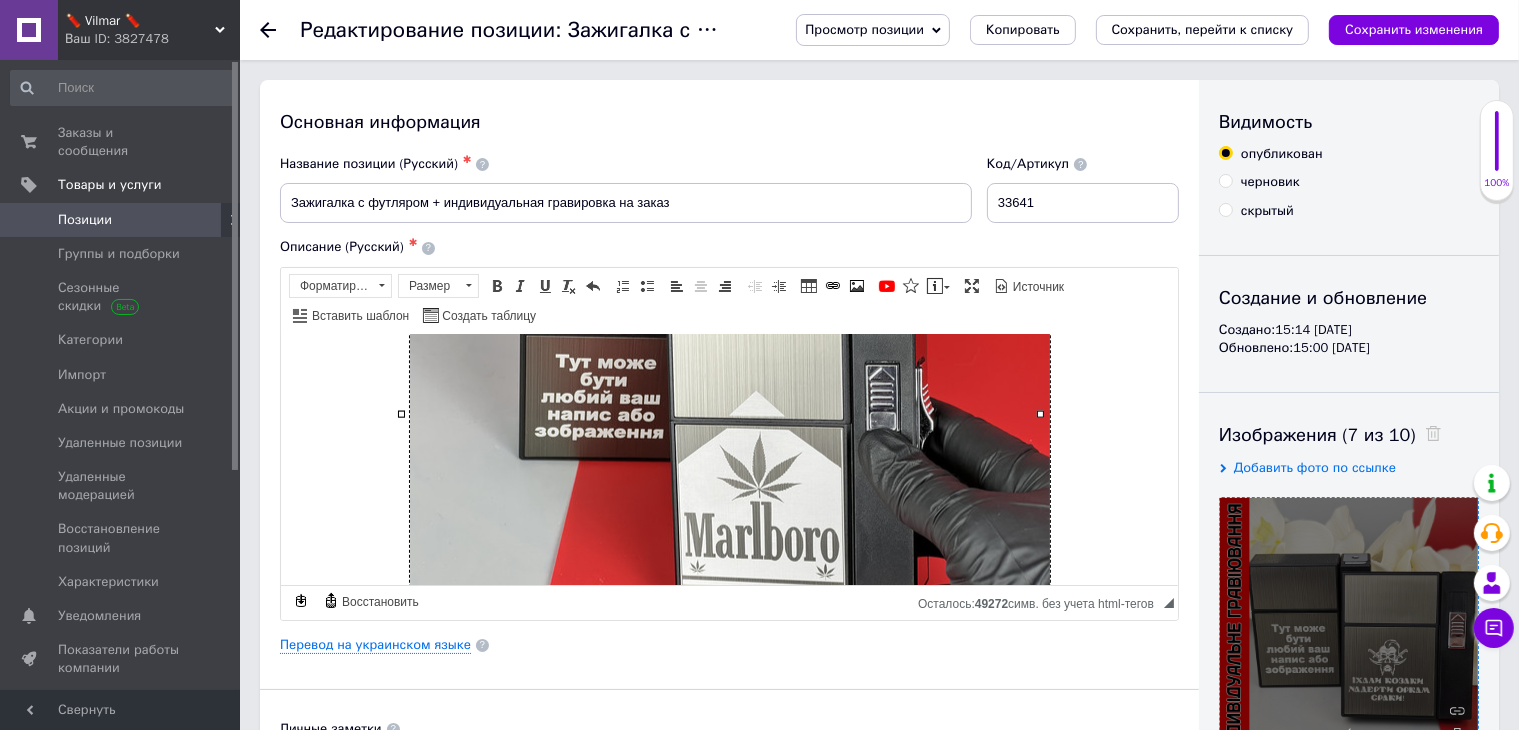 click at bounding box center [729, 416] 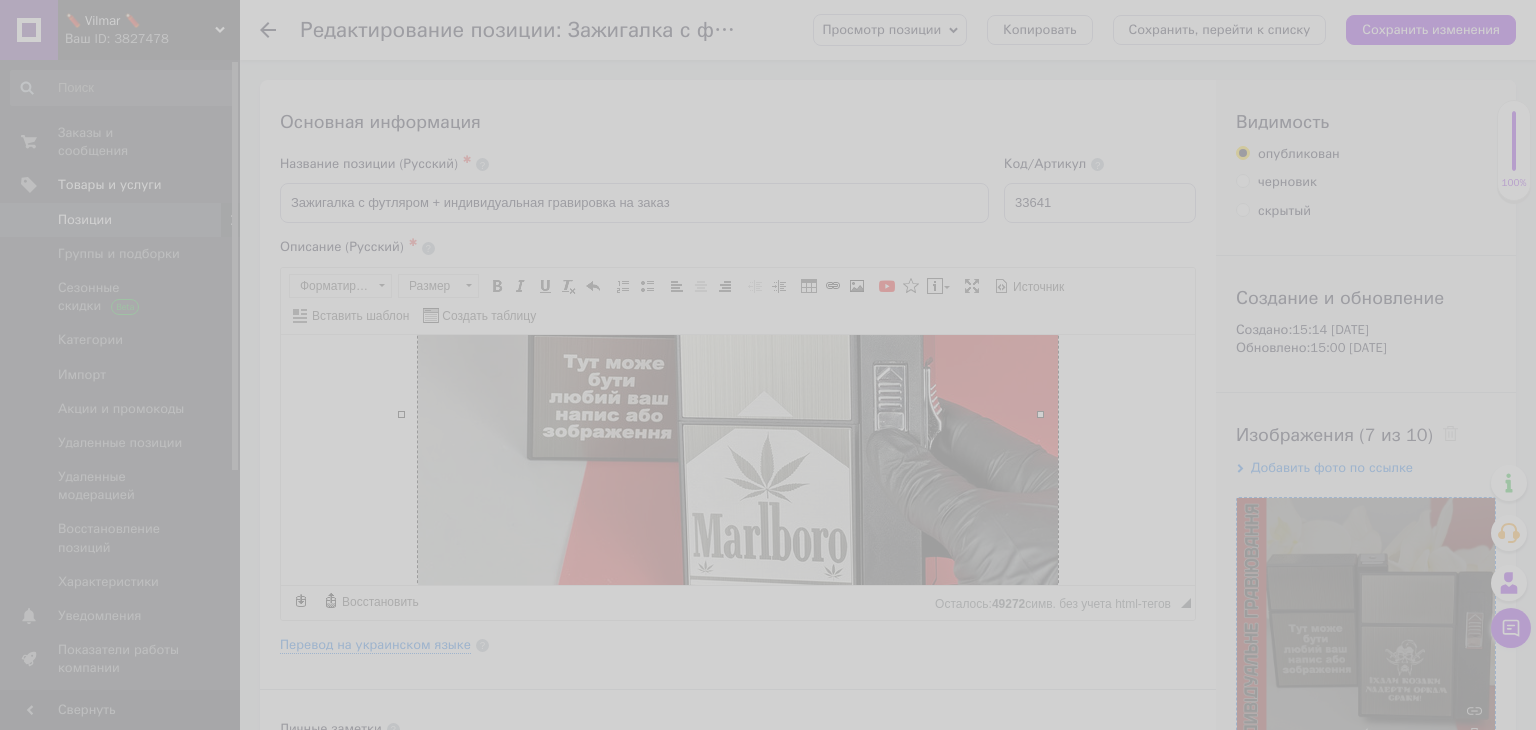 scroll, scrollTop: 0, scrollLeft: 0, axis: both 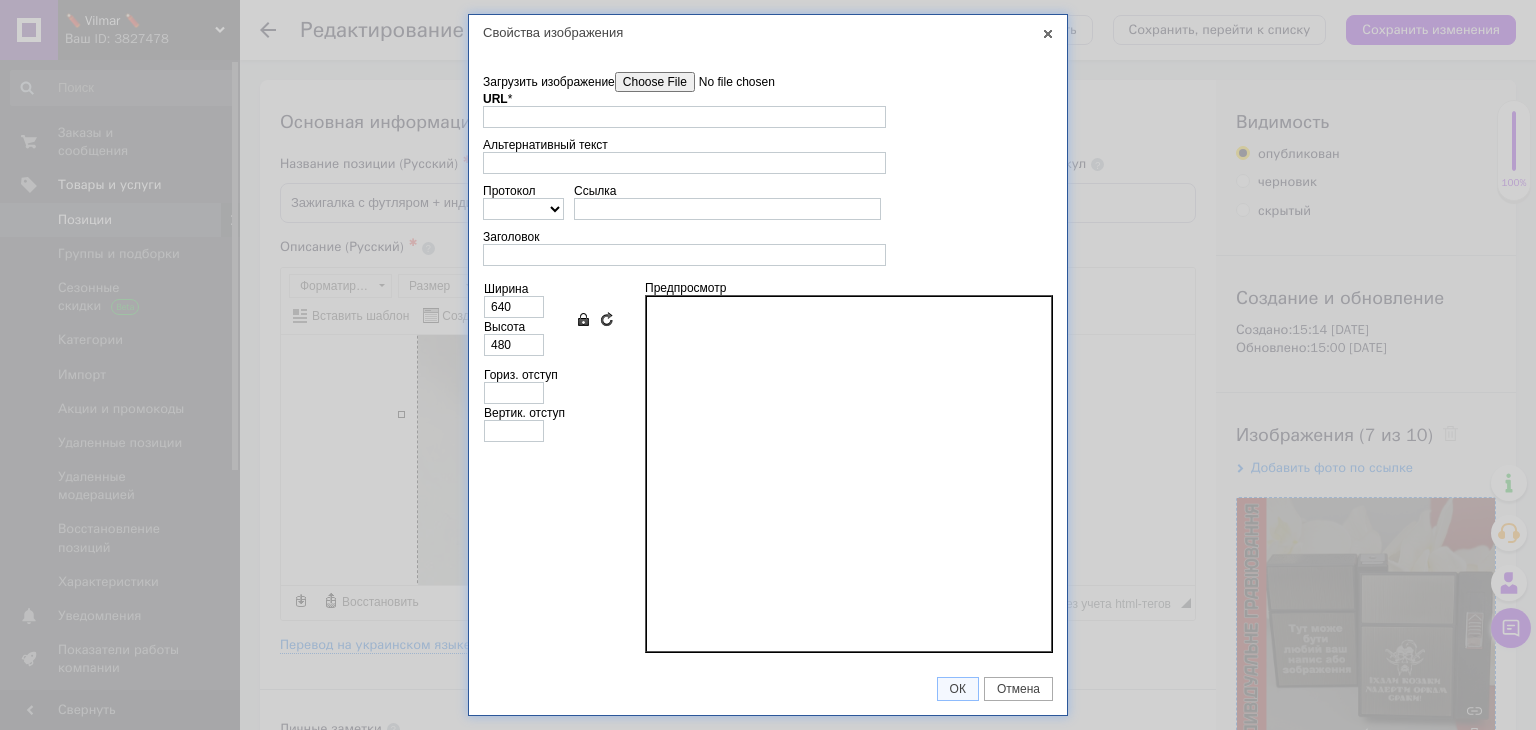 click on "Загрузить изображение" at bounding box center (728, 82) 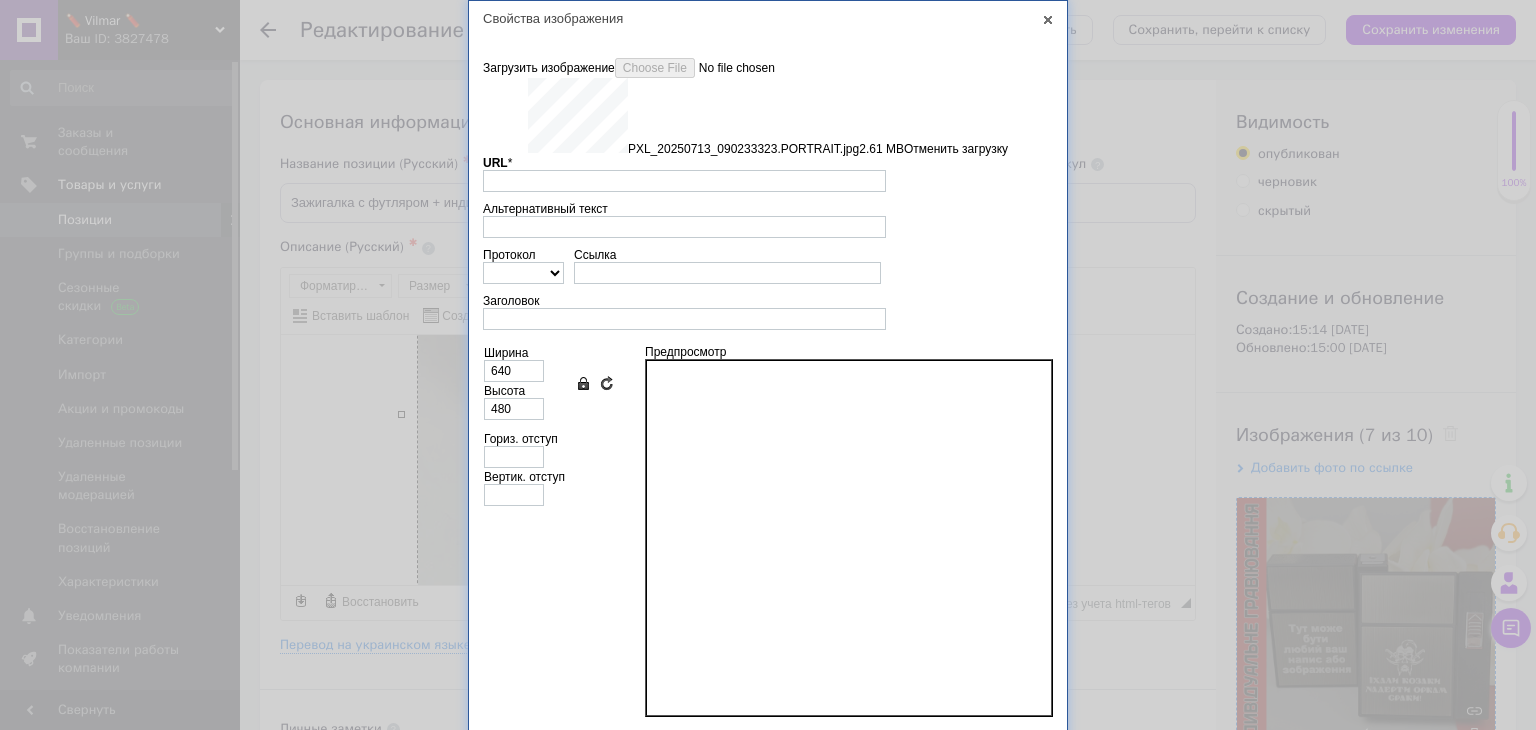 type on "https://images.prom.ua/6747795456_w640_h2048_pxl_20250713_090233323.portrait.jpg?fresh=1&PIMAGE_ID=6747795456" 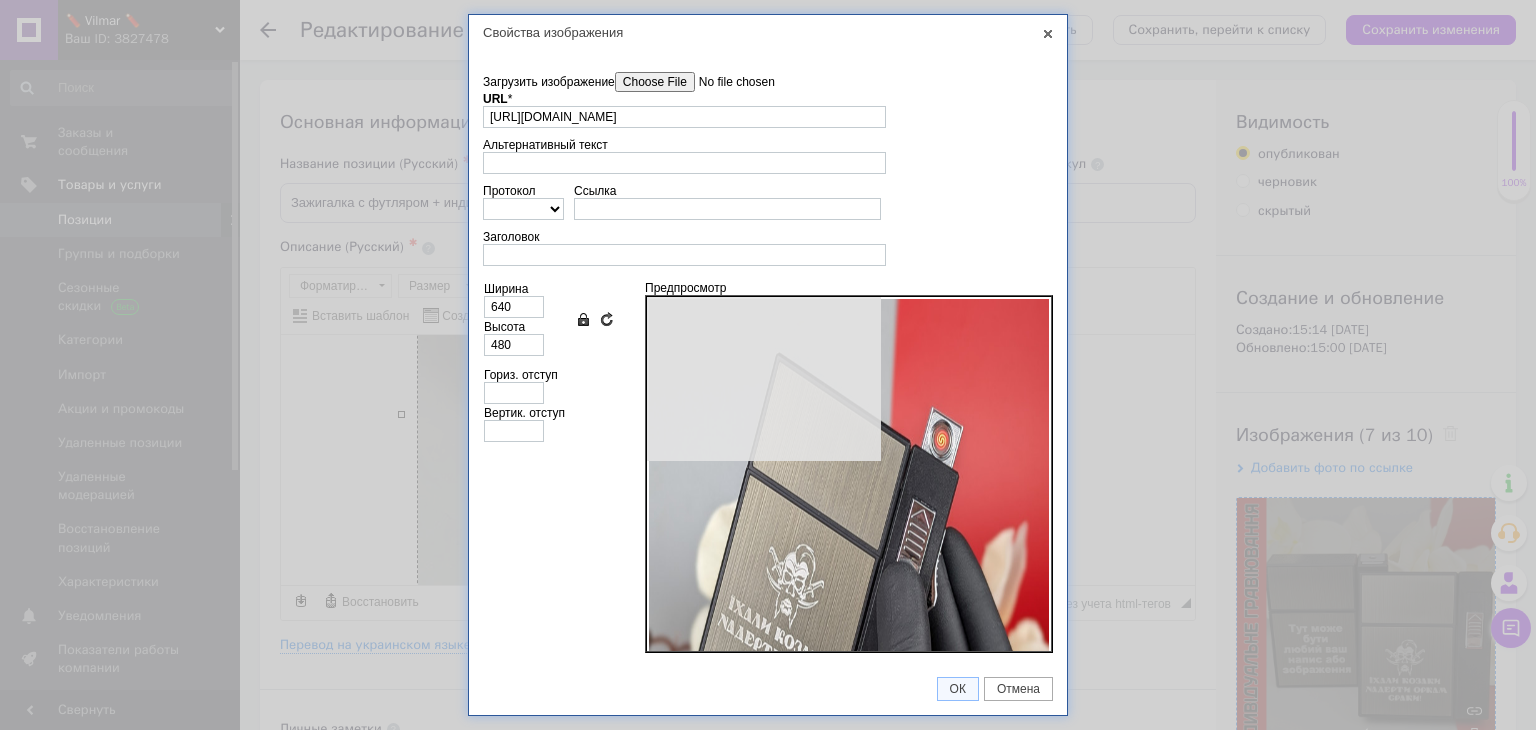 type on "481" 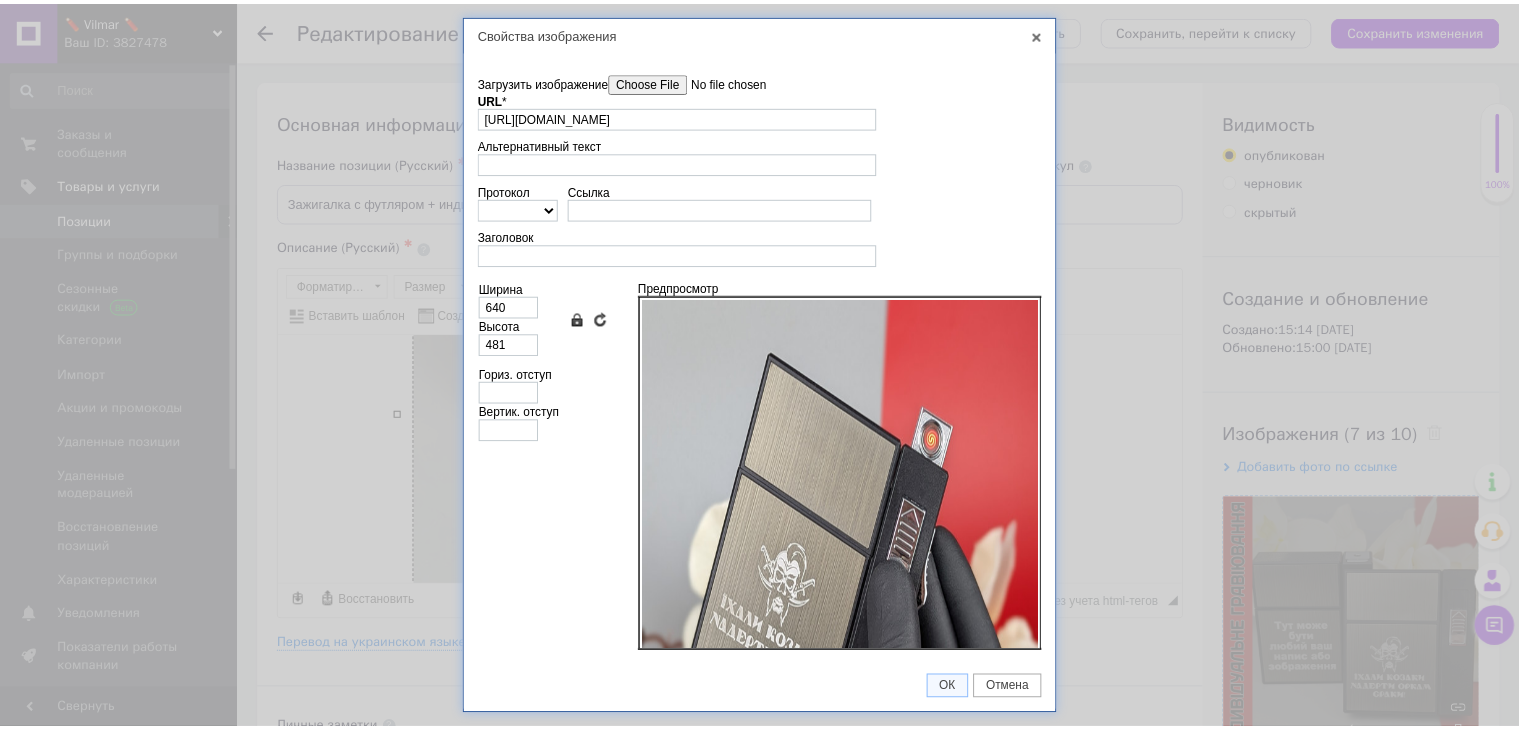 scroll, scrollTop: 100, scrollLeft: 0, axis: vertical 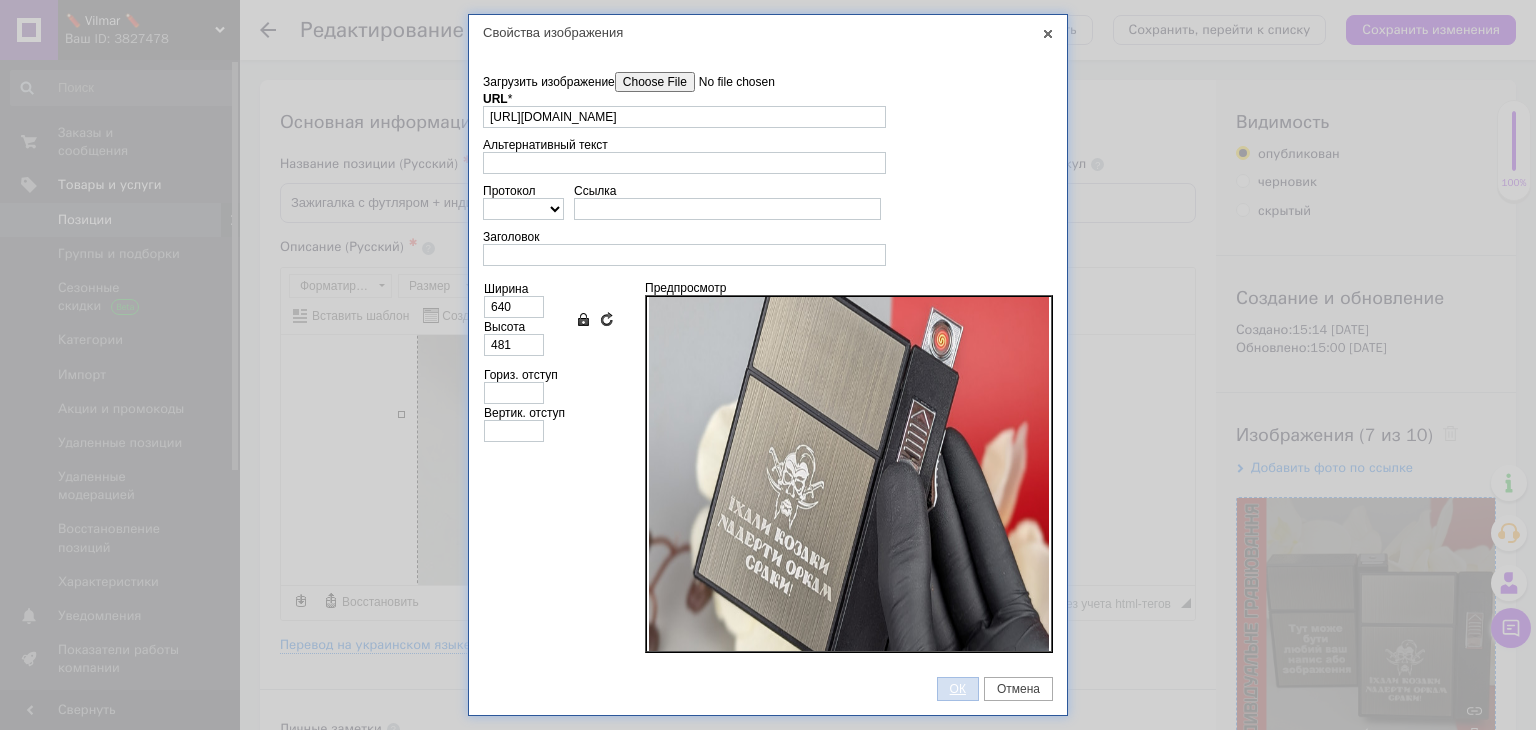 click on "ОК" at bounding box center (958, 689) 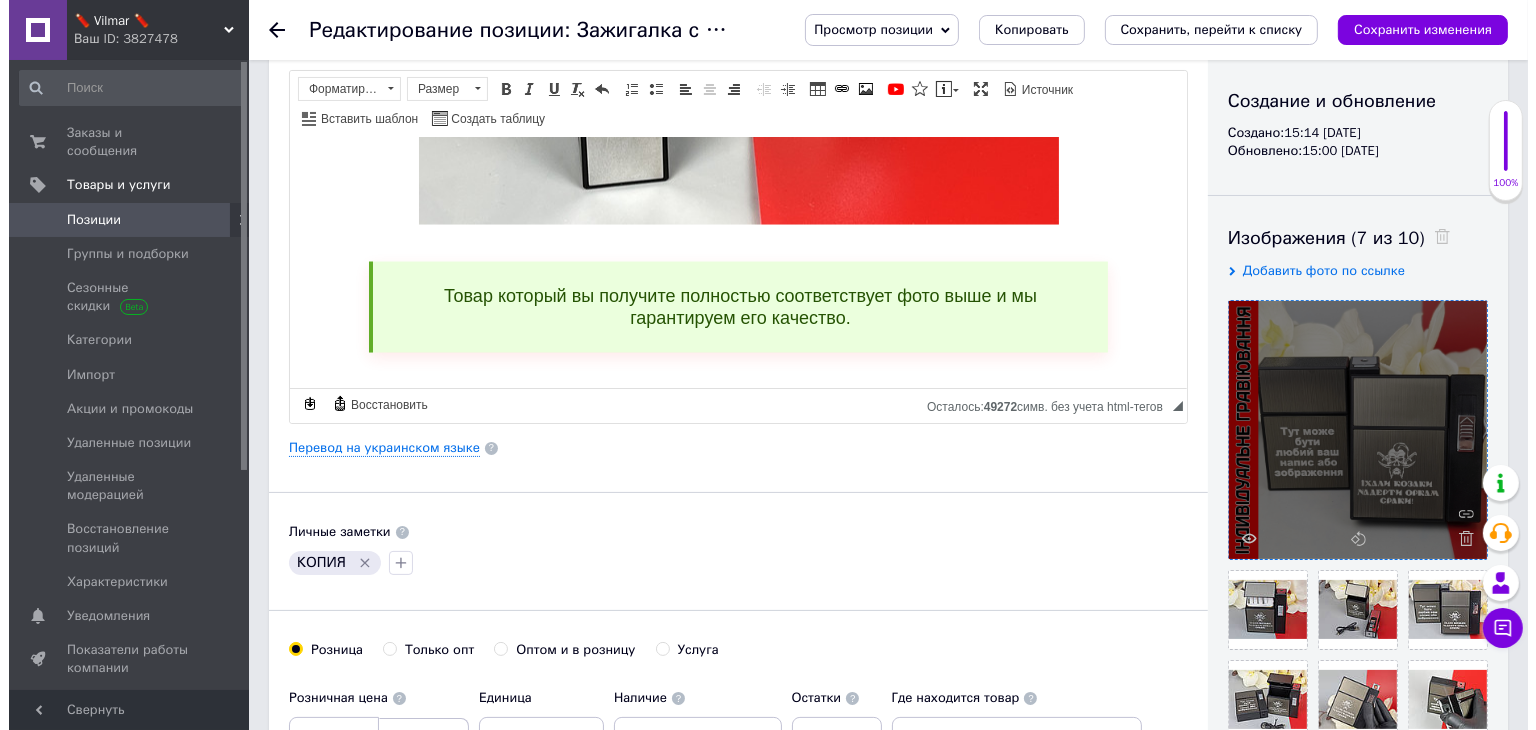 scroll, scrollTop: 300, scrollLeft: 0, axis: vertical 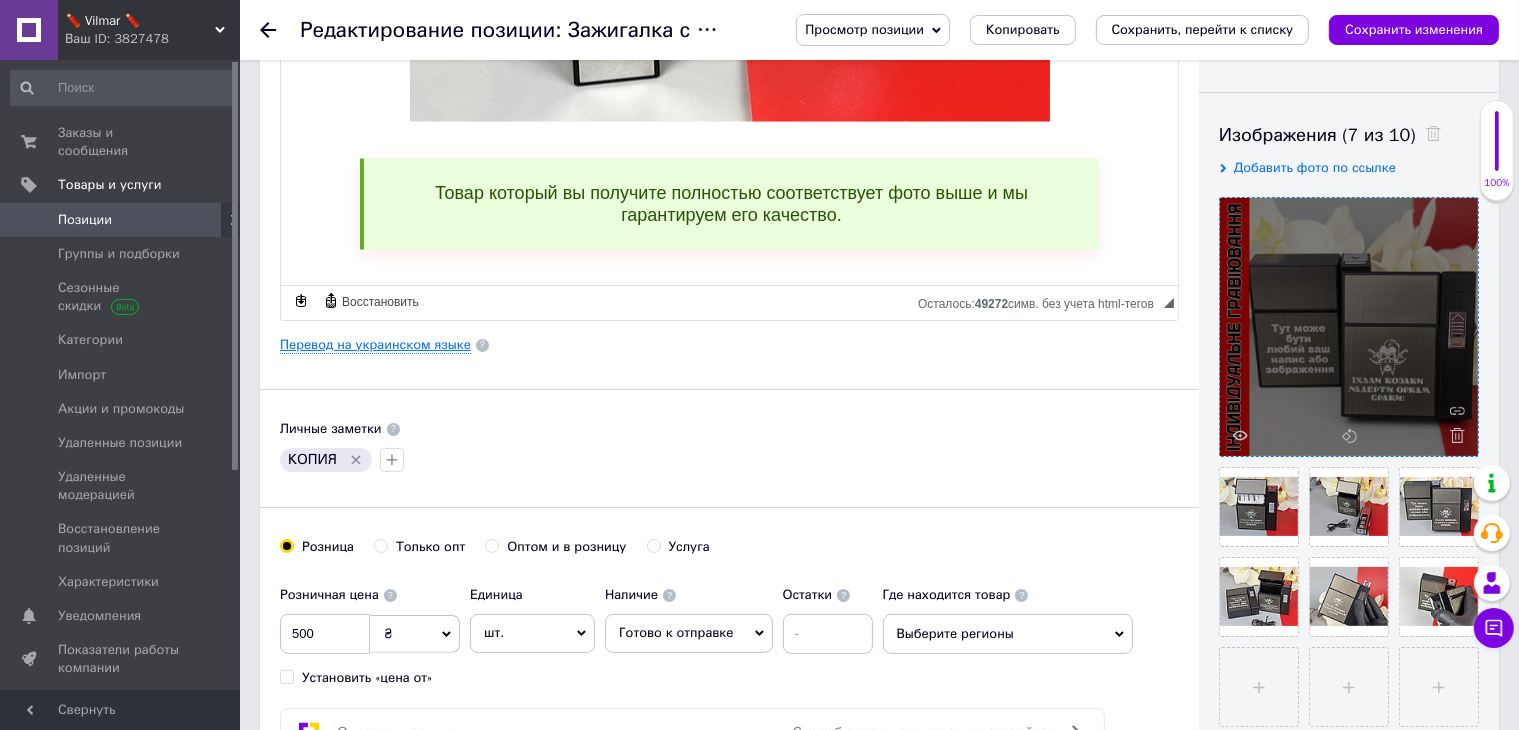 click on "Перевод на украинском языке" at bounding box center [375, 345] 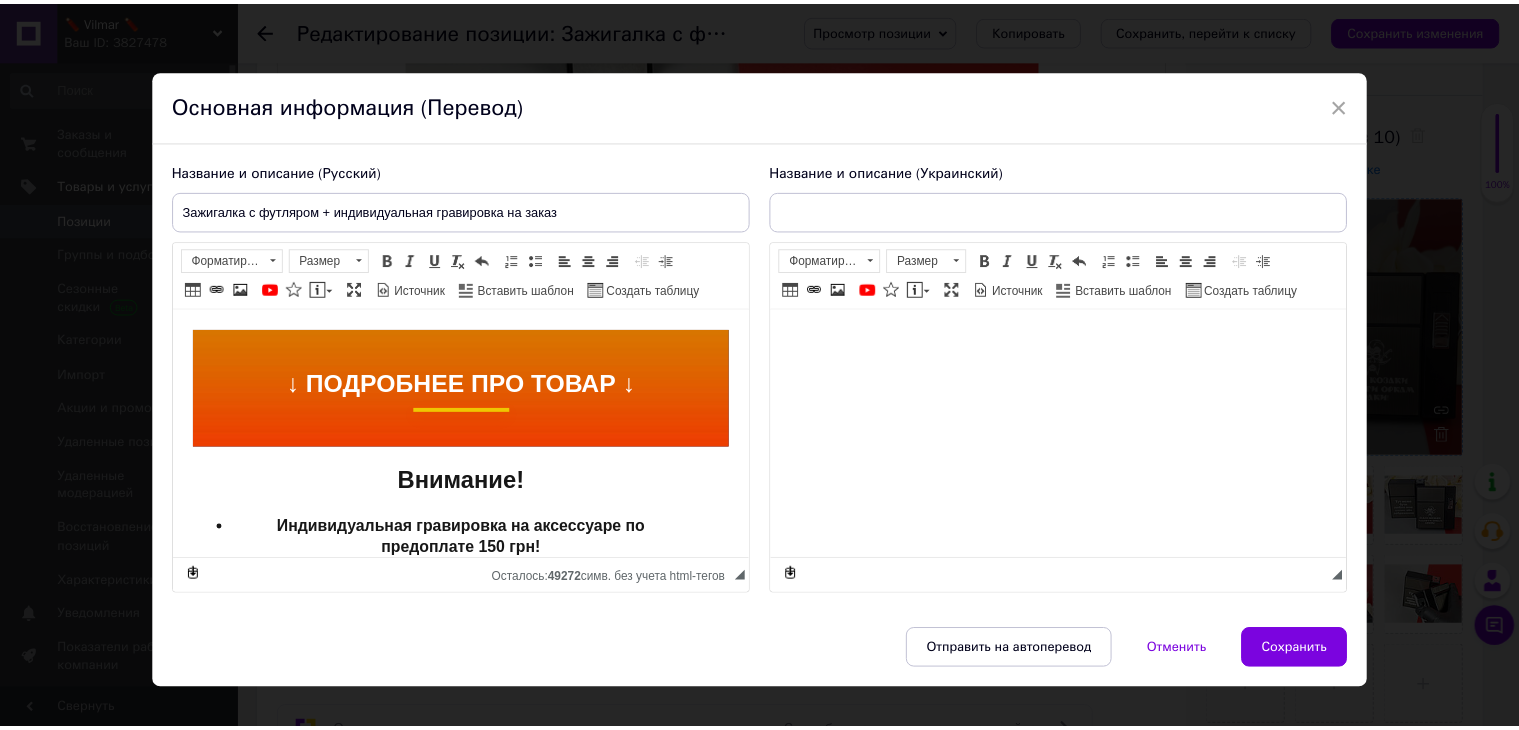 scroll, scrollTop: 0, scrollLeft: 0, axis: both 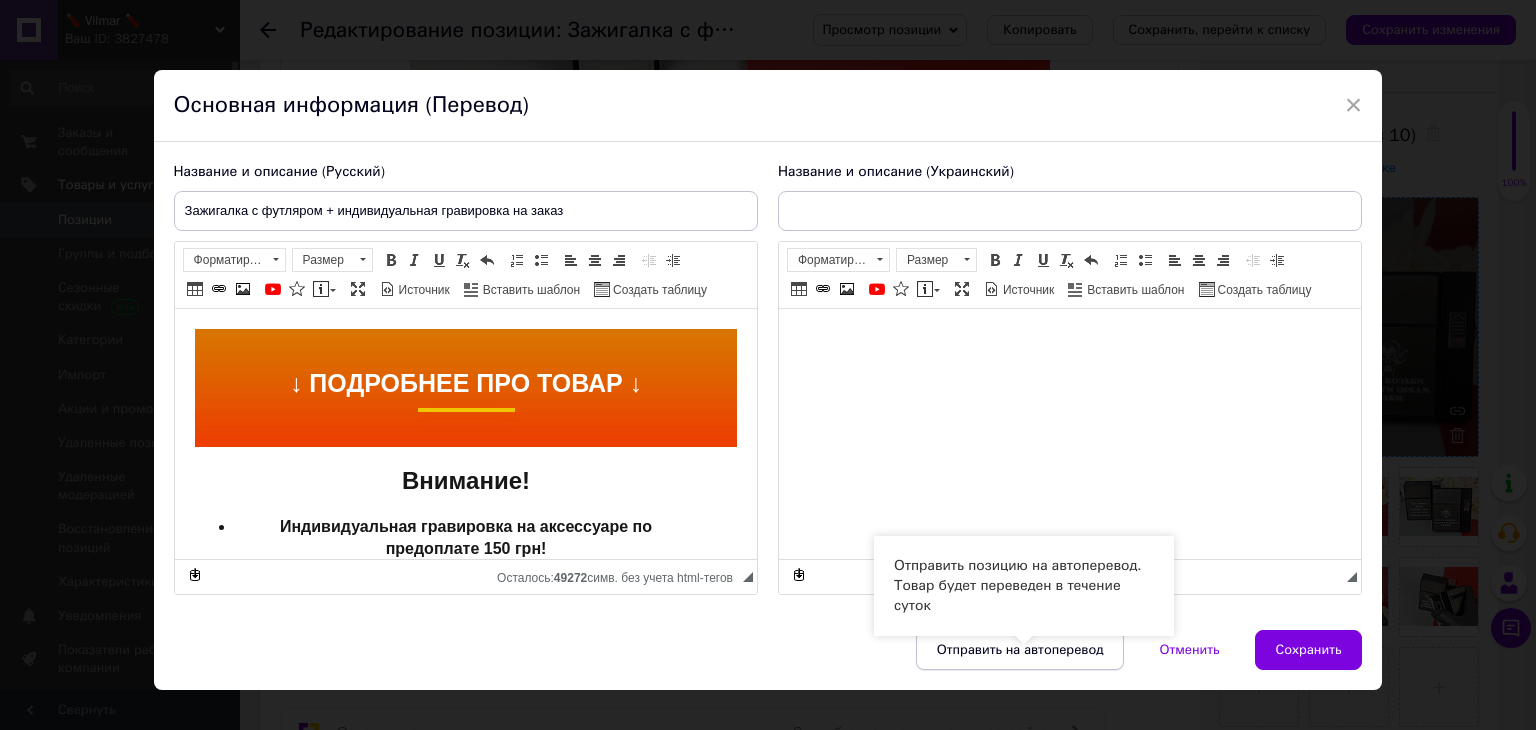 click on "Отправить на автоперевод" at bounding box center [1020, 650] 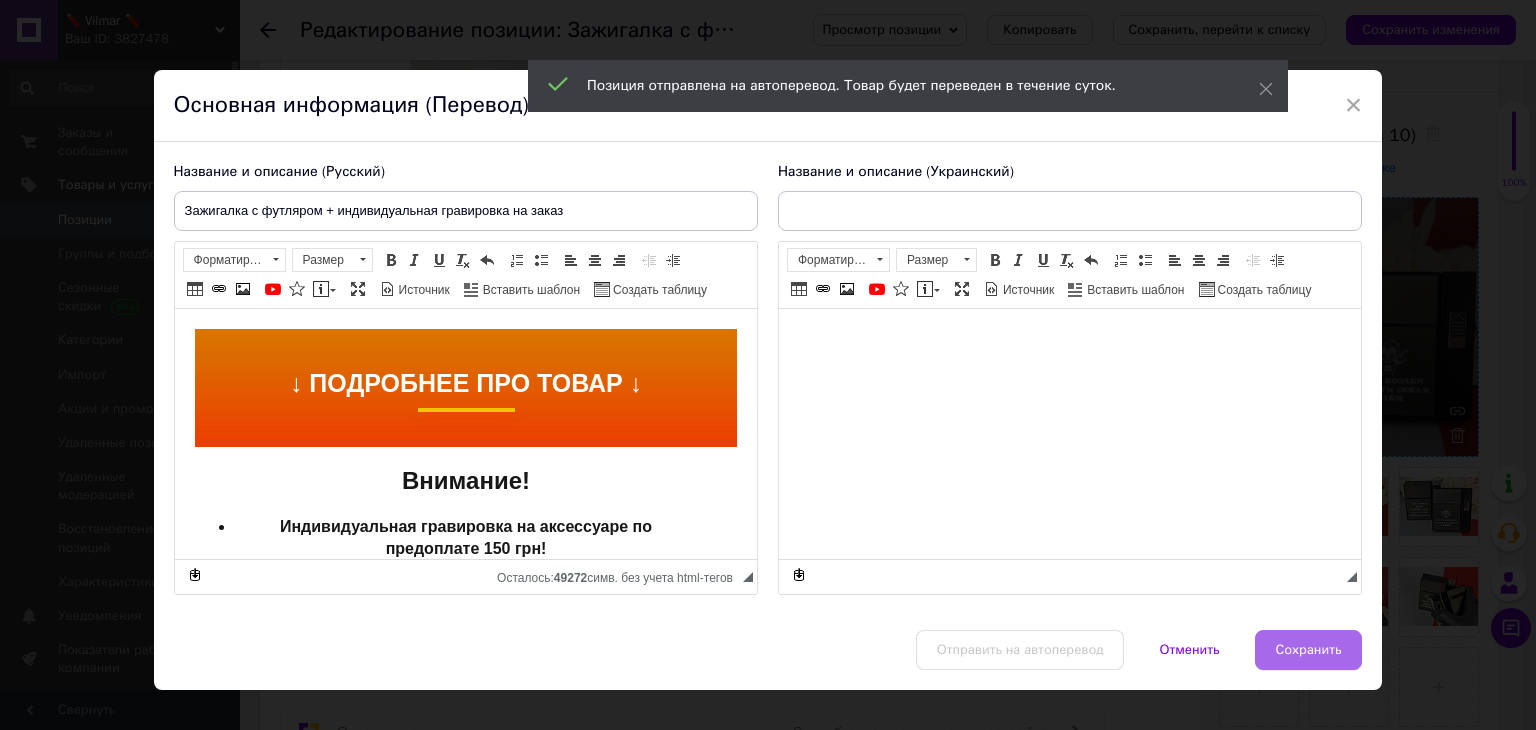 click on "Сохранить" at bounding box center [1309, 650] 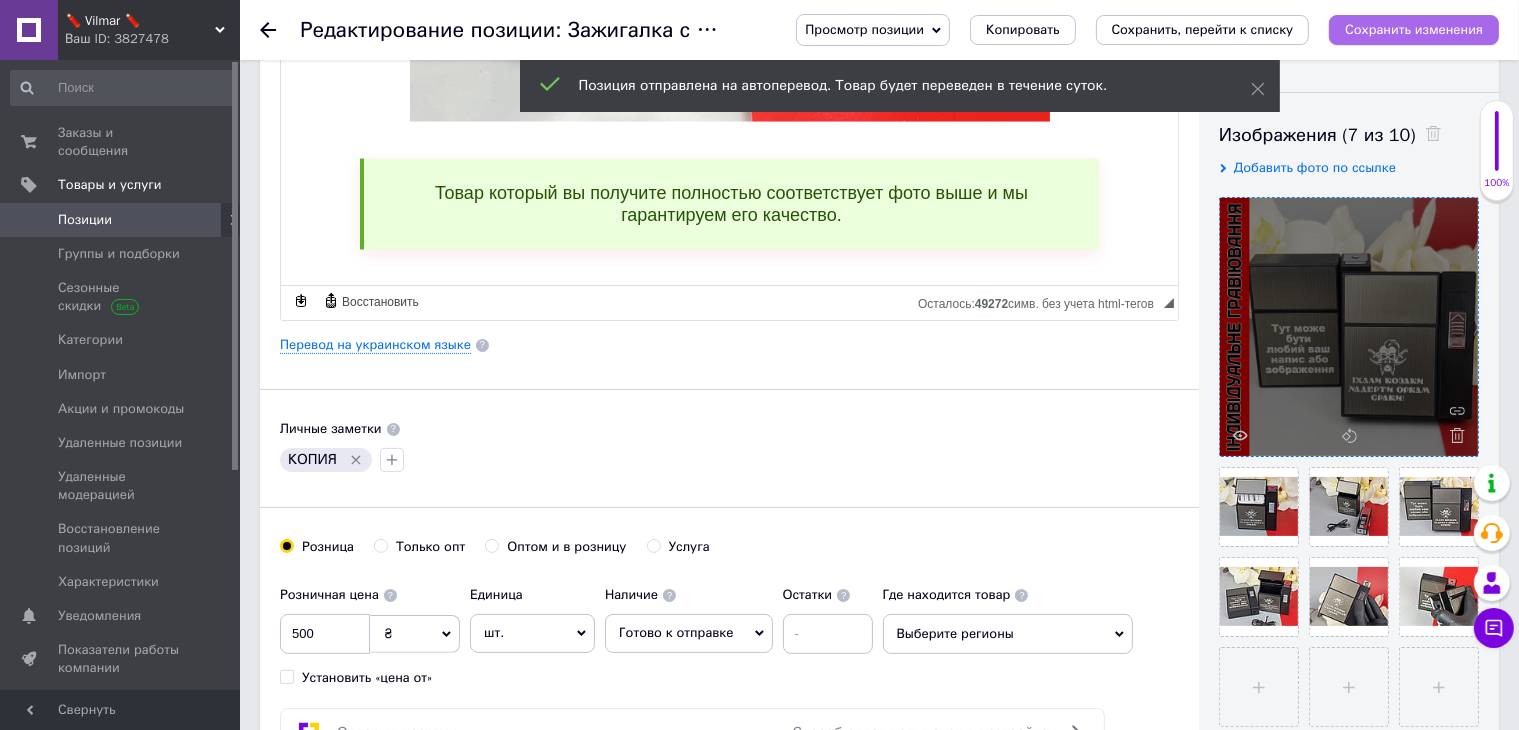 click on "Сохранить изменения" at bounding box center (1414, 30) 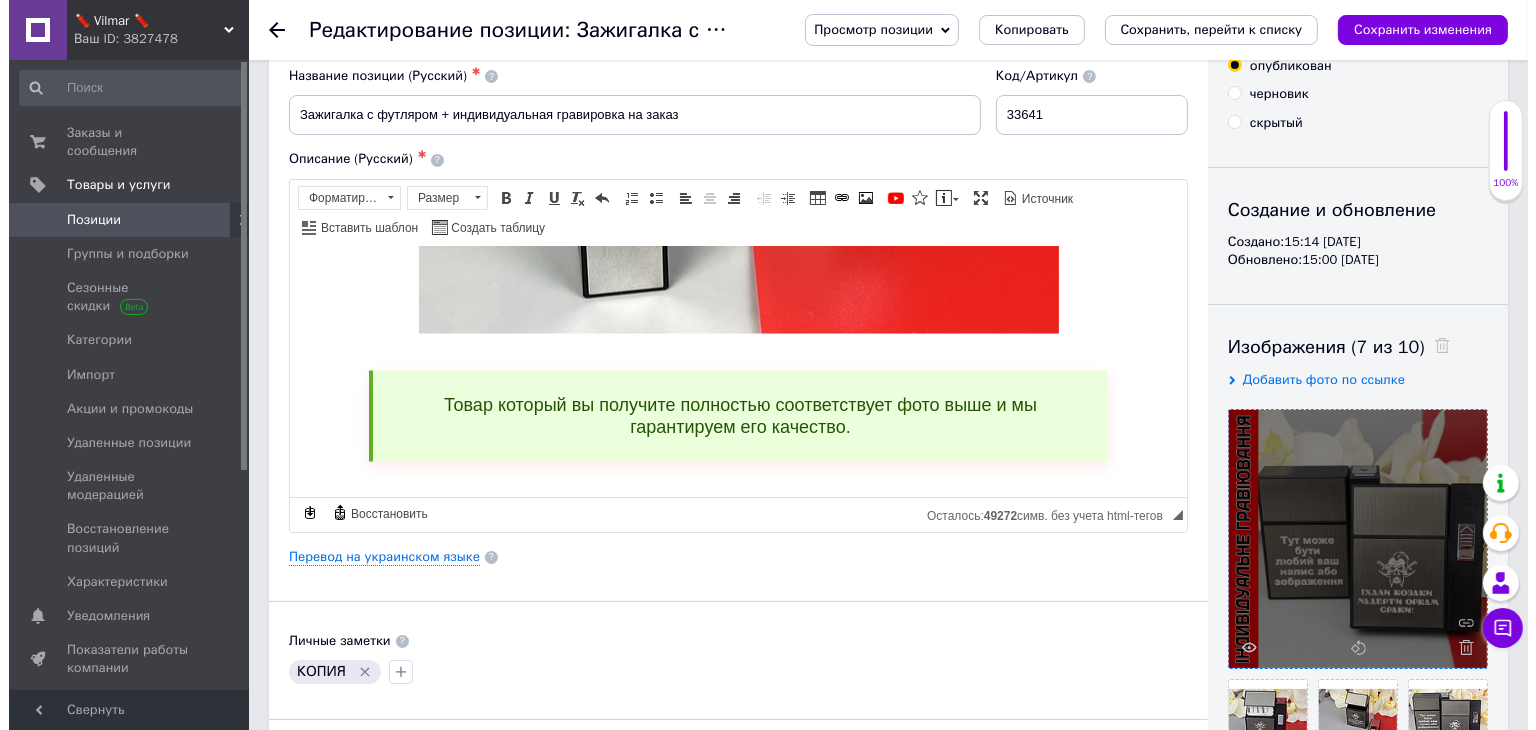scroll, scrollTop: 0, scrollLeft: 0, axis: both 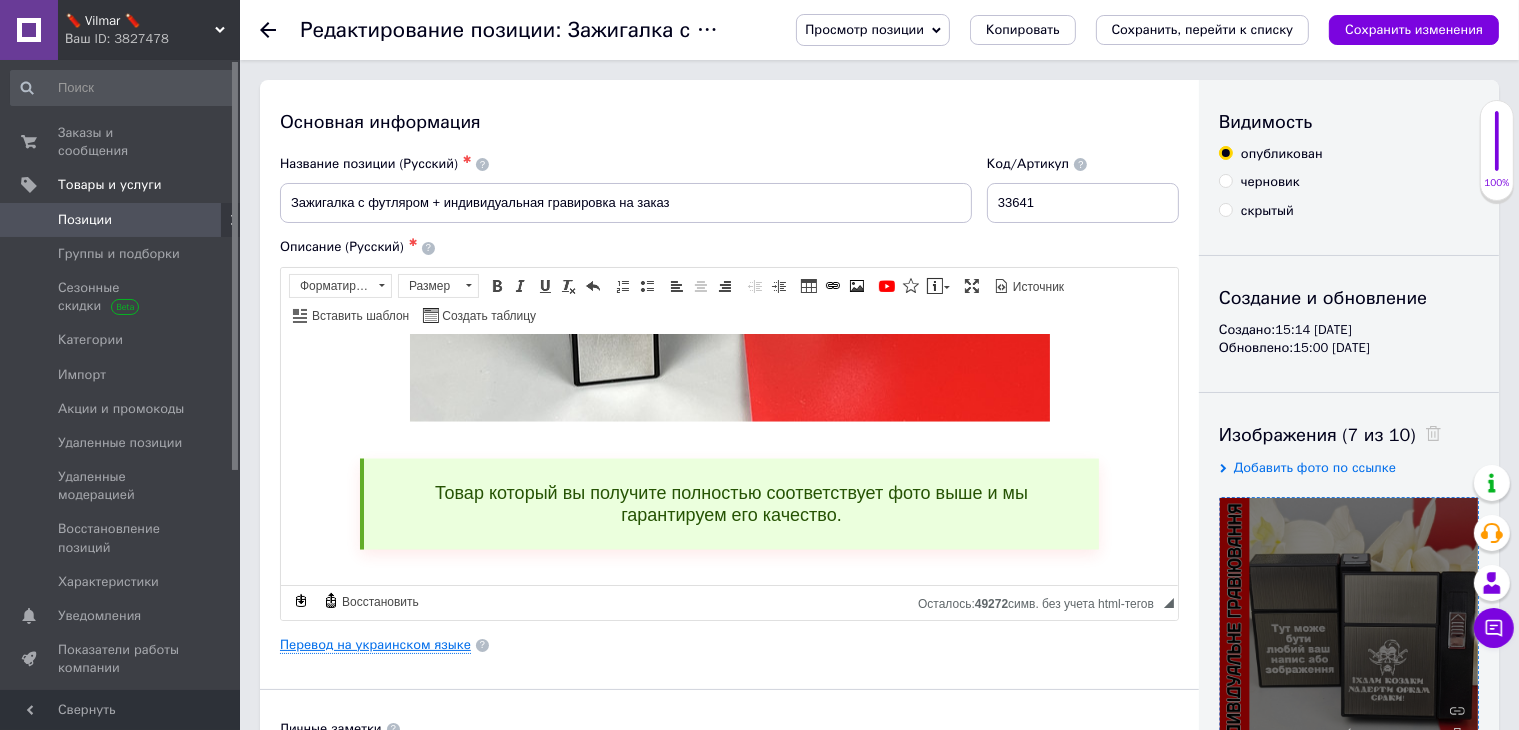click on "Перевод на украинском языке" at bounding box center (375, 645) 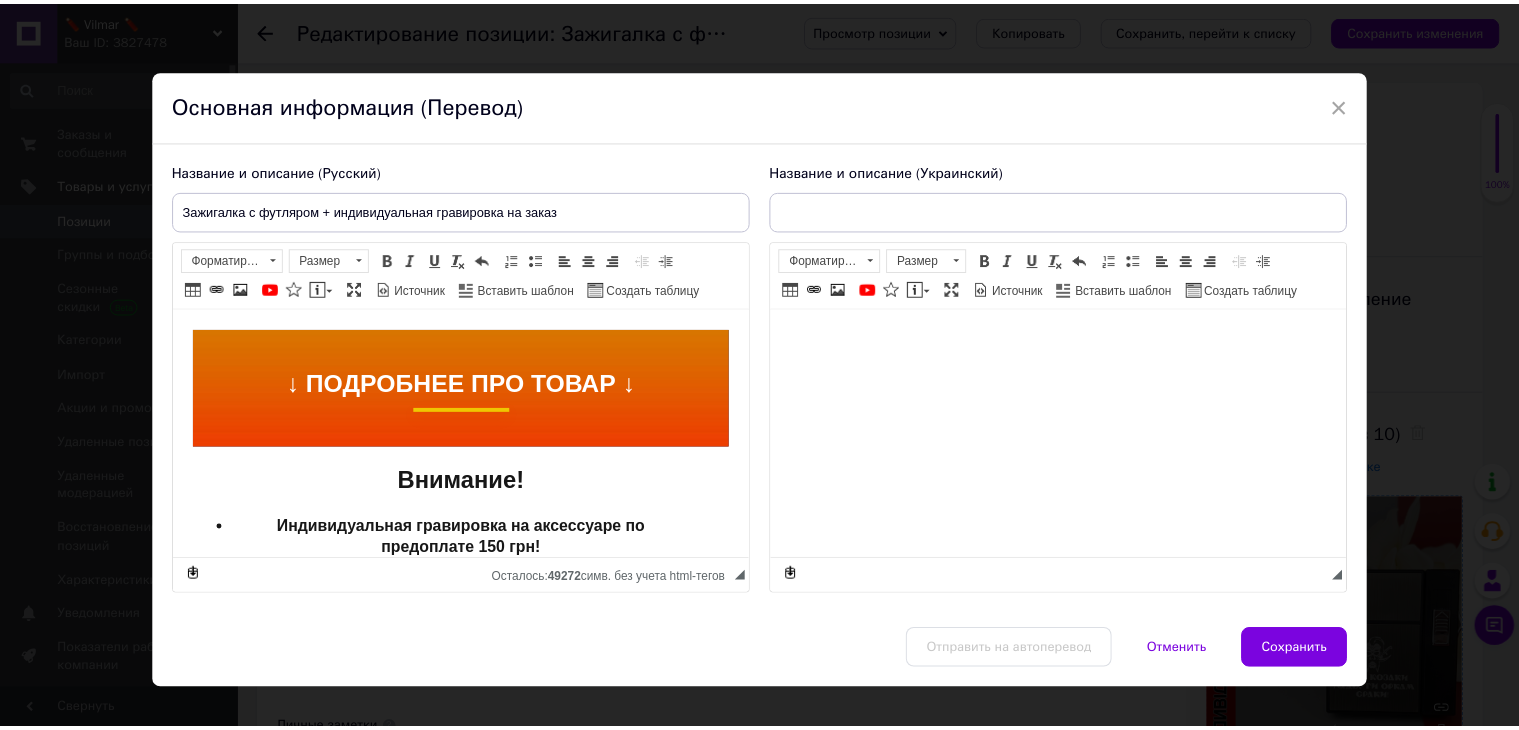 scroll, scrollTop: 0, scrollLeft: 0, axis: both 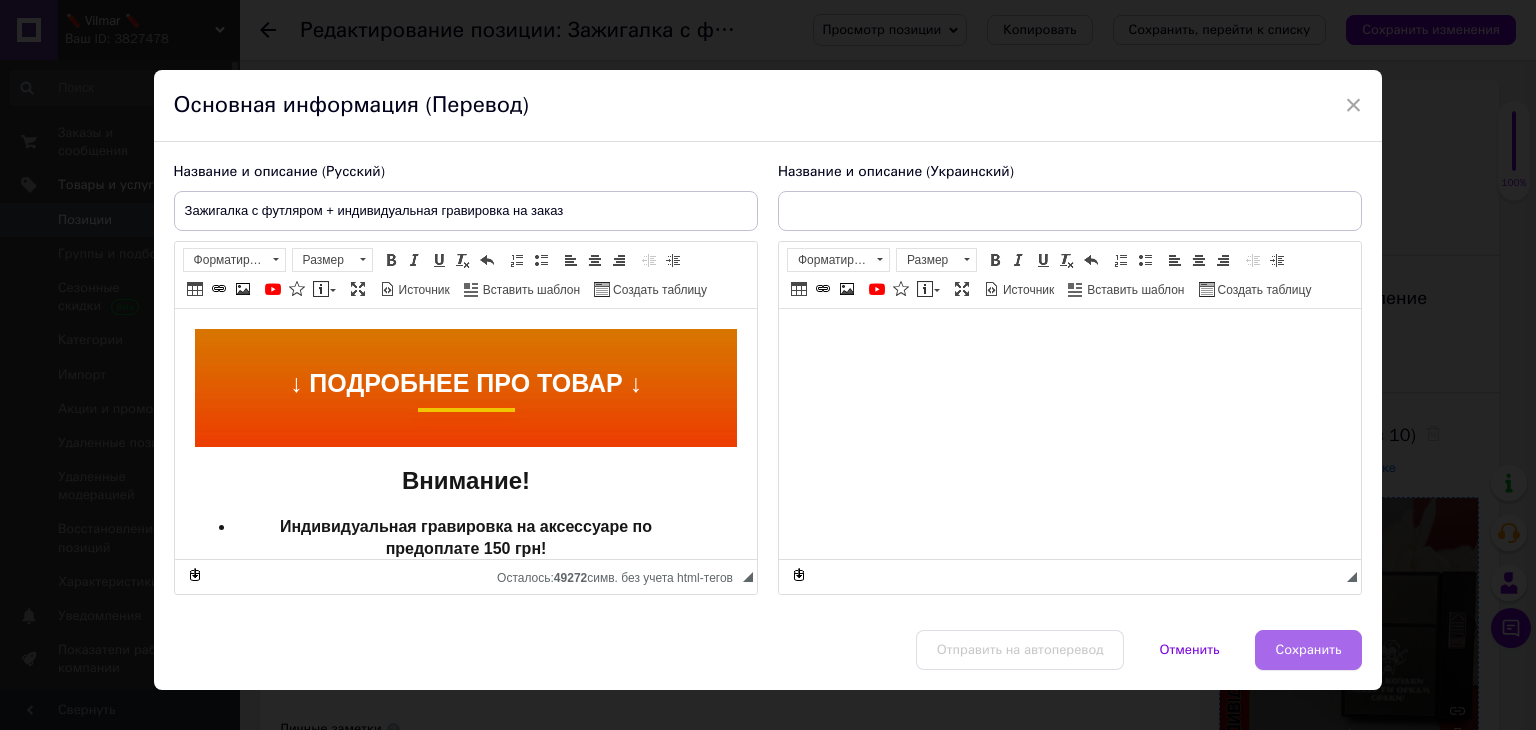 click on "Сохранить" at bounding box center (1309, 650) 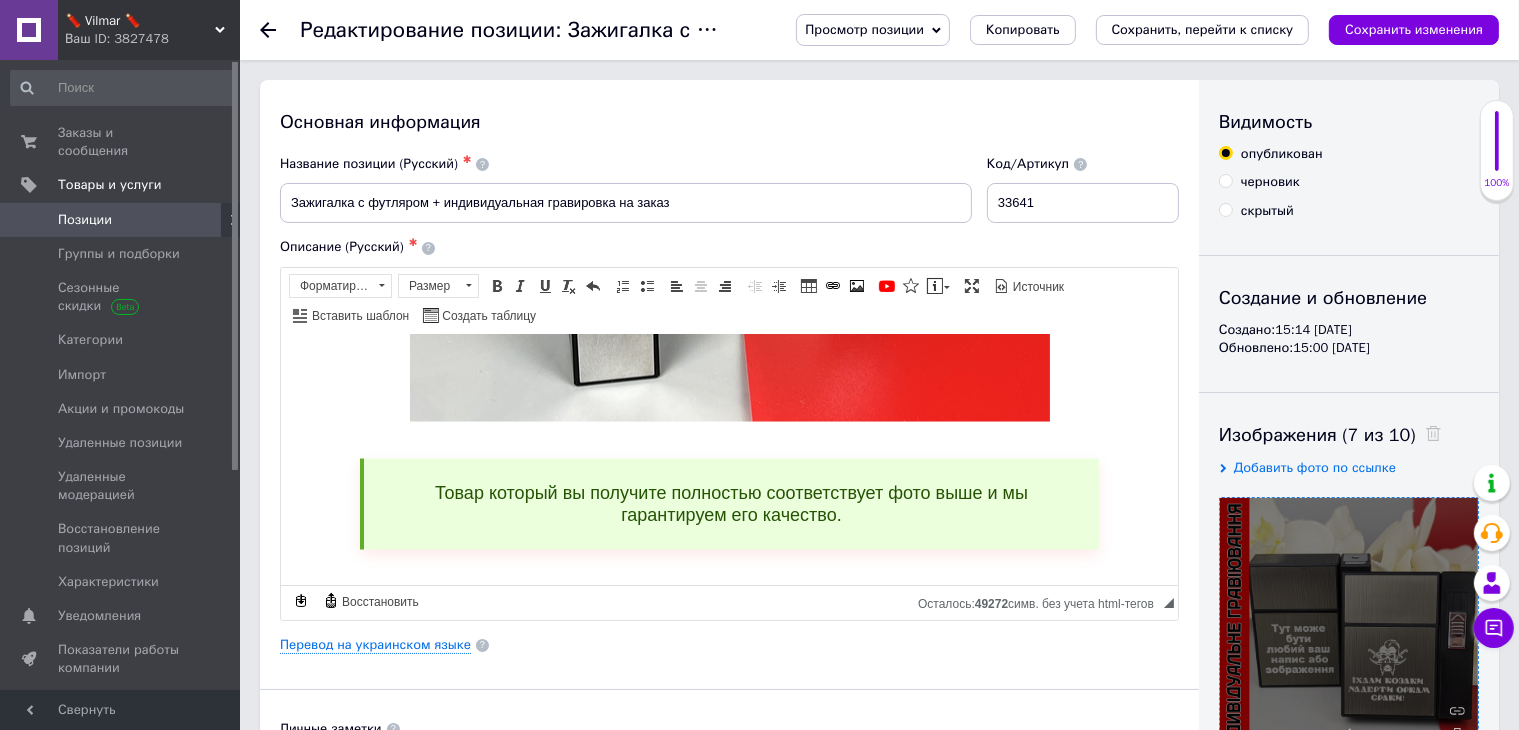 click on "Позиции" at bounding box center (85, 220) 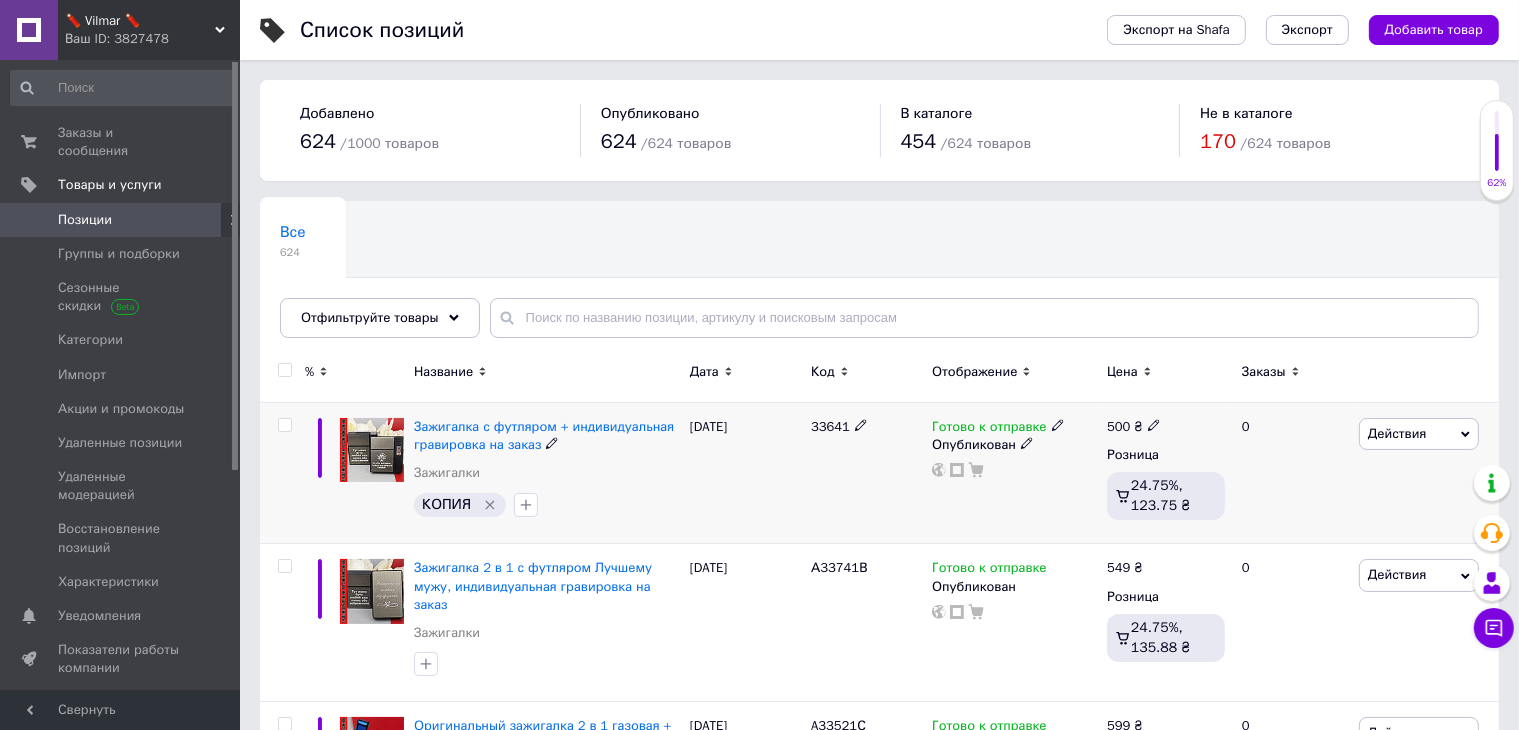 click 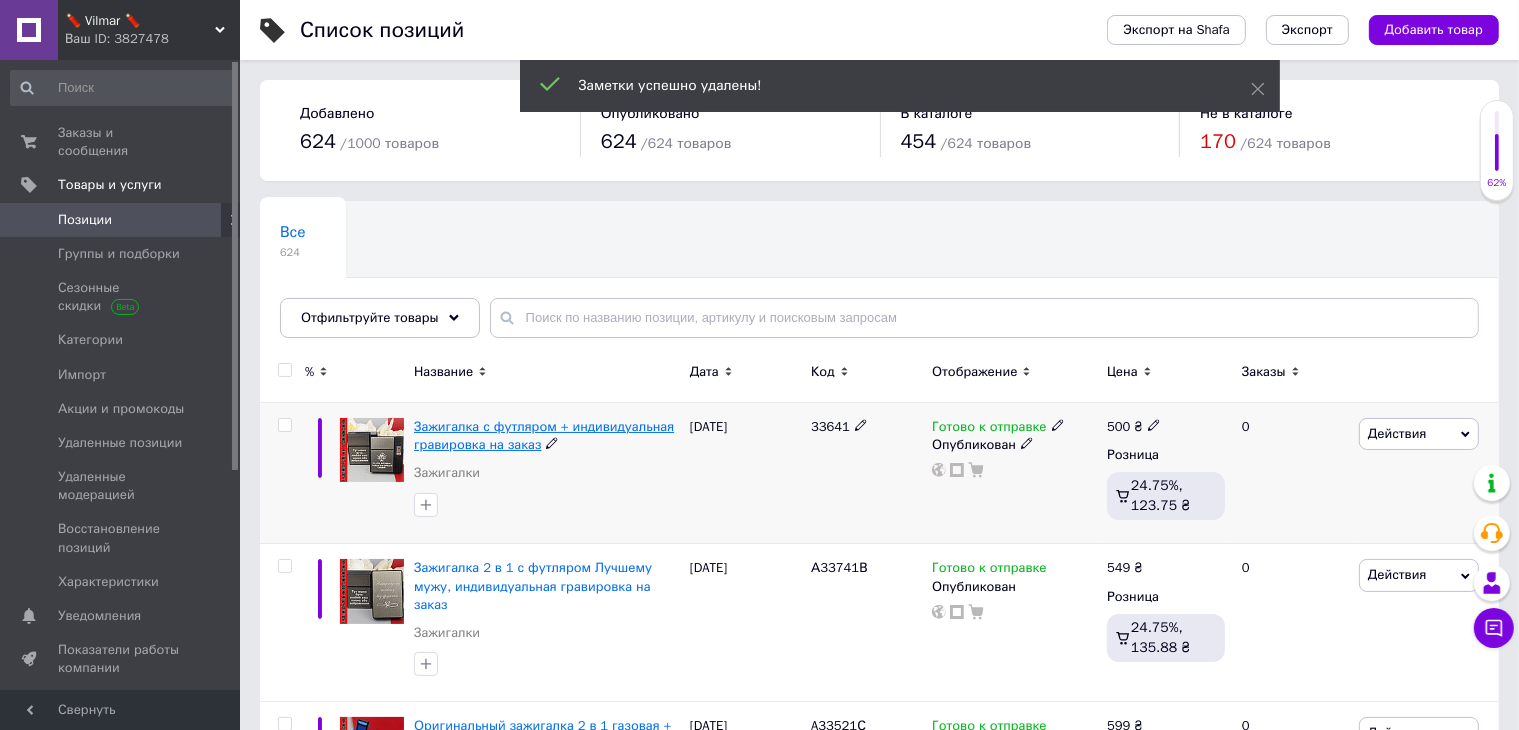 click on "Зажигалка с футляром + индивидуальная гравировка на заказ" at bounding box center (544, 435) 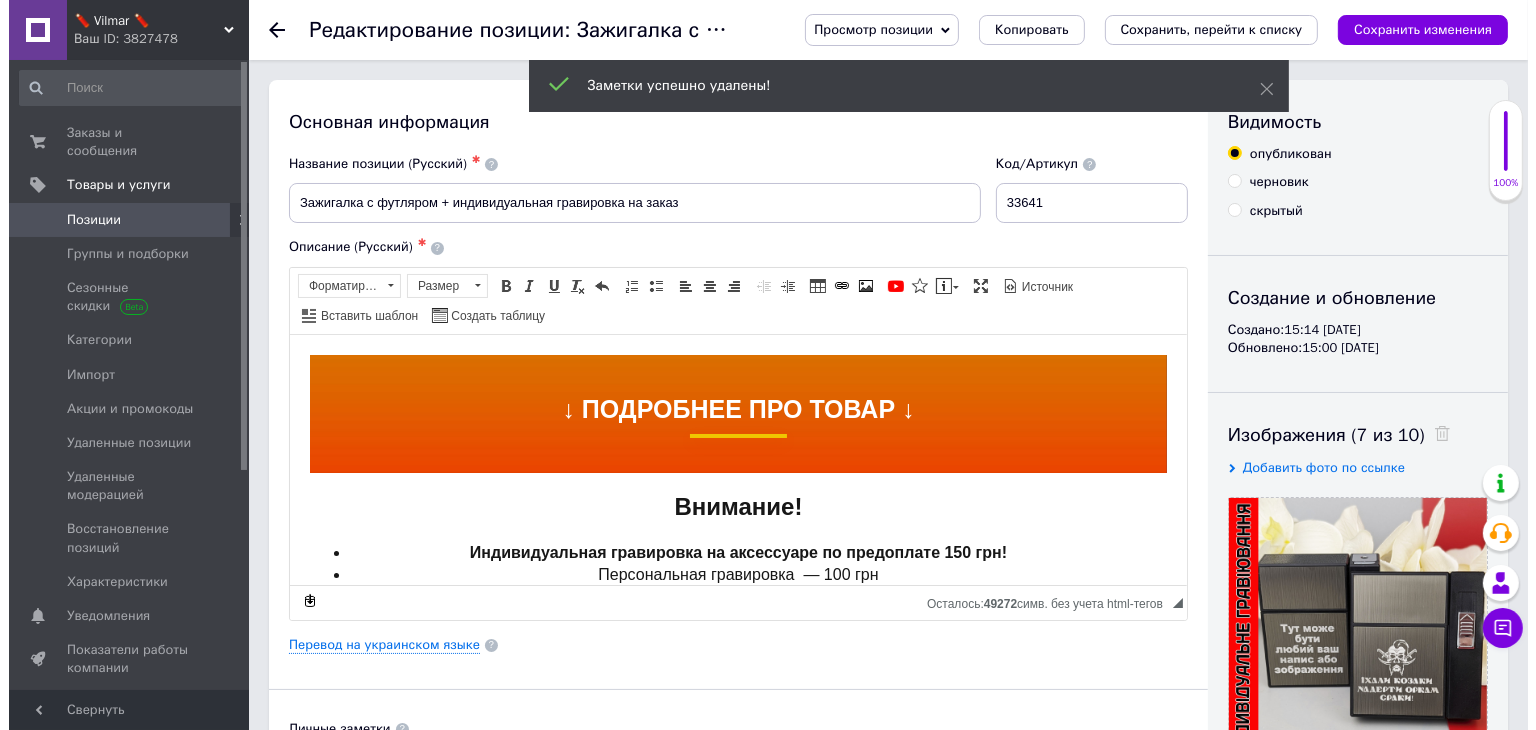 scroll, scrollTop: 100, scrollLeft: 0, axis: vertical 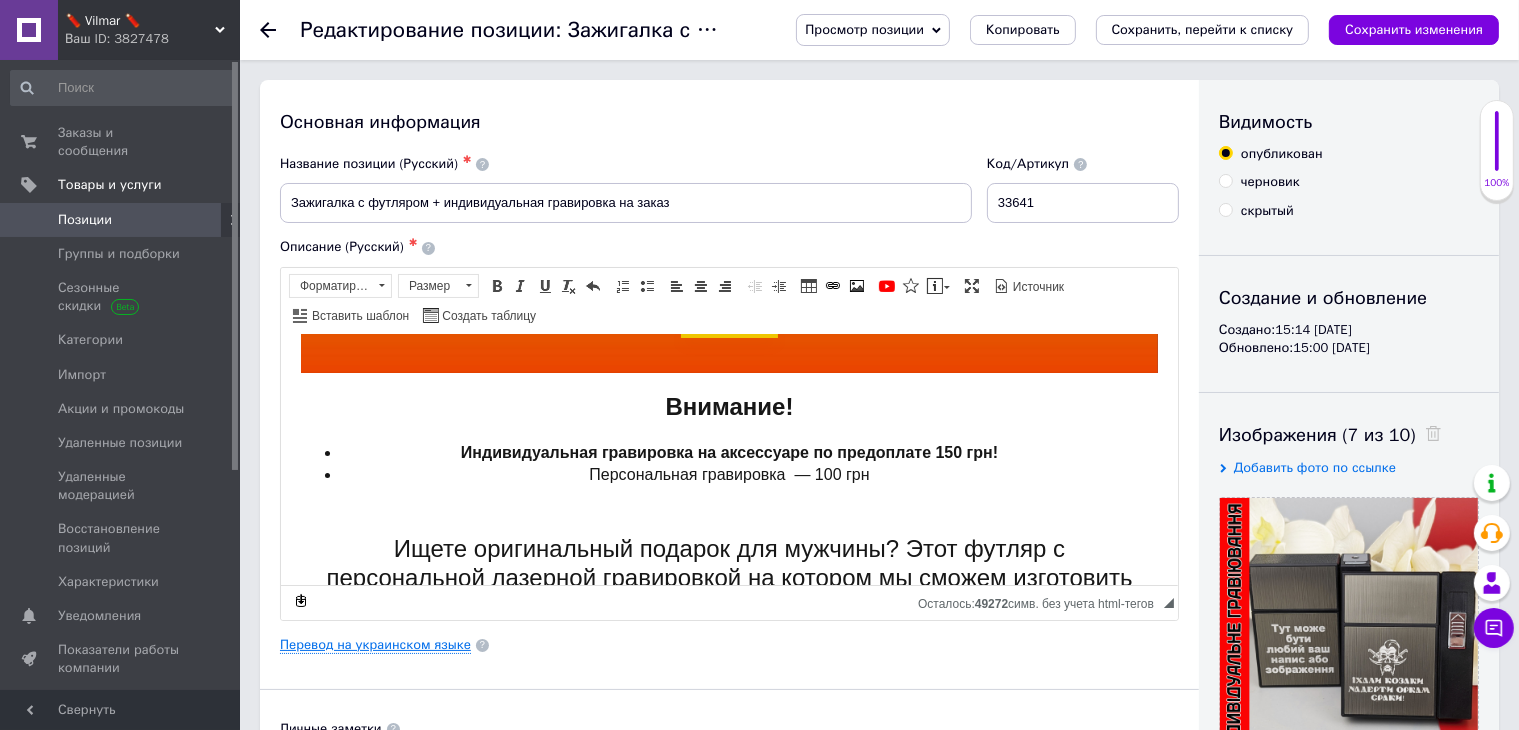 click on "Перевод на украинском языке" at bounding box center (375, 645) 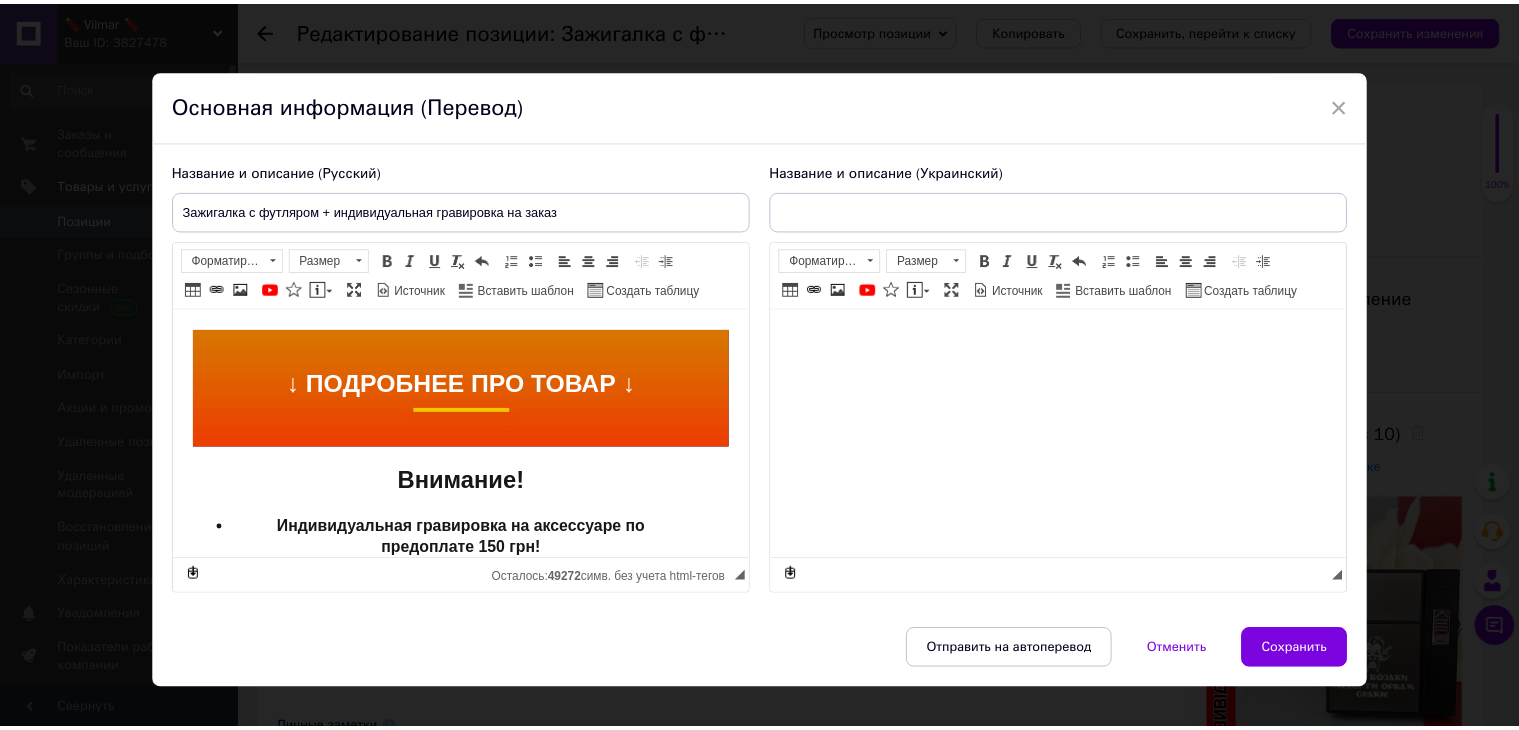 scroll, scrollTop: 0, scrollLeft: 0, axis: both 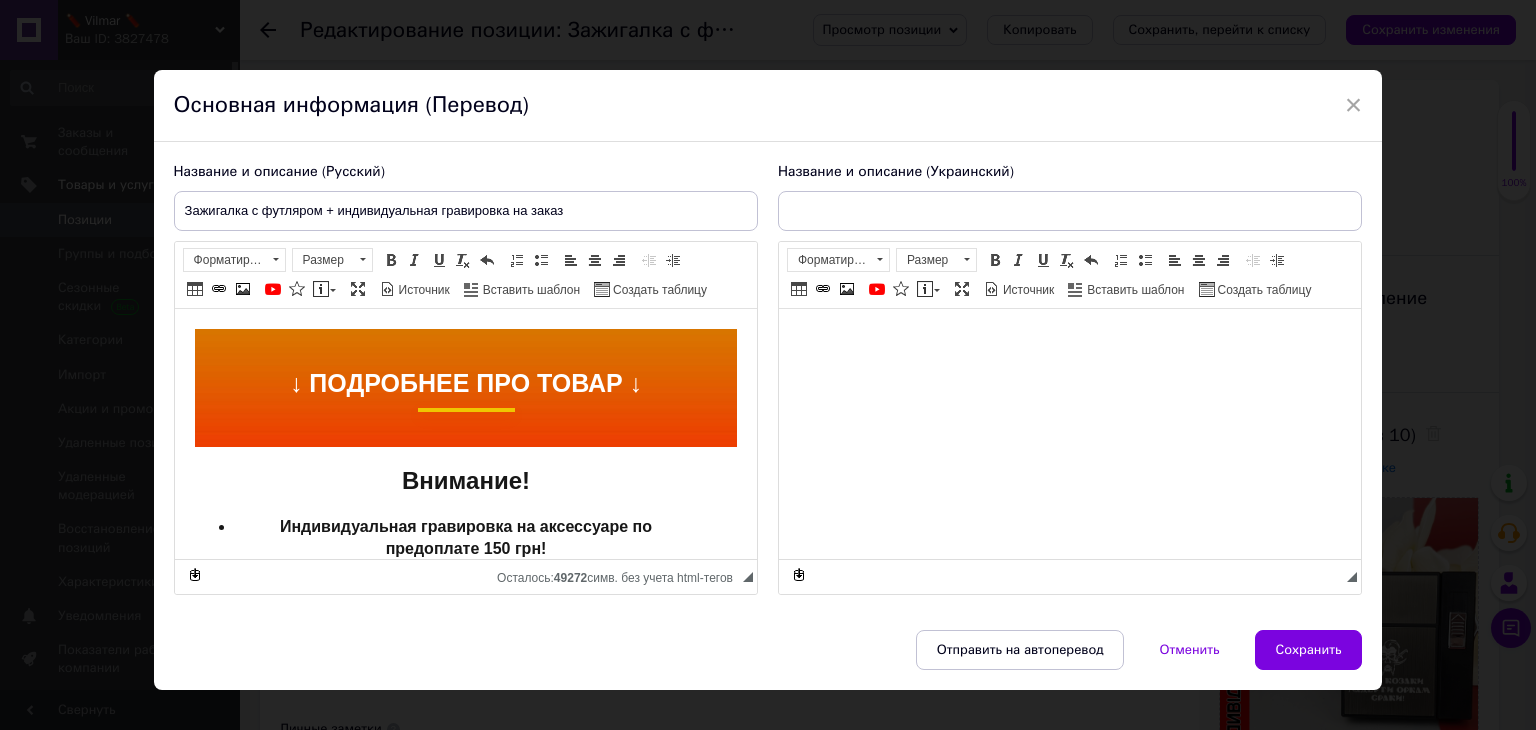 type on "Запальничка з футляром + індивідуальне гравіювання на замовлення" 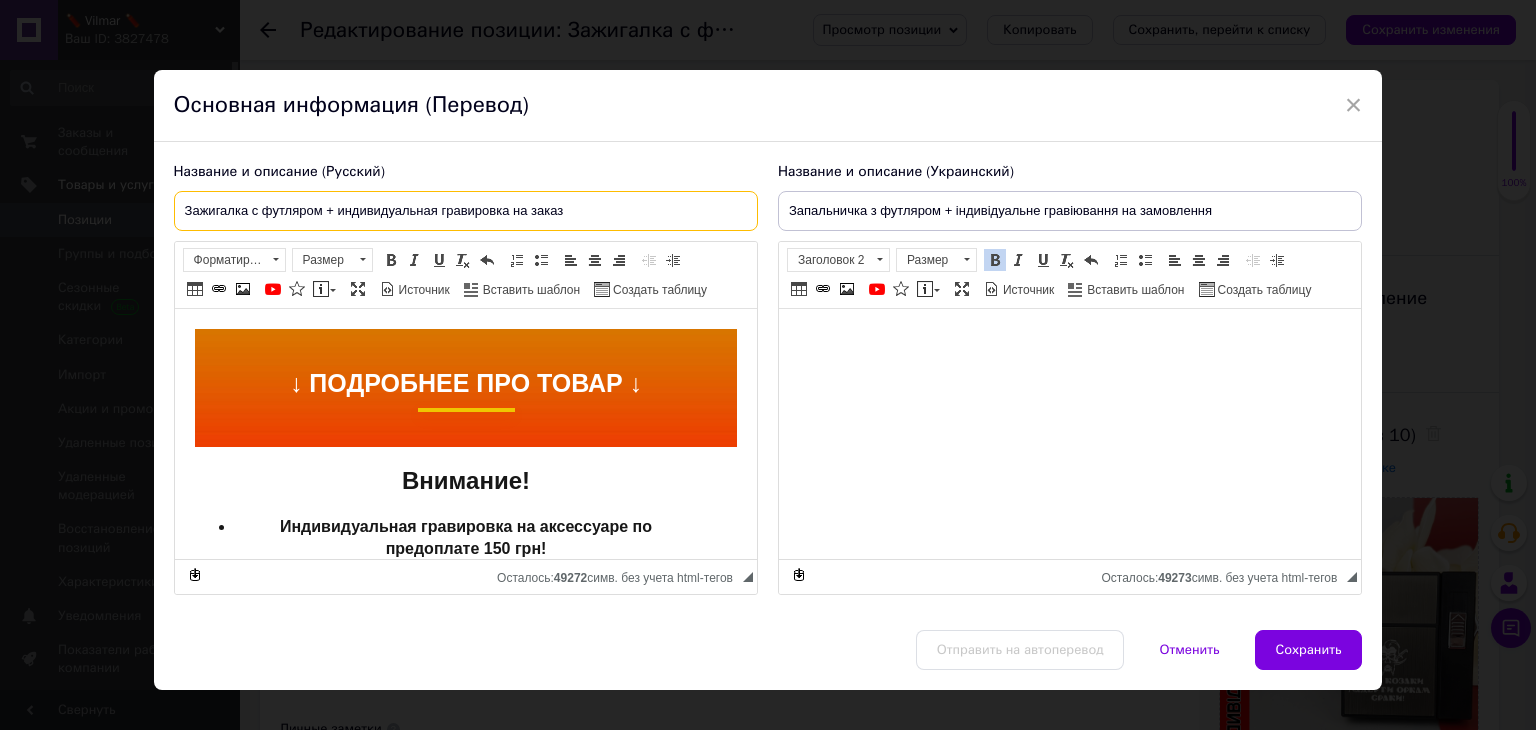 click on "Зажигалка с футляром + индивидуальная гравировка на заказ" at bounding box center (466, 211) 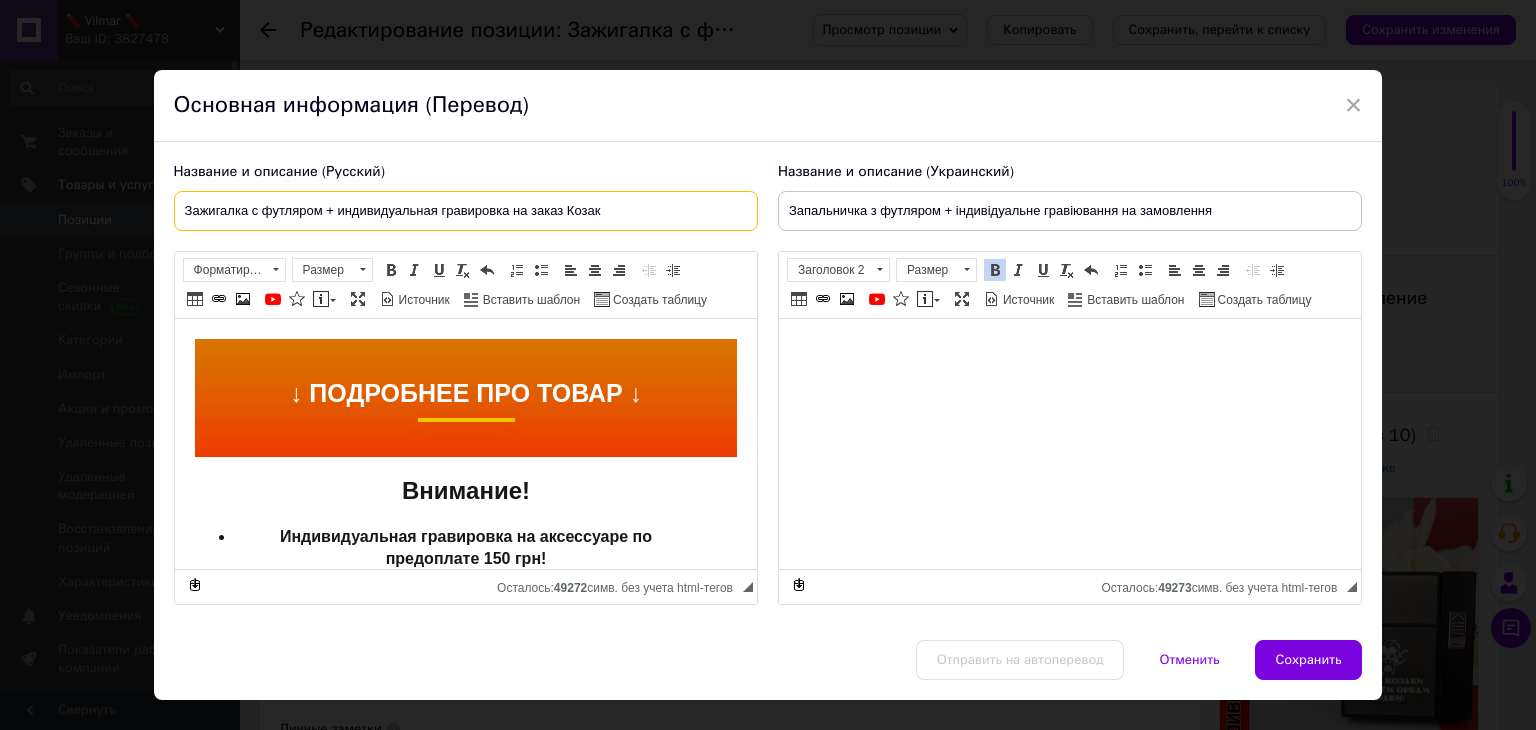 type on "Зажигалка с футляром + индивидуальная гравировка на заказ Козак" 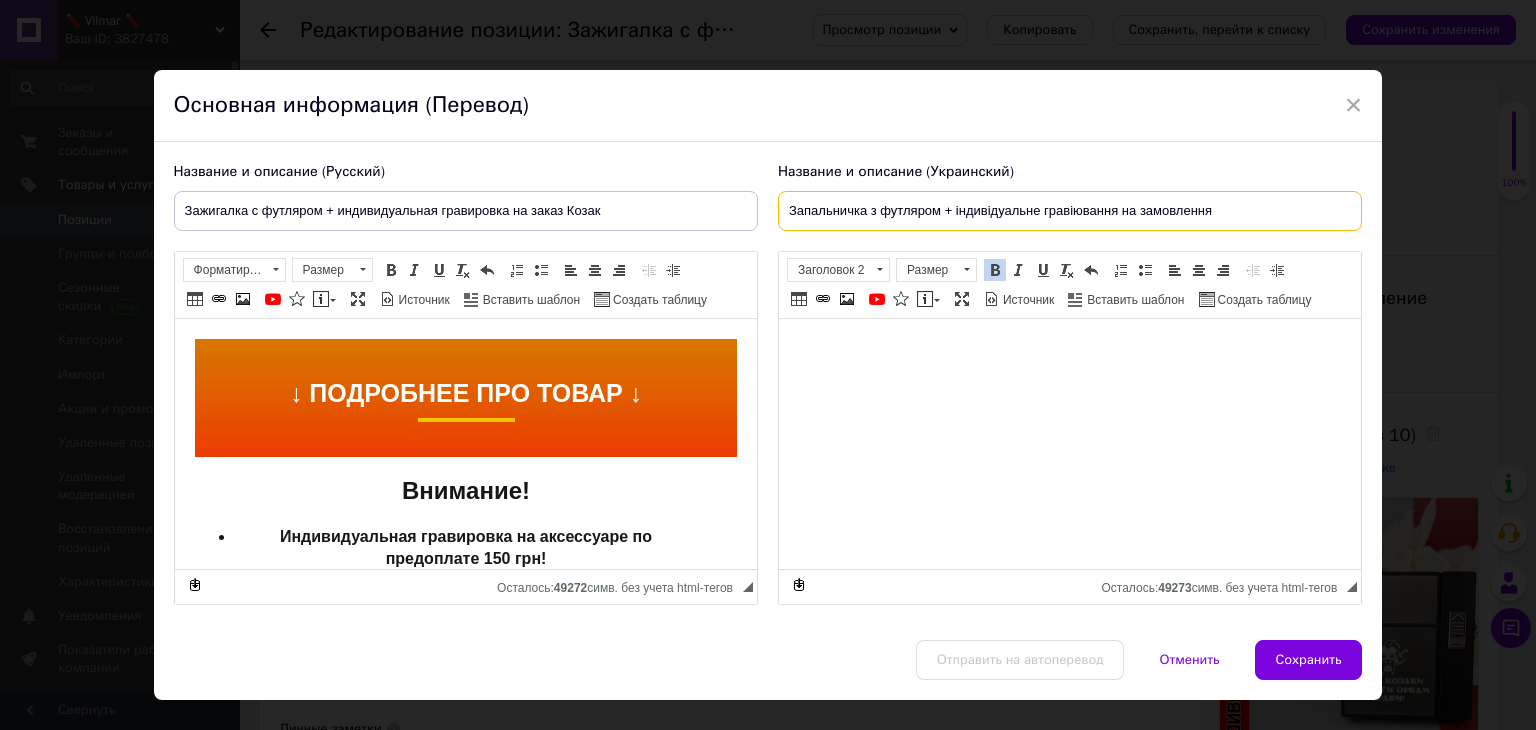 click on "Запальничка з футляром + індивідуальне гравіювання на замовлення" at bounding box center (1070, 211) 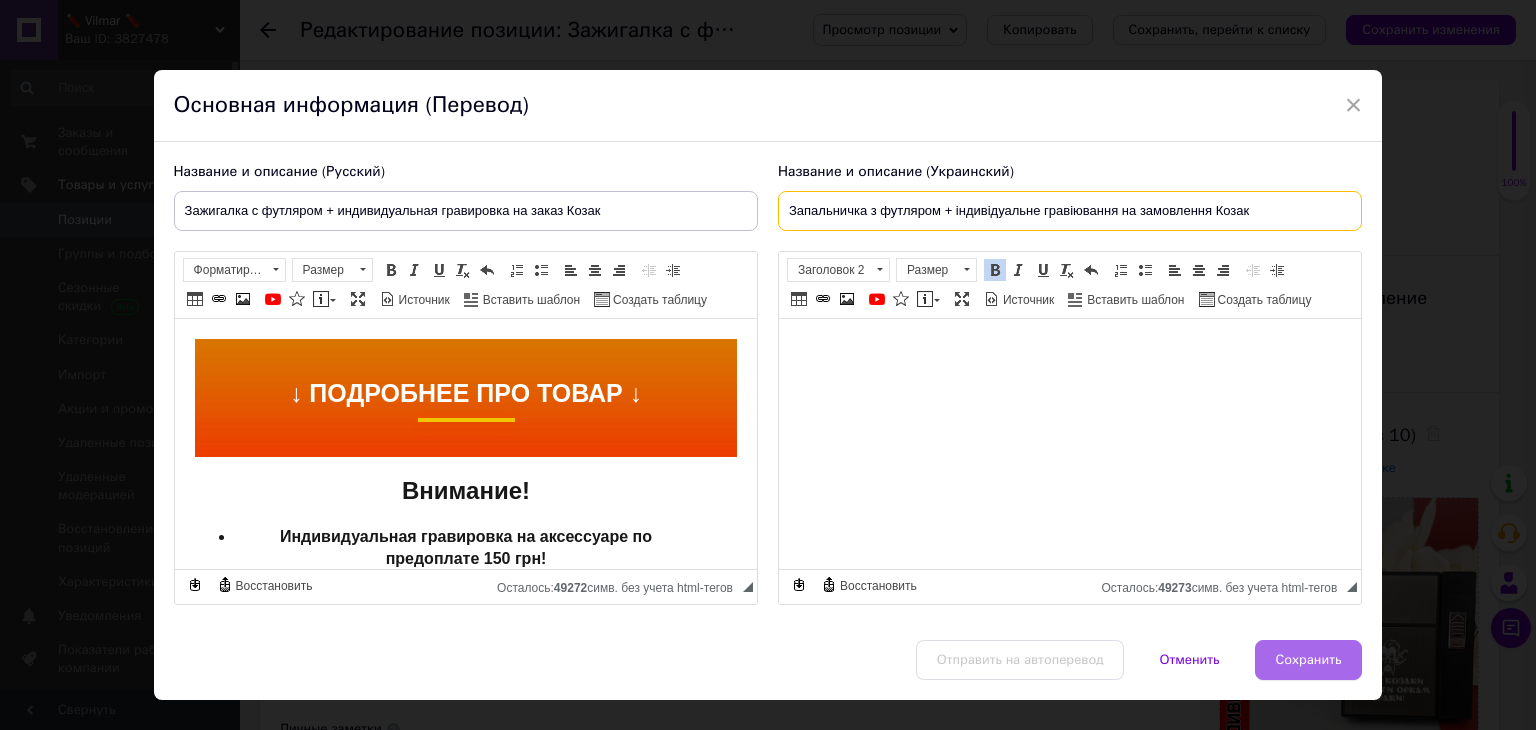 type on "Запальничка з футляром + індивідуальне гравіювання на замовлення Козак" 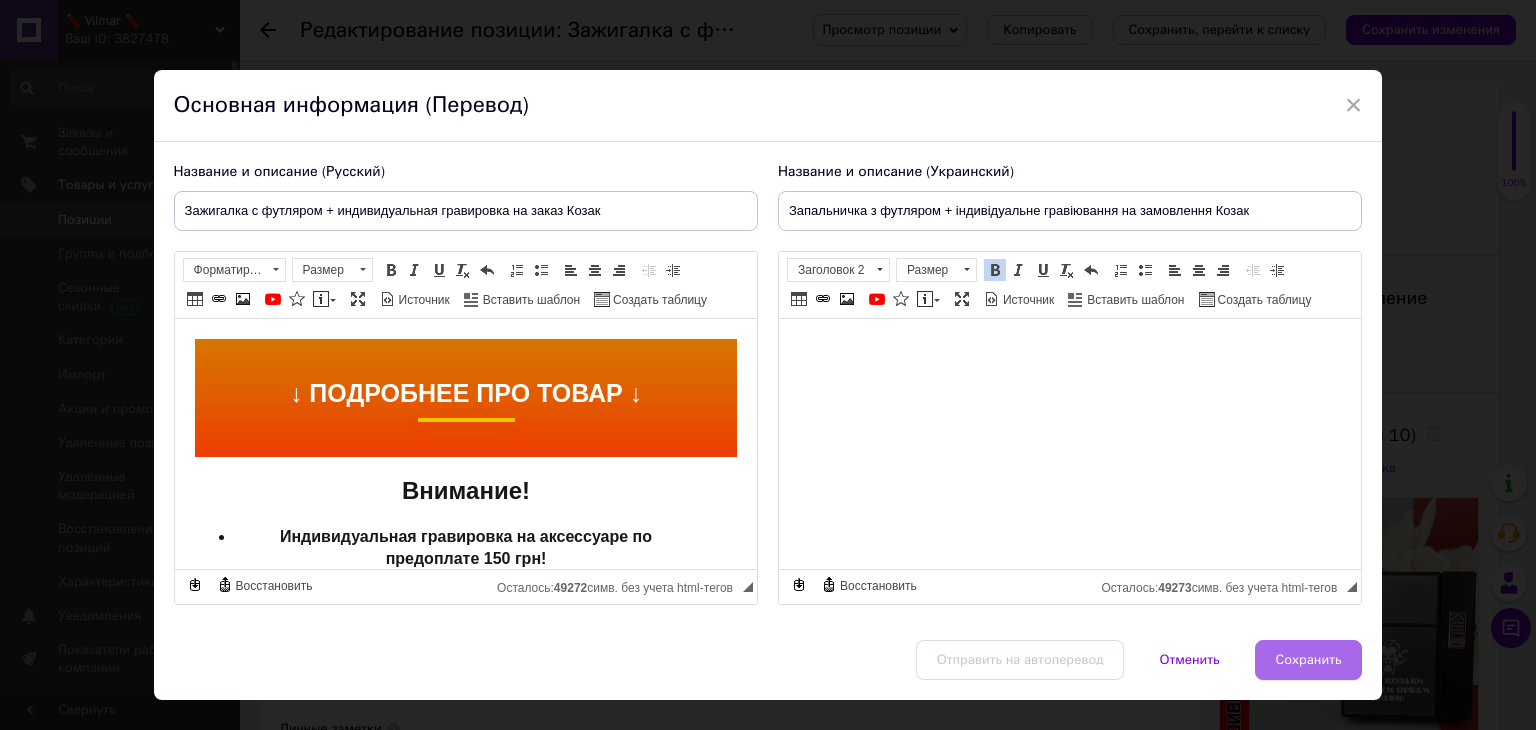click on "Сохранить" at bounding box center [1309, 660] 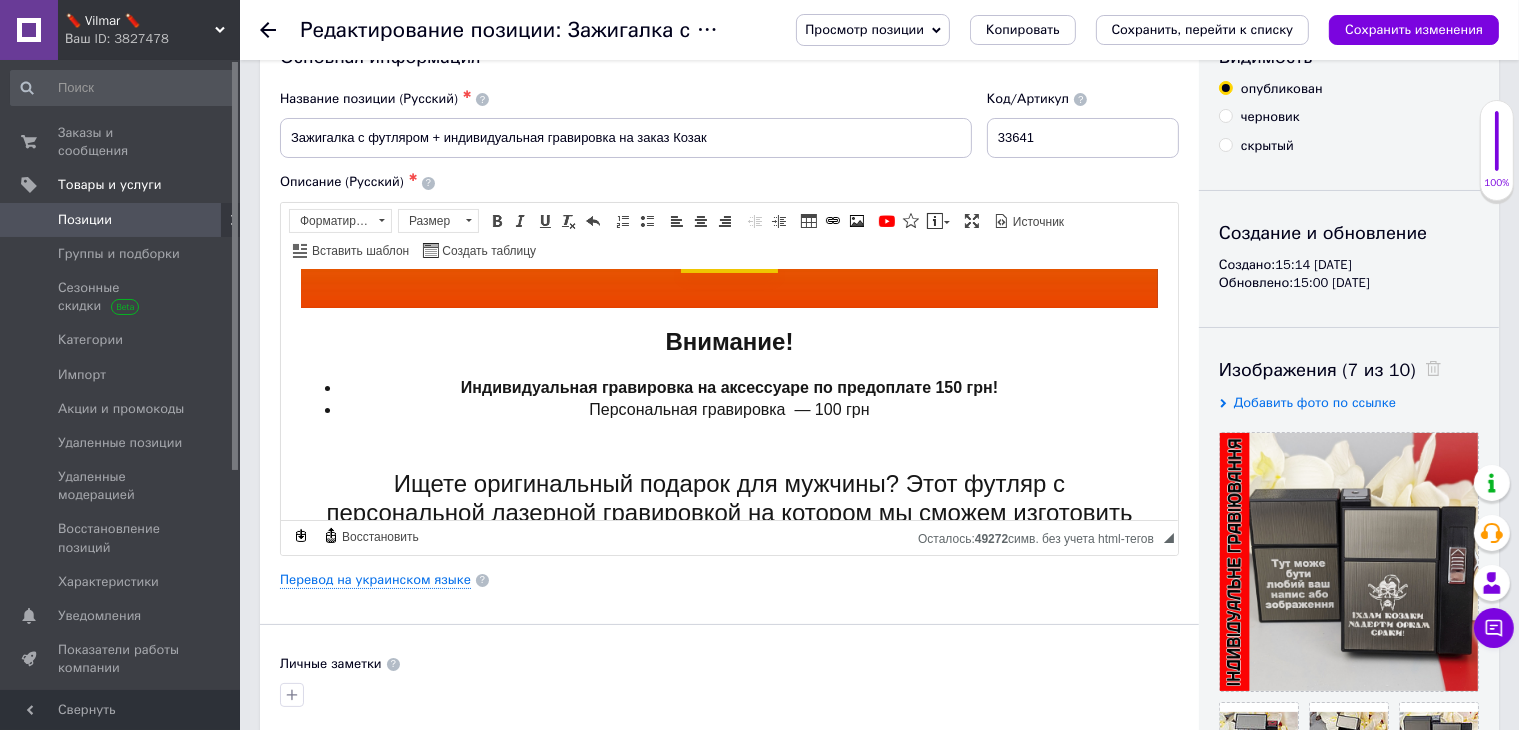 scroll, scrollTop: 100, scrollLeft: 0, axis: vertical 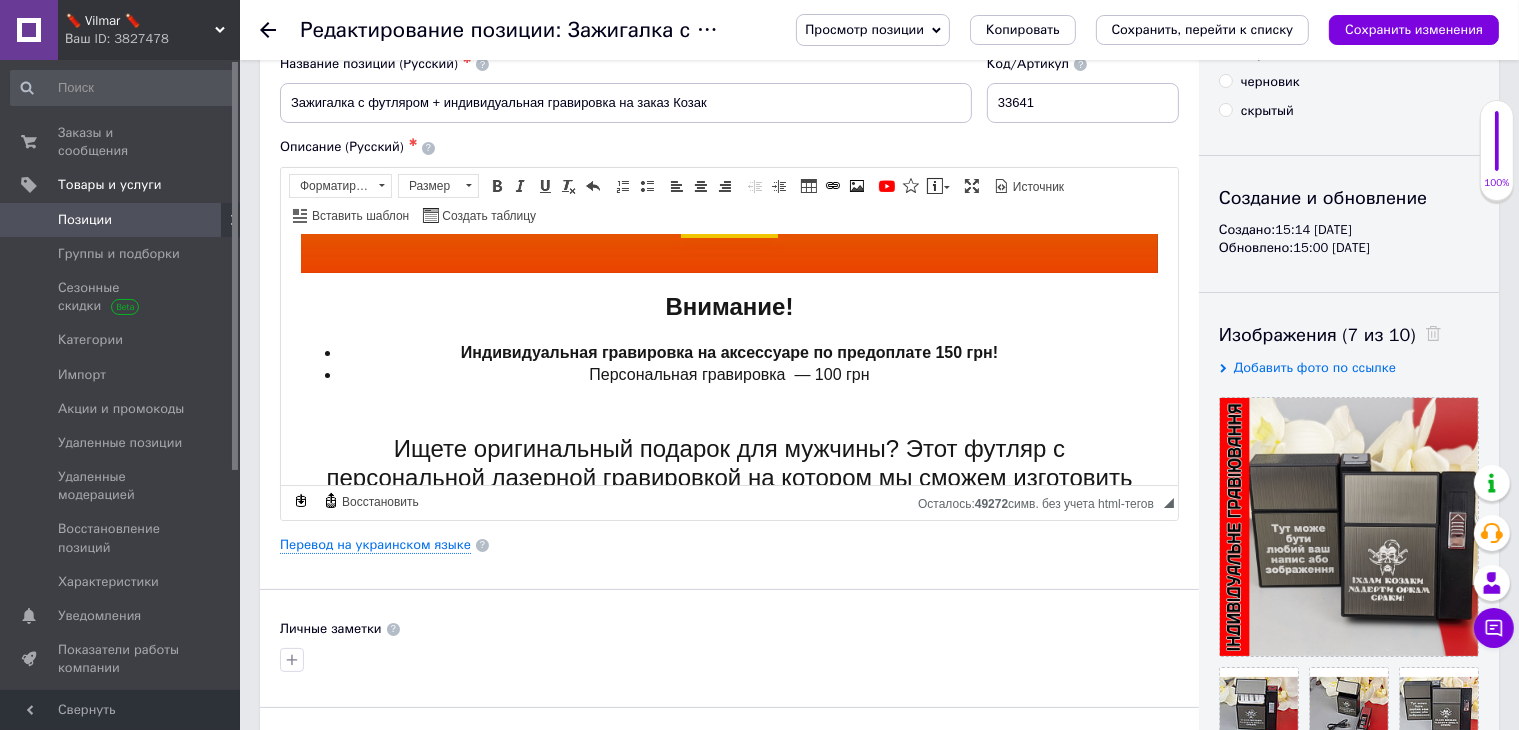 click on "Сохранить изменения" at bounding box center (1414, 29) 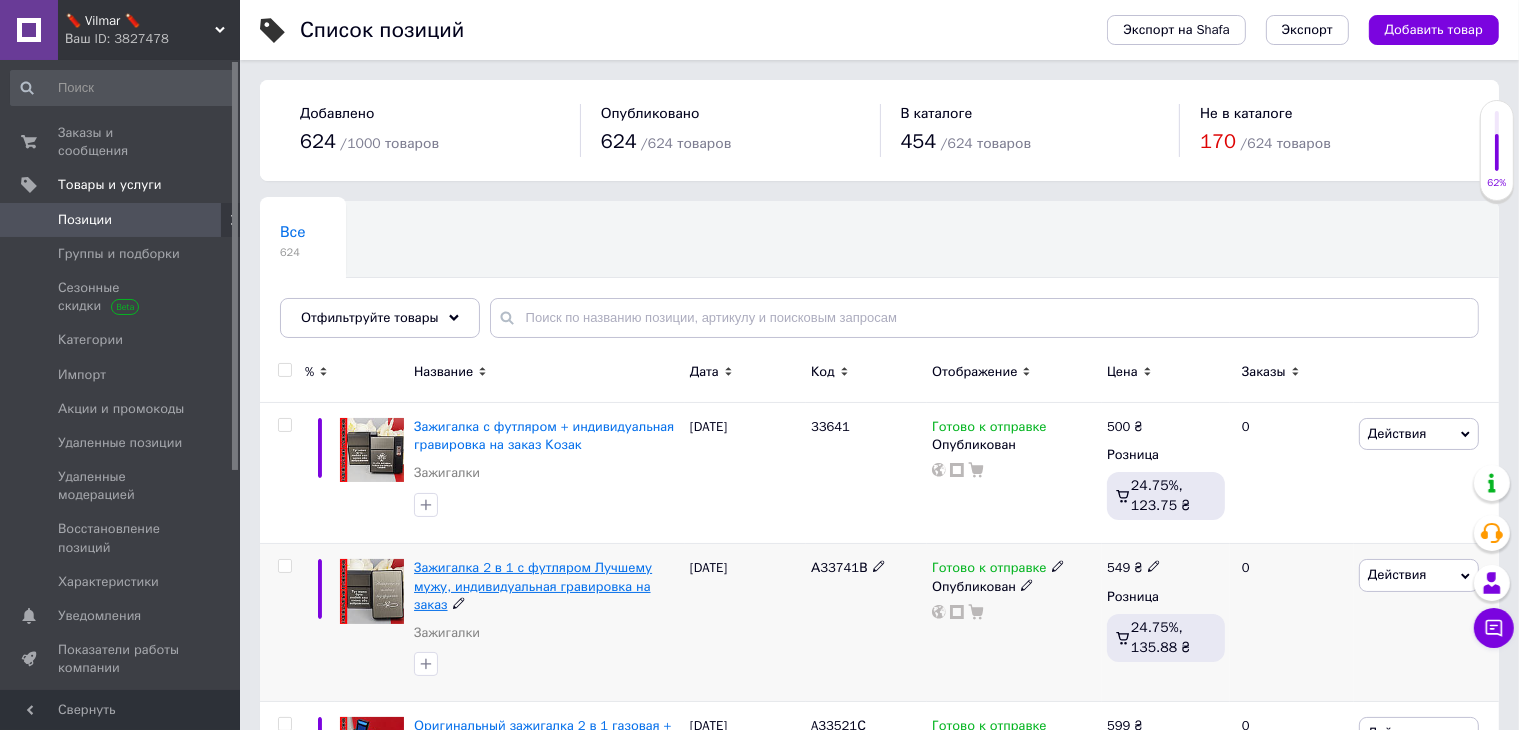 click on "Зажигалка 2 в 1 с футляром Лучшему мужу, индивидуальная гравировка на заказ" at bounding box center [533, 585] 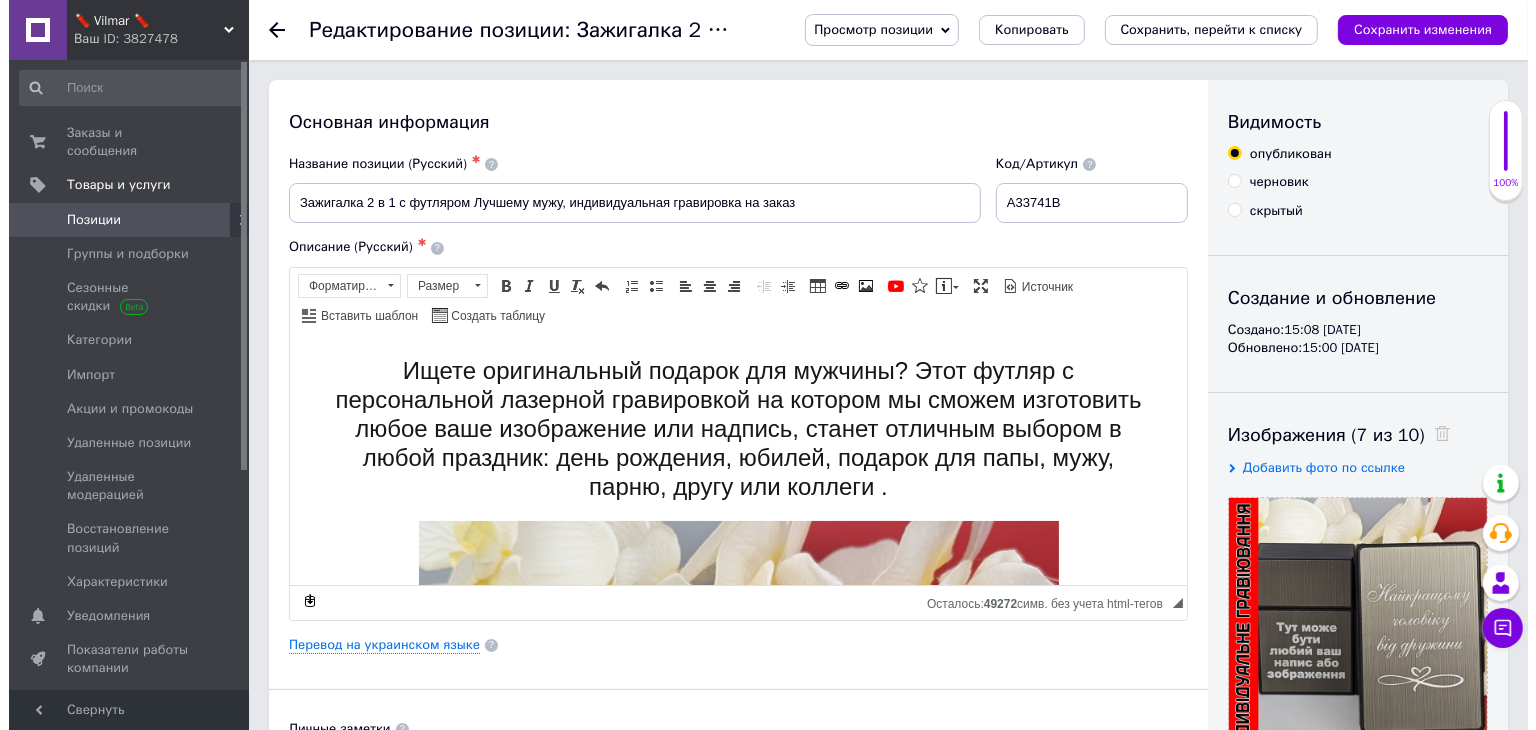scroll, scrollTop: 300, scrollLeft: 0, axis: vertical 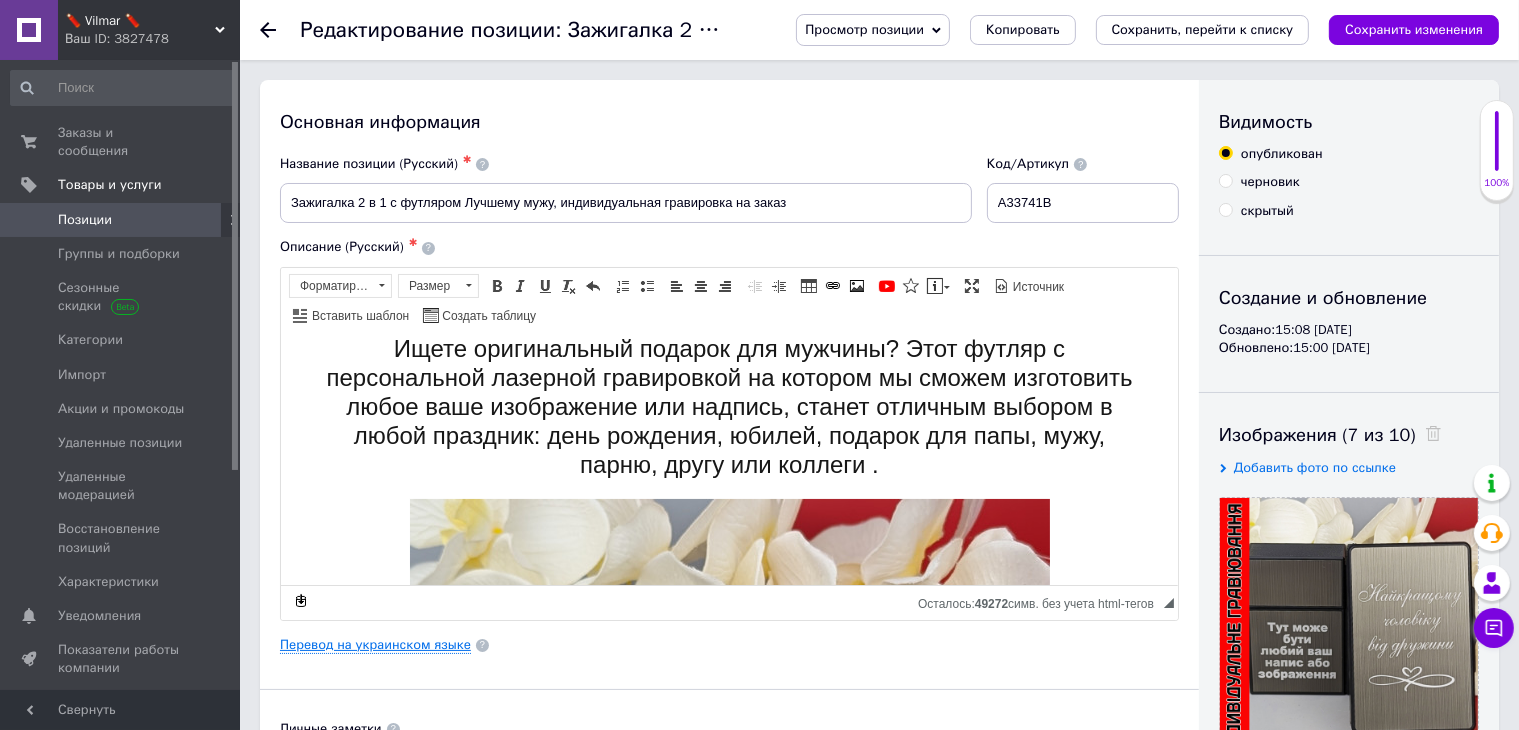 click on "Перевод на украинском языке" at bounding box center [375, 645] 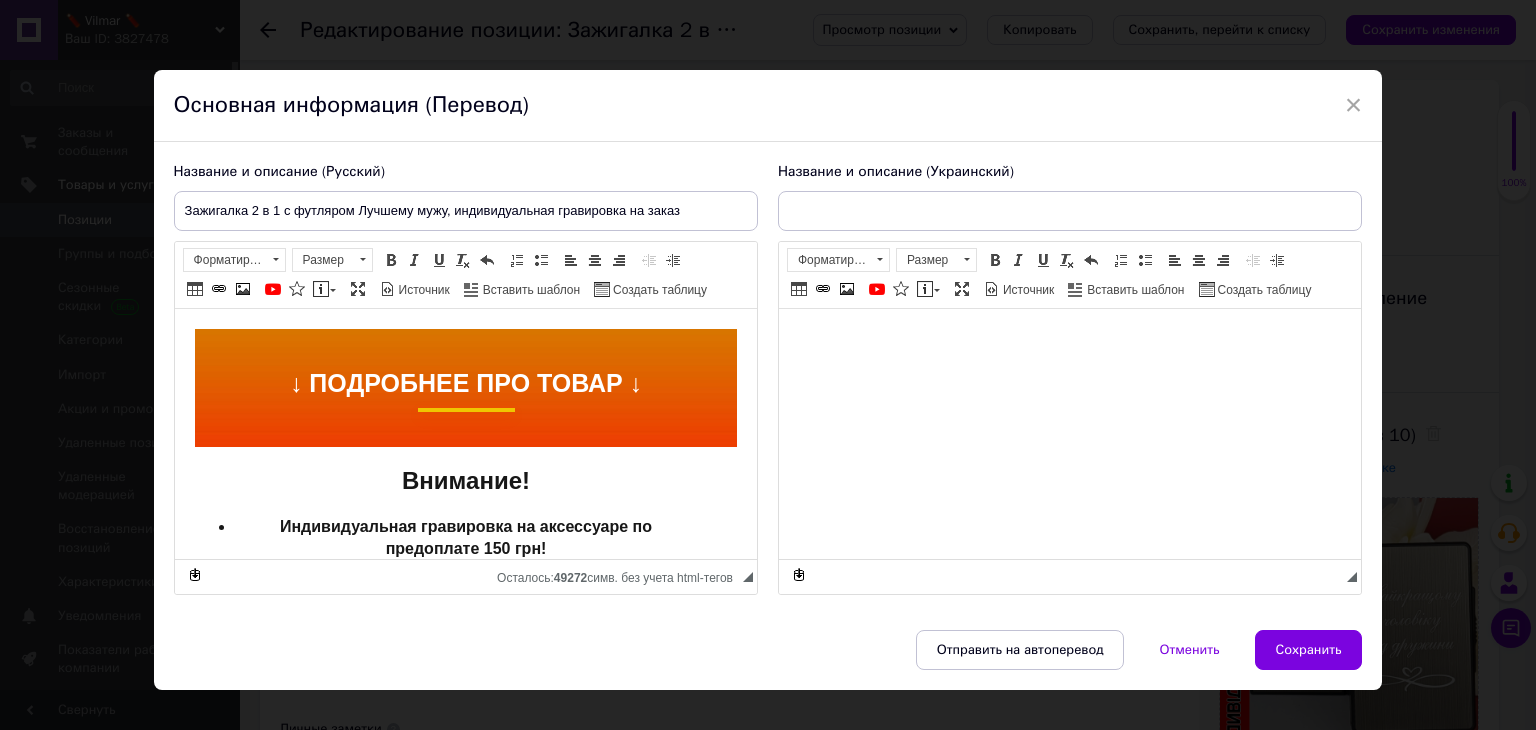 scroll, scrollTop: 0, scrollLeft: 0, axis: both 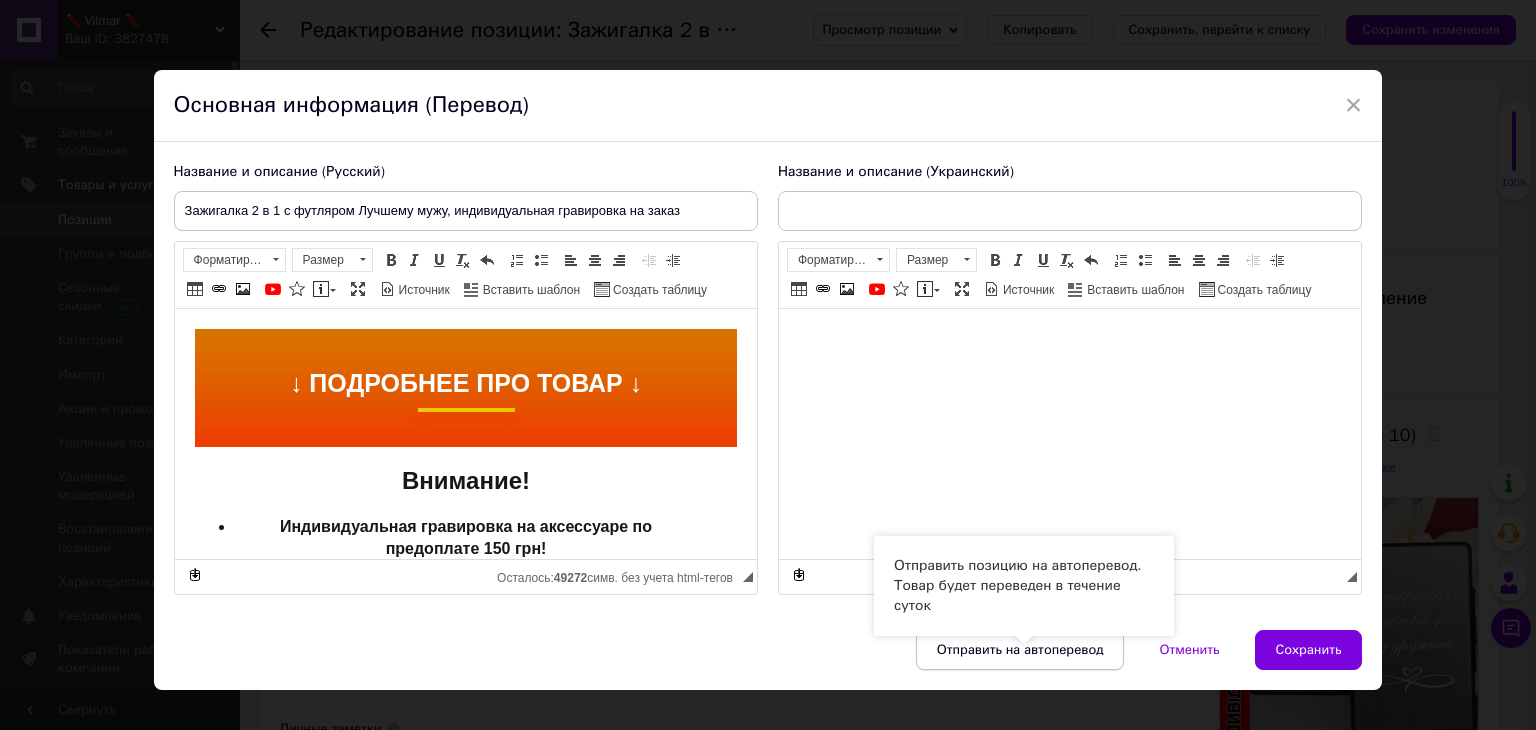 click on "Отправить на автоперевод" at bounding box center [1020, 650] 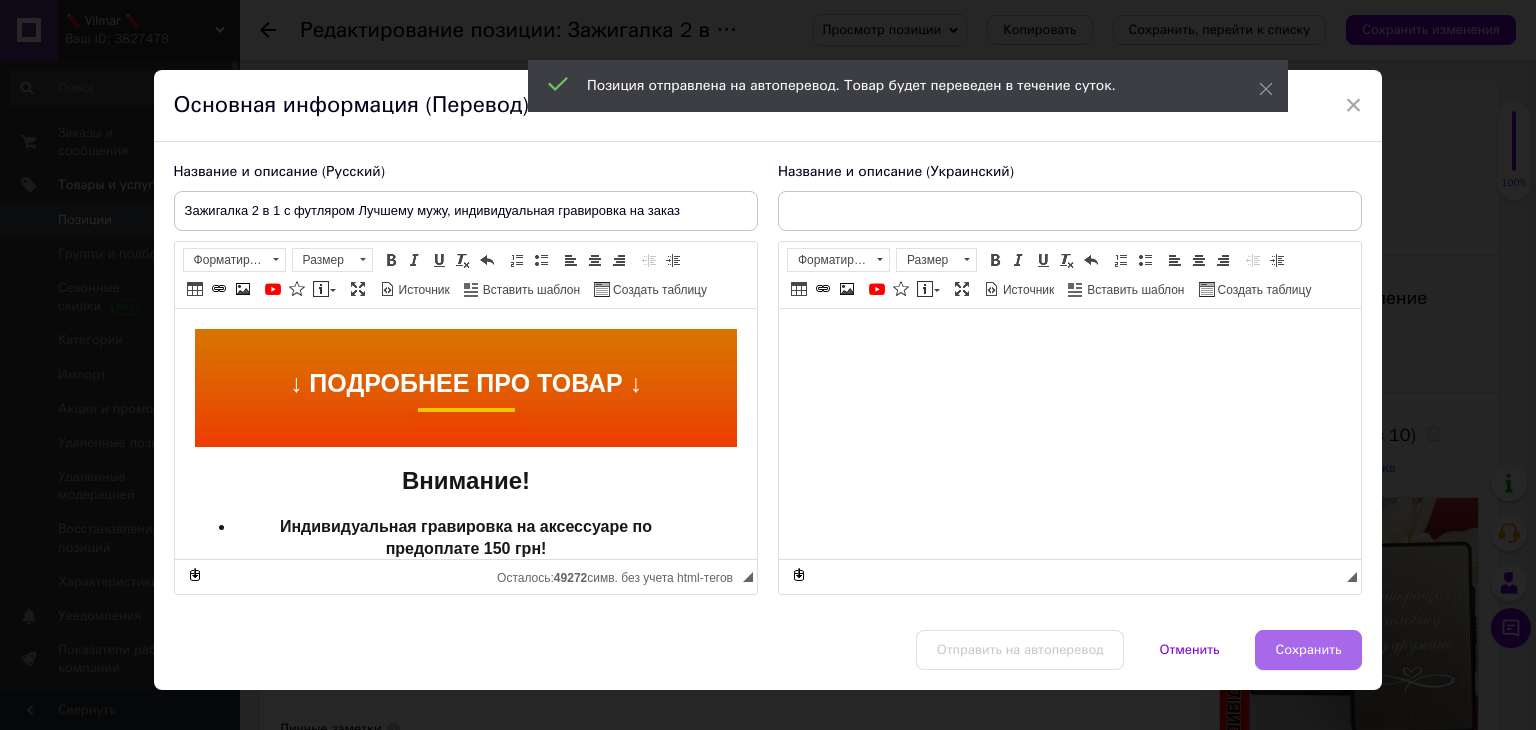 click on "Сохранить" at bounding box center (1309, 650) 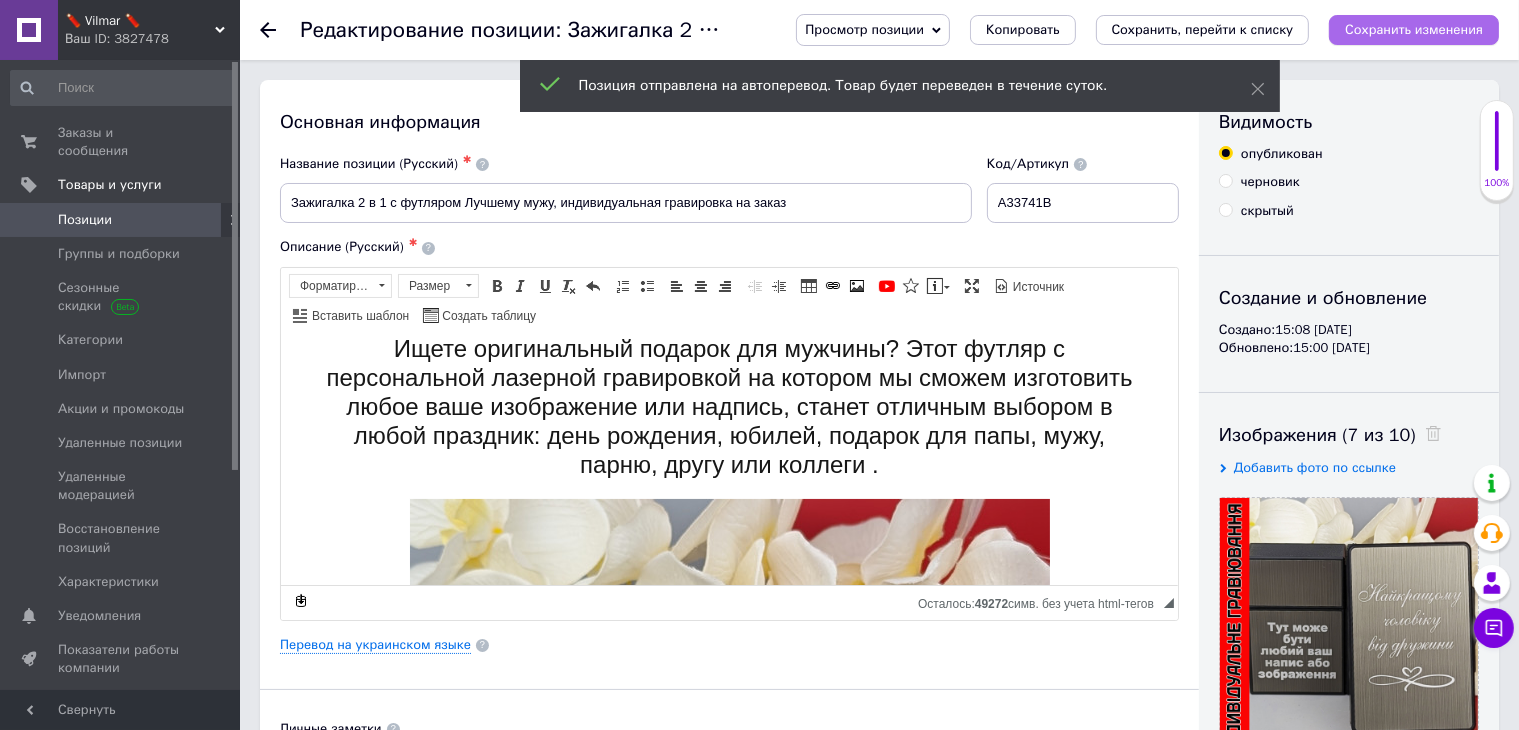 click on "Сохранить изменения" at bounding box center (1414, 29) 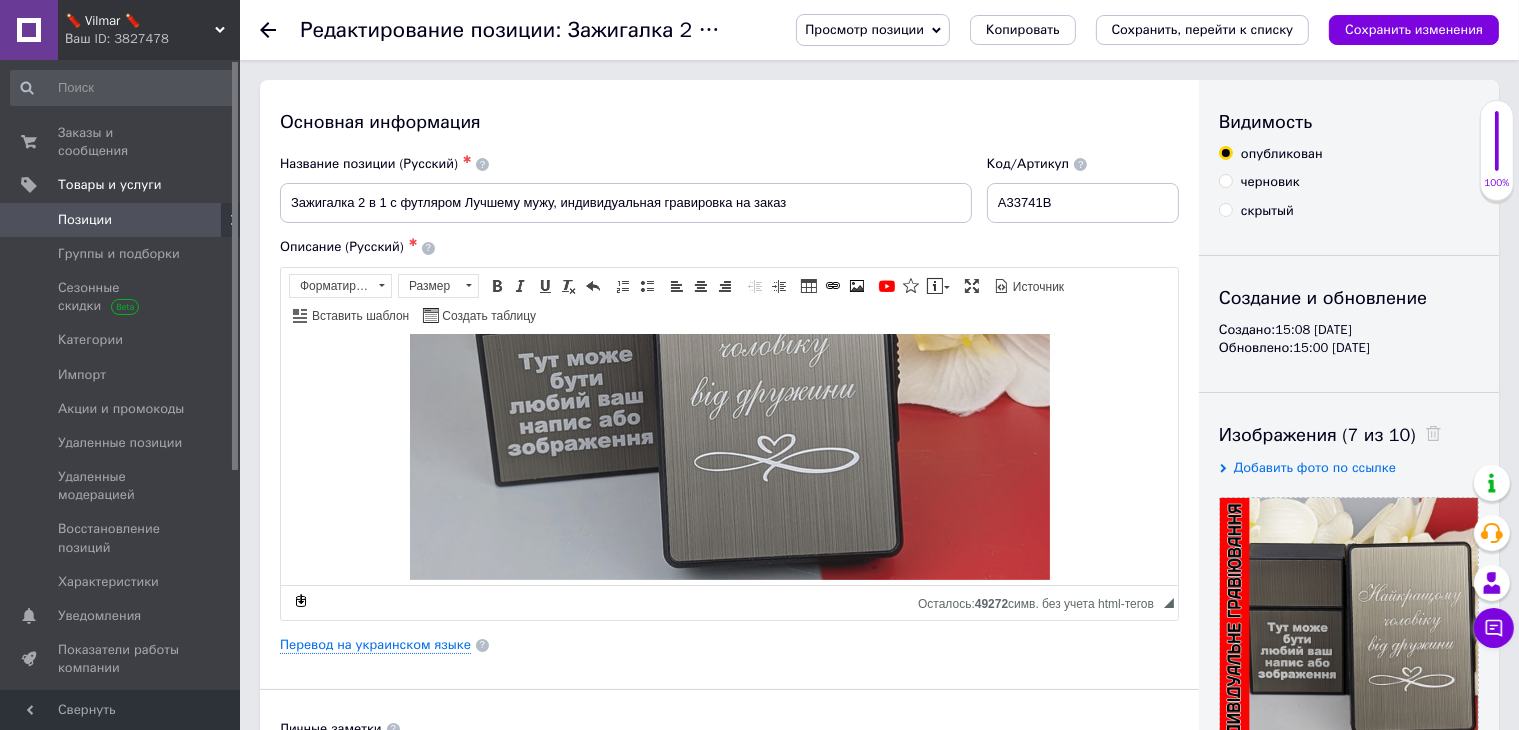 scroll, scrollTop: 1000, scrollLeft: 0, axis: vertical 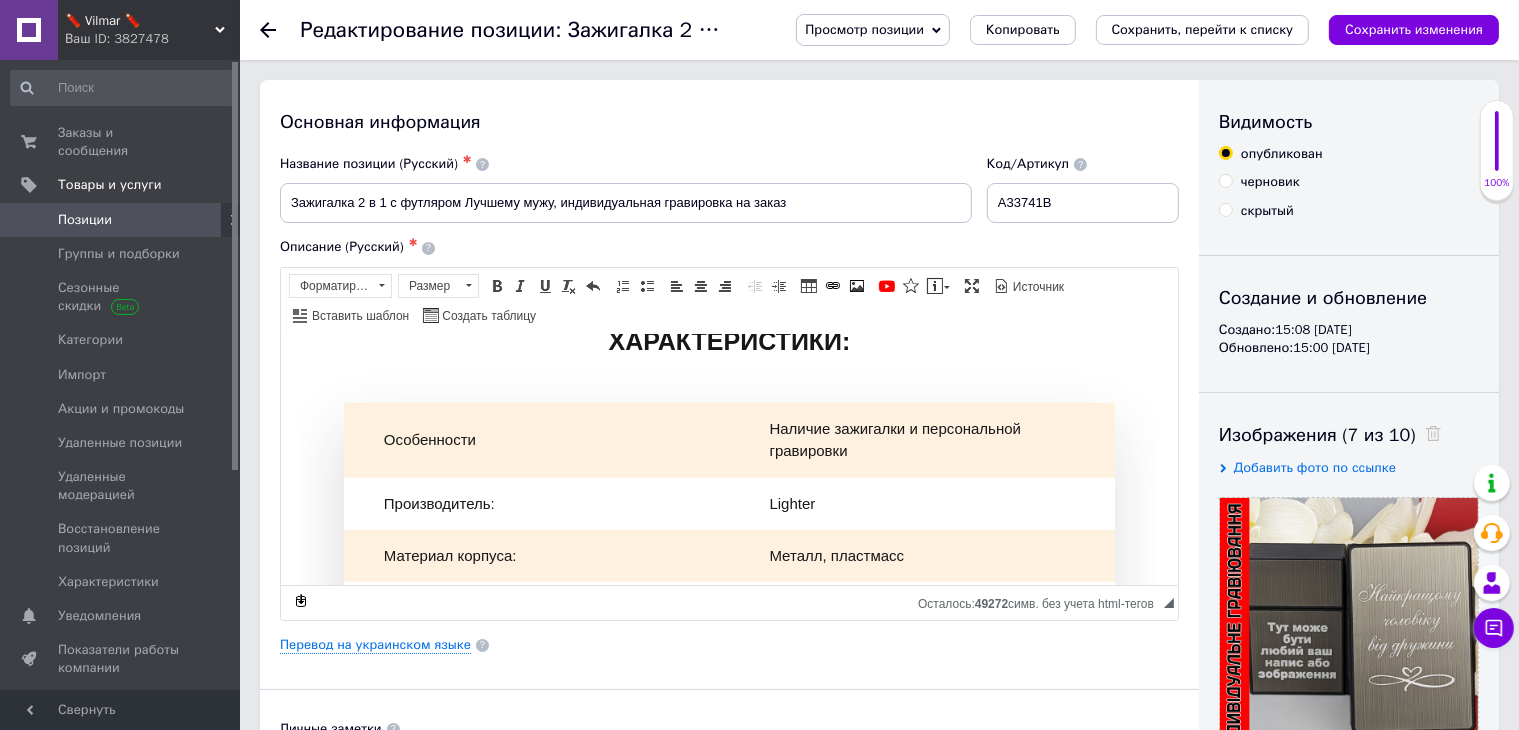 click on "Позиции" at bounding box center [85, 220] 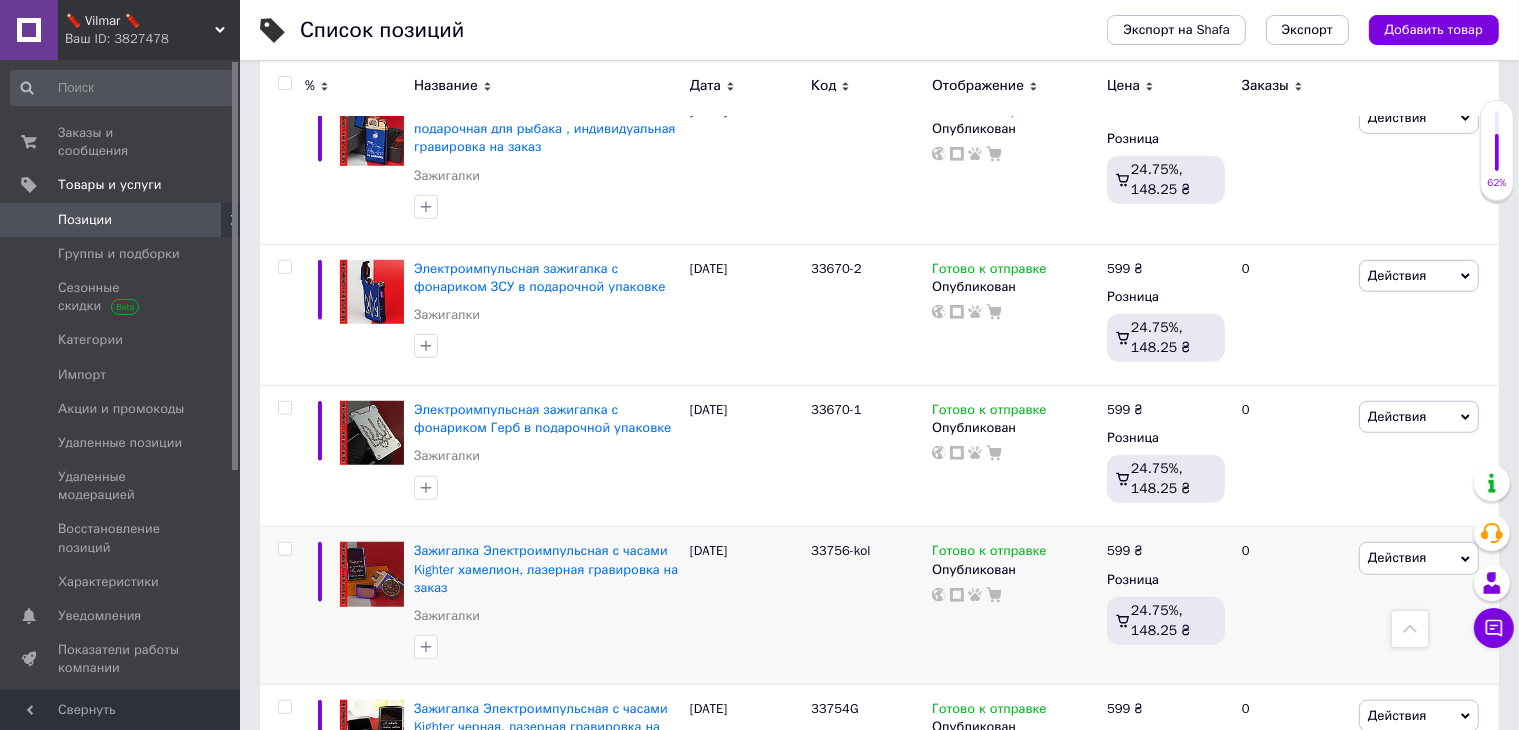 scroll, scrollTop: 1400, scrollLeft: 0, axis: vertical 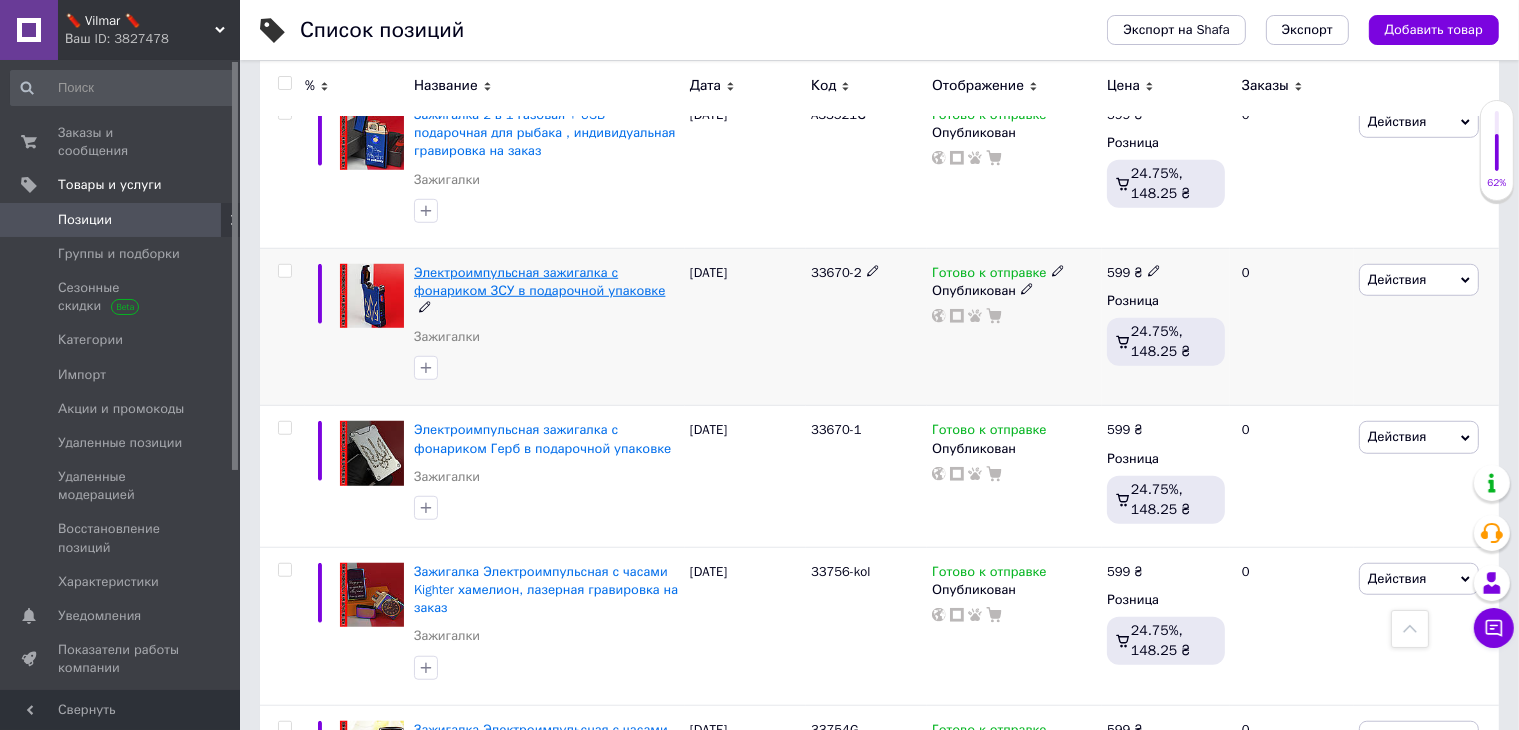 click on "Электроимпульсная зажигалка с фонариком ЗСУ в подарочной упаковке" at bounding box center [539, 281] 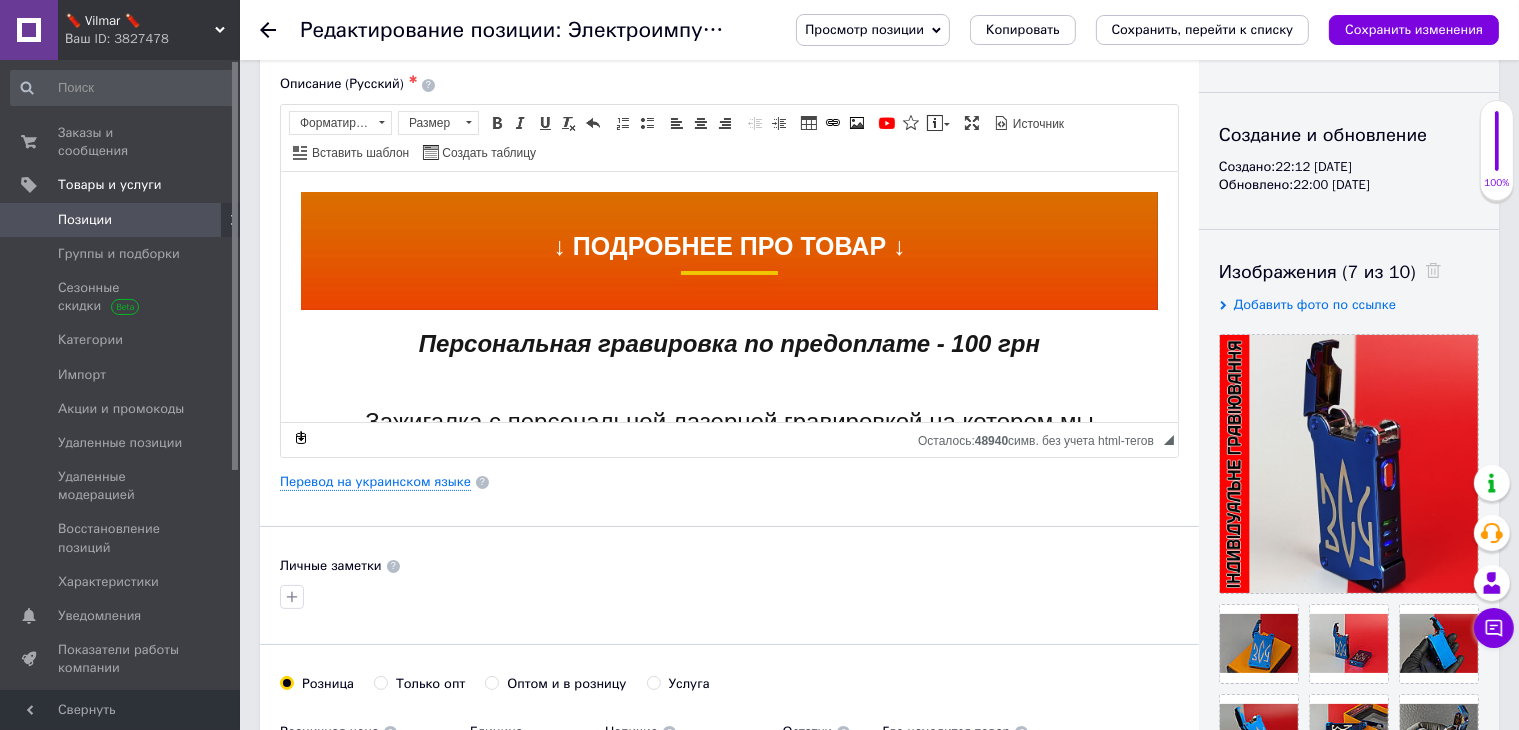 scroll, scrollTop: 200, scrollLeft: 0, axis: vertical 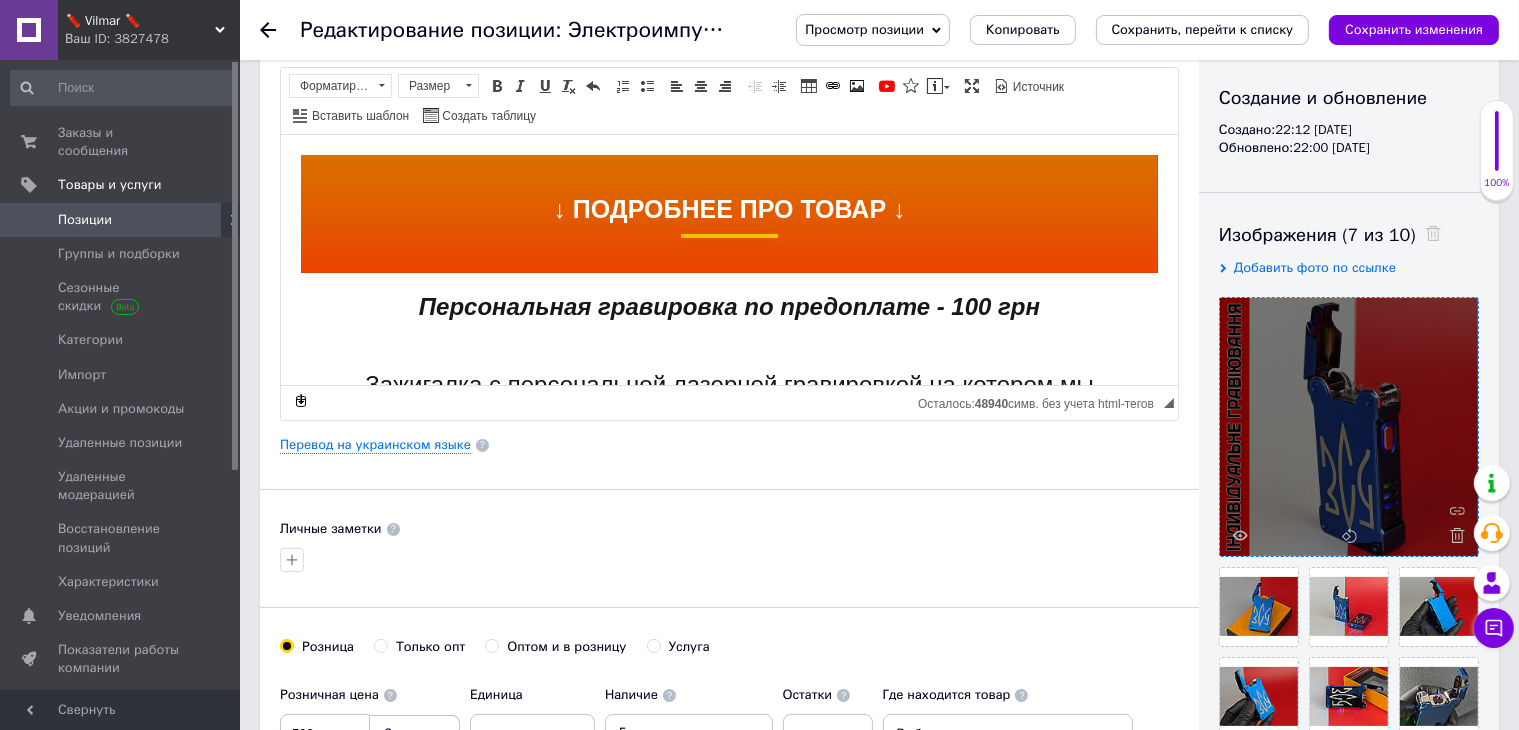 click at bounding box center (1349, 427) 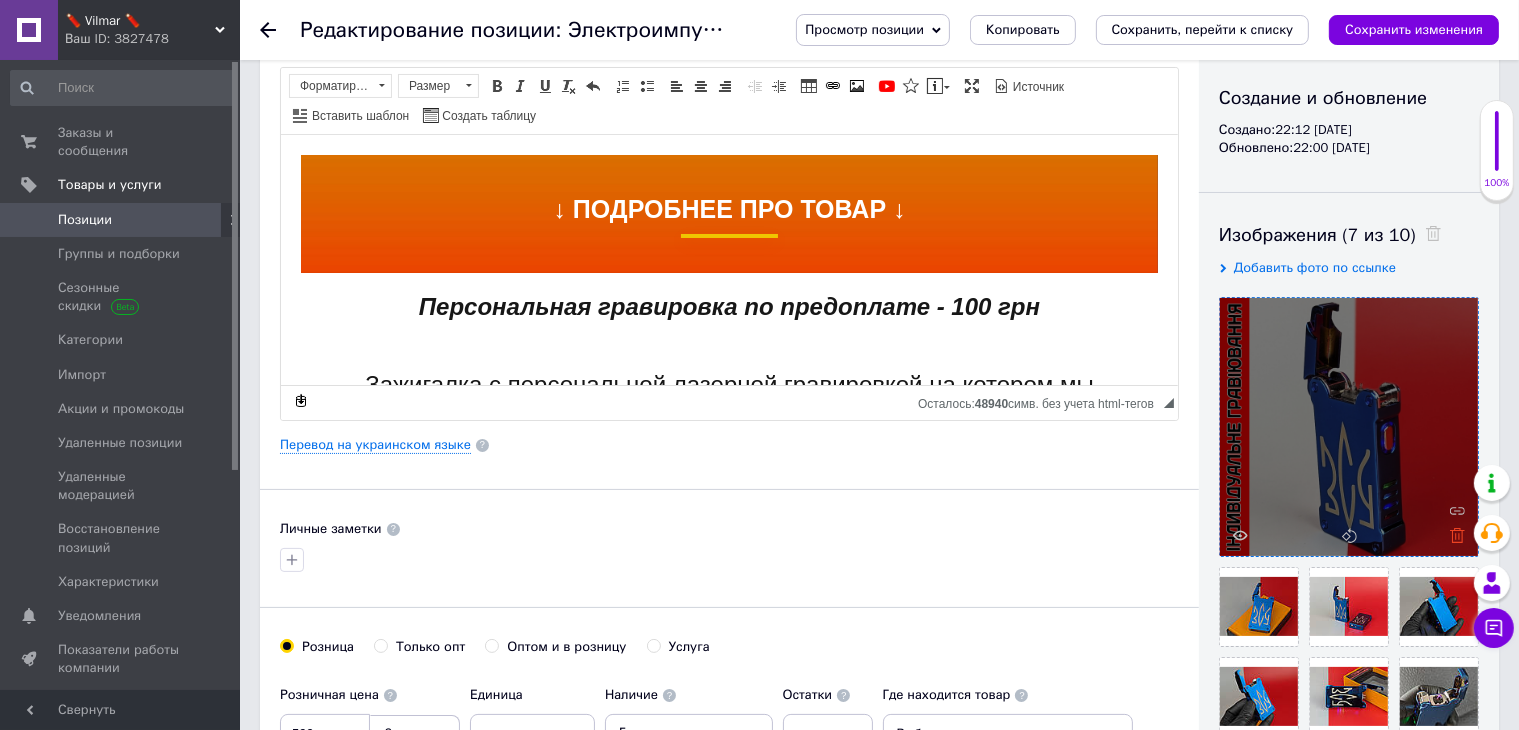 click 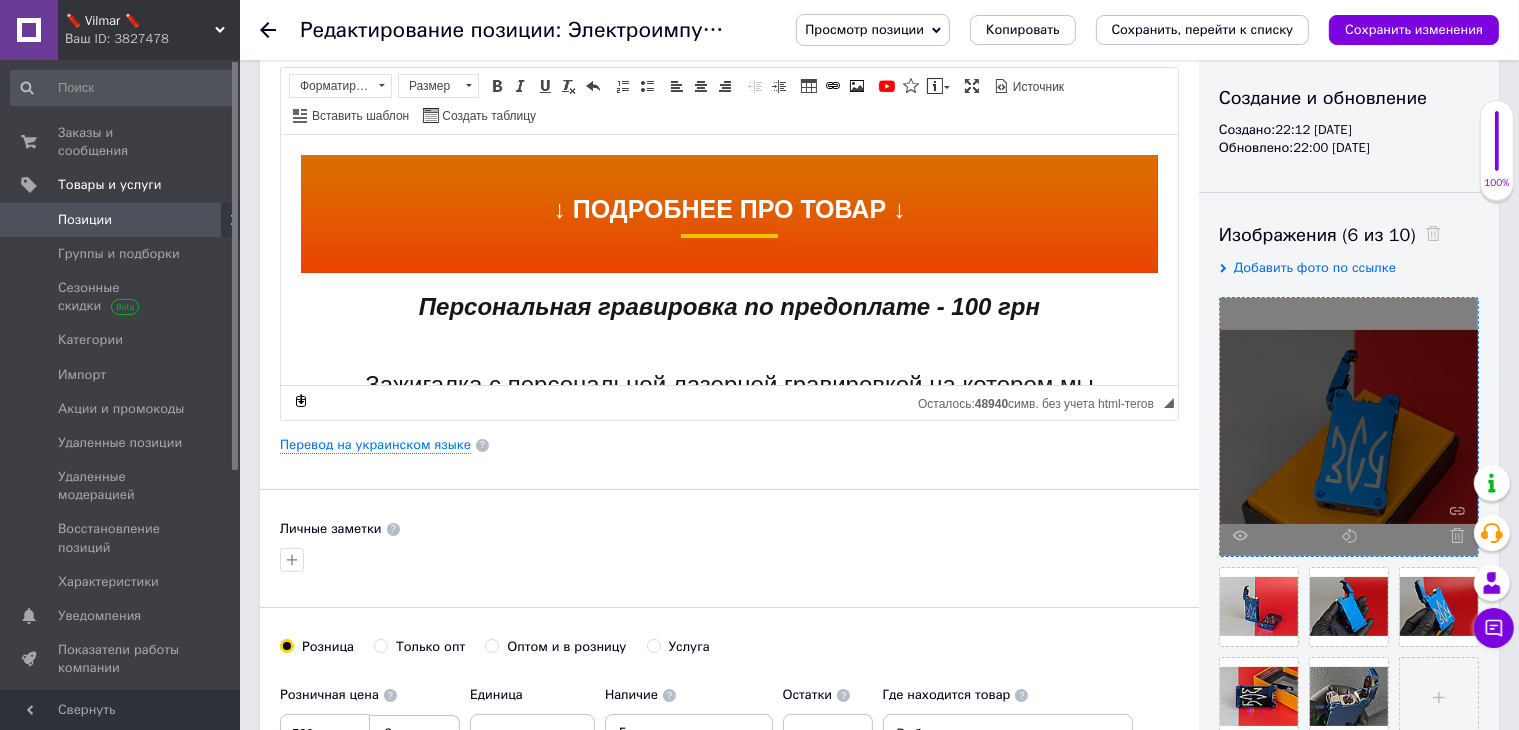 click 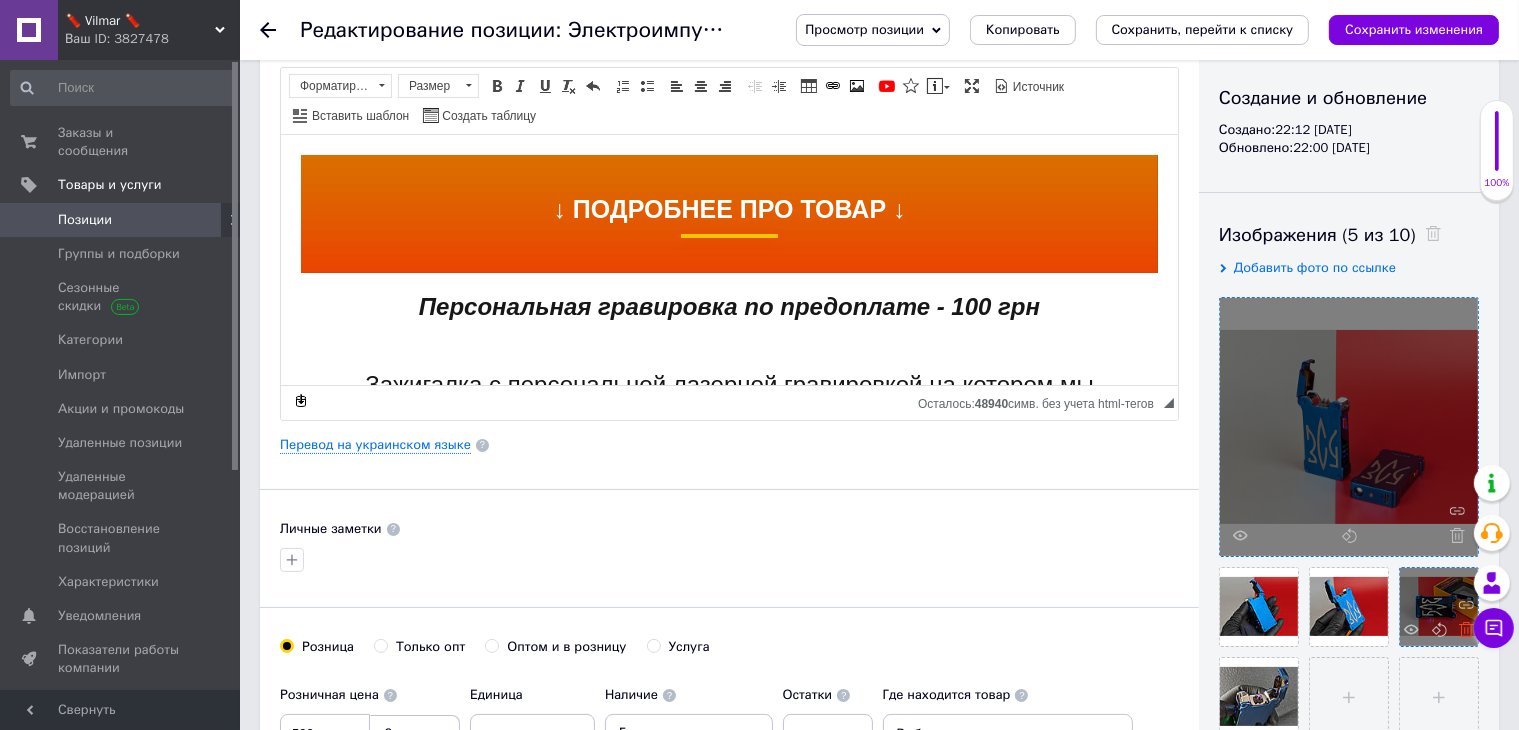 click 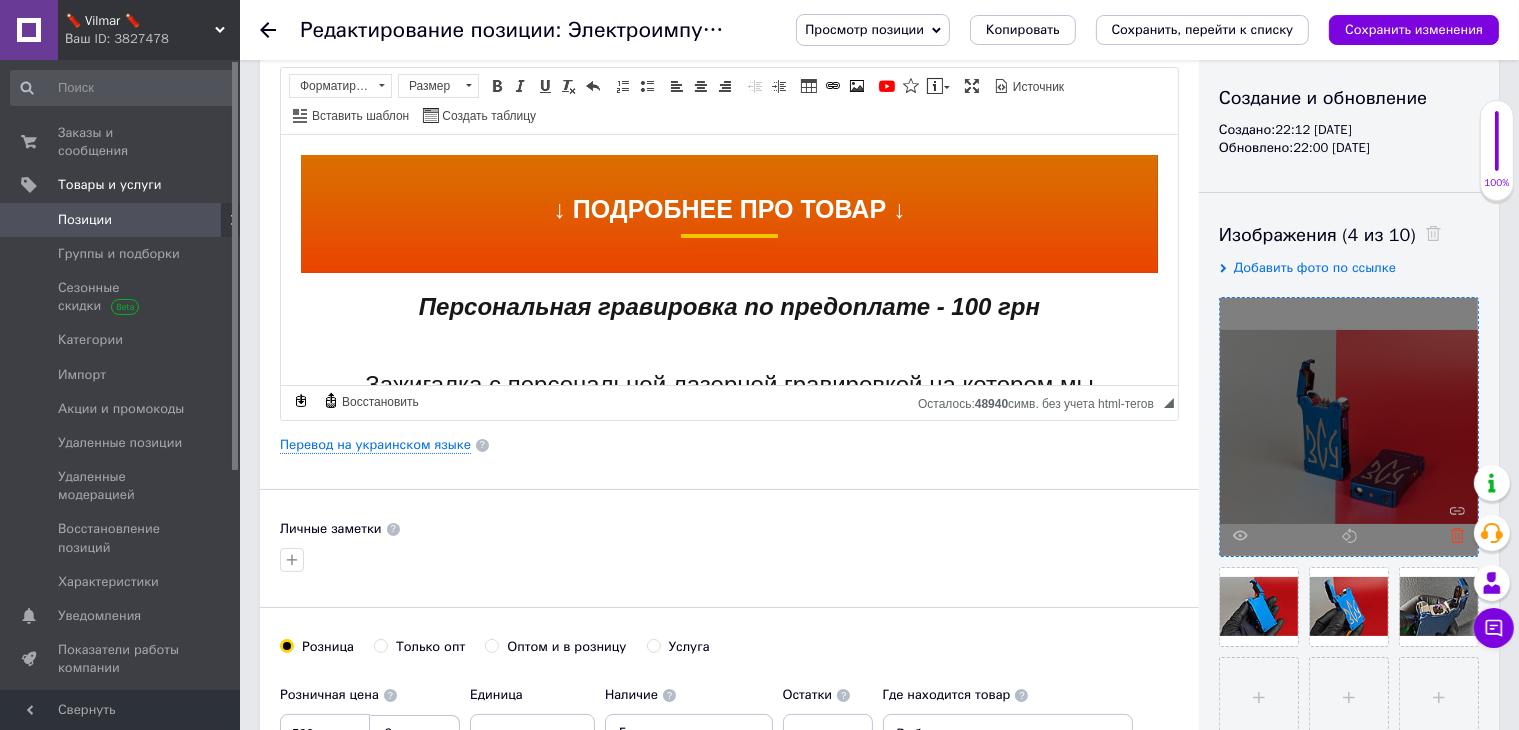 click 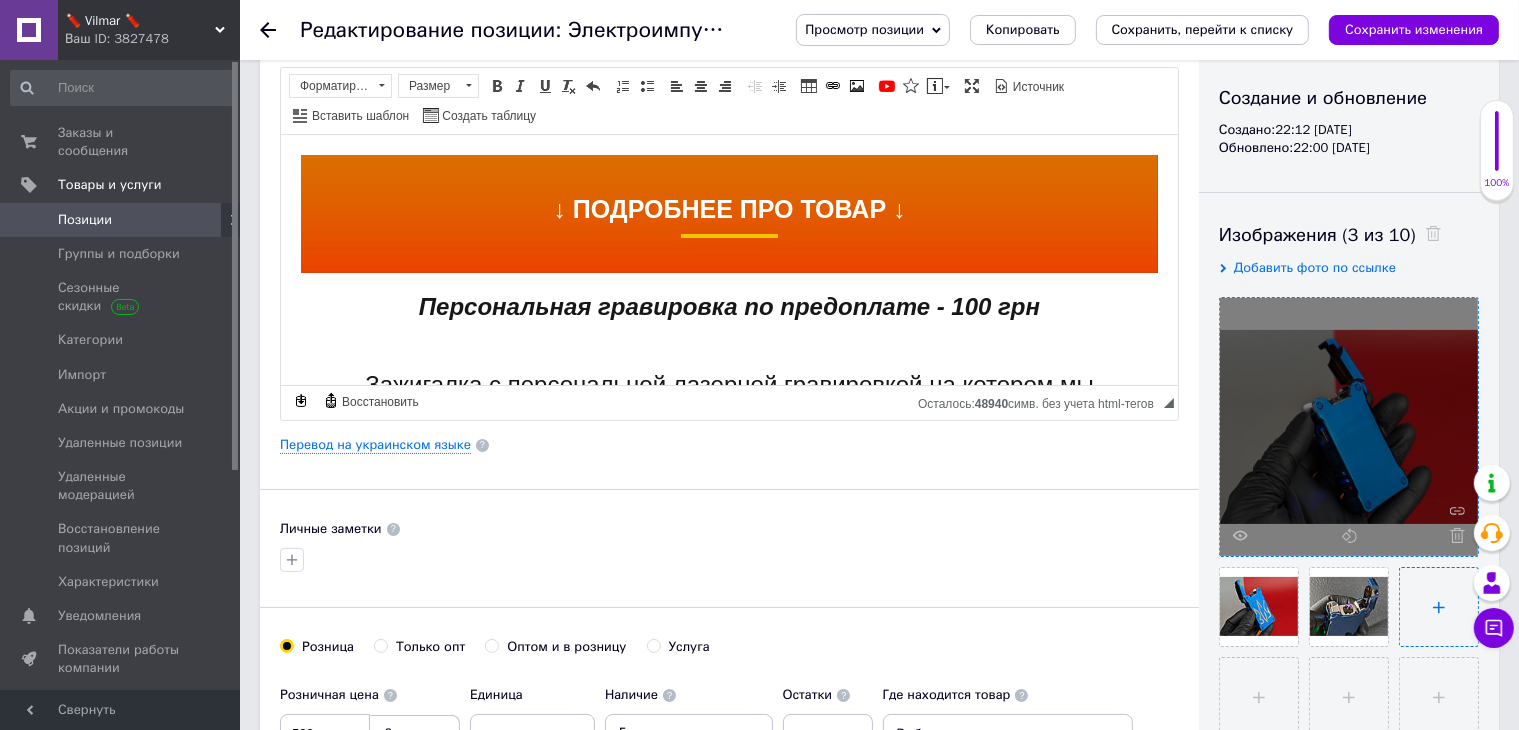 click at bounding box center [1439, 607] 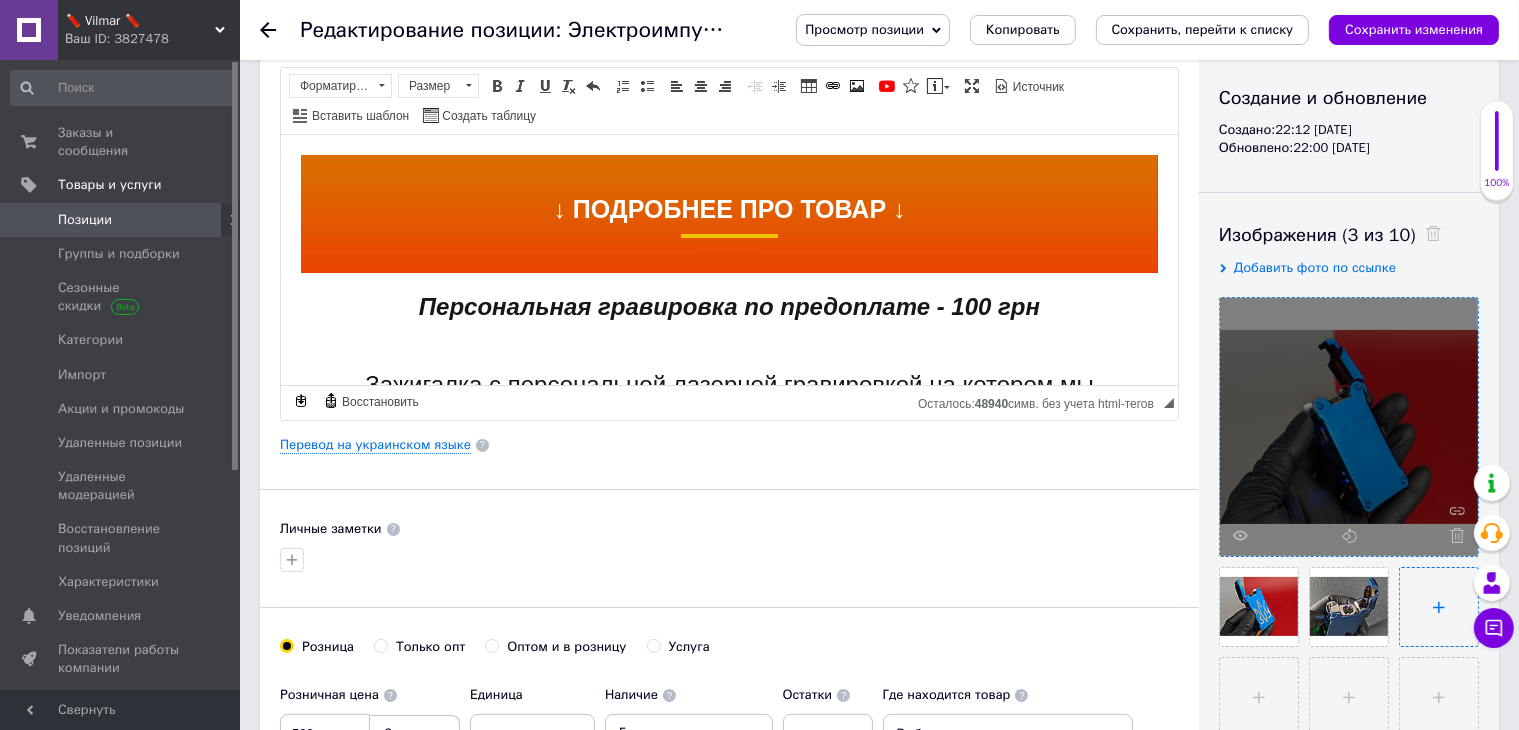 click at bounding box center [1439, 607] 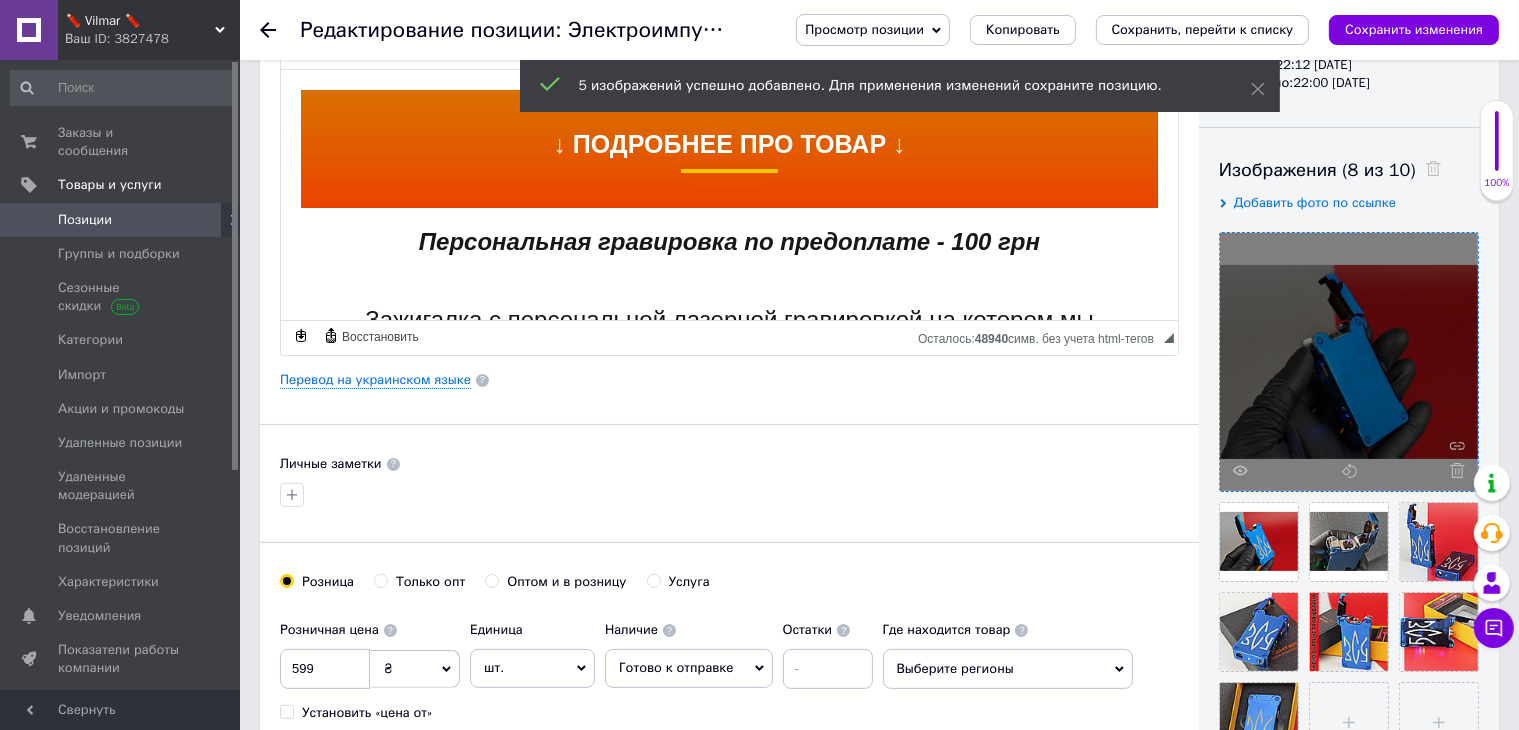 scroll, scrollTop: 300, scrollLeft: 0, axis: vertical 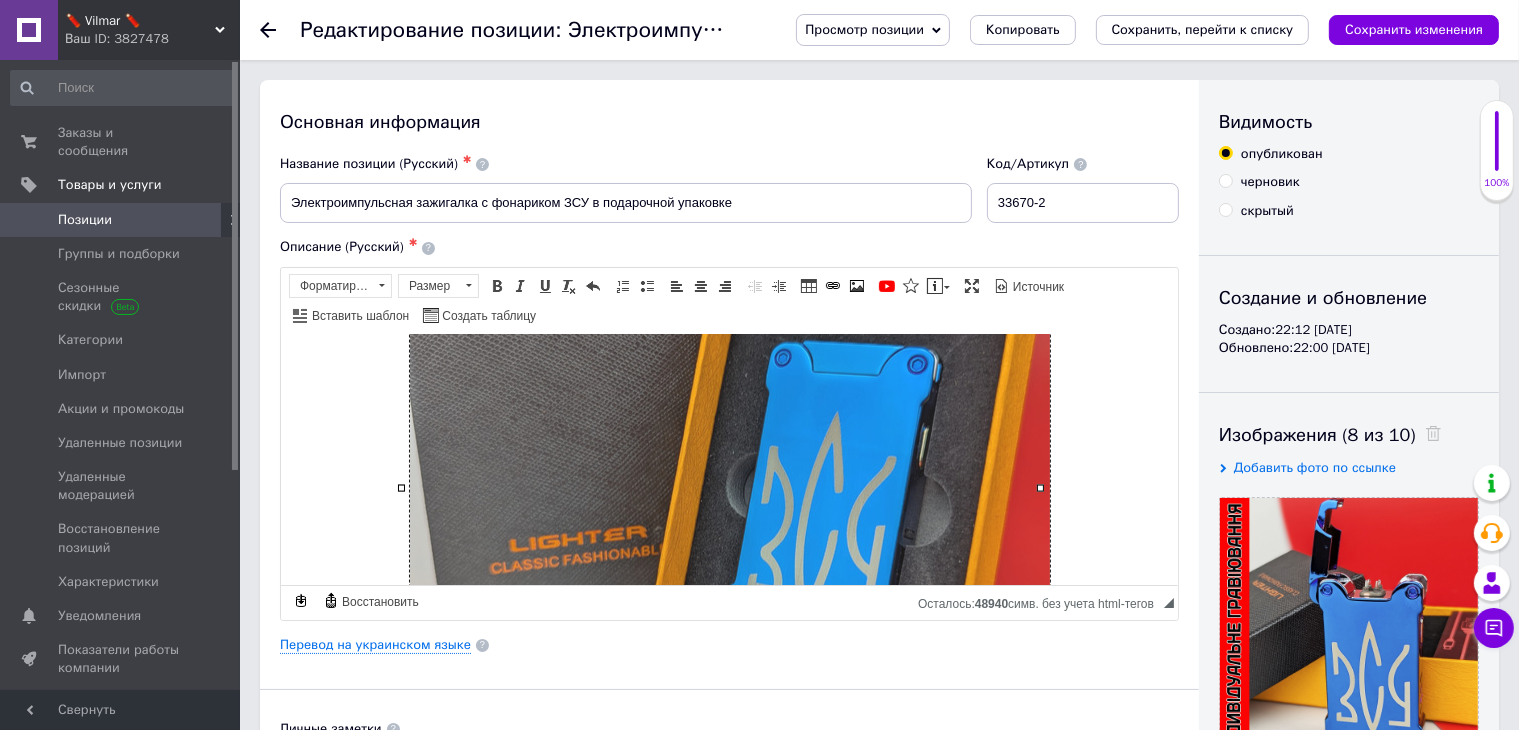 click at bounding box center [729, 490] 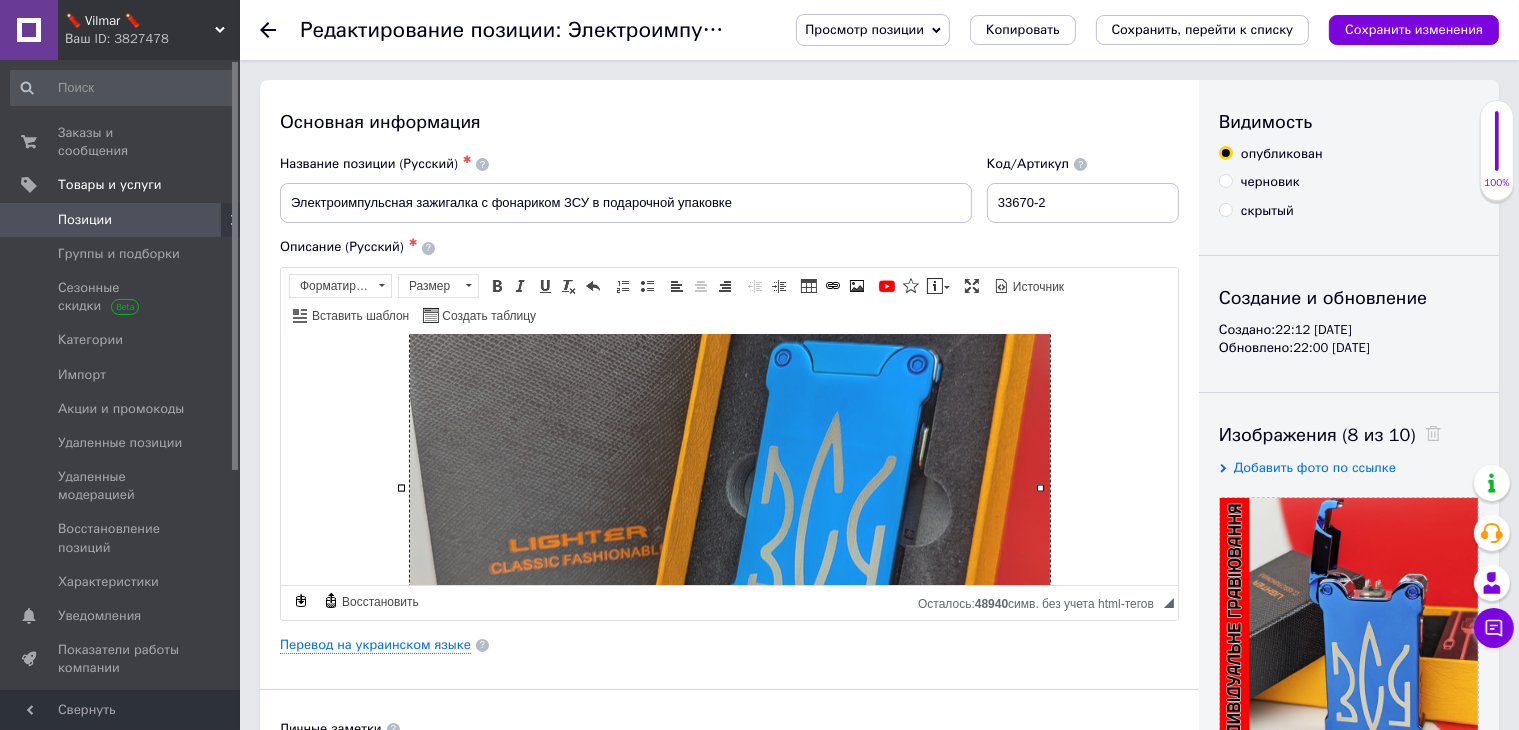 click at bounding box center [729, 490] 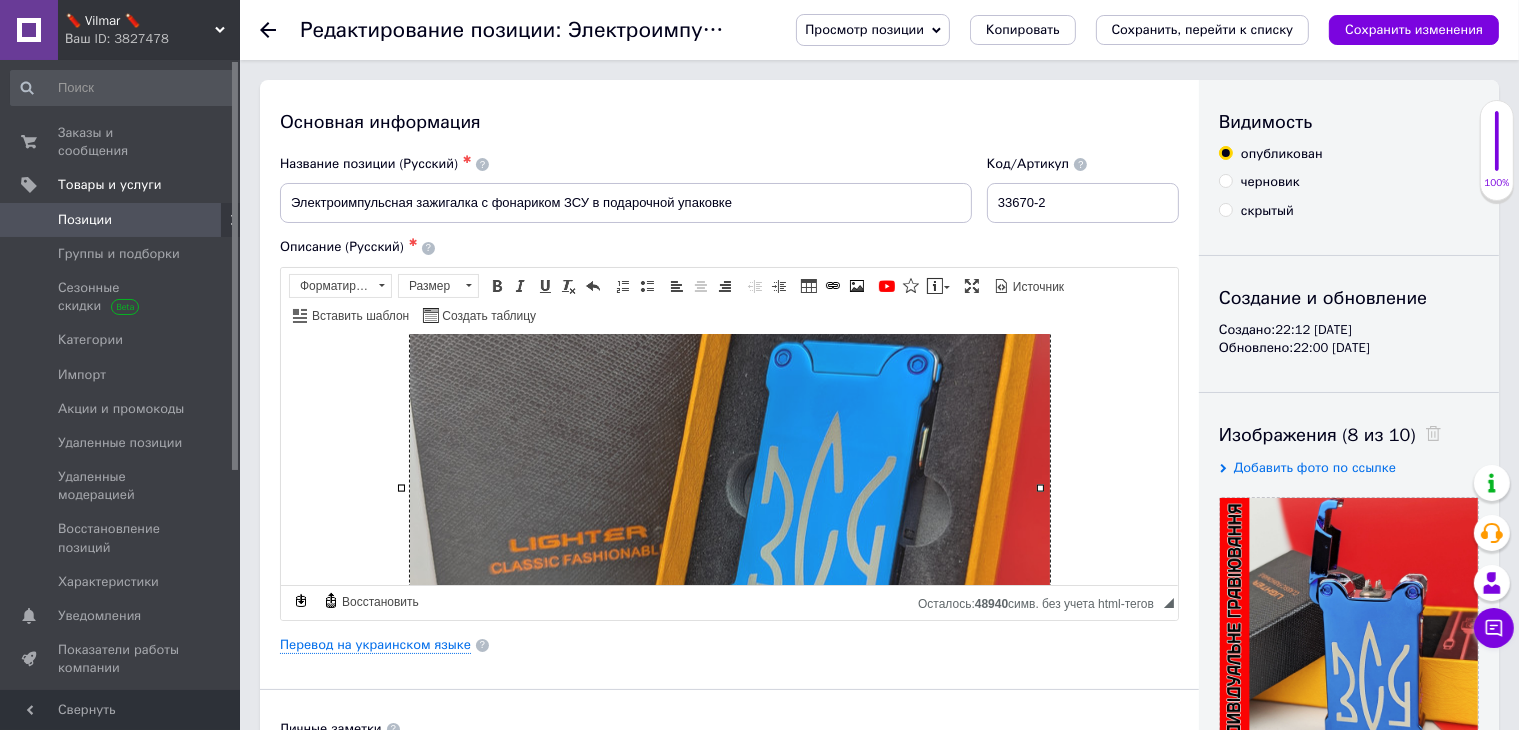 select 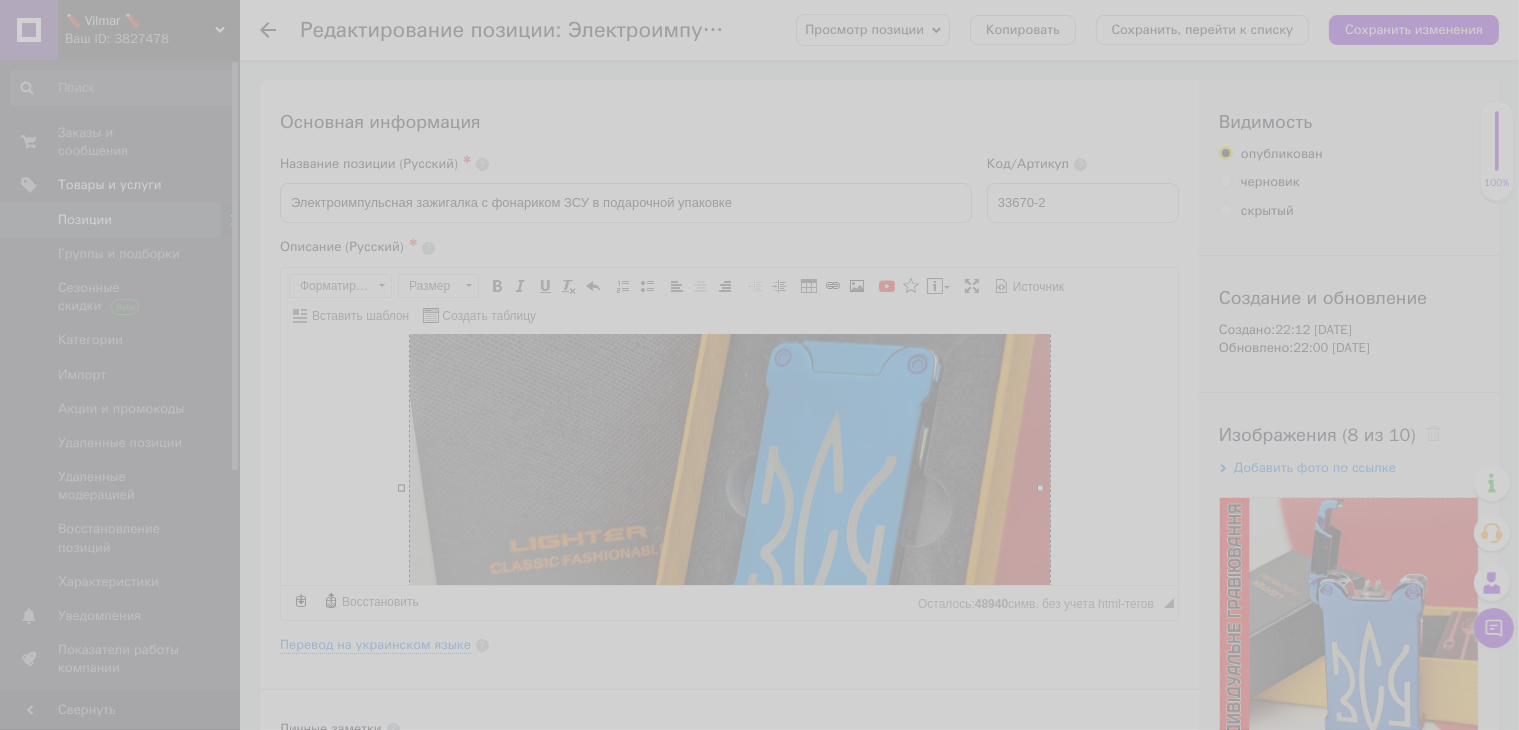 type on "https://images.prom.ua/6746996434_w640_h2048_pxl_20250712_120624459.portrait.original.jpg?fresh=1&PIMAGE_ID=6746996434" 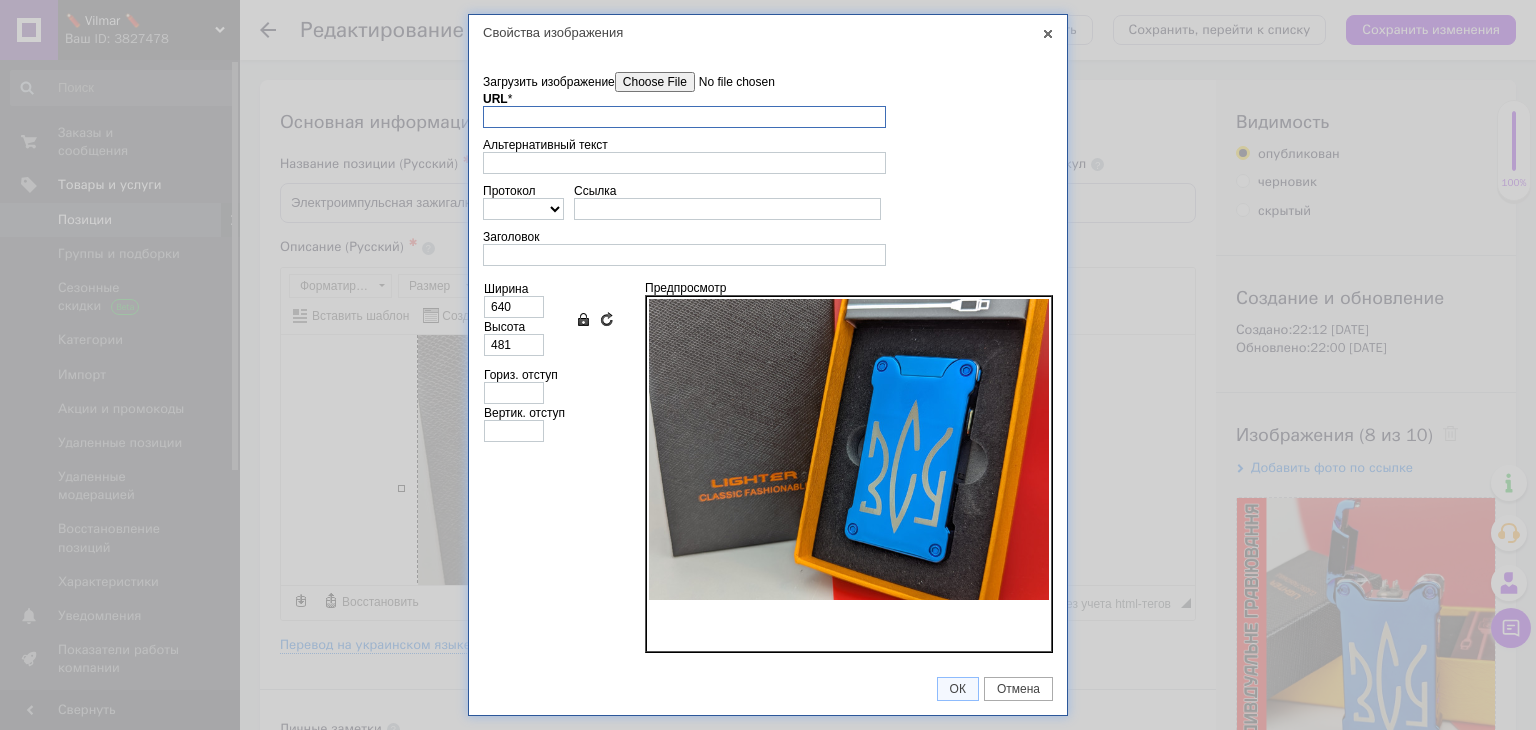 scroll, scrollTop: 0, scrollLeft: 0, axis: both 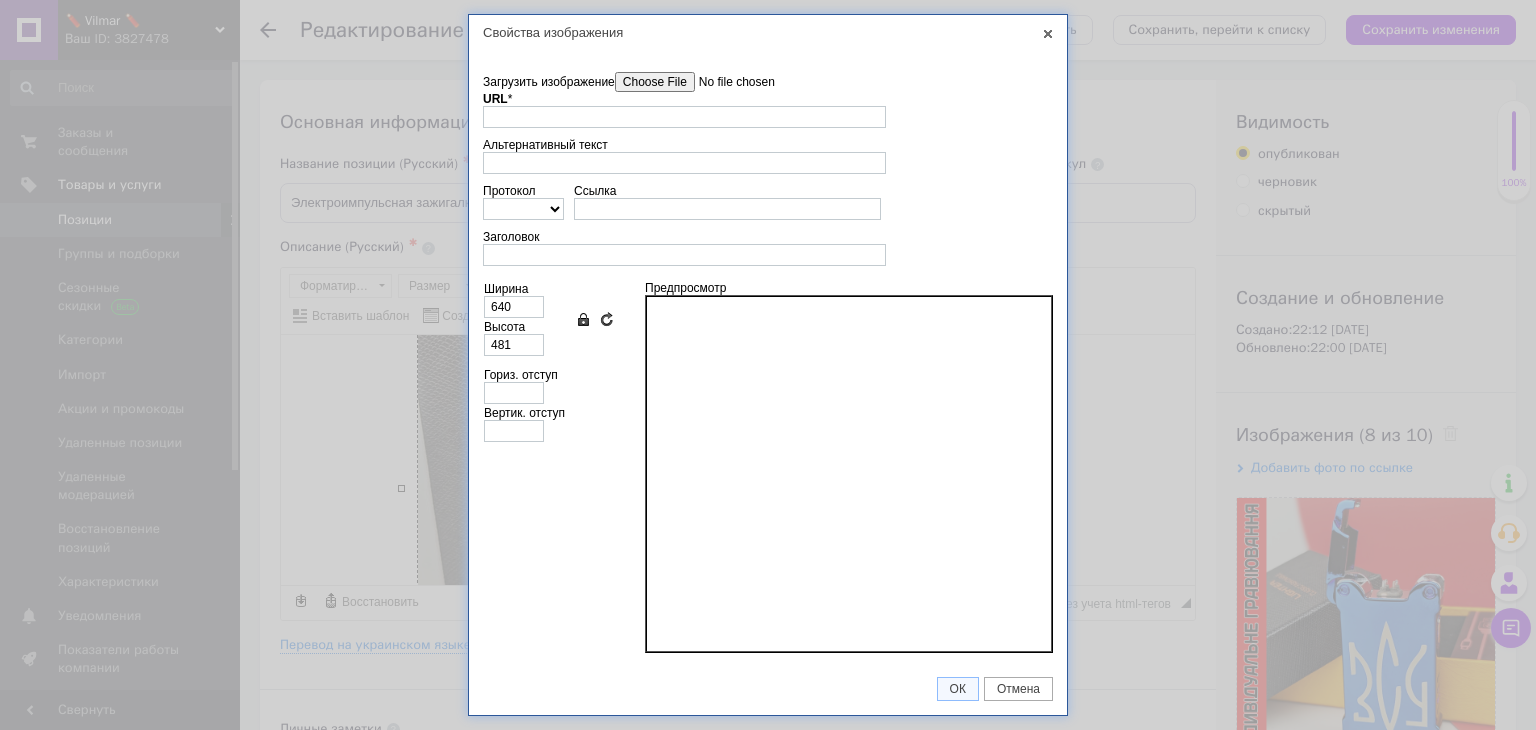 click on "Загрузить изображение" at bounding box center (728, 82) 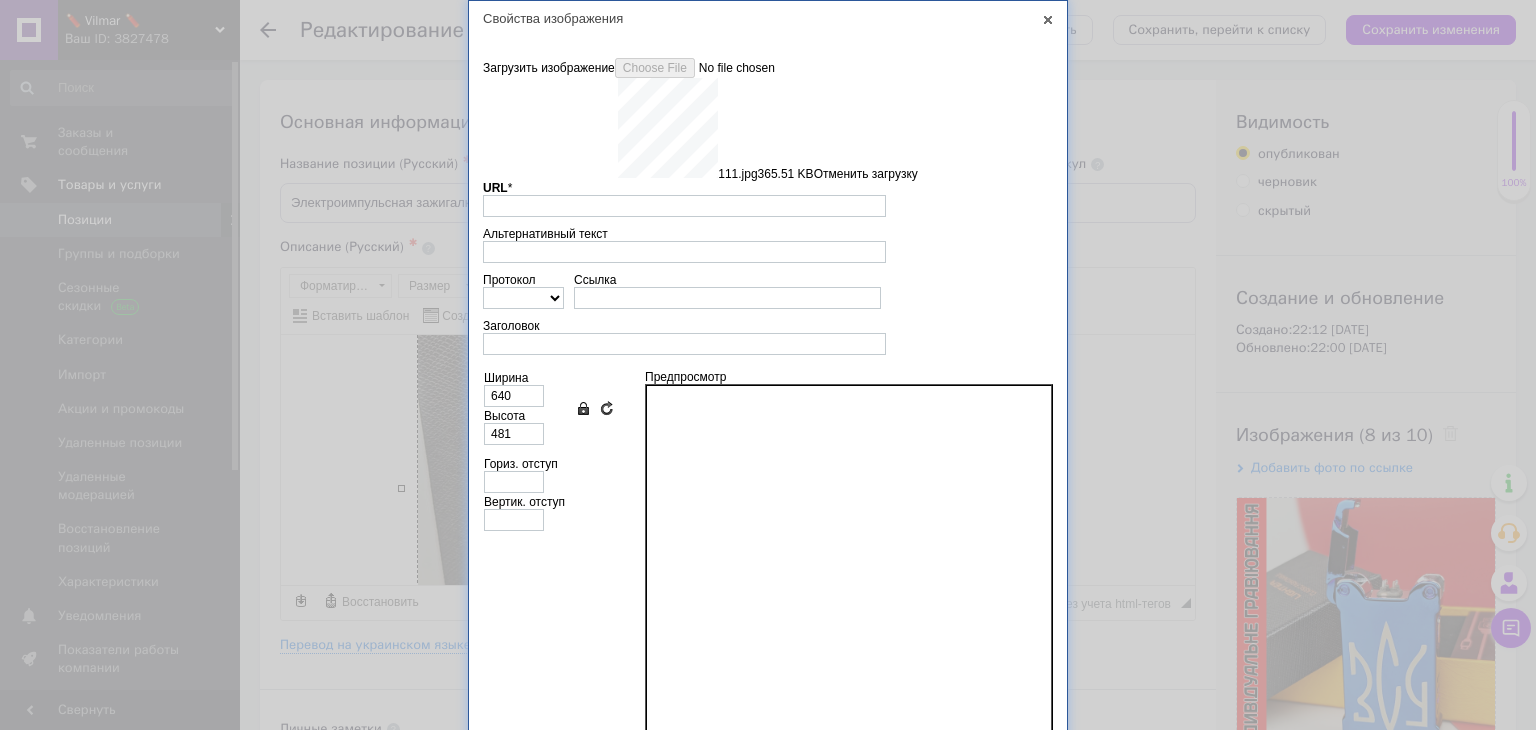type on "https://images.prom.ua/6747818186_w640_h2048_111.jpg?fresh=1&PIMAGE_ID=6747818186" 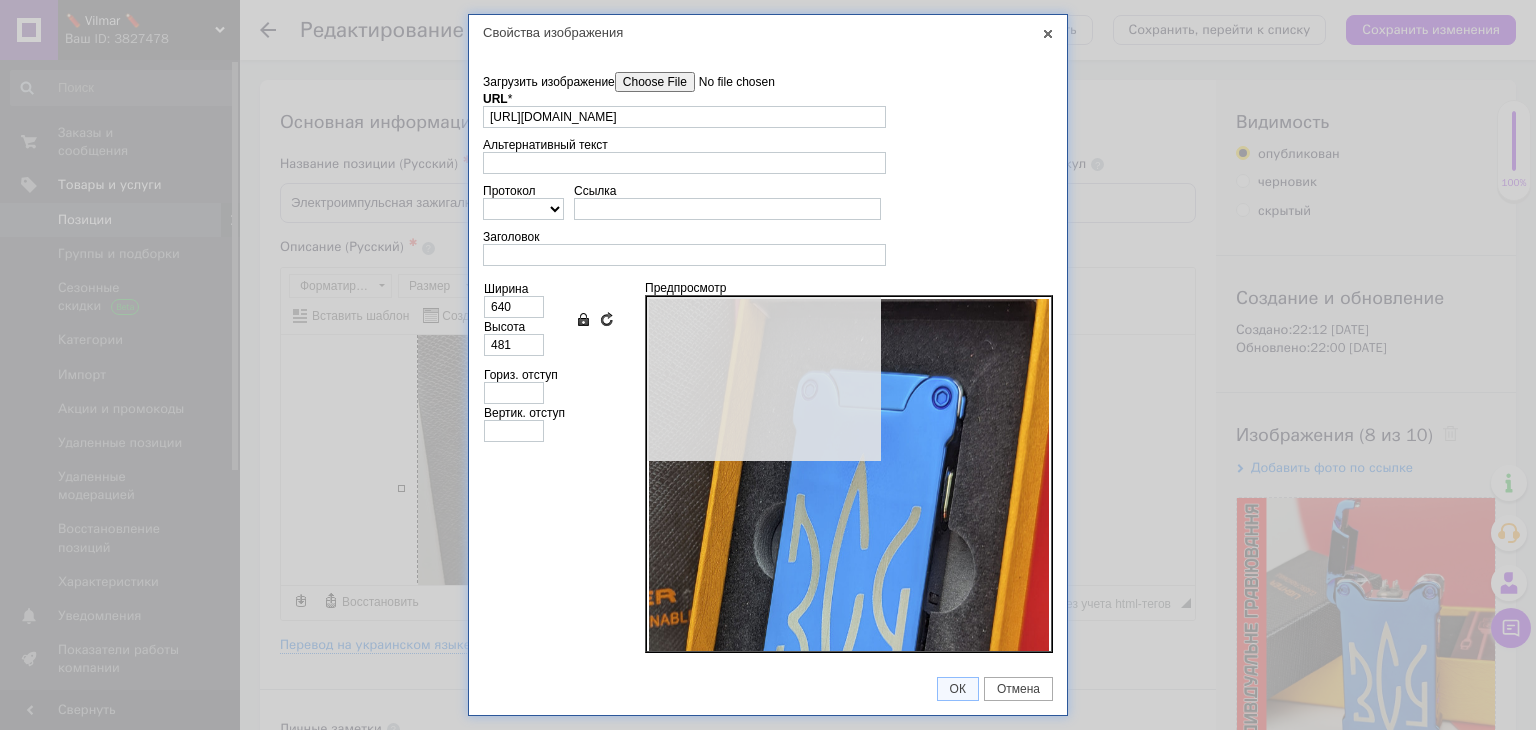 type on "640" 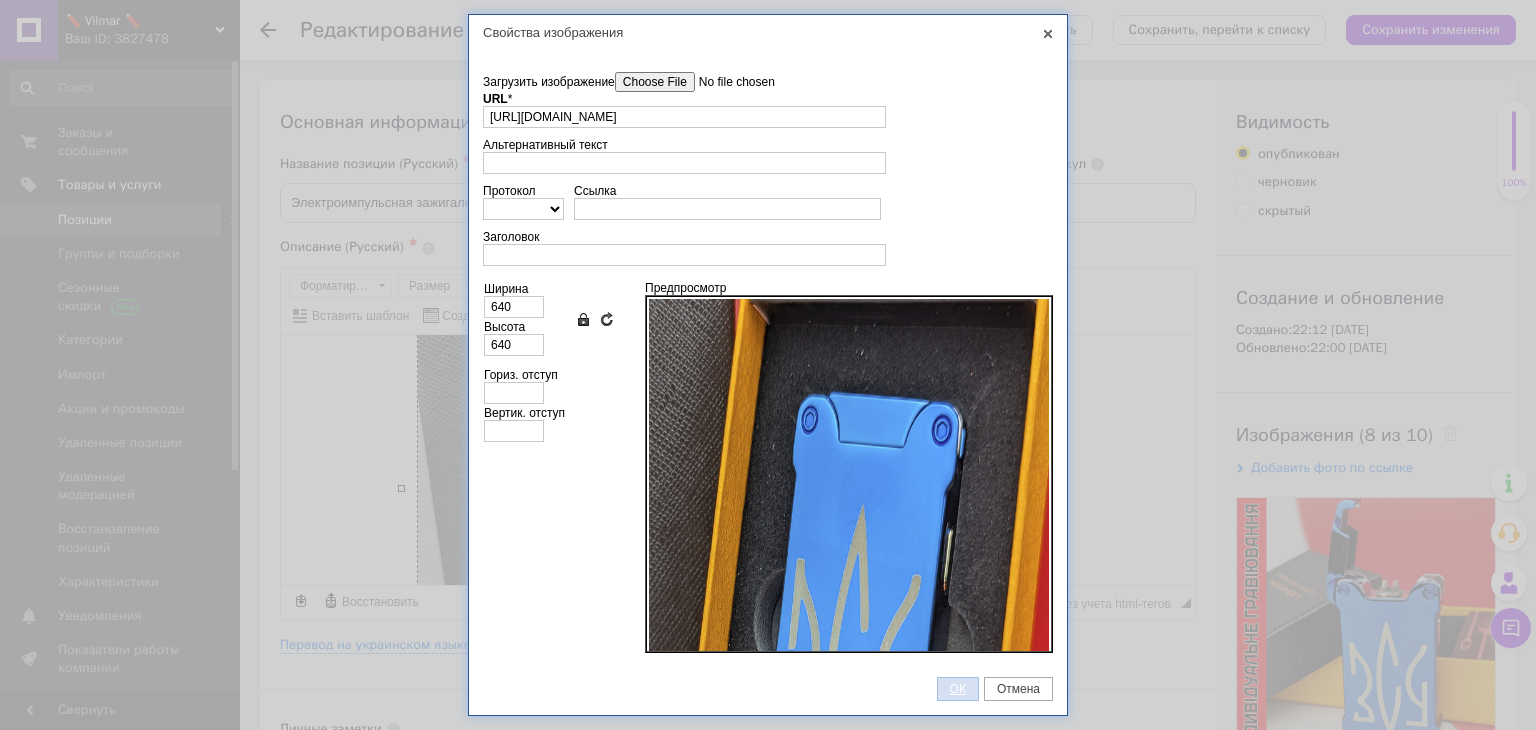 click on "ОК" at bounding box center (958, 689) 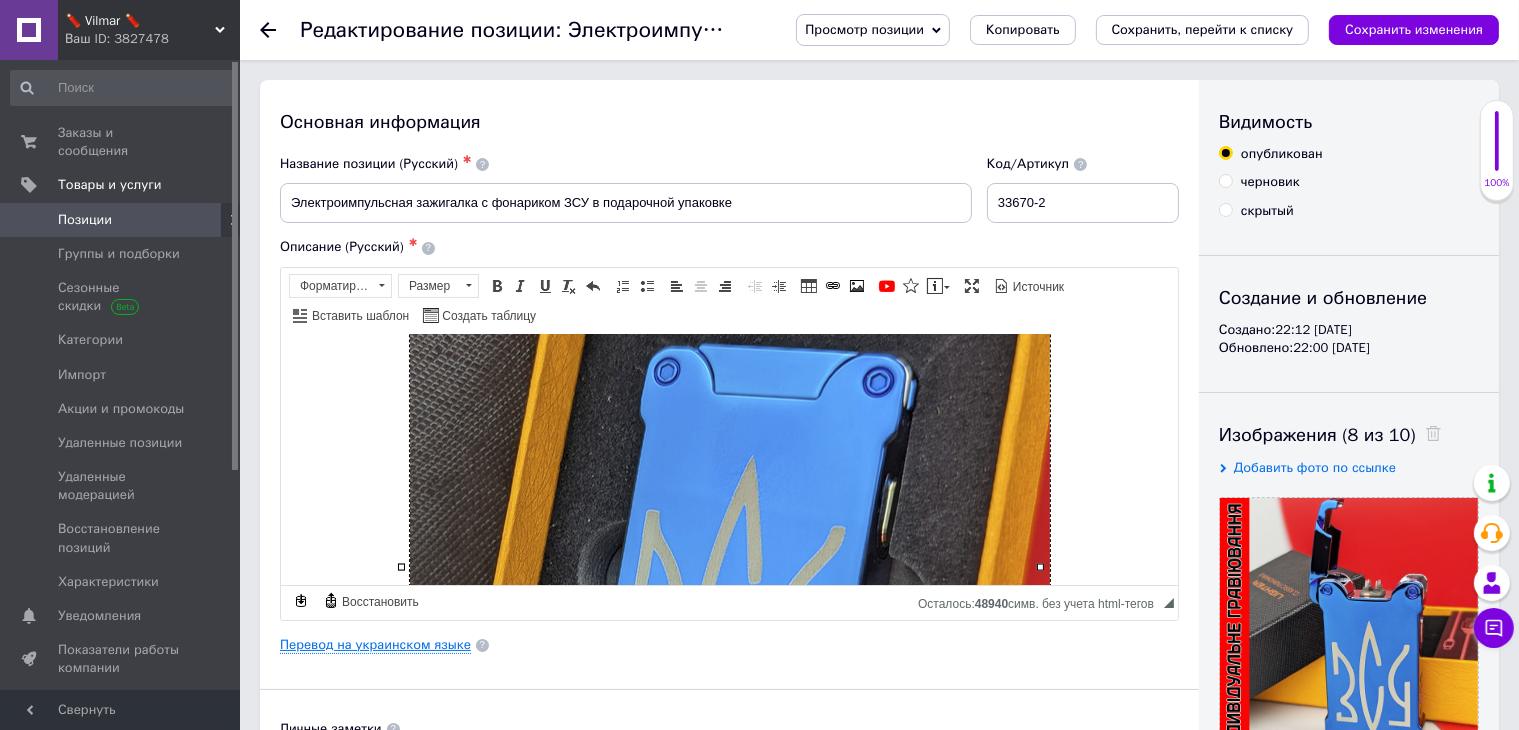 click on "Перевод на украинском языке" at bounding box center (375, 645) 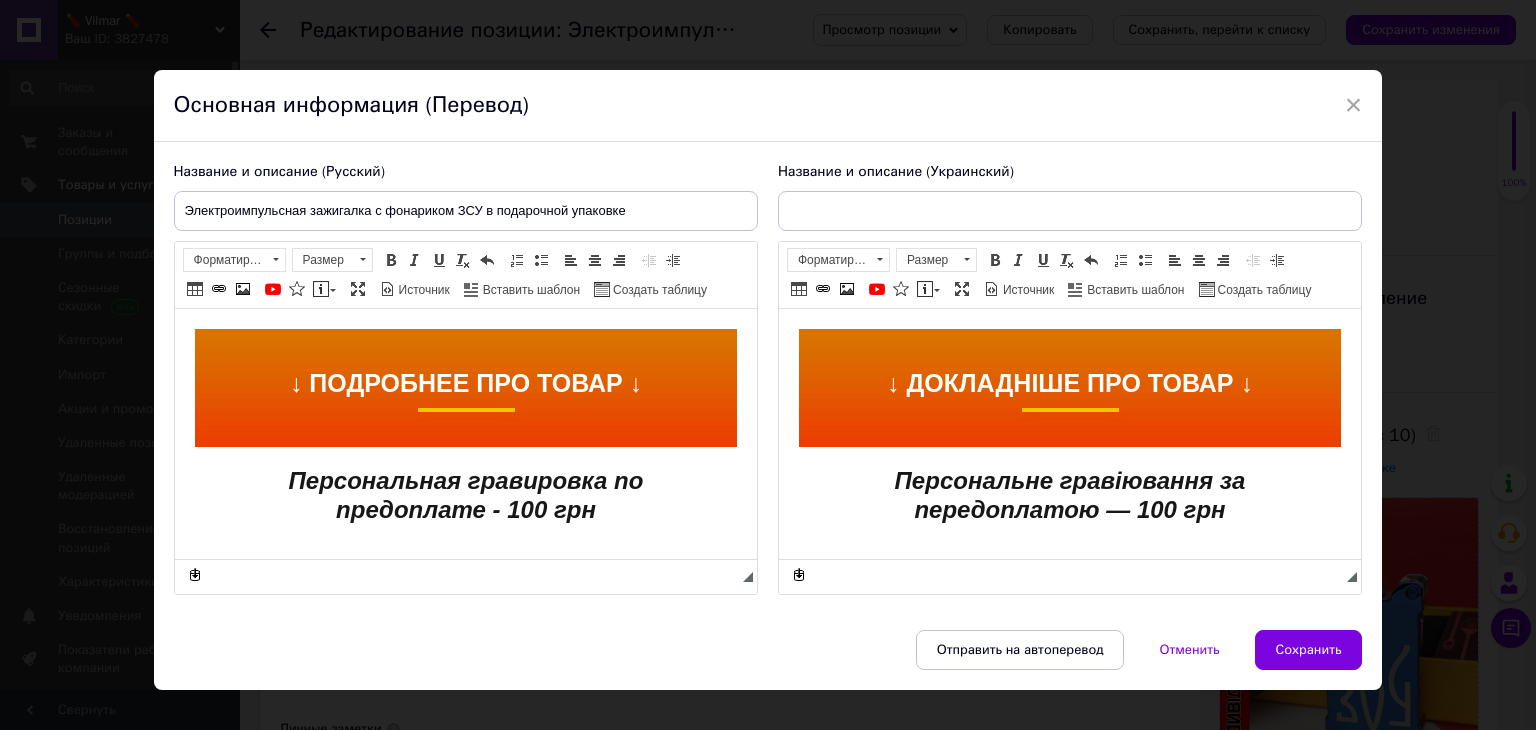 type on "Електроімпульсна запальничка з ліхтариком ЗСК у подарунковому пакованні" 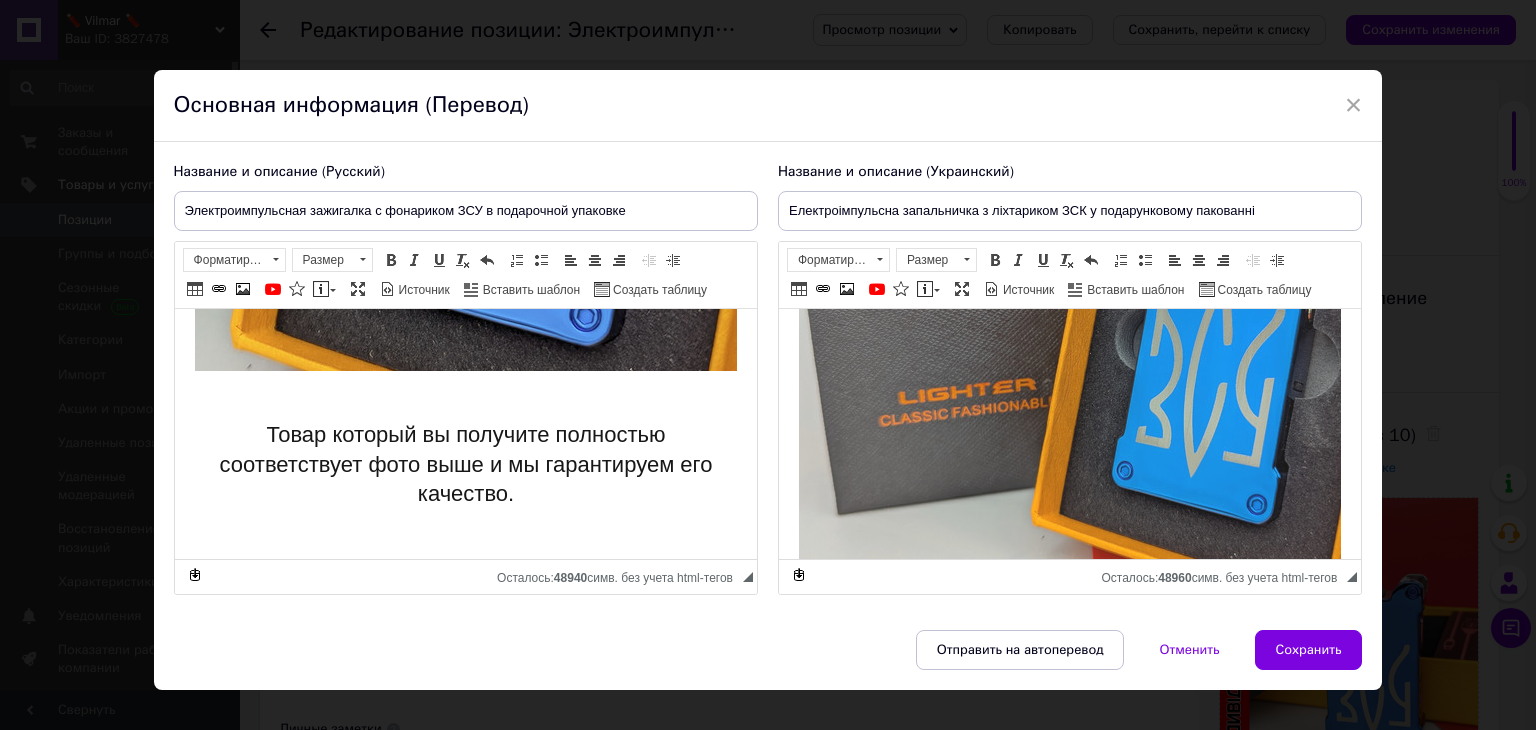 scroll, scrollTop: 3560, scrollLeft: 0, axis: vertical 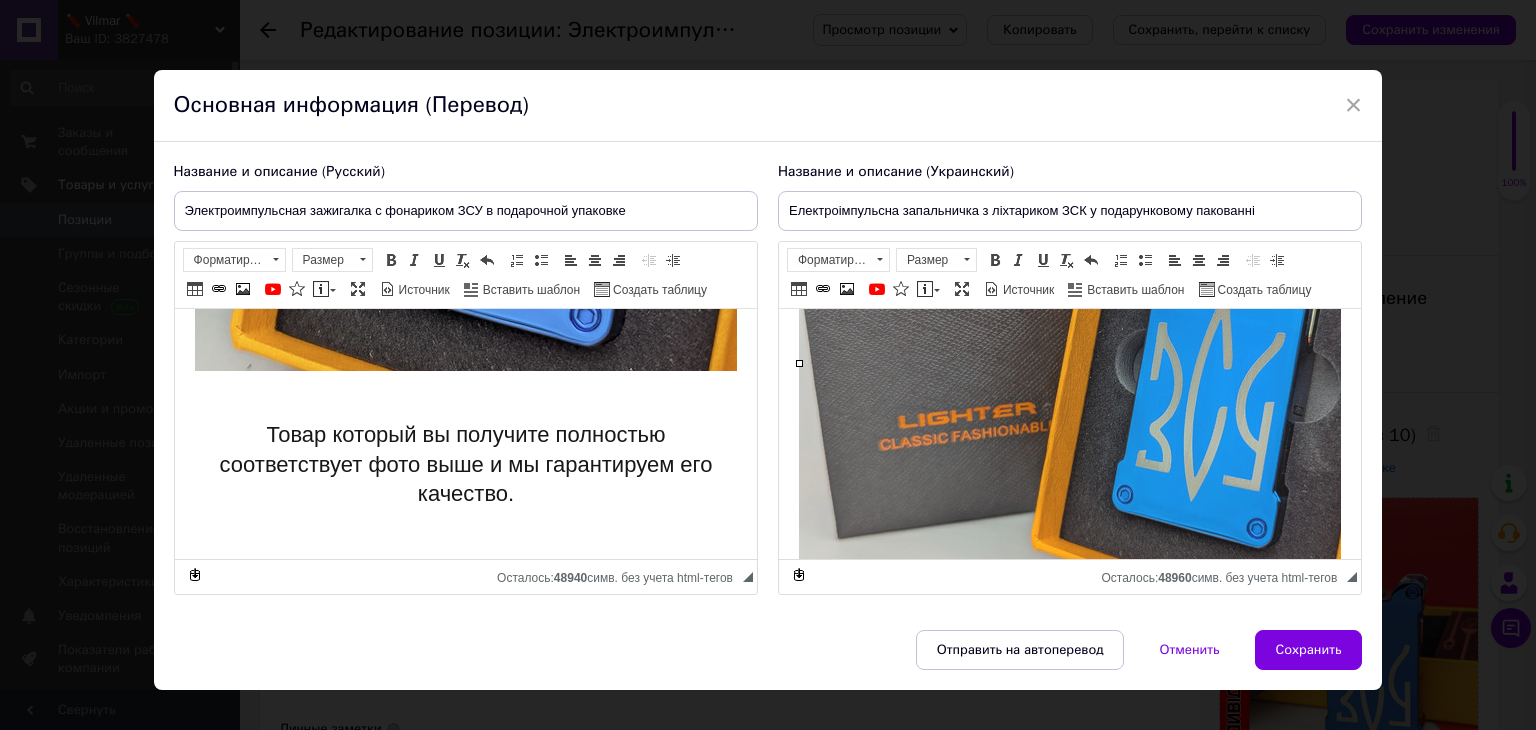 click at bounding box center (1118, 367) 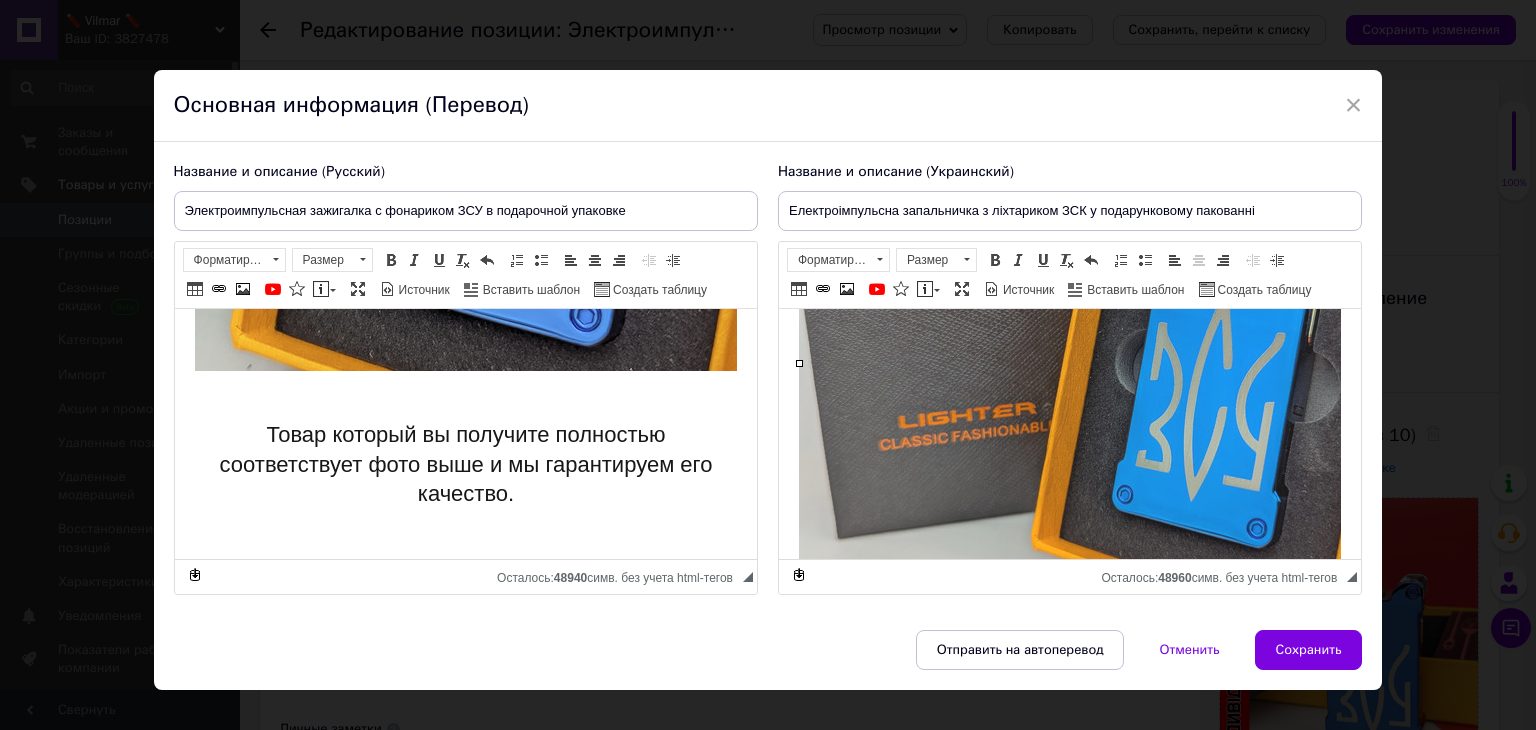 click at bounding box center [1118, 367] 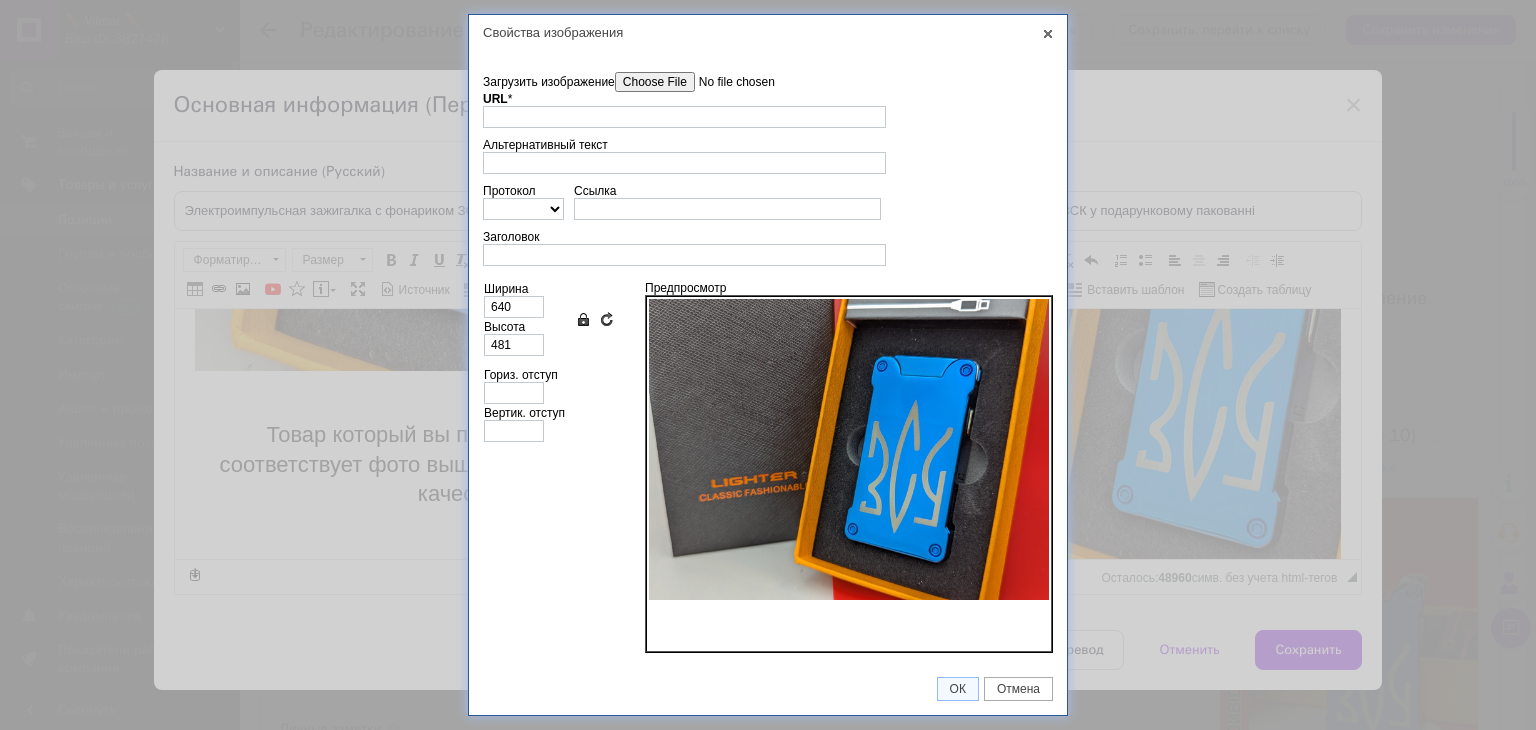 scroll, scrollTop: 0, scrollLeft: 0, axis: both 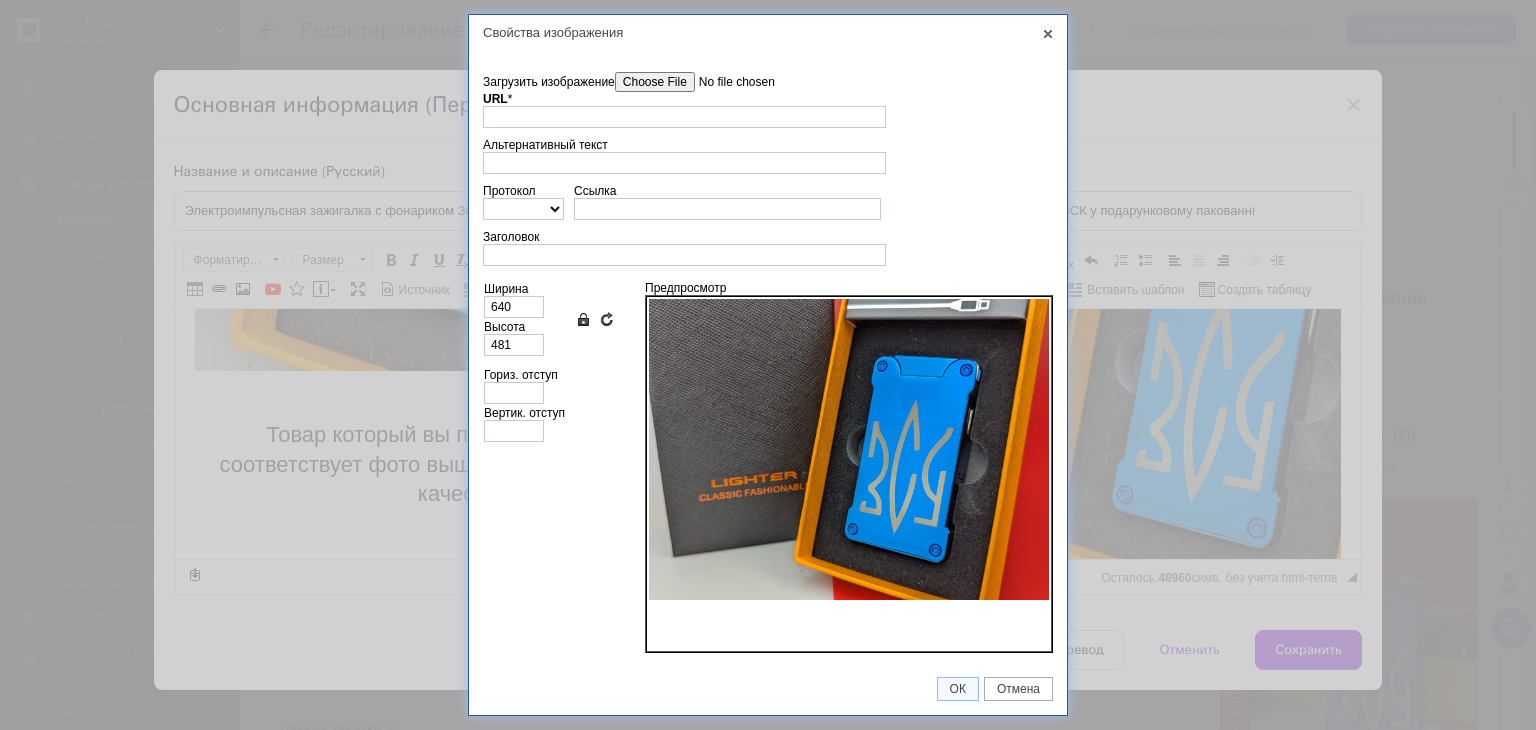 click on "Загрузить изображение" at bounding box center [728, 82] 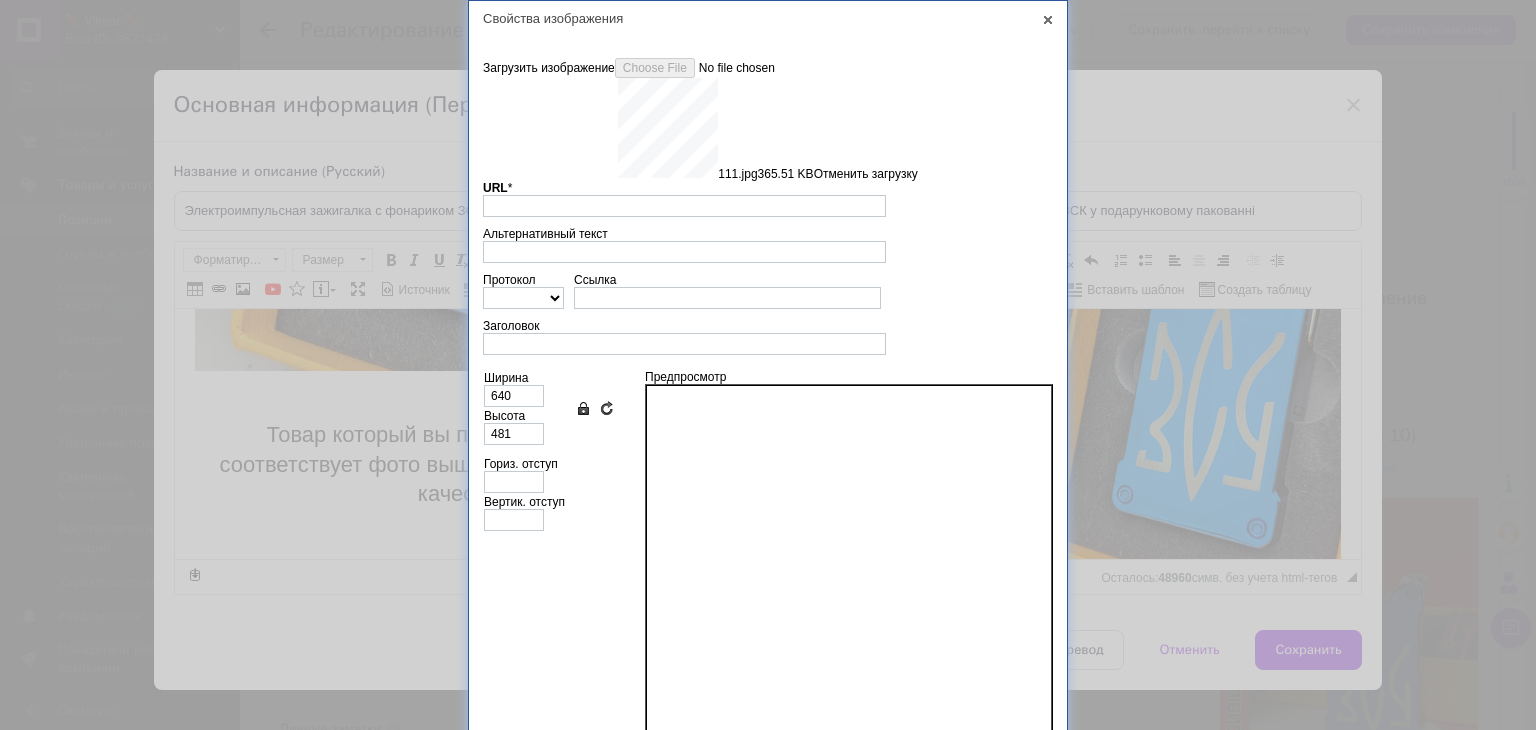 type on "https://images.prom.ua/6747818186_w640_h2048_111.jpg?fresh=1&PIMAGE_ID=6747818186" 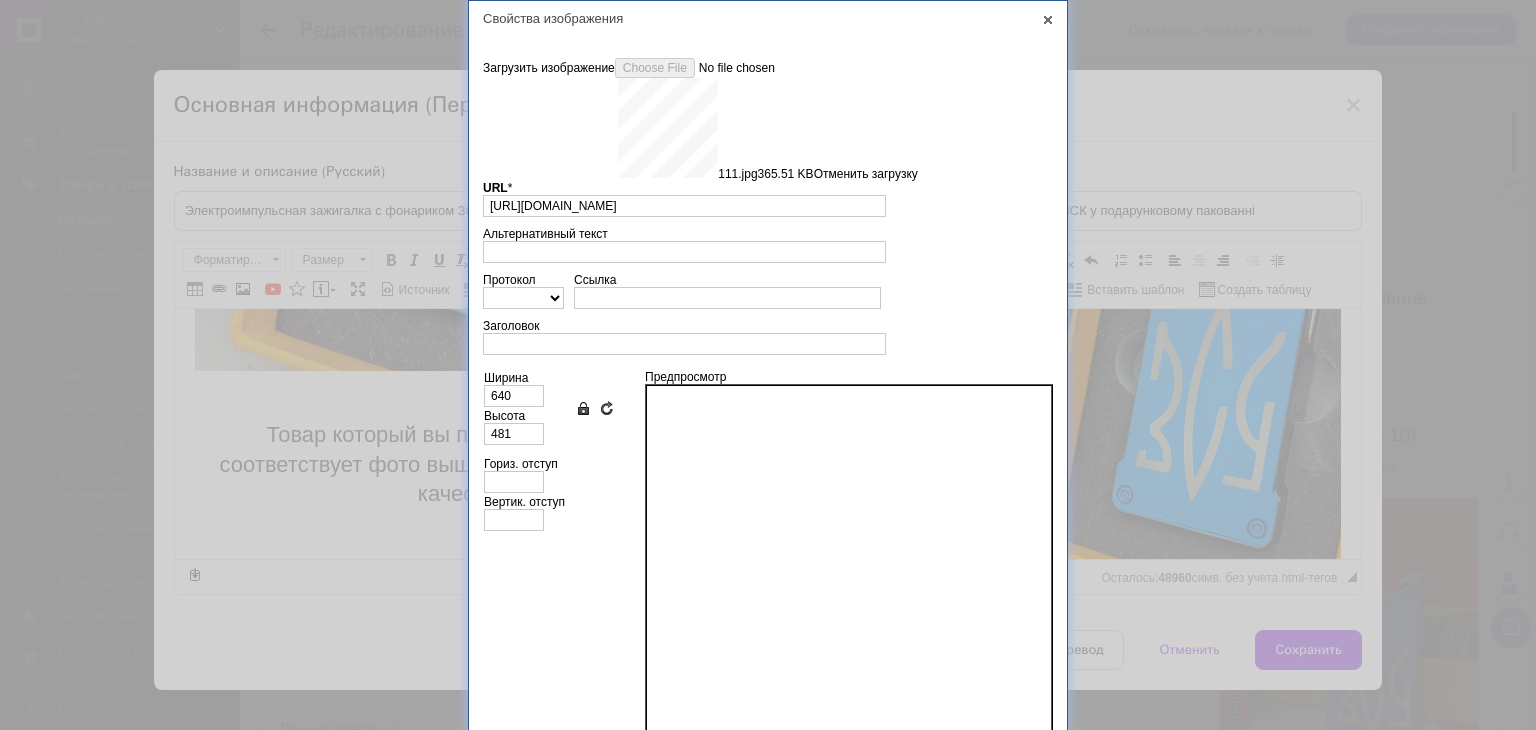 type on "640" 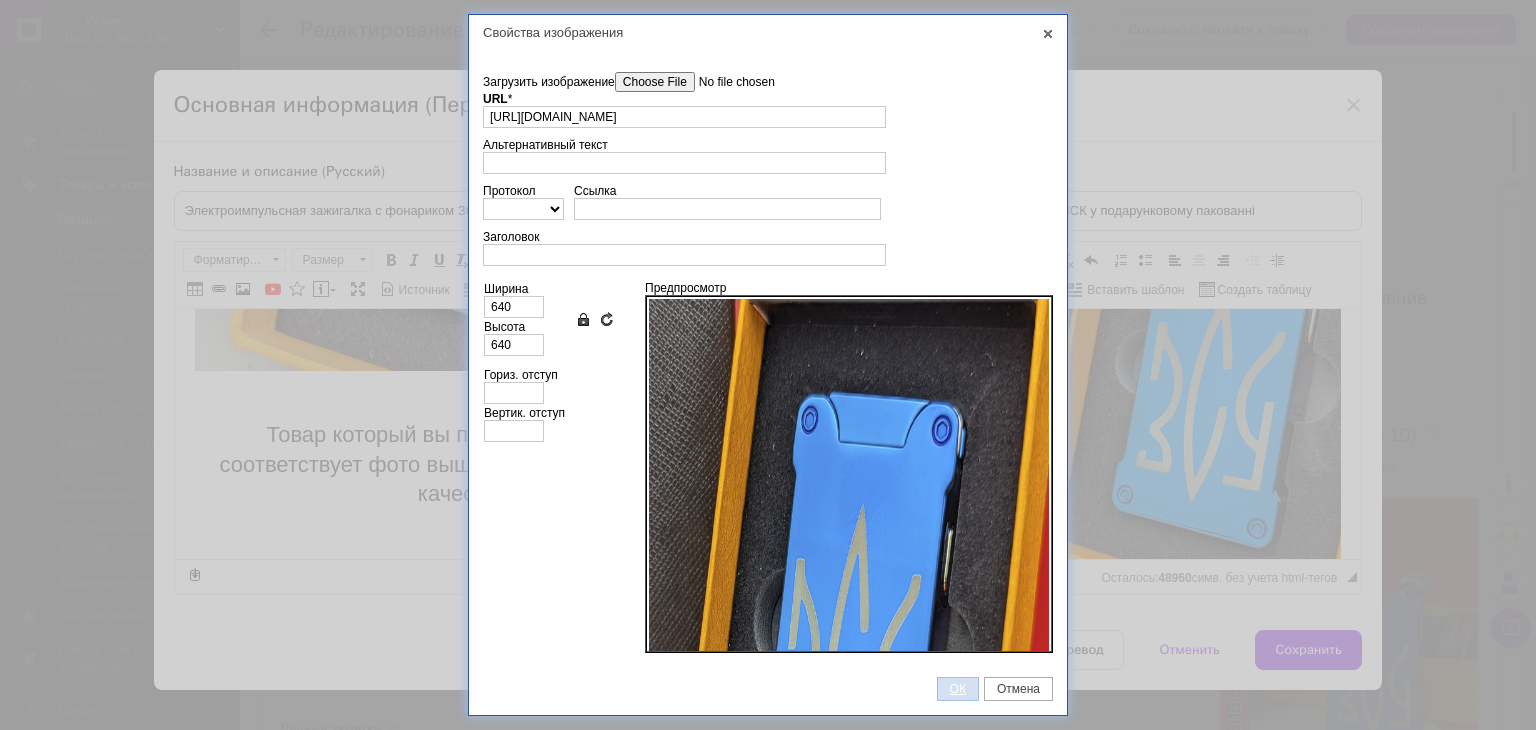 click on "ОК" at bounding box center [958, 689] 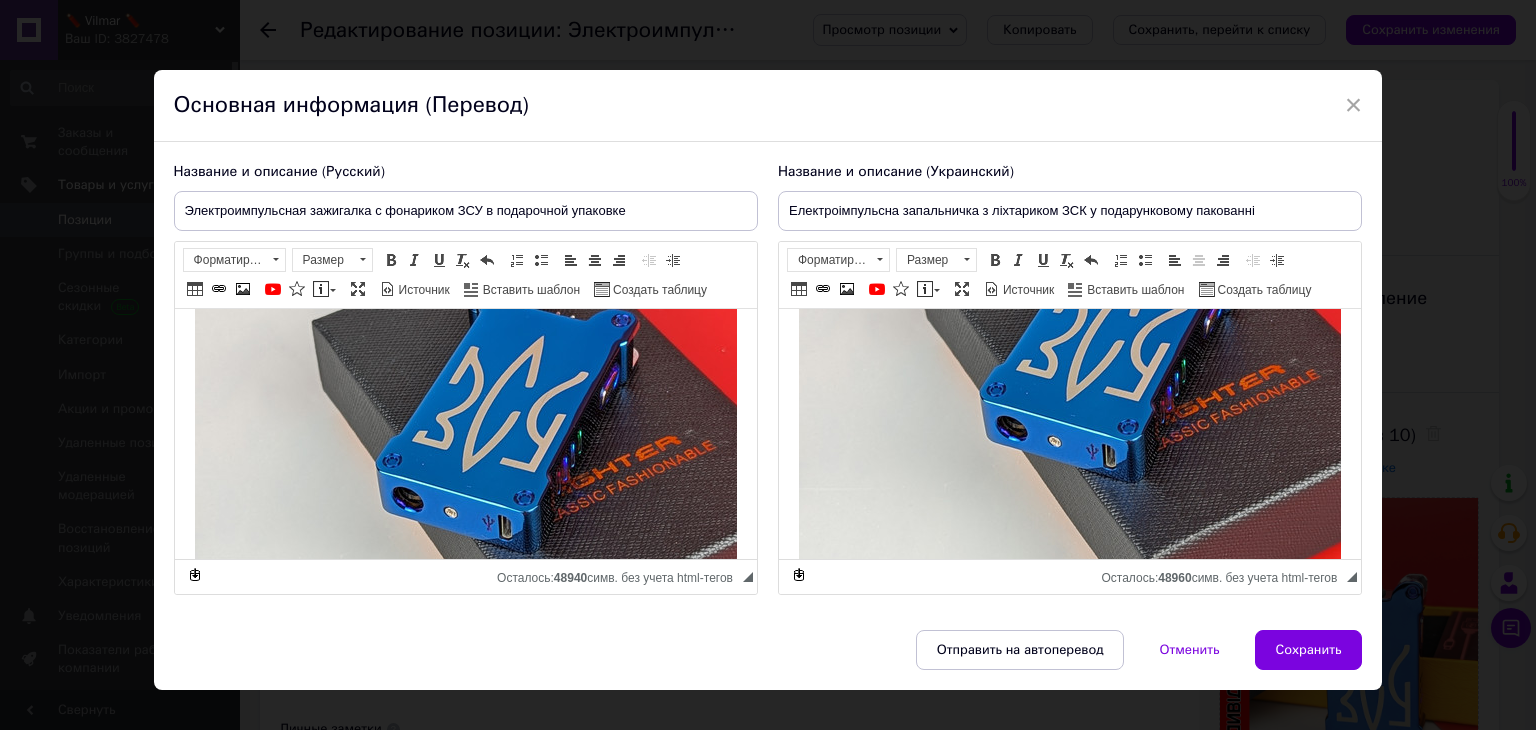 scroll, scrollTop: 2960, scrollLeft: 0, axis: vertical 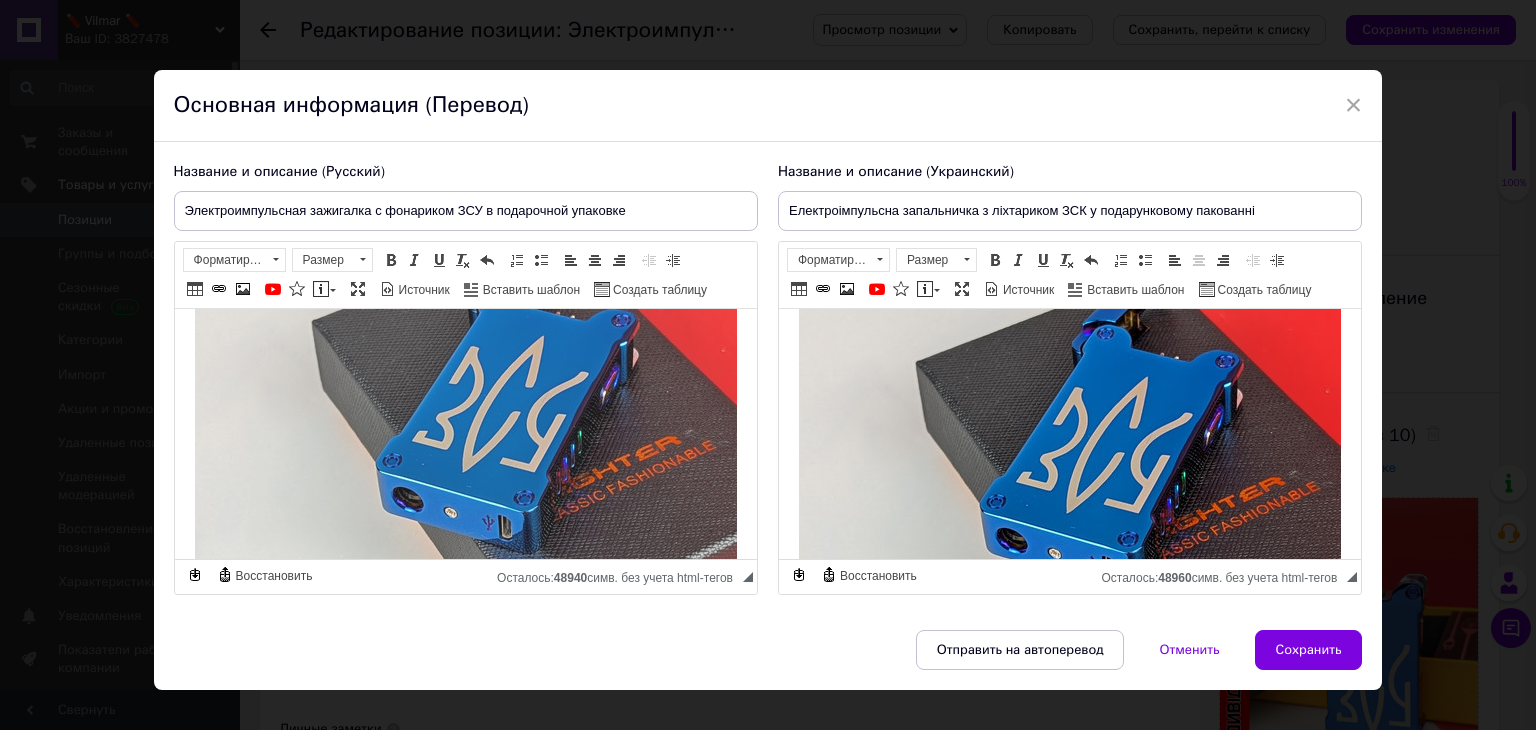 click at bounding box center [514, 416] 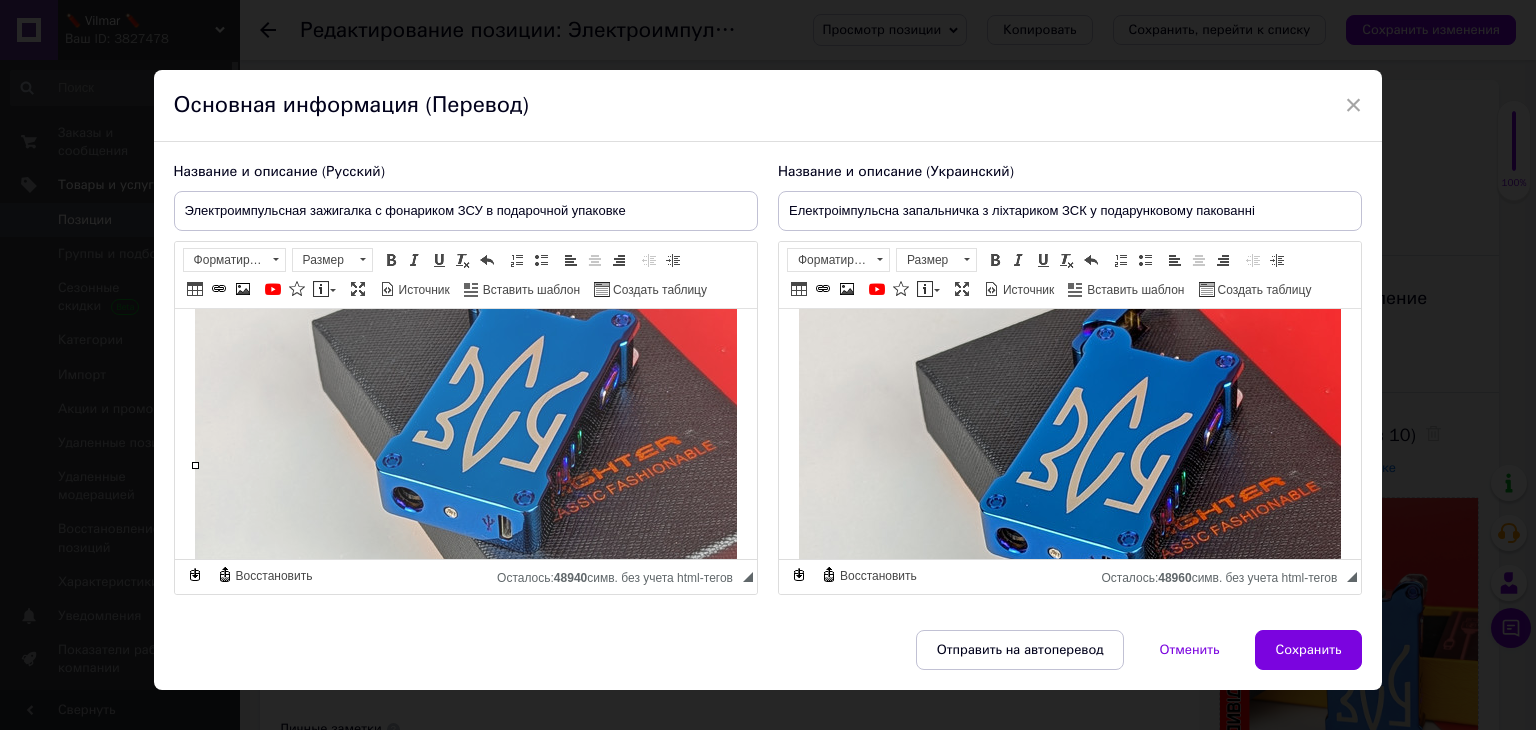 click at bounding box center [514, 416] 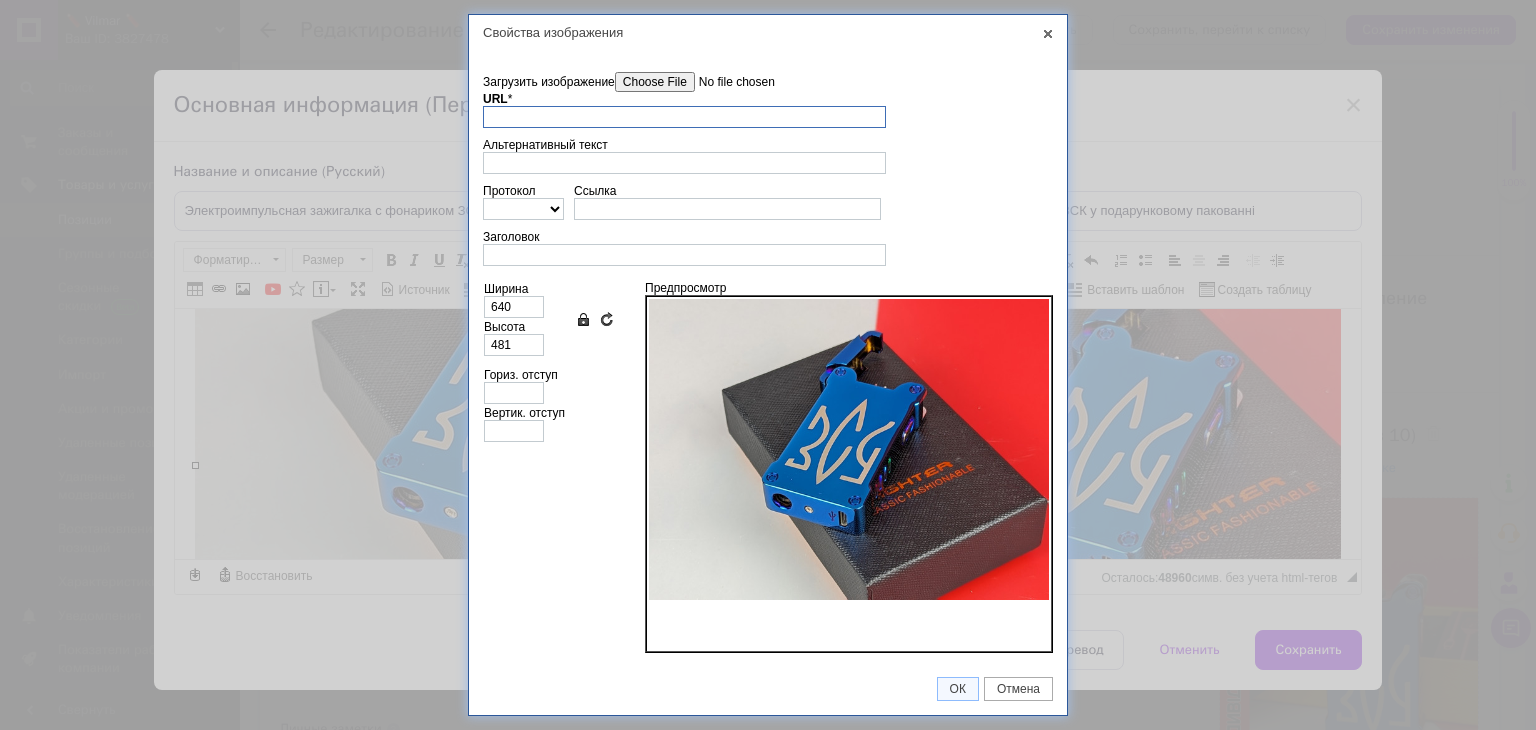 scroll, scrollTop: 0, scrollLeft: 0, axis: both 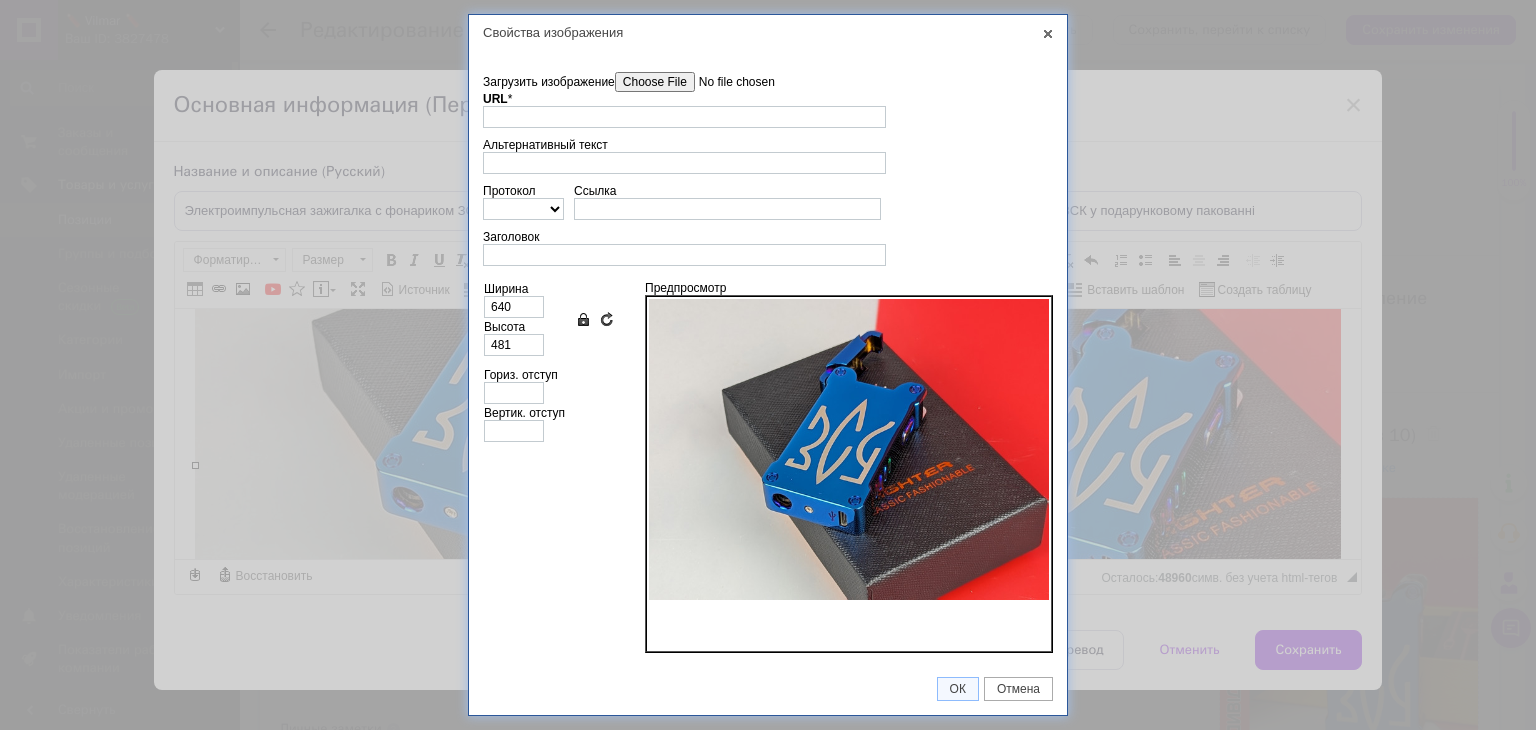 click on "Загрузить изображение" at bounding box center [728, 82] 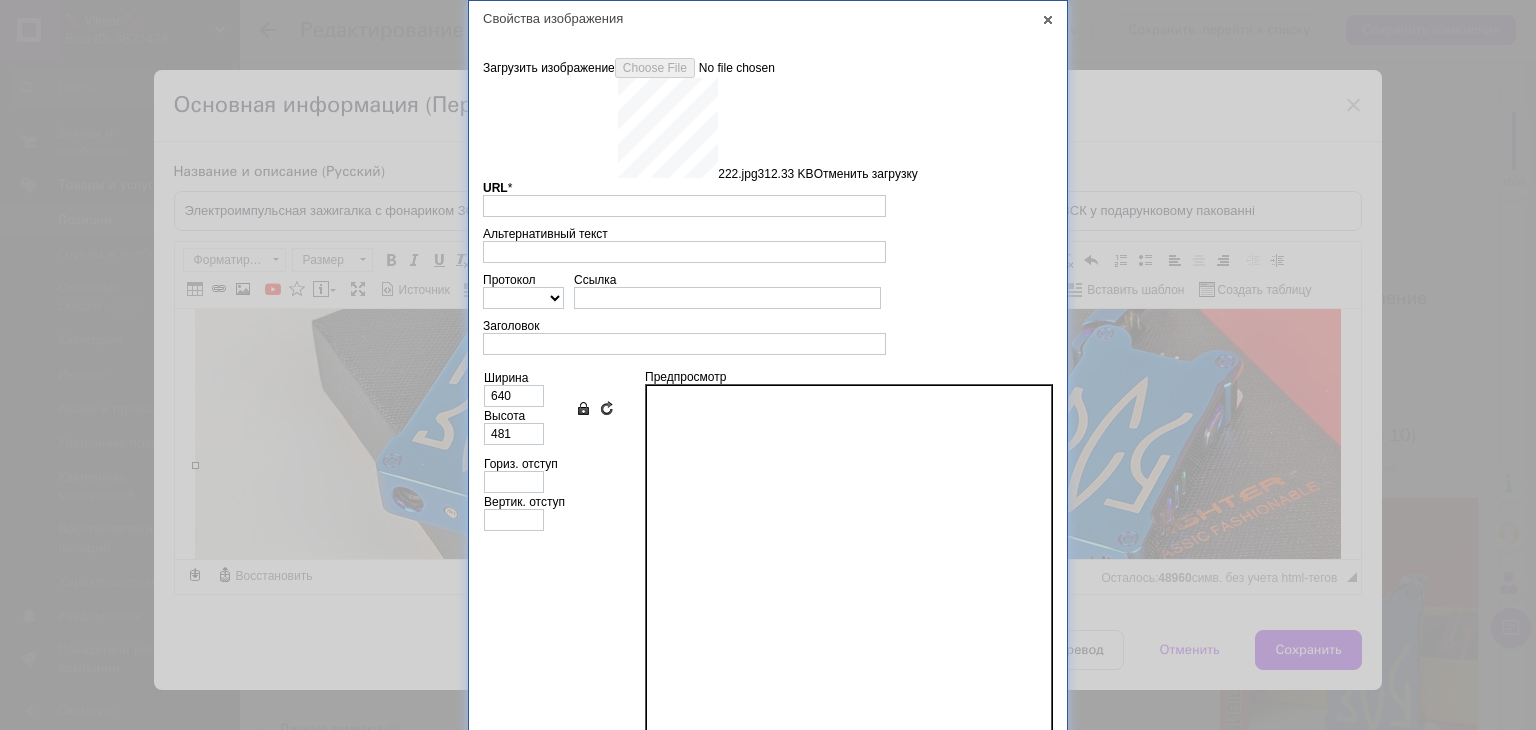 type on "https://images.prom.ua/6747818871_w640_h2048_222.jpg?fresh=1&PIMAGE_ID=6747818871" 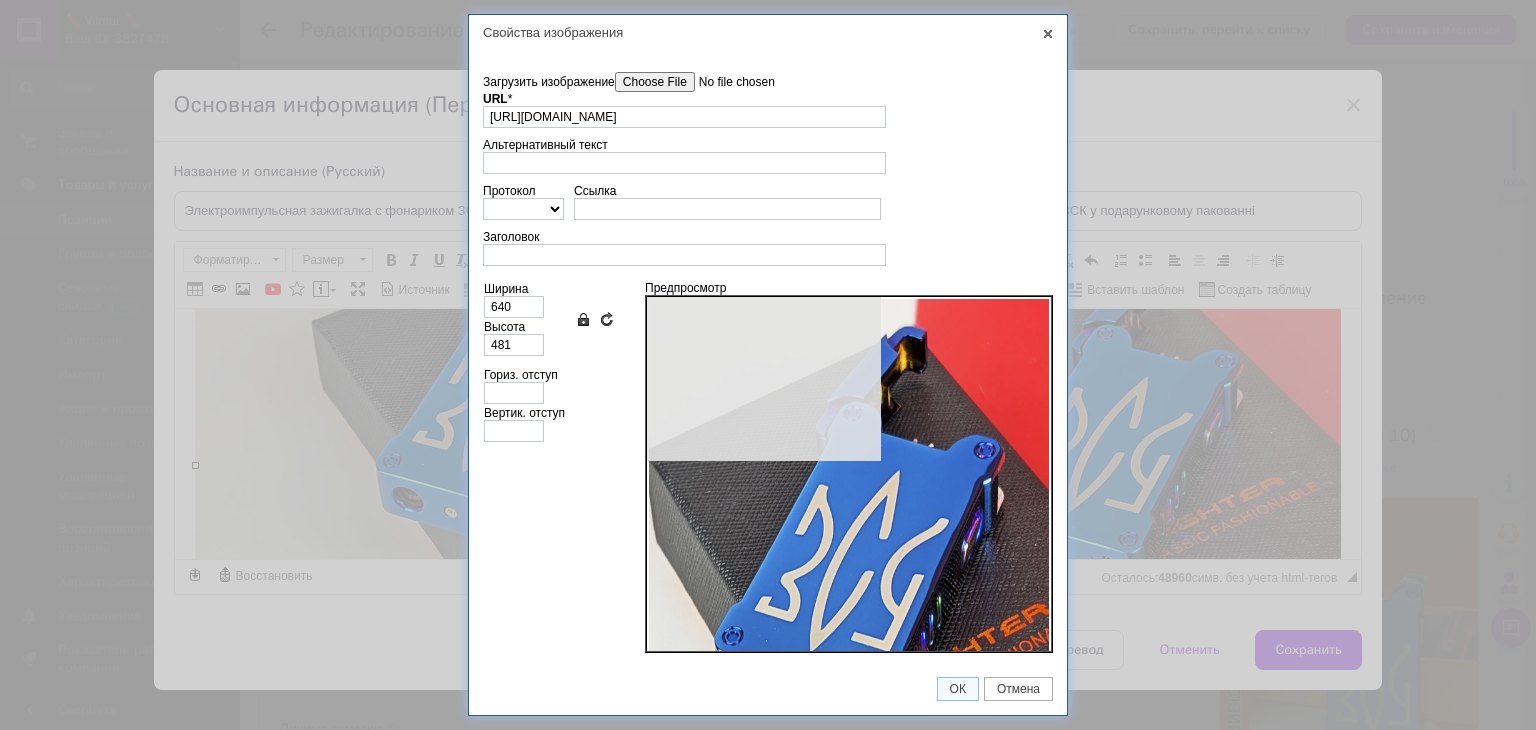 type on "640" 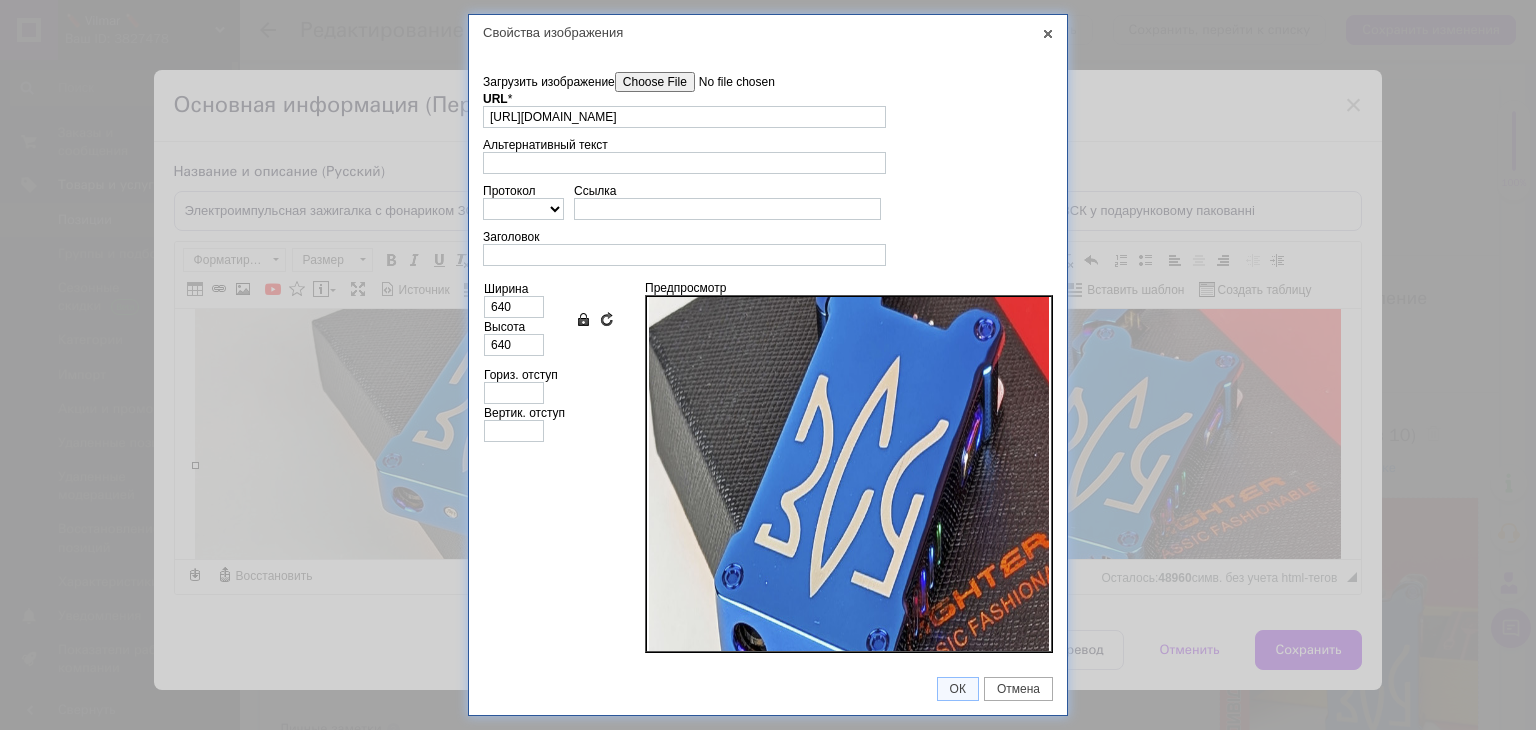 scroll, scrollTop: 200, scrollLeft: 0, axis: vertical 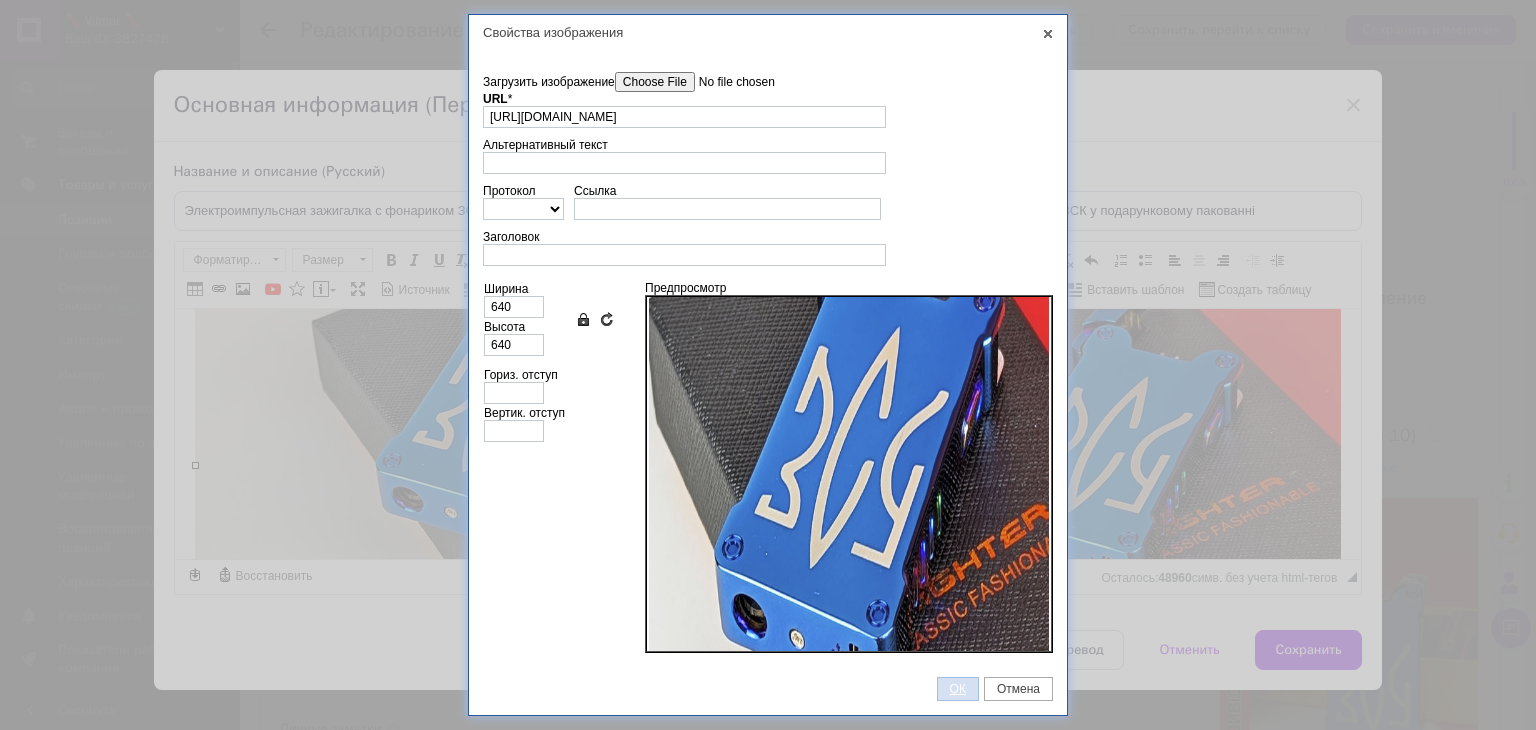 click on "ОК" at bounding box center (958, 689) 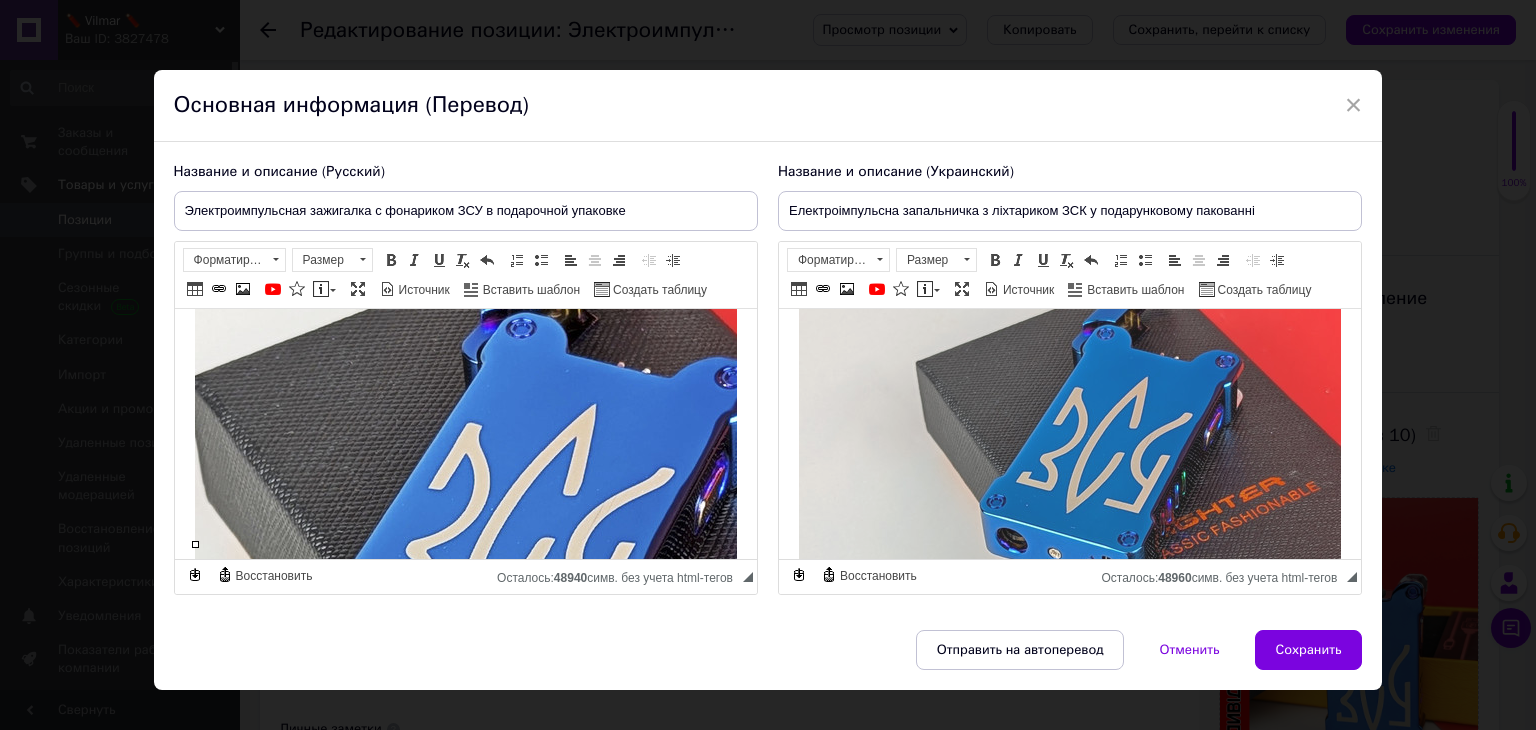click at bounding box center (1118, 457) 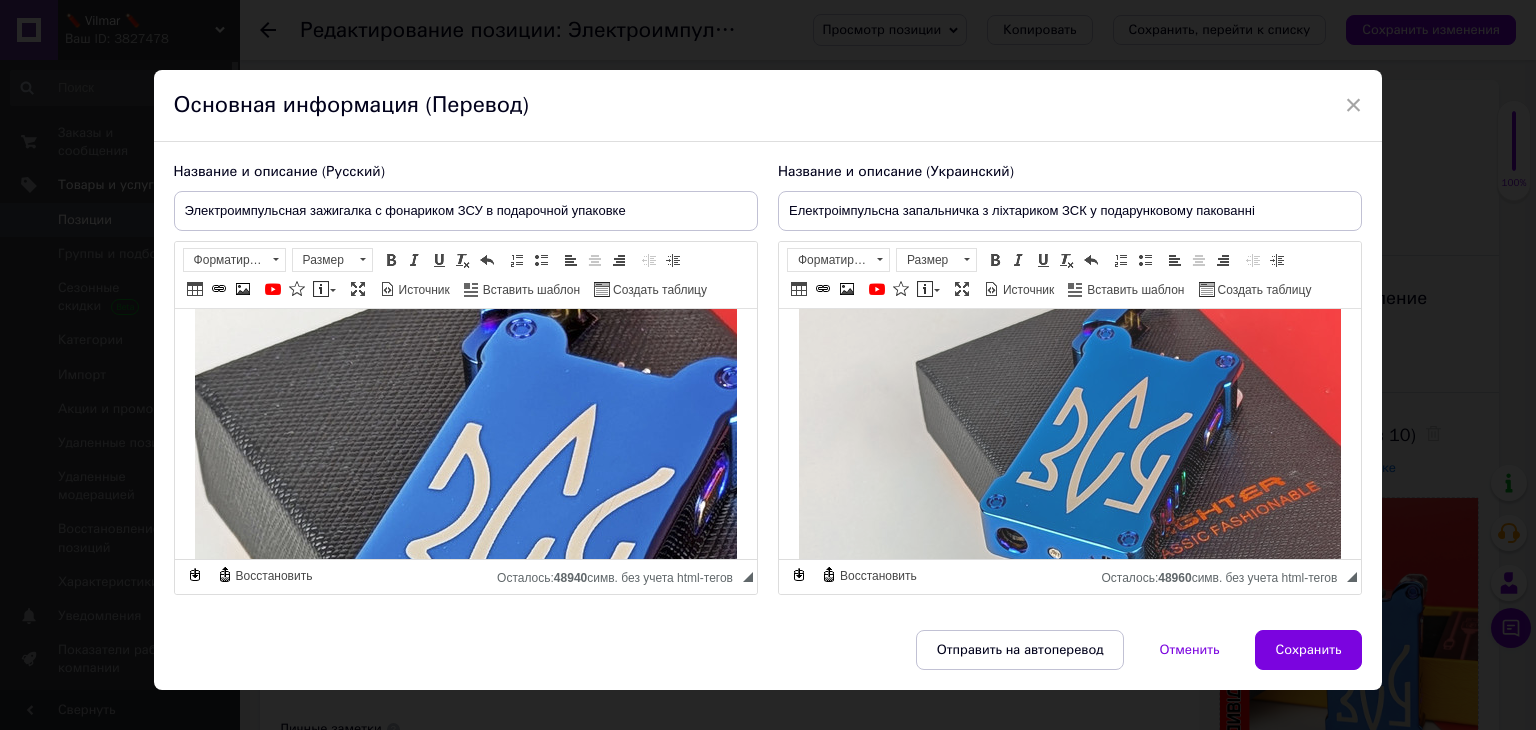 click at bounding box center (1118, 457) 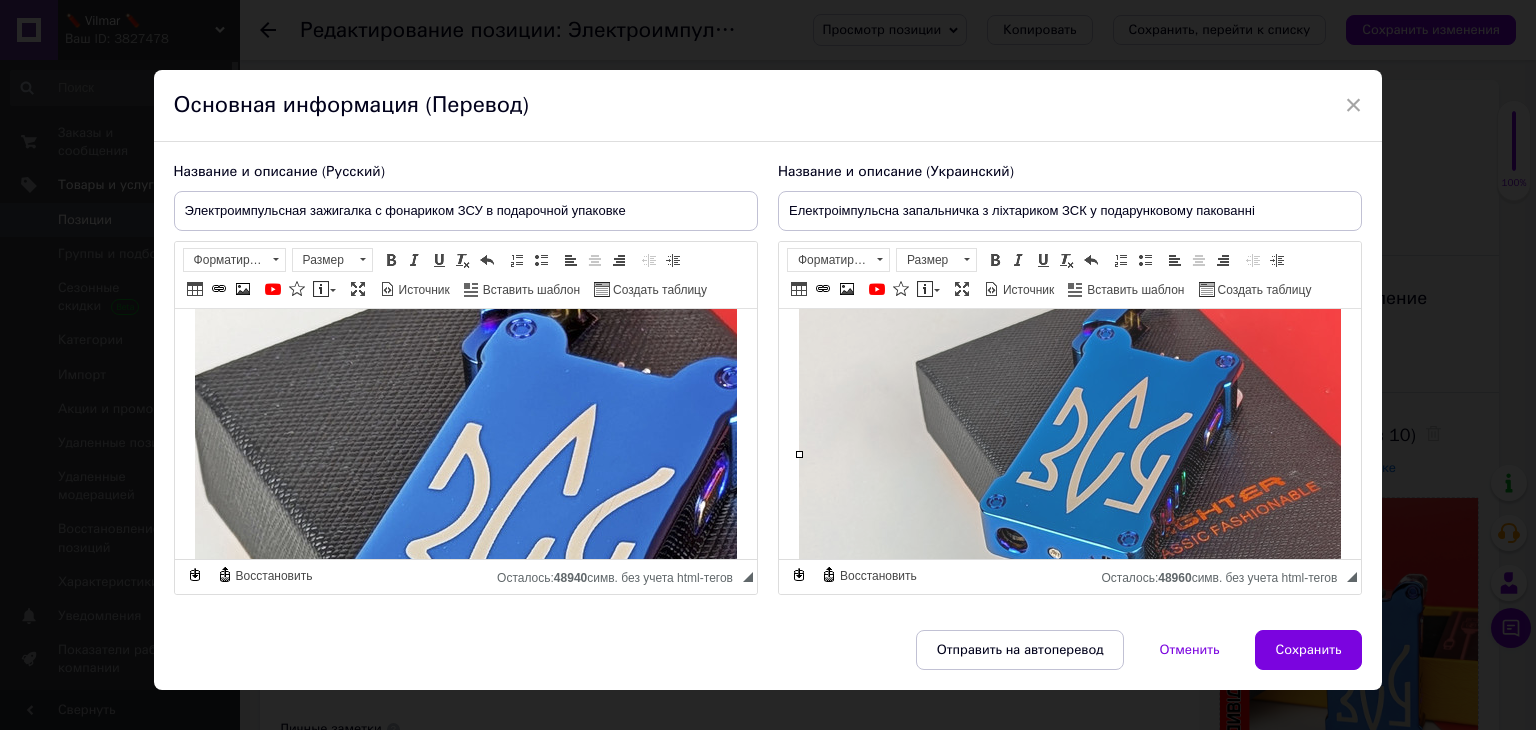 type on "https://images.prom.ua/6746995359_w640_h2048_pxl_20250712_115106705.portrait.jpg?fresh=1&PIMAGE_ID=6746995359" 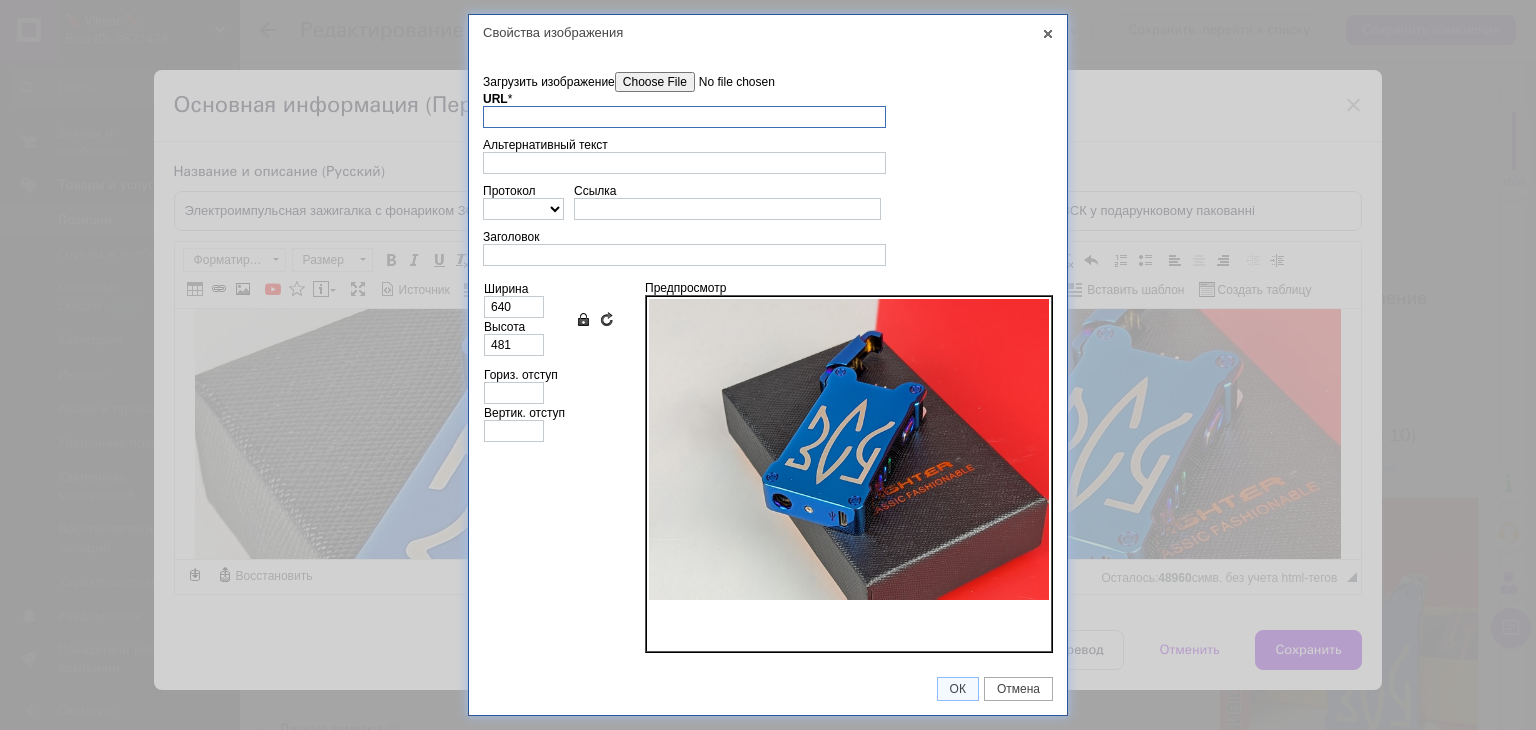 scroll, scrollTop: 0, scrollLeft: 0, axis: both 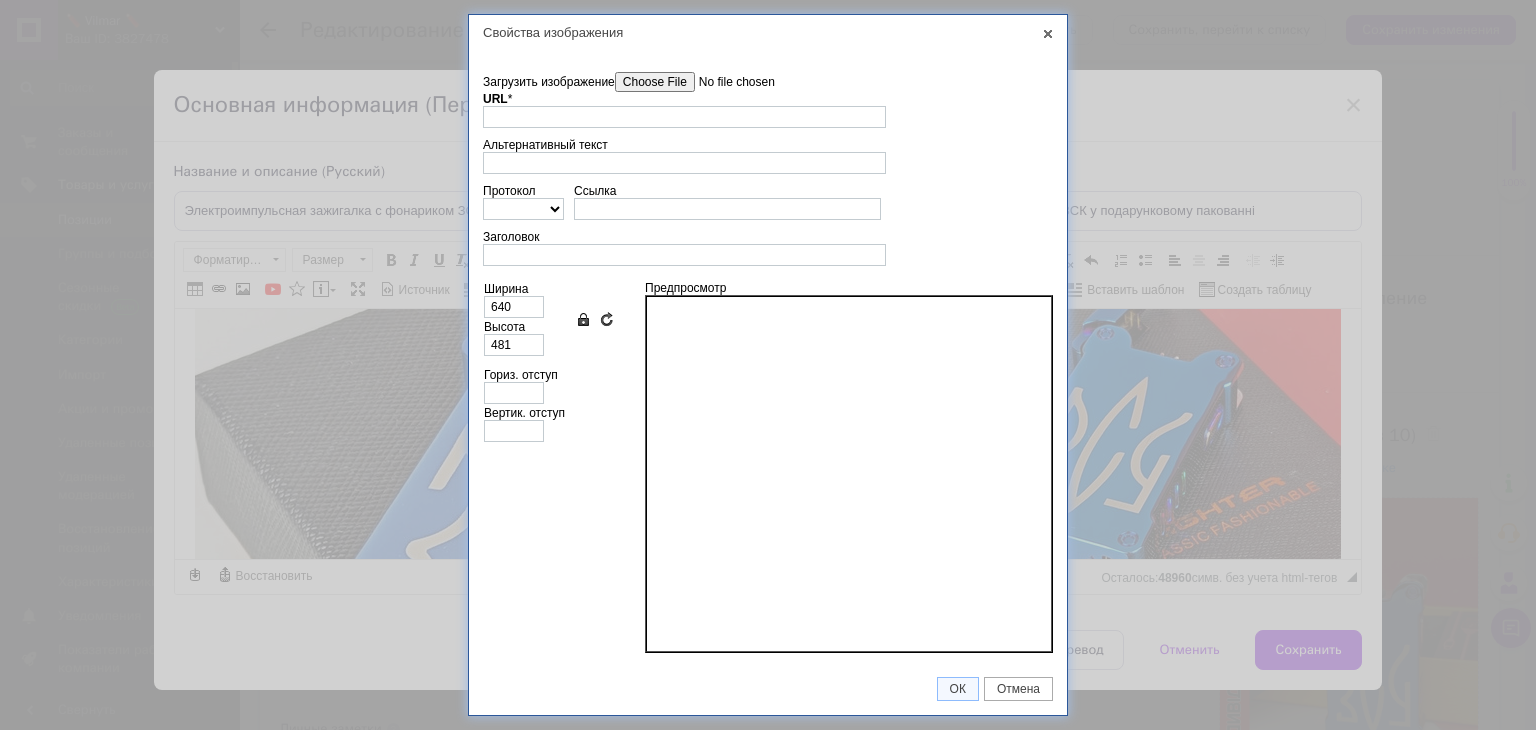 click on "Загрузить изображение" at bounding box center (728, 82) 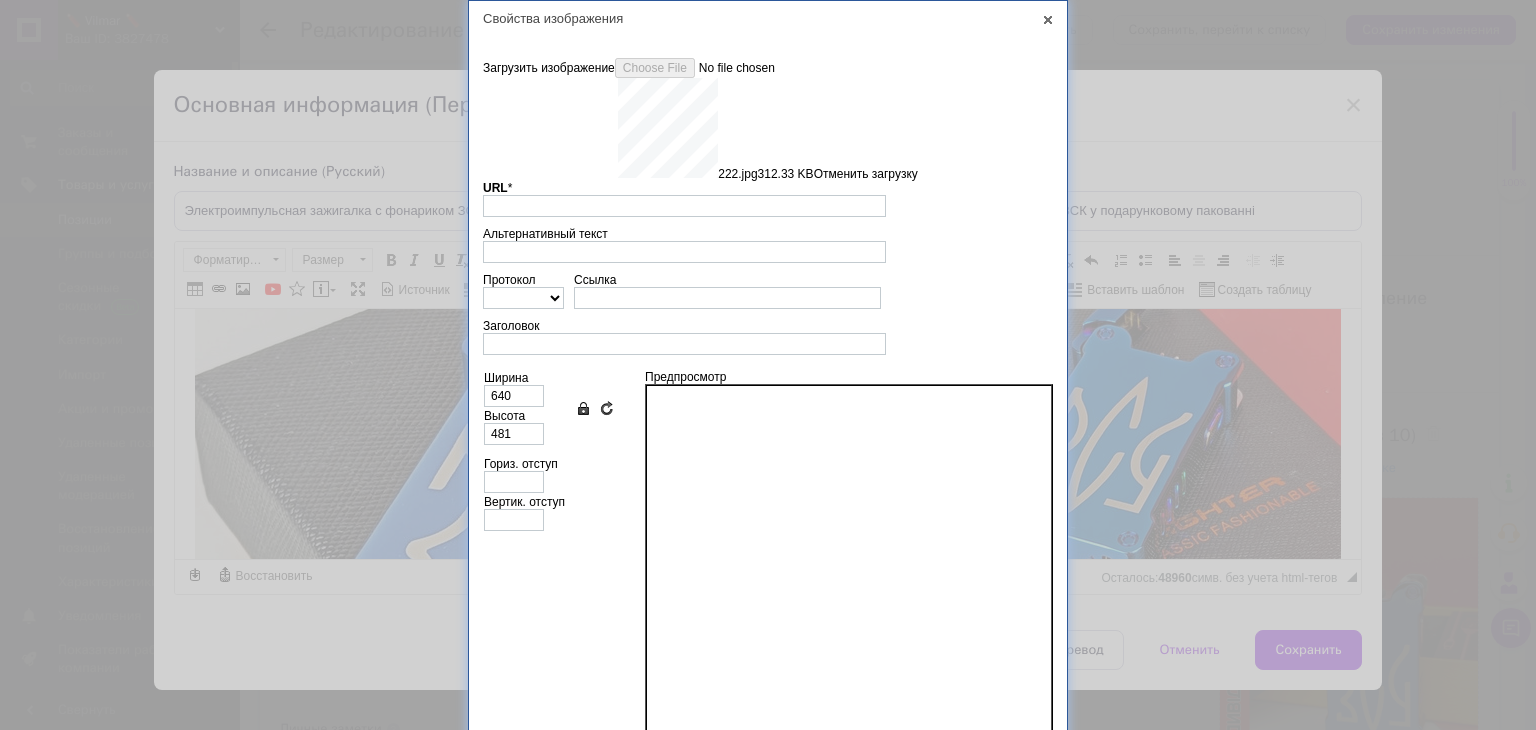 type on "https://images.prom.ua/6747818871_w640_h2048_222.jpg?fresh=1&PIMAGE_ID=6747818871" 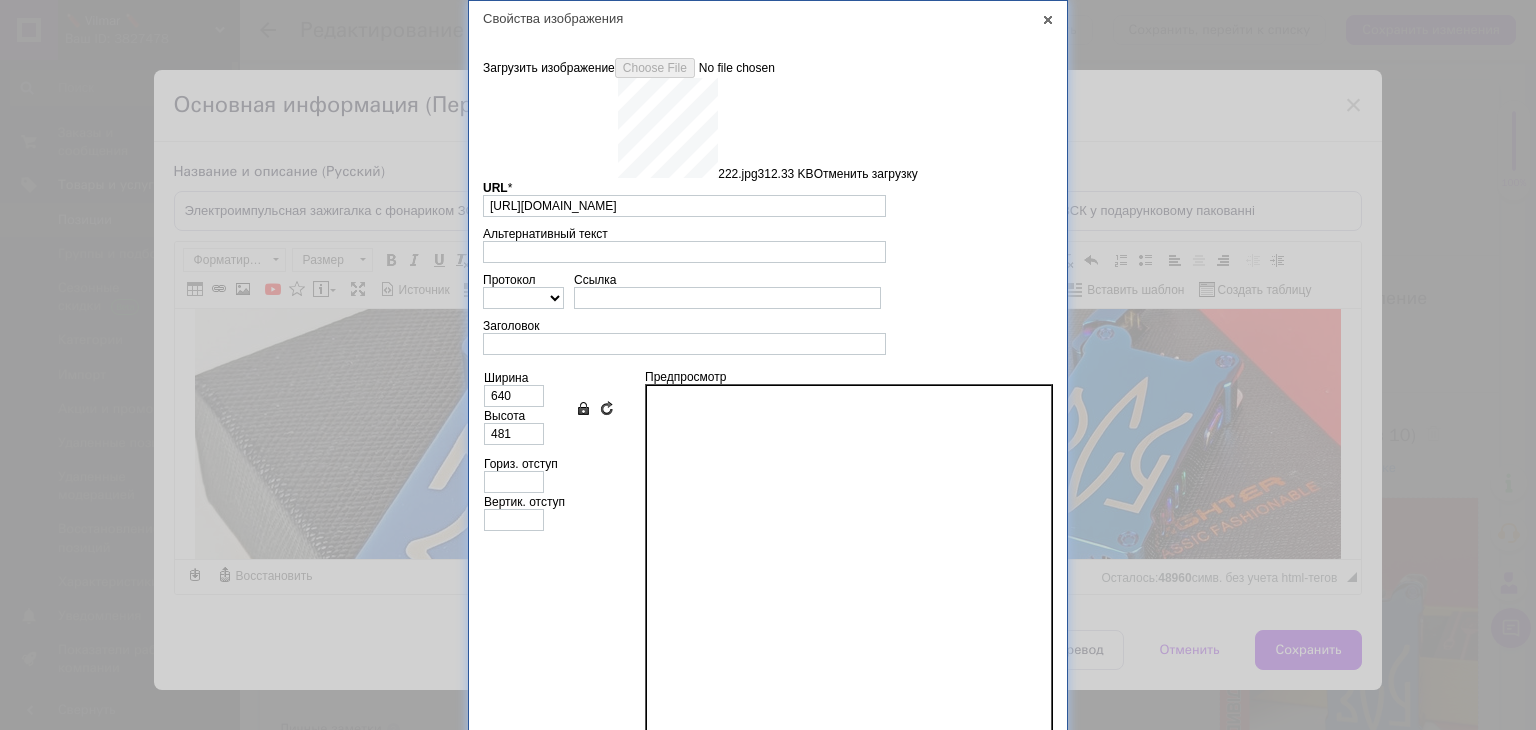 type on "640" 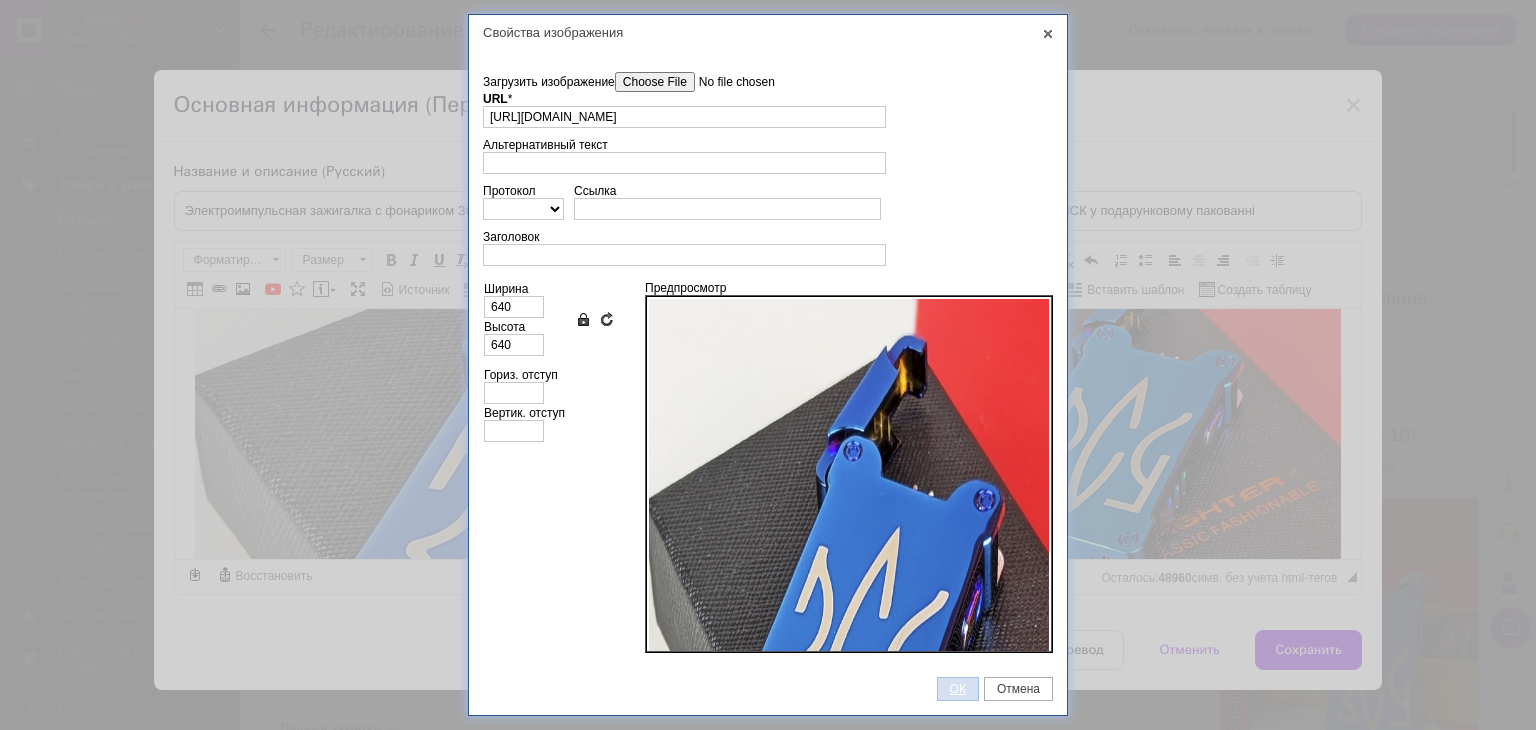 click on "ОК" at bounding box center (958, 689) 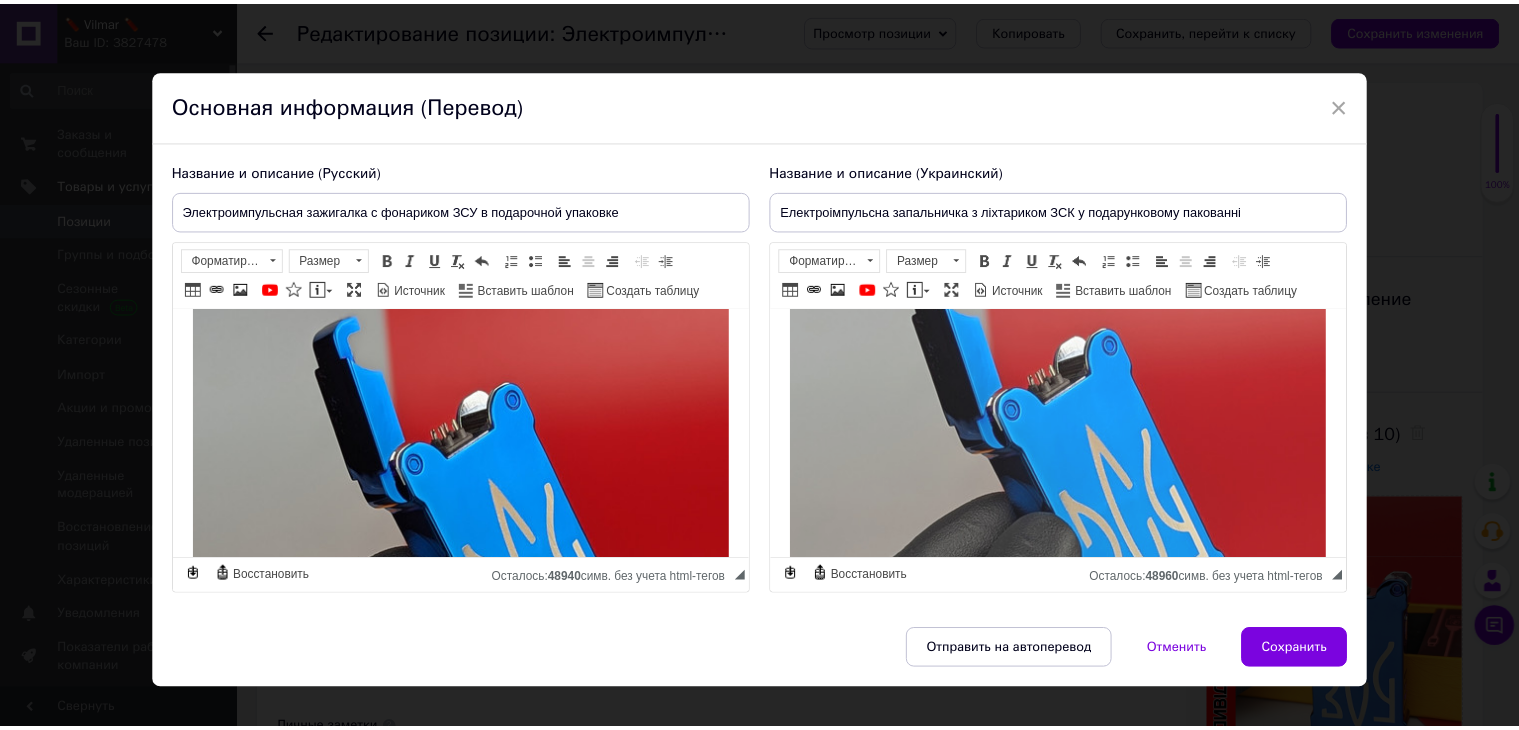 scroll, scrollTop: 460, scrollLeft: 0, axis: vertical 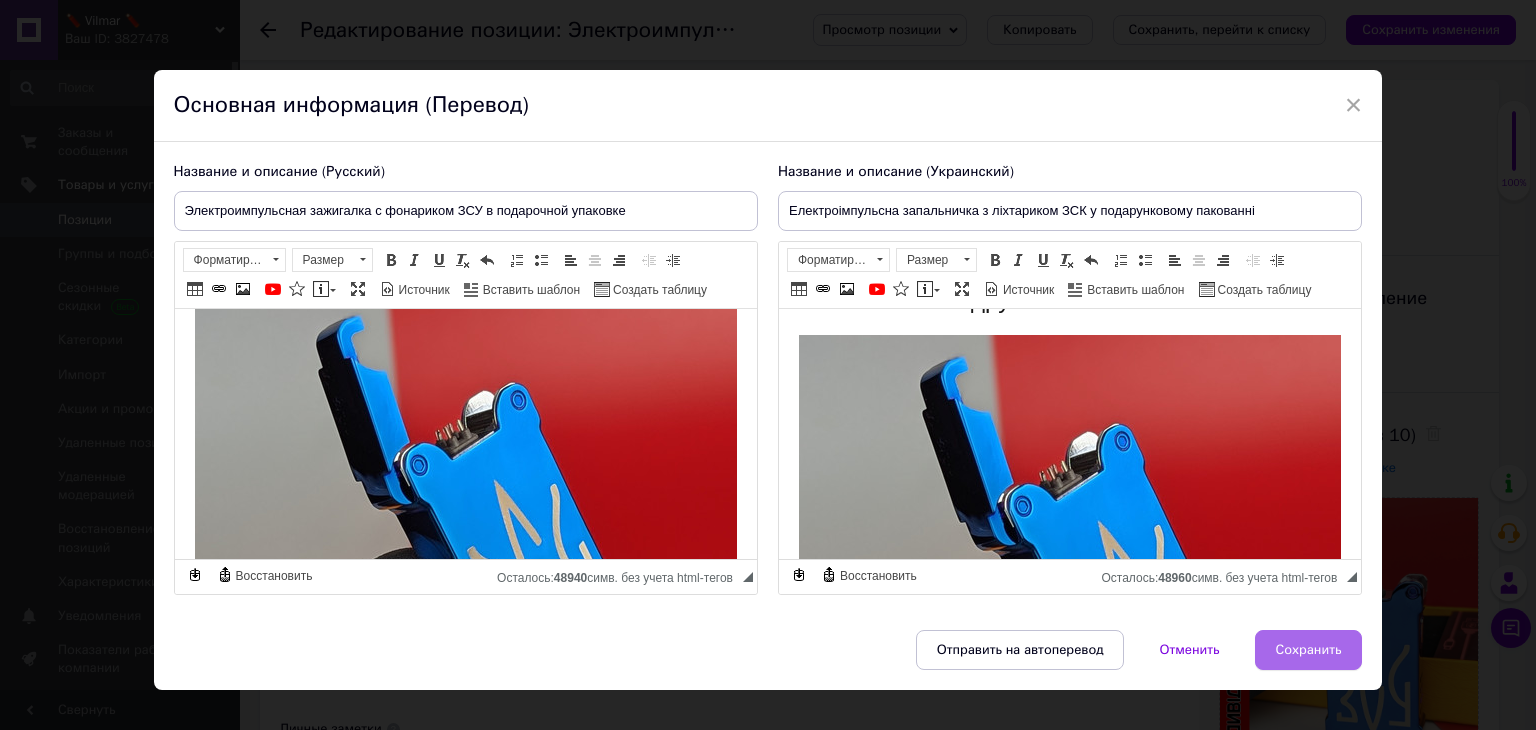 click on "Сохранить" at bounding box center (1309, 650) 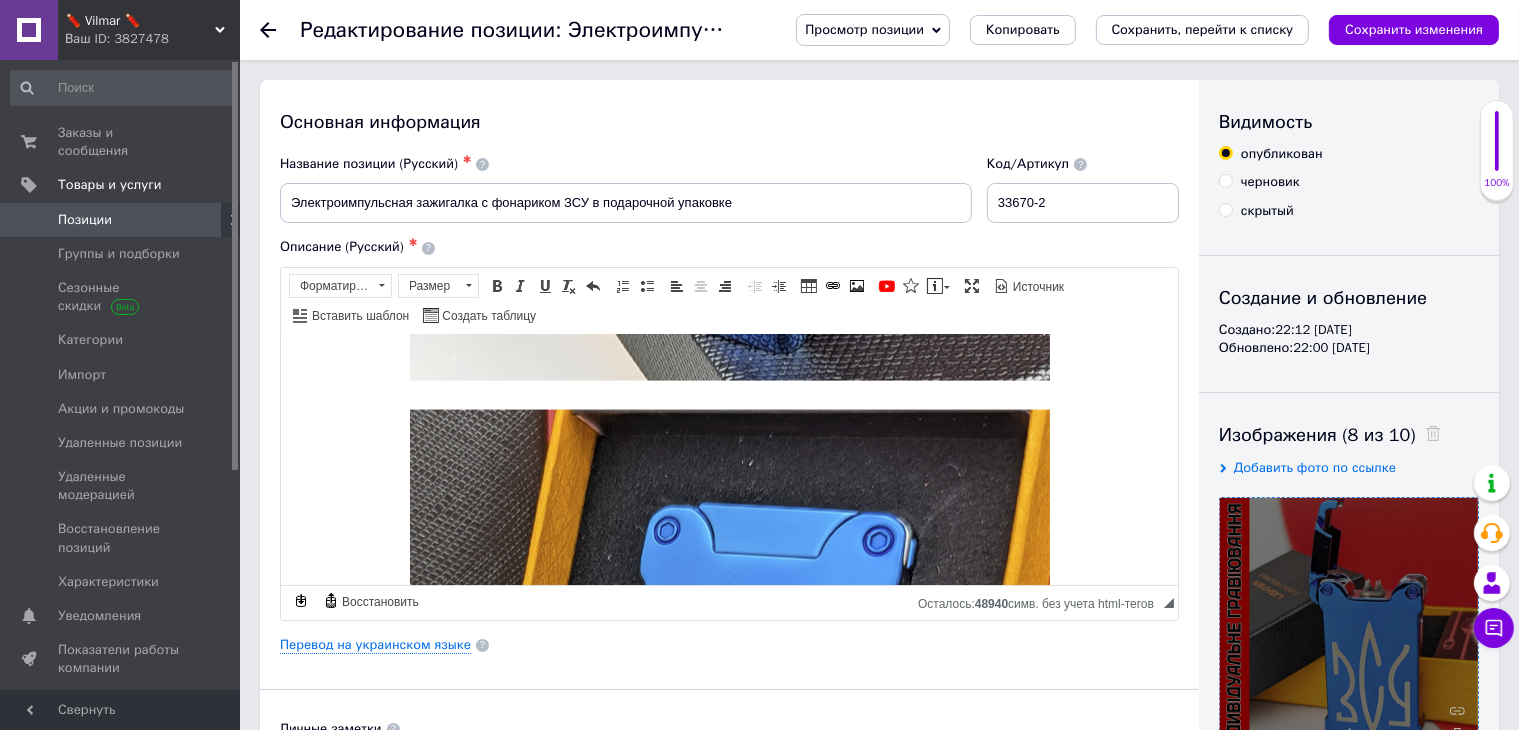 scroll, scrollTop: 3212, scrollLeft: 0, axis: vertical 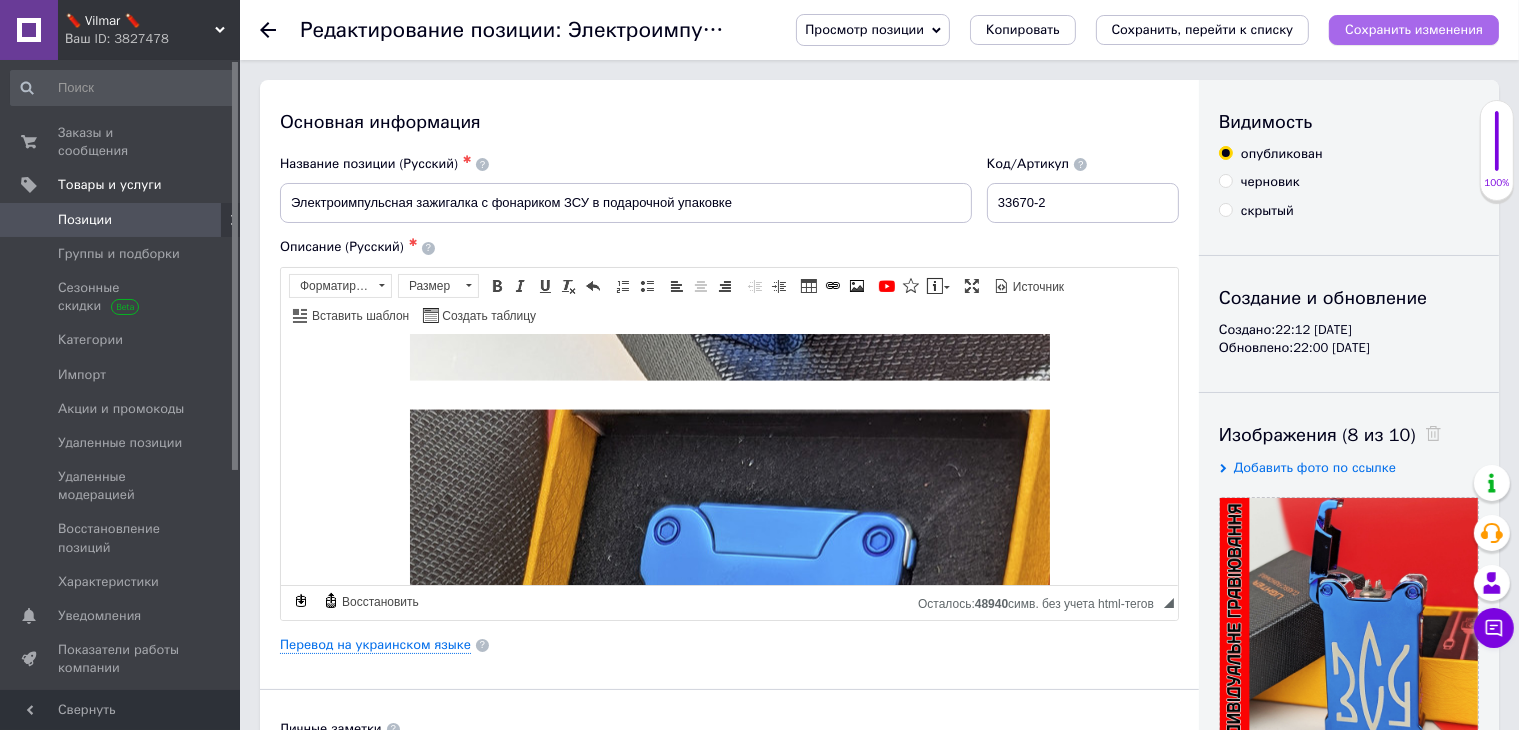click on "Сохранить изменения" at bounding box center [1414, 29] 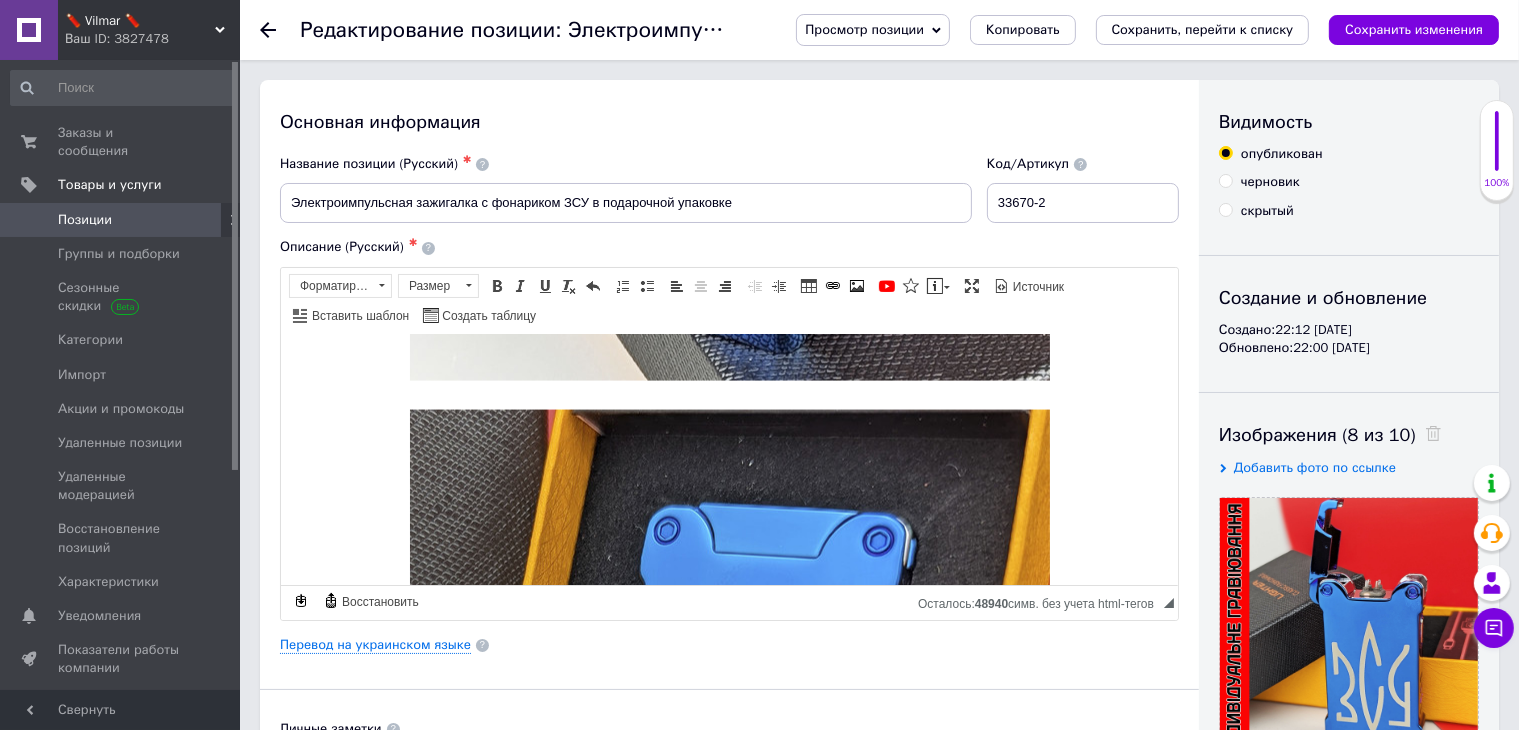 click on "Позиции" at bounding box center (121, 220) 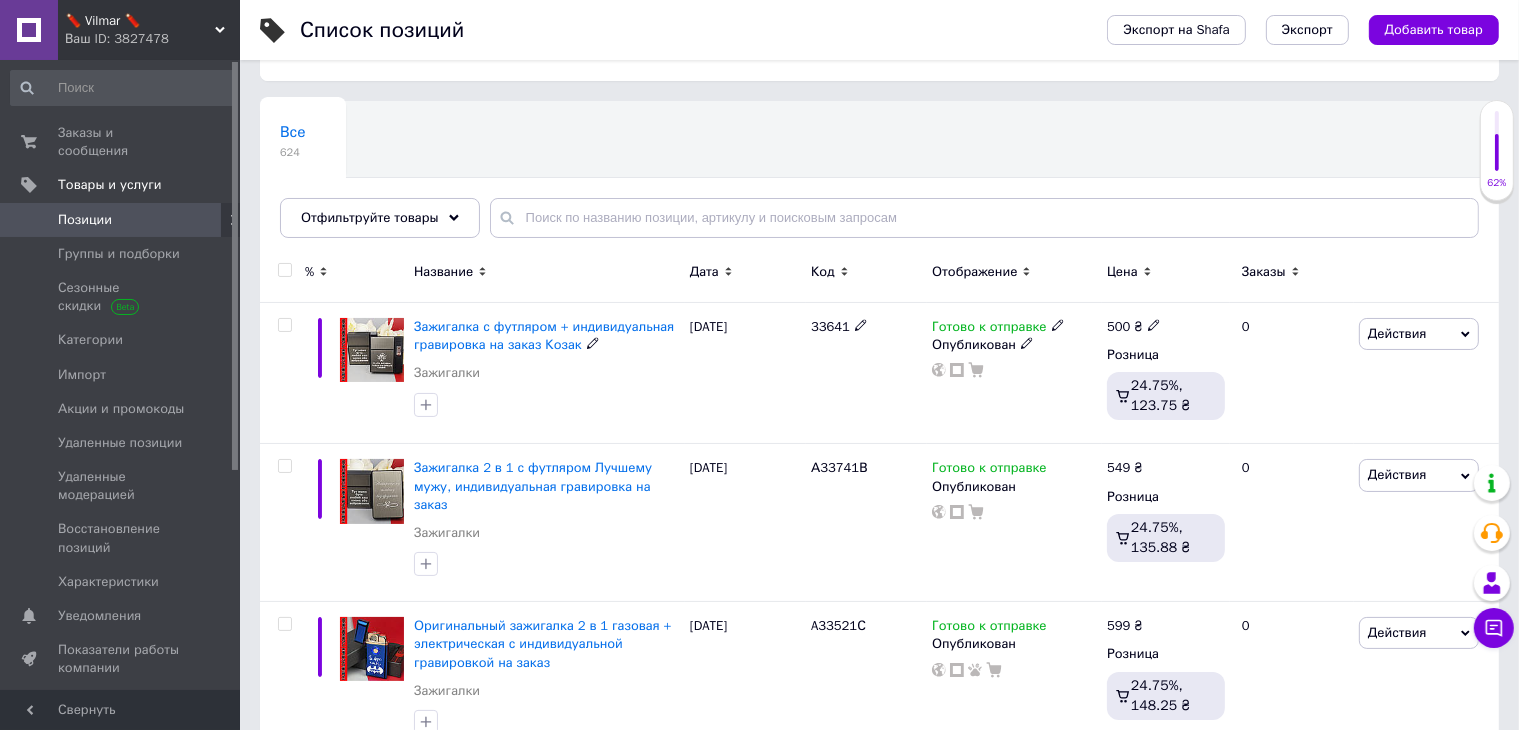 scroll, scrollTop: 0, scrollLeft: 0, axis: both 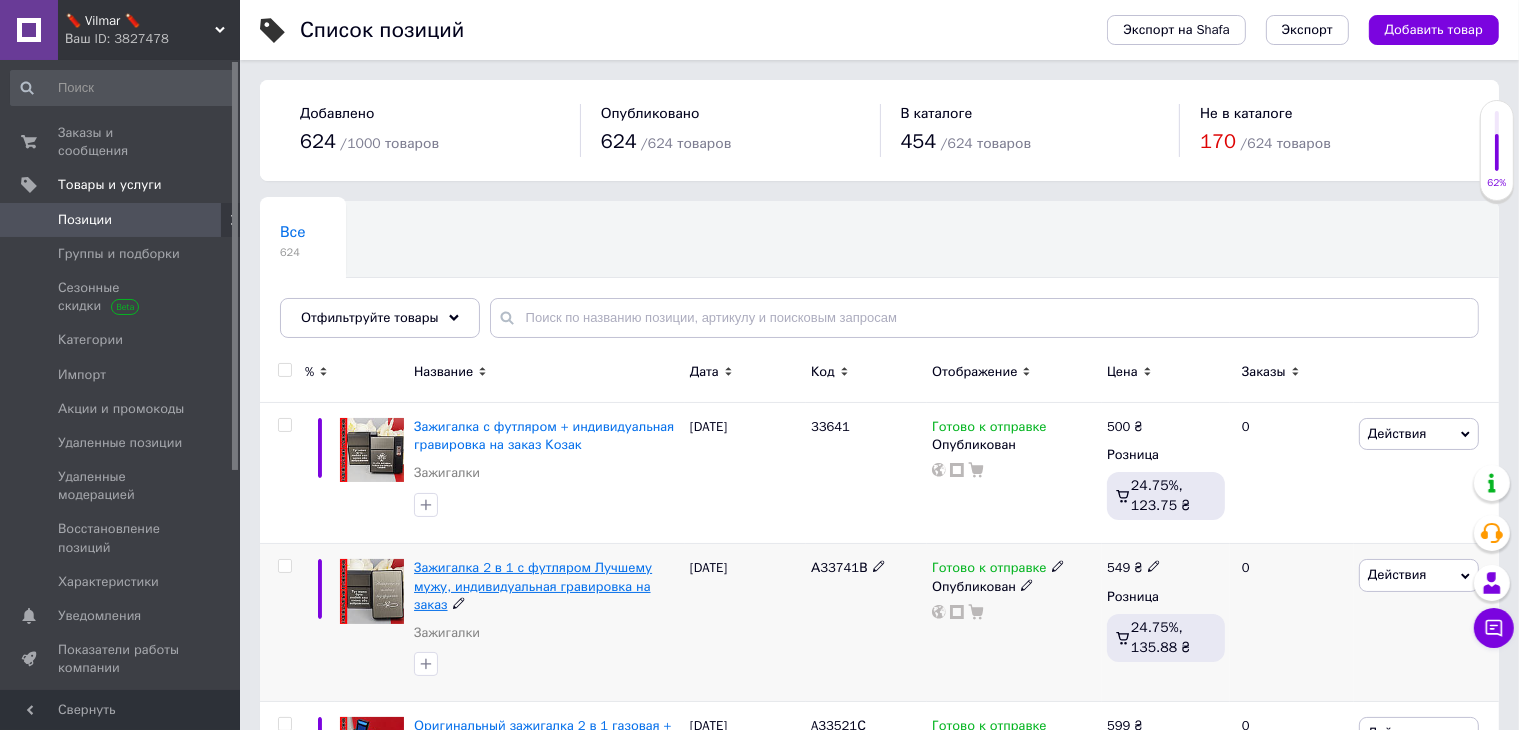 click on "Зажигалка 2 в 1 с футляром Лучшему мужу, индивидуальная гравировка на заказ" at bounding box center [533, 585] 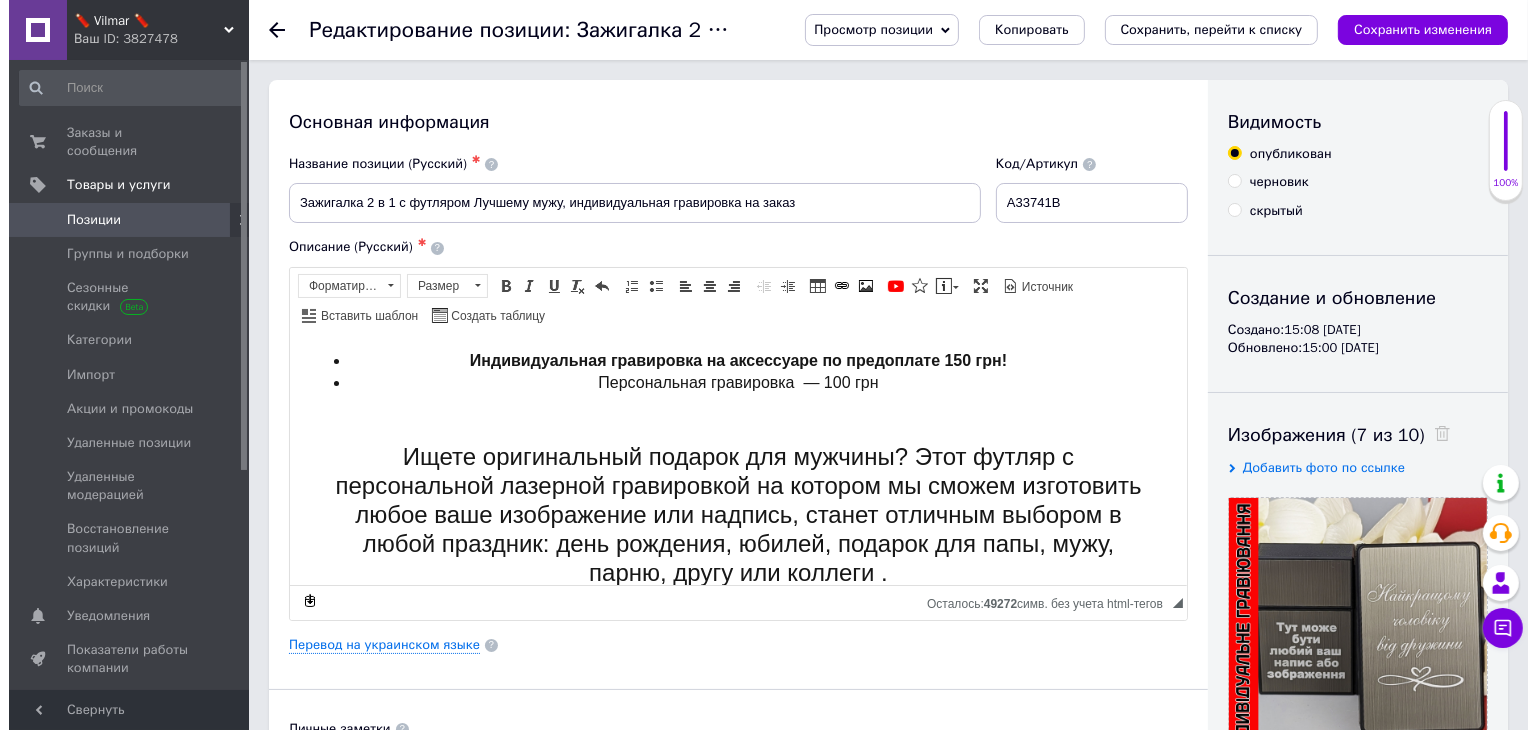 scroll, scrollTop: 200, scrollLeft: 0, axis: vertical 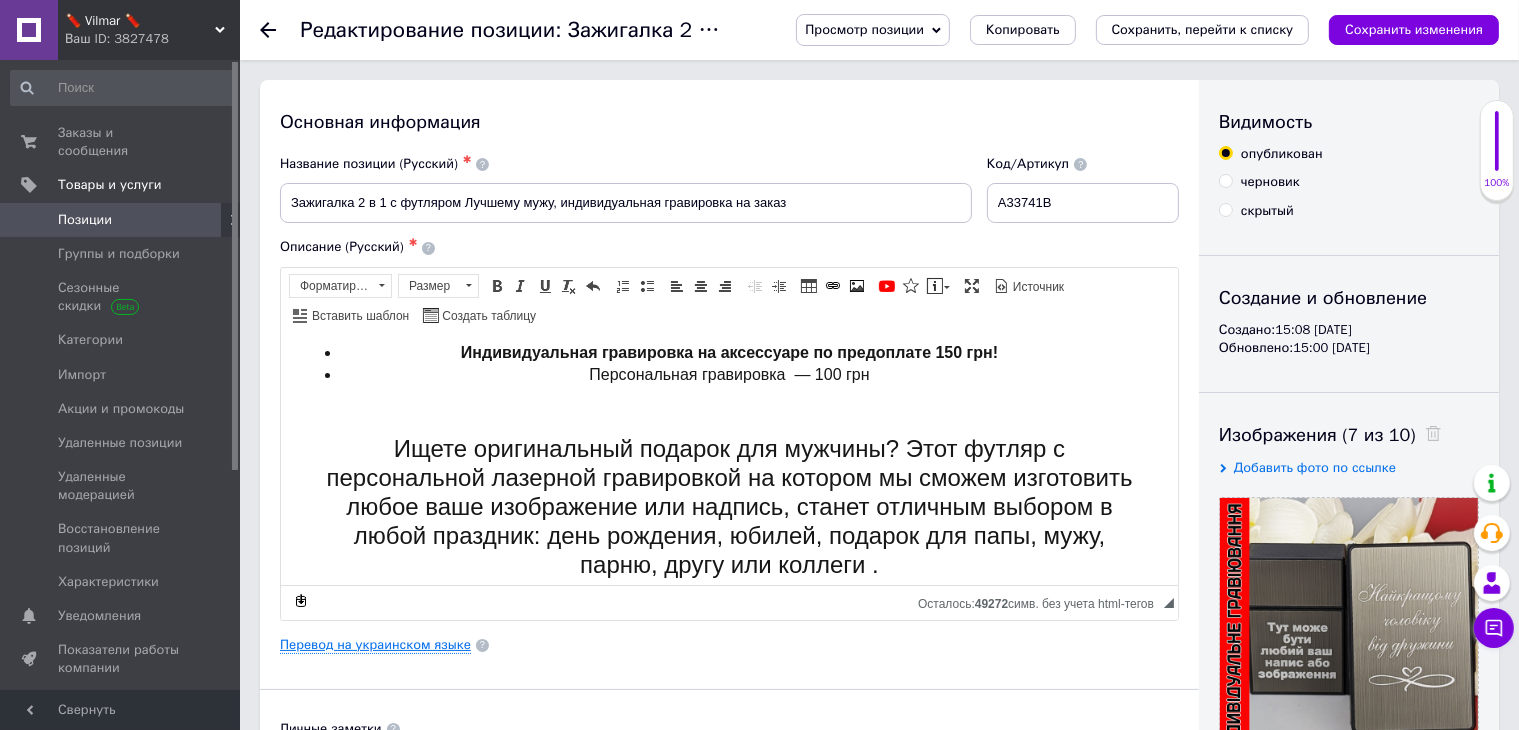 click on "Перевод на украинском языке" at bounding box center (375, 645) 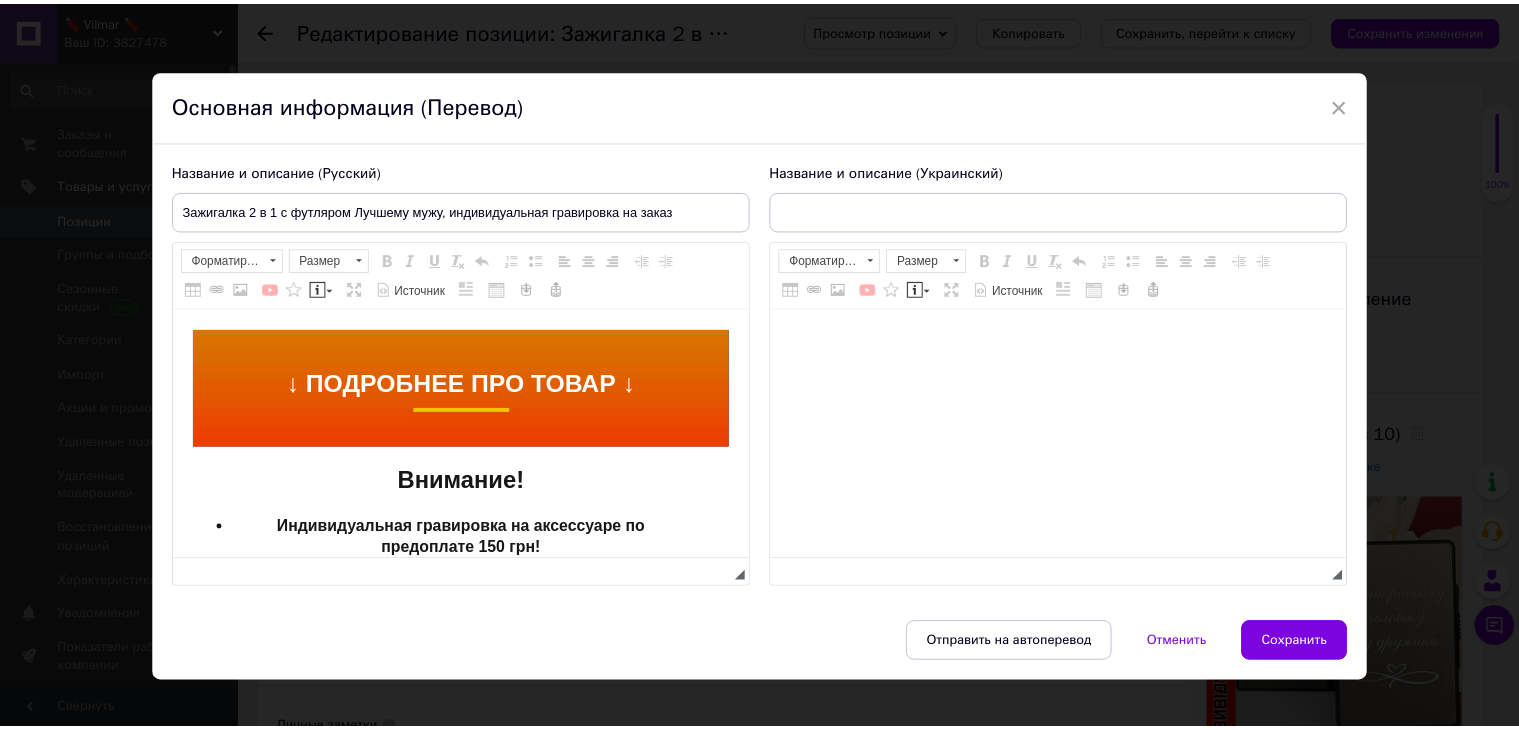 scroll, scrollTop: 0, scrollLeft: 0, axis: both 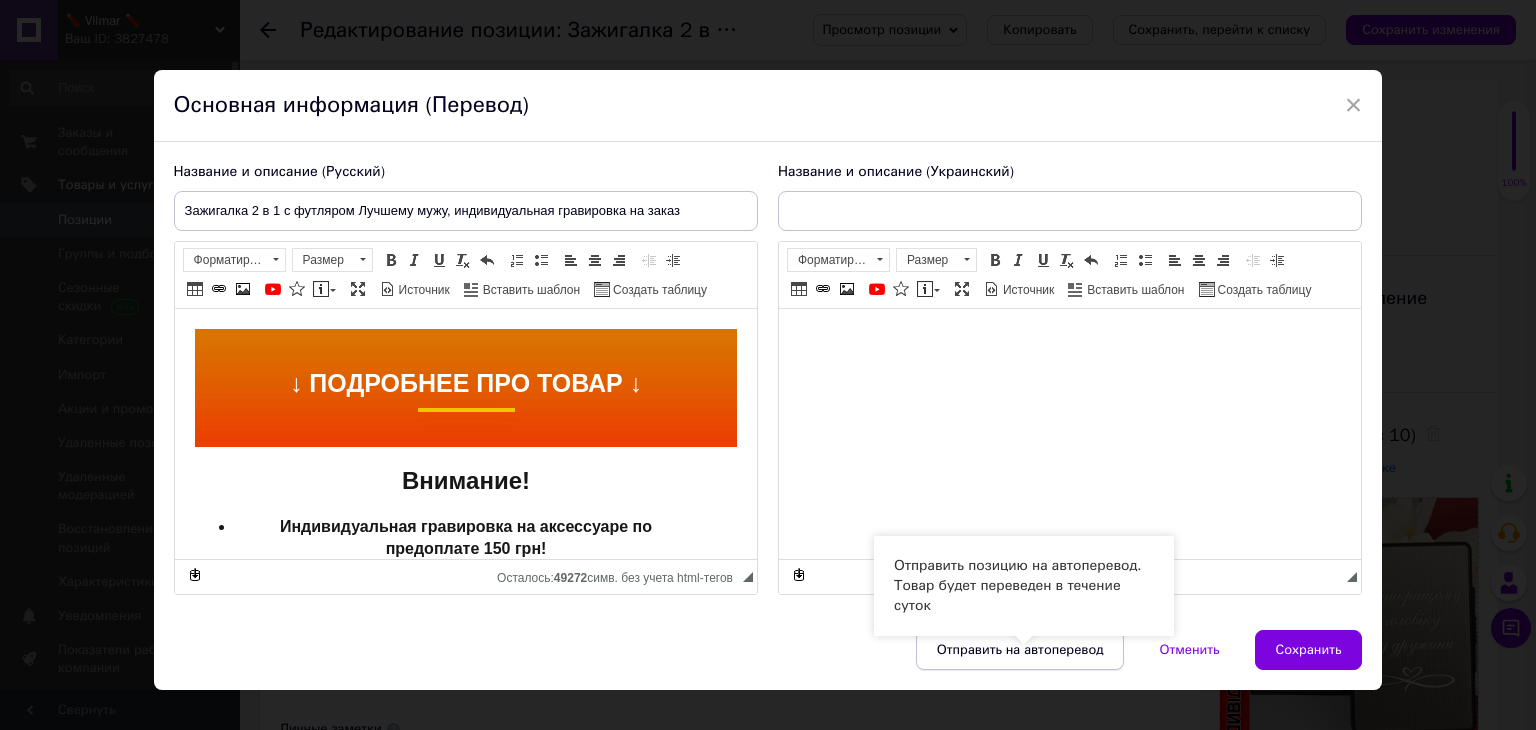 click on "Отправить на автоперевод" at bounding box center [1020, 650] 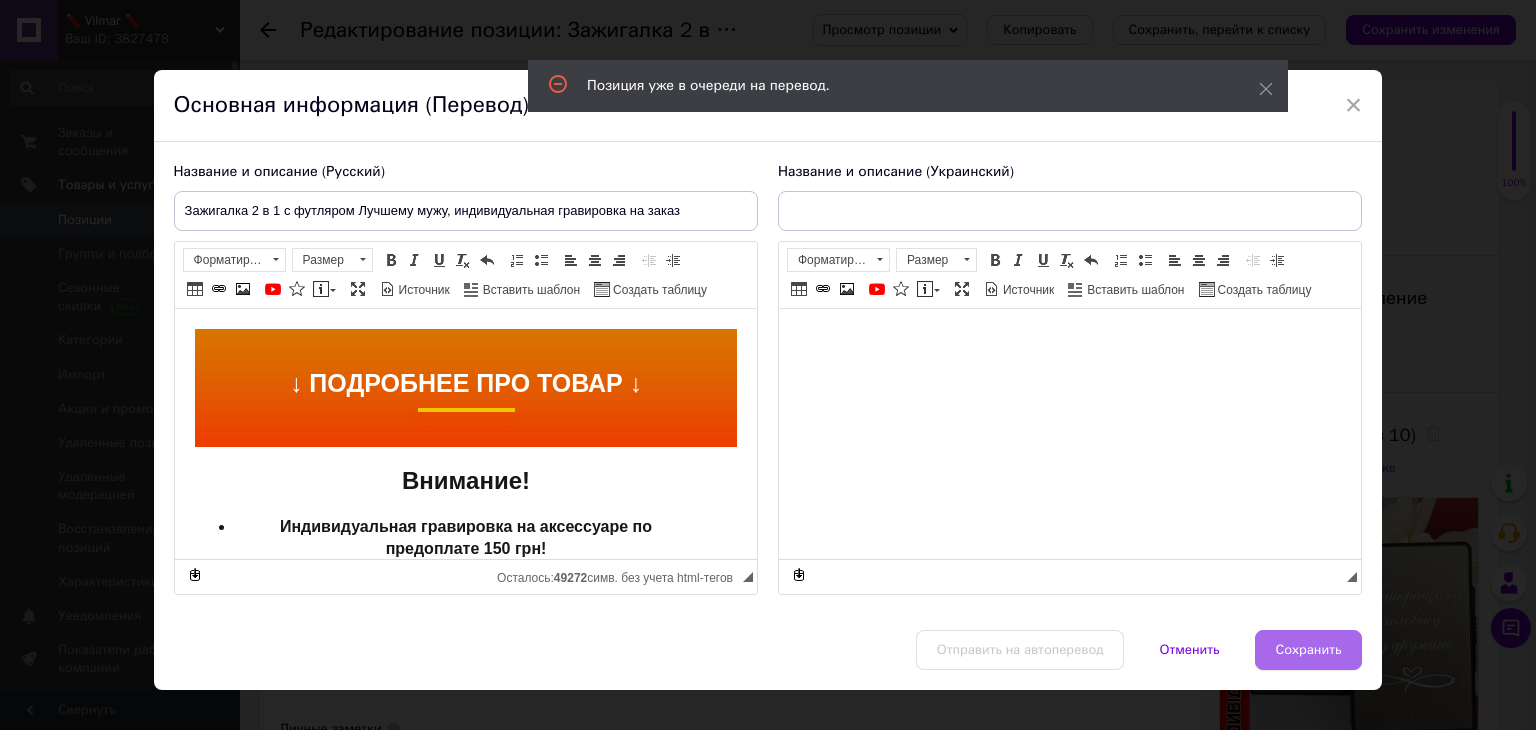 click on "Сохранить" at bounding box center [1309, 650] 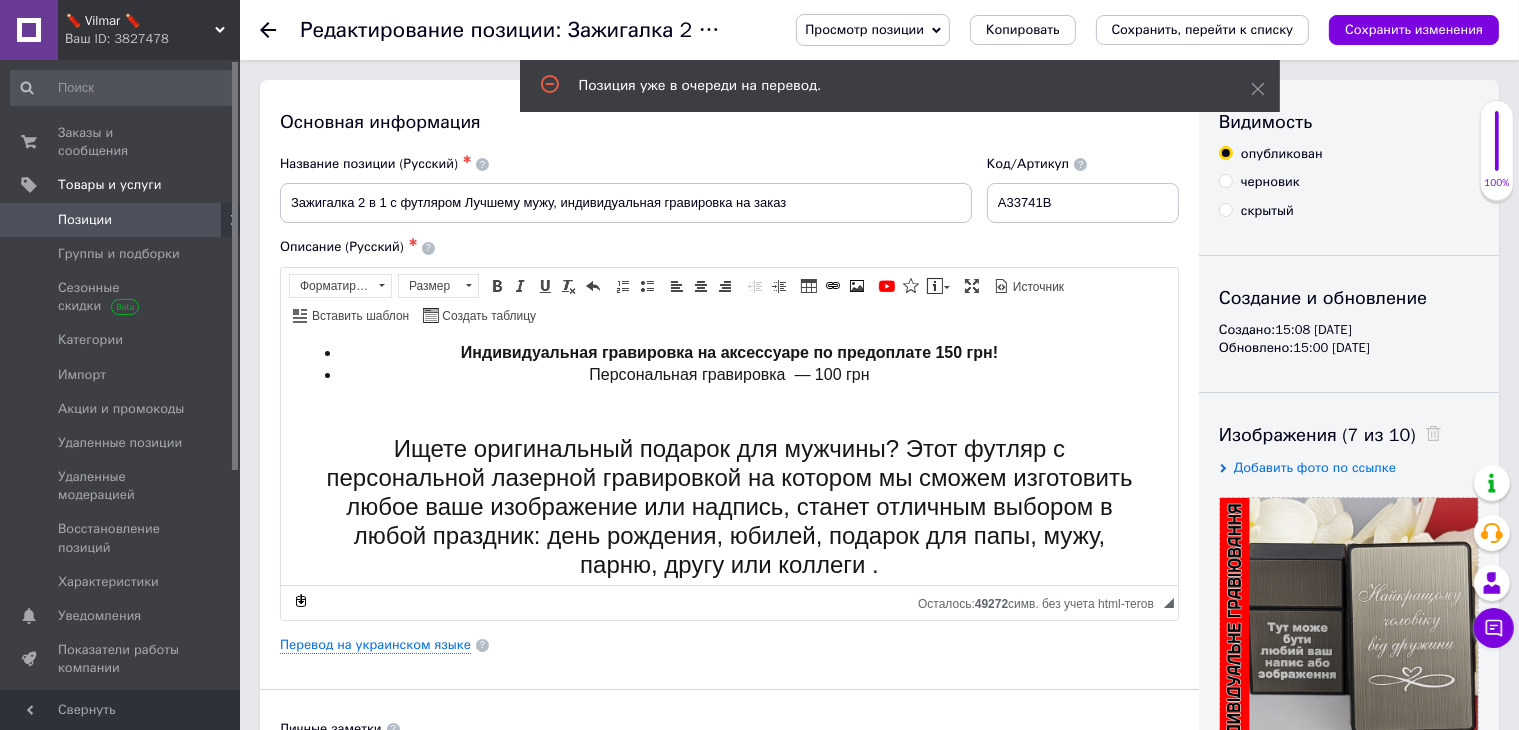 click on "Позиции" at bounding box center [85, 220] 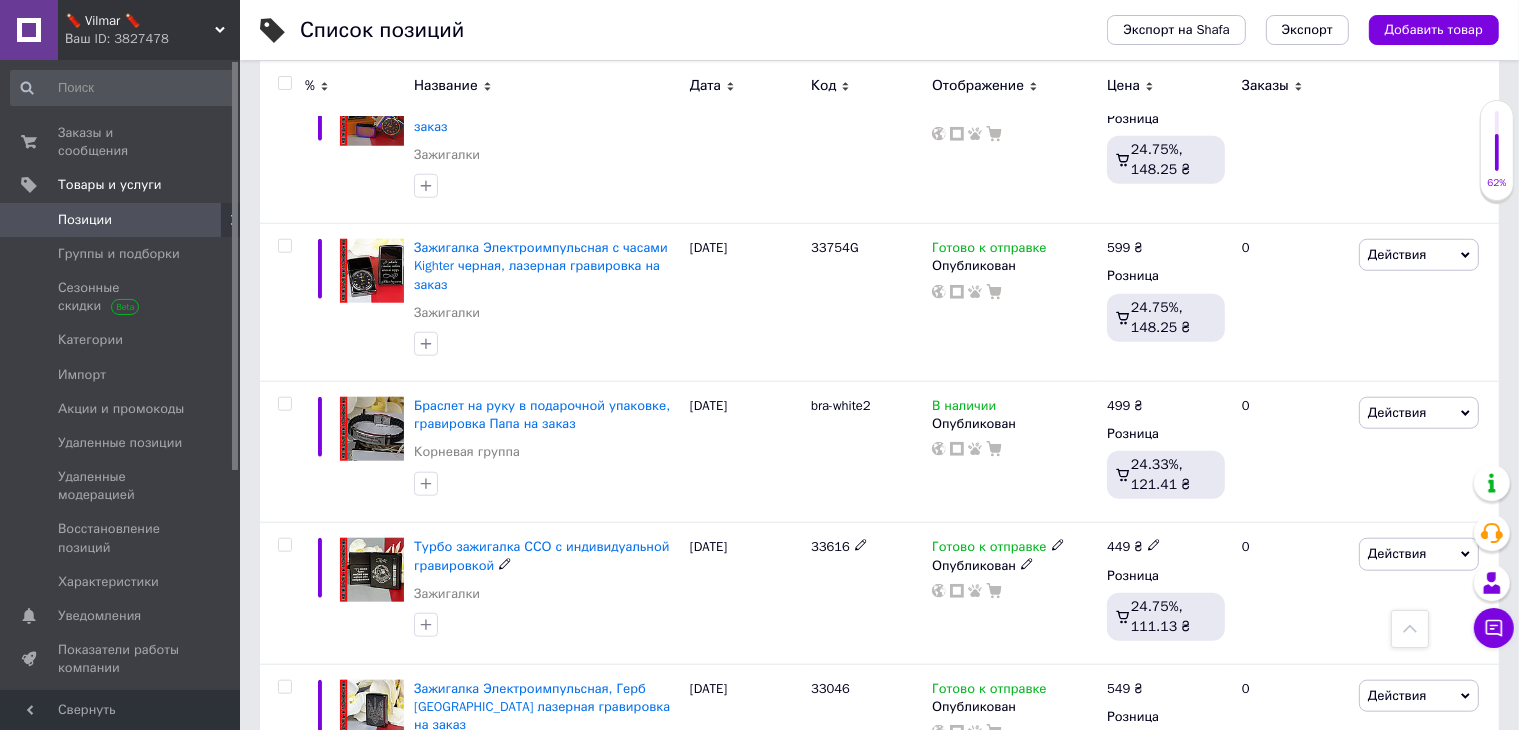 scroll, scrollTop: 1700, scrollLeft: 0, axis: vertical 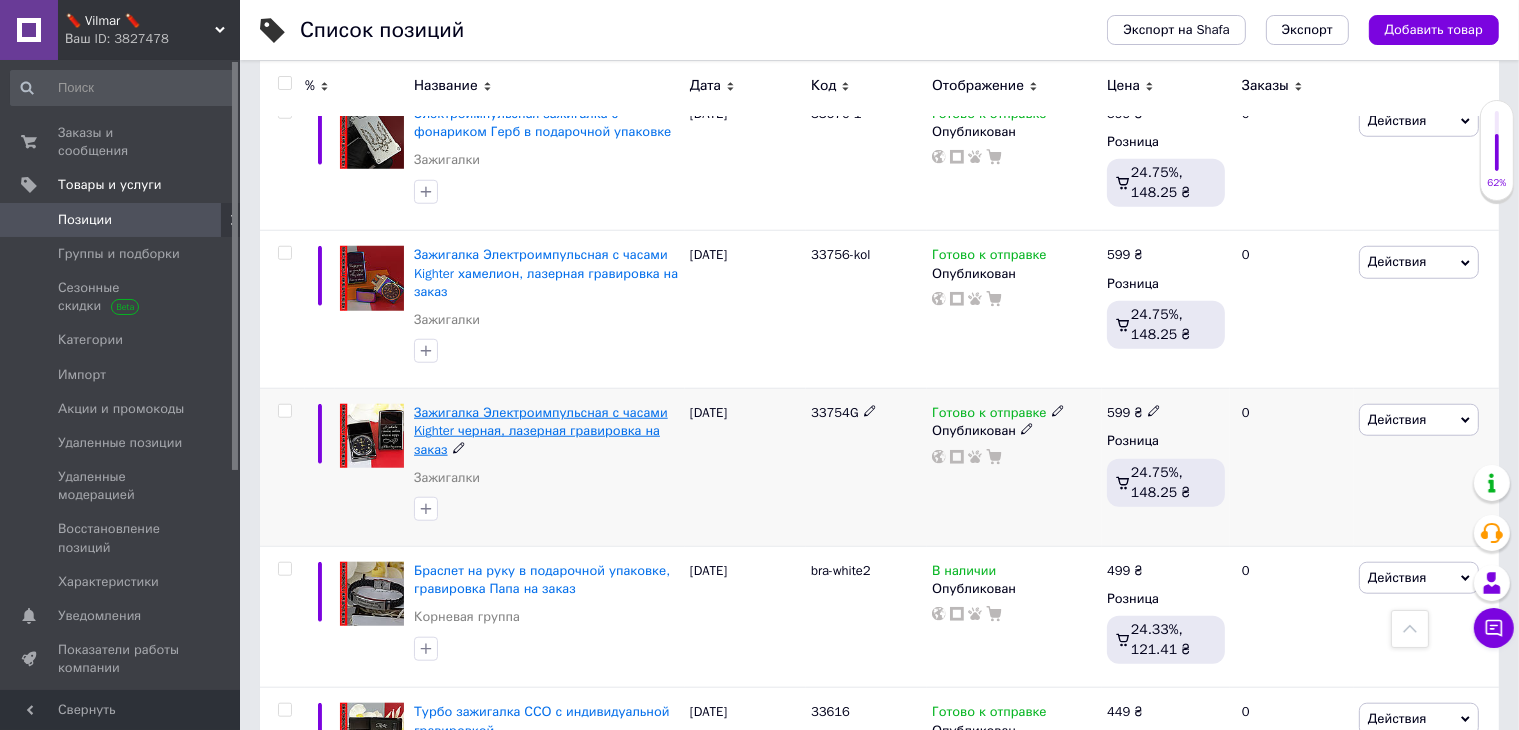 click on "Зажигалка Электроимпульсная с часами Kighter черная, лазерная гравировка на заказ" at bounding box center (541, 430) 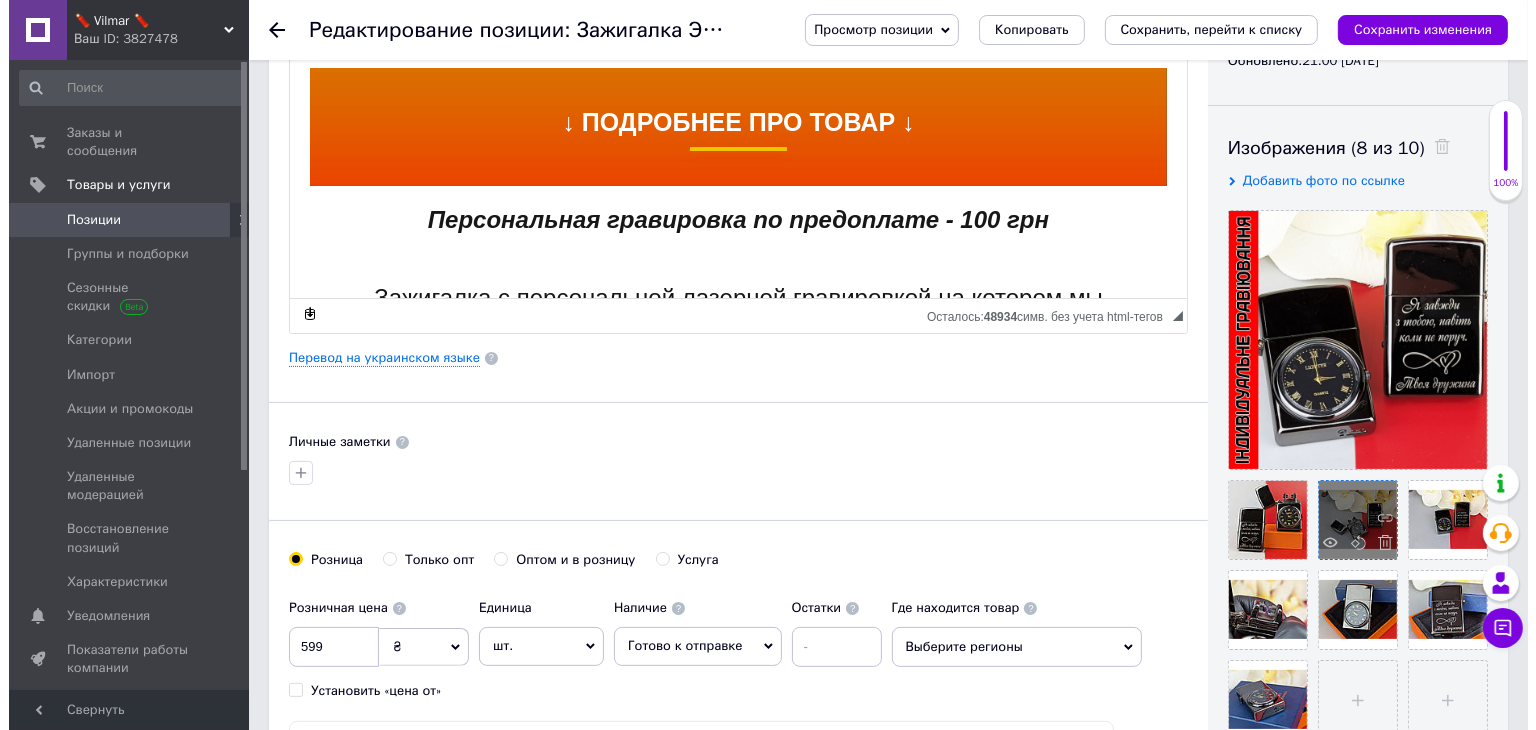 scroll, scrollTop: 300, scrollLeft: 0, axis: vertical 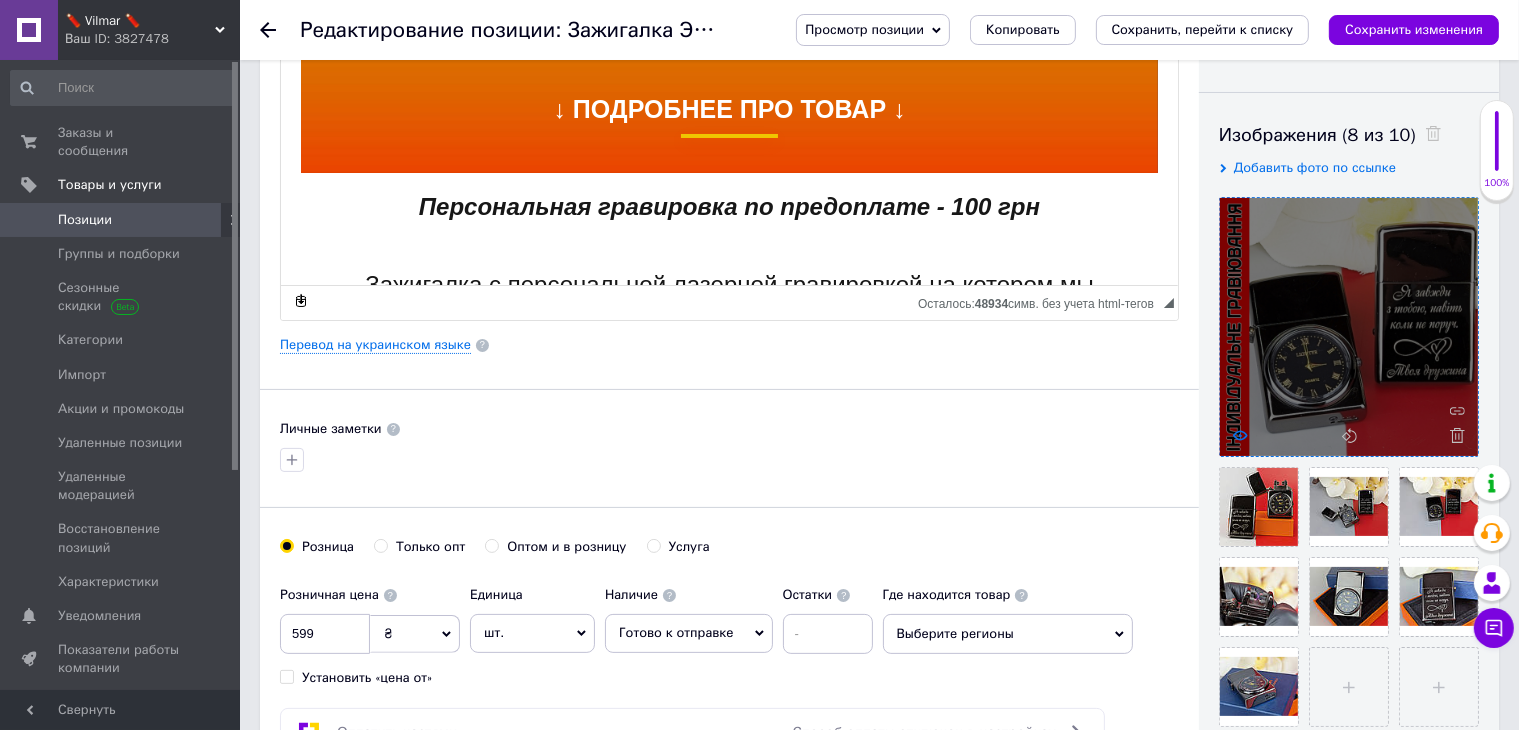 click 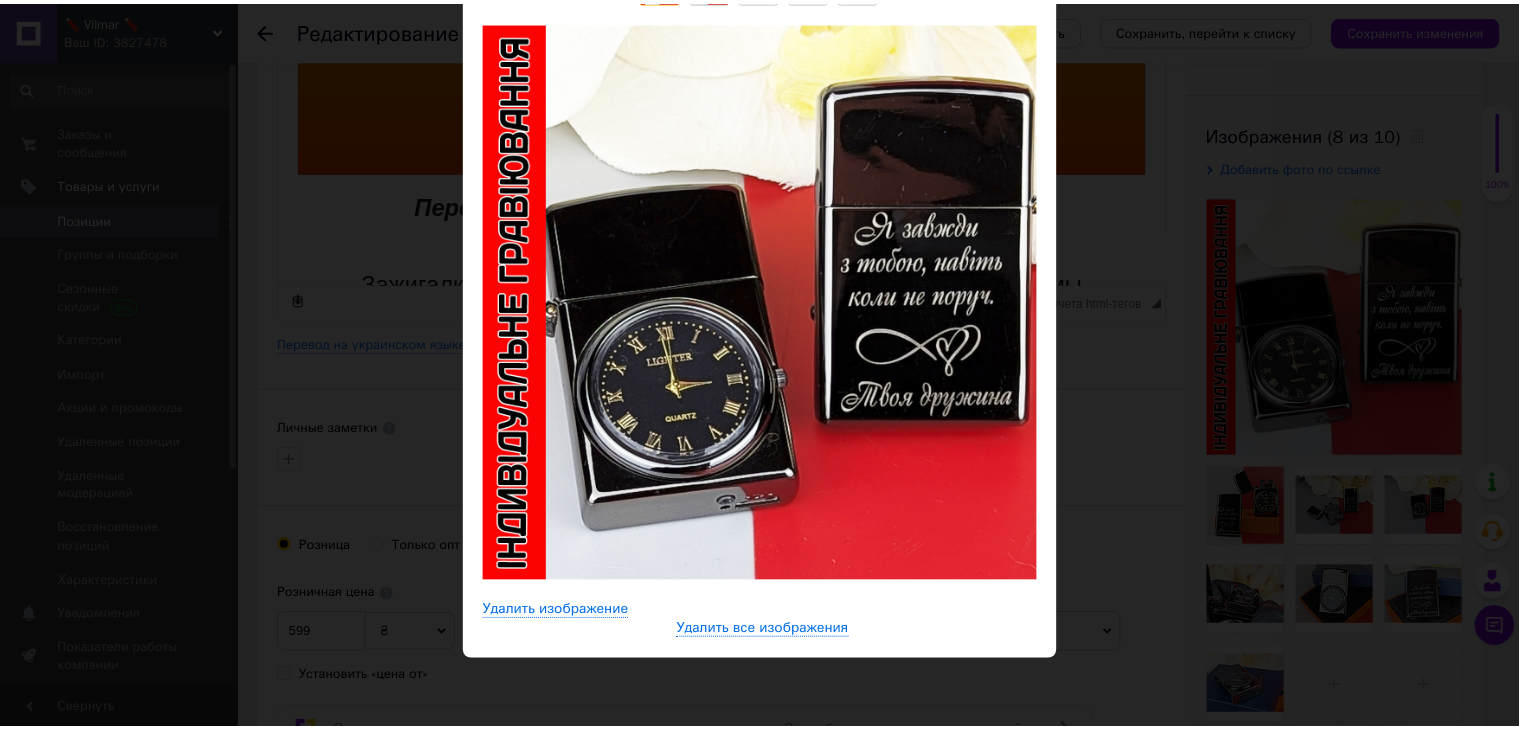 scroll, scrollTop: 100, scrollLeft: 0, axis: vertical 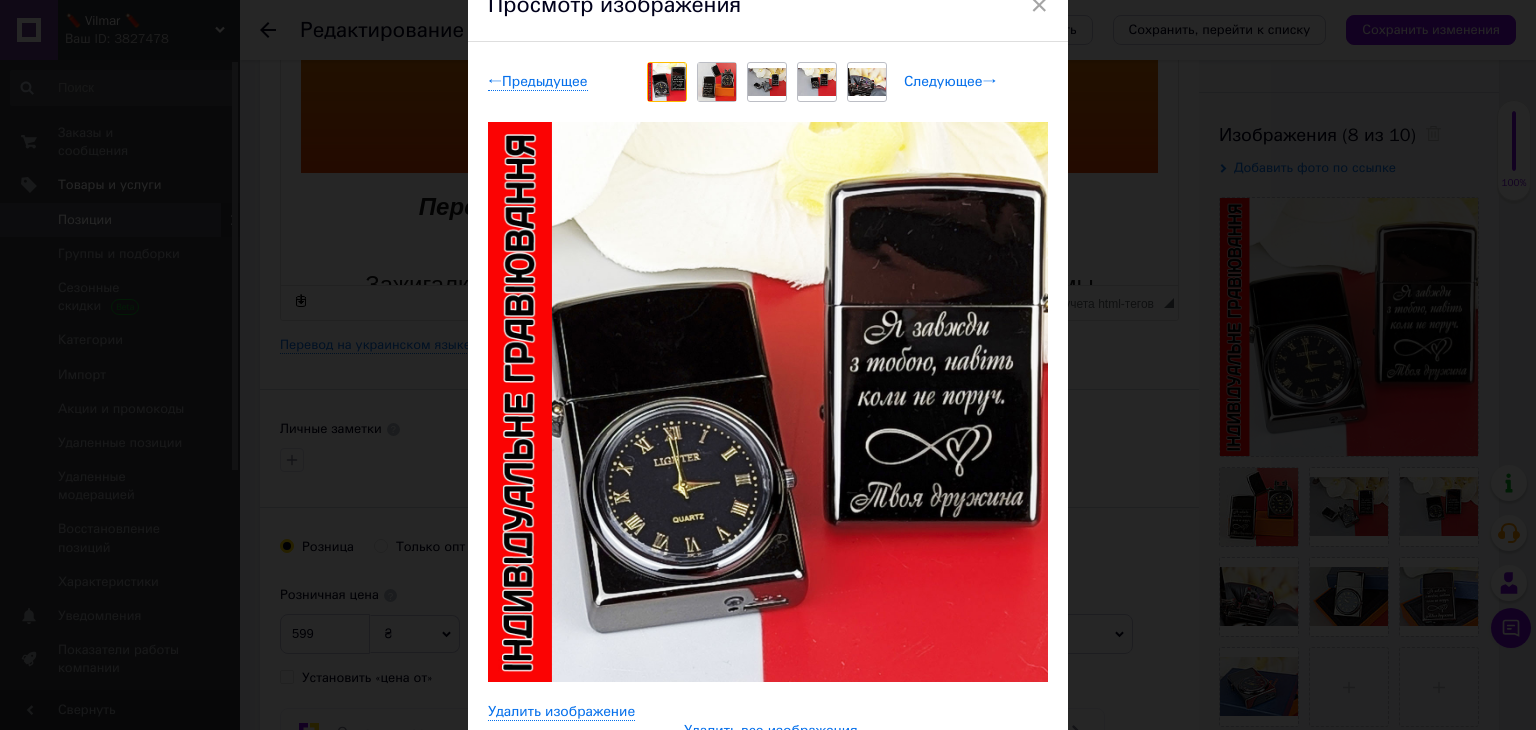 click on "Следующее →" at bounding box center [950, 82] 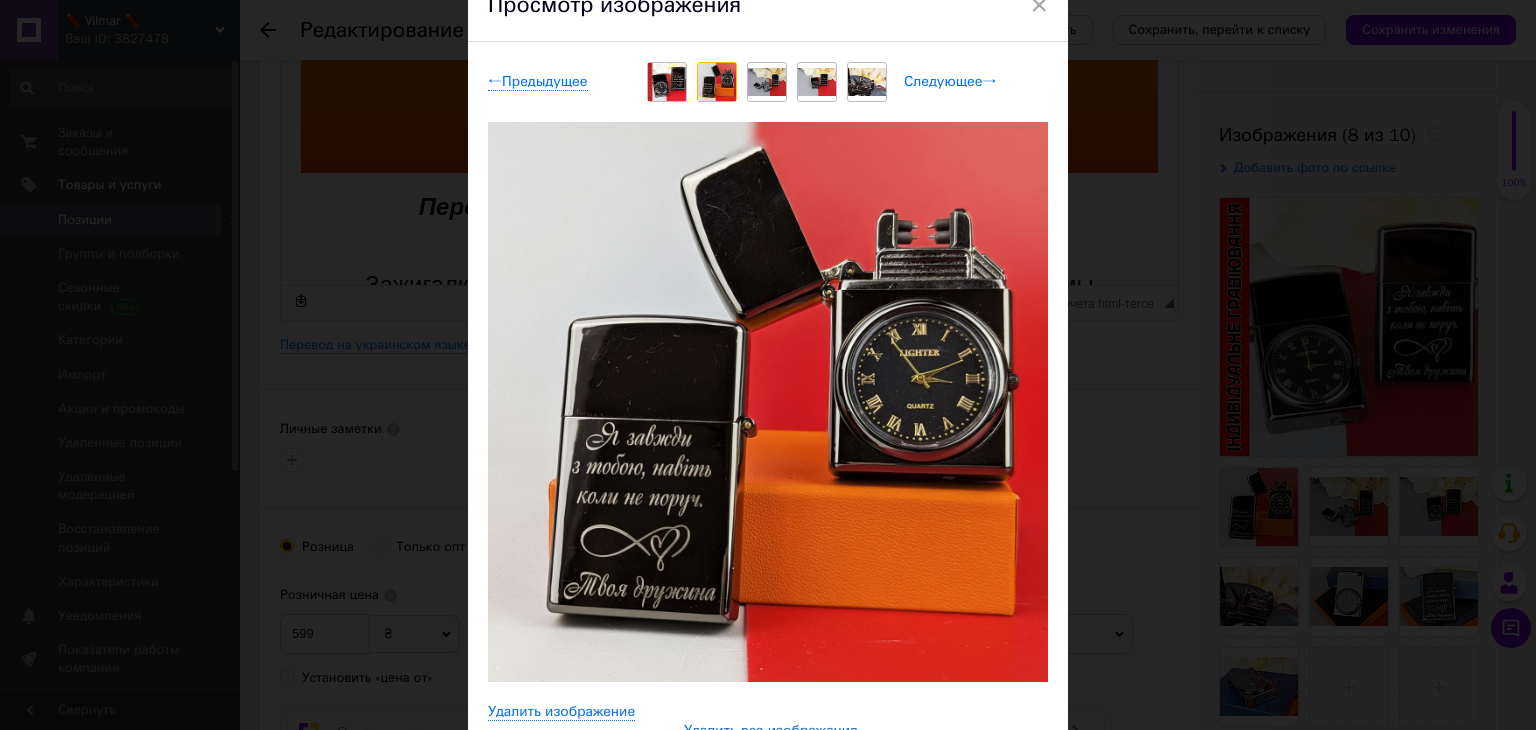 click on "Следующее →" at bounding box center [950, 82] 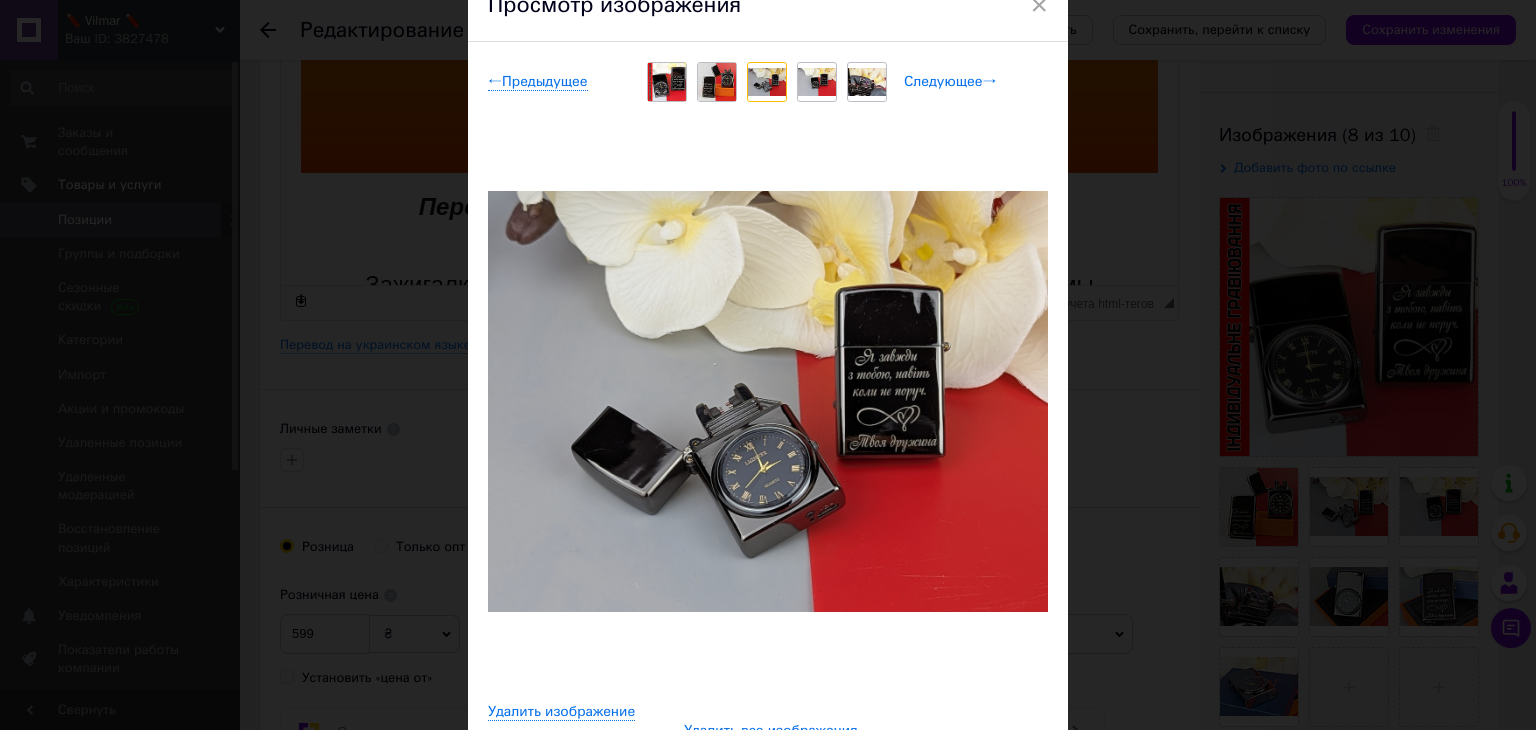 click on "Следующее →" at bounding box center [950, 82] 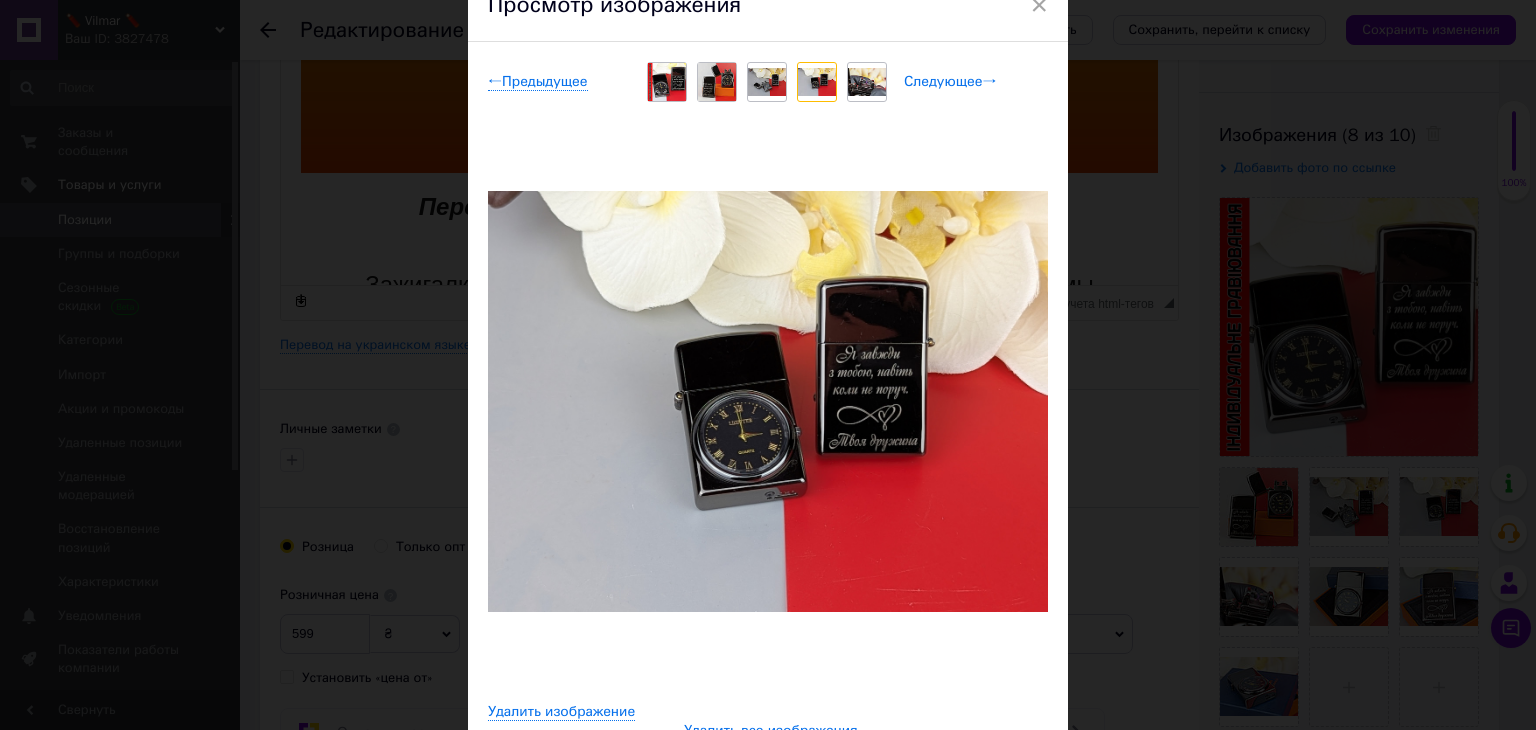 click on "Следующее →" at bounding box center [950, 82] 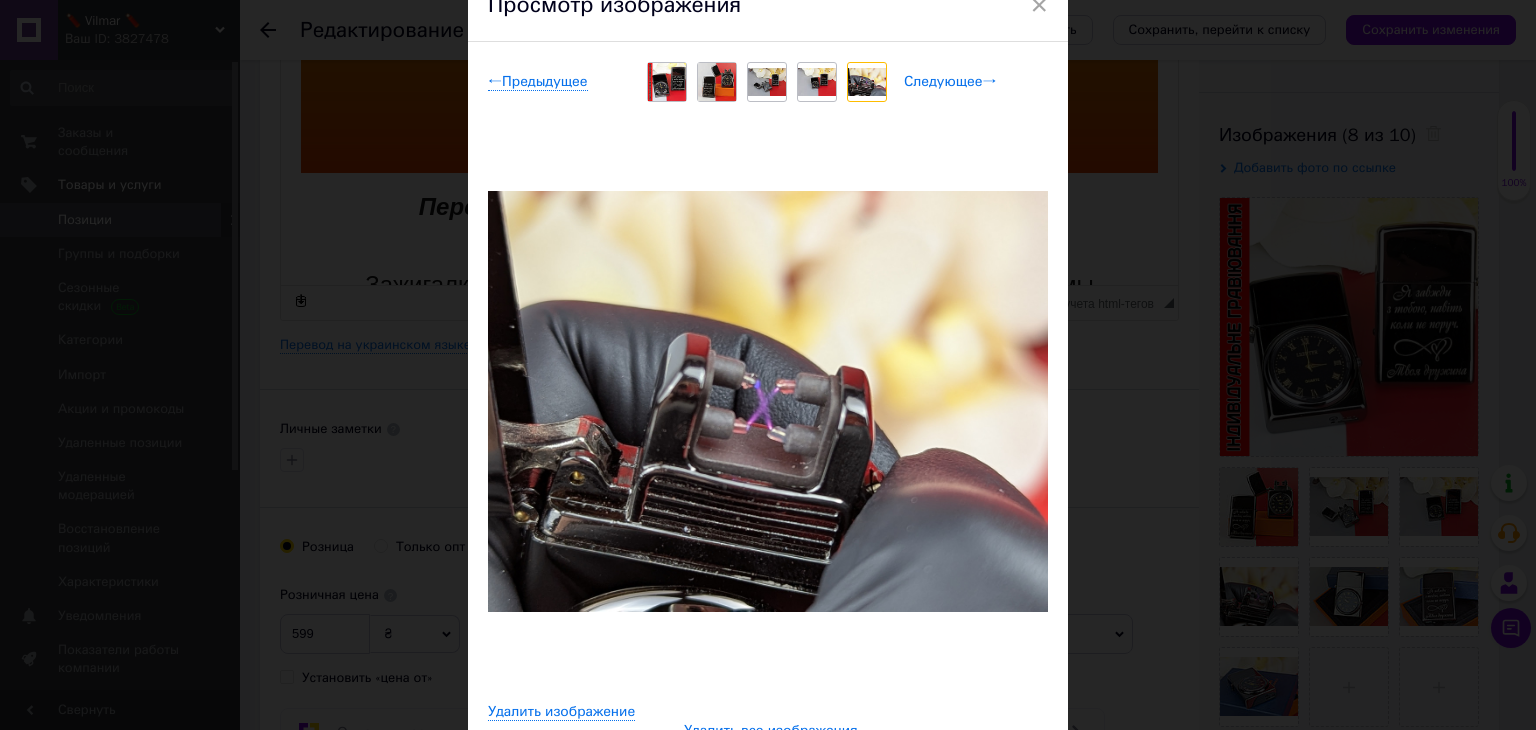click on "Следующее →" at bounding box center [950, 82] 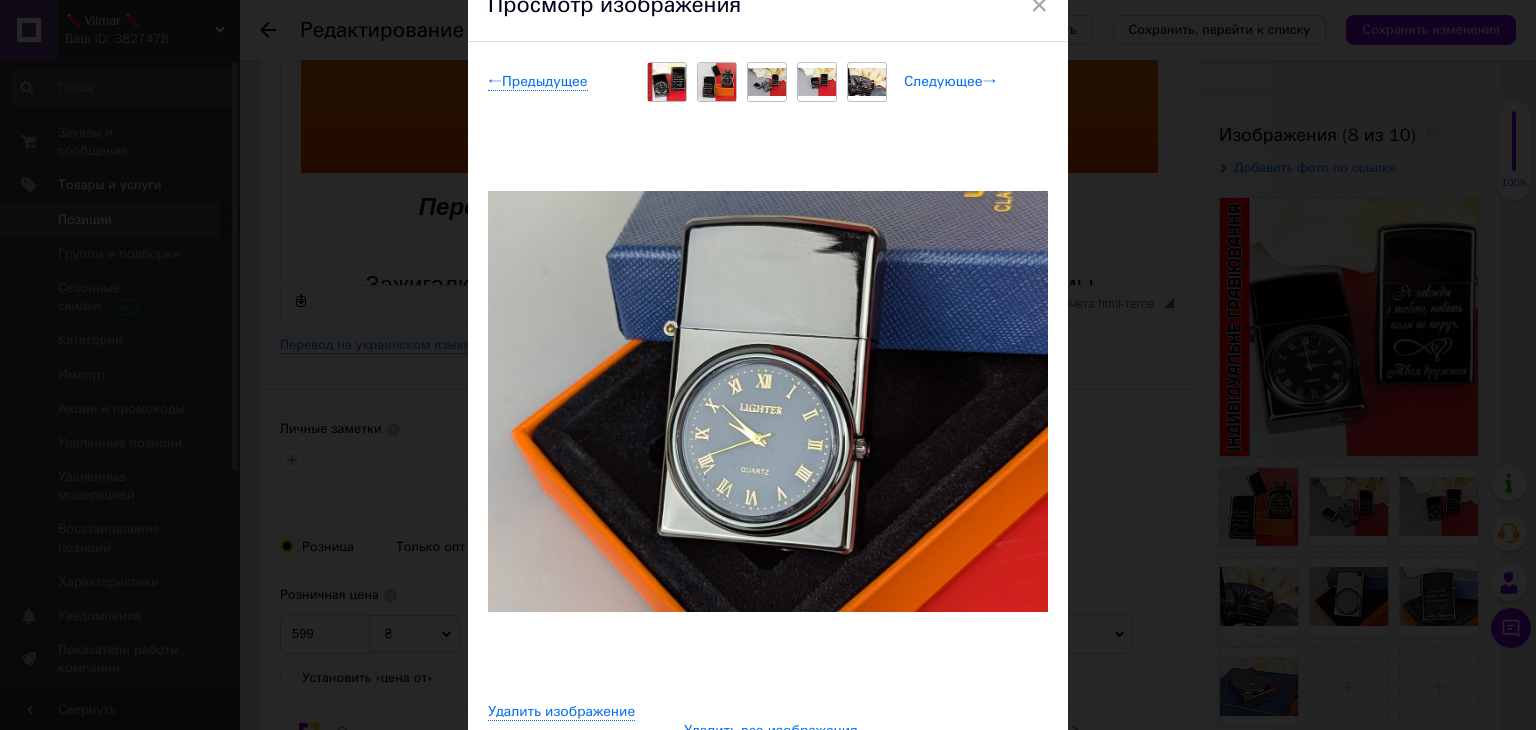 click on "Следующее →" at bounding box center [950, 82] 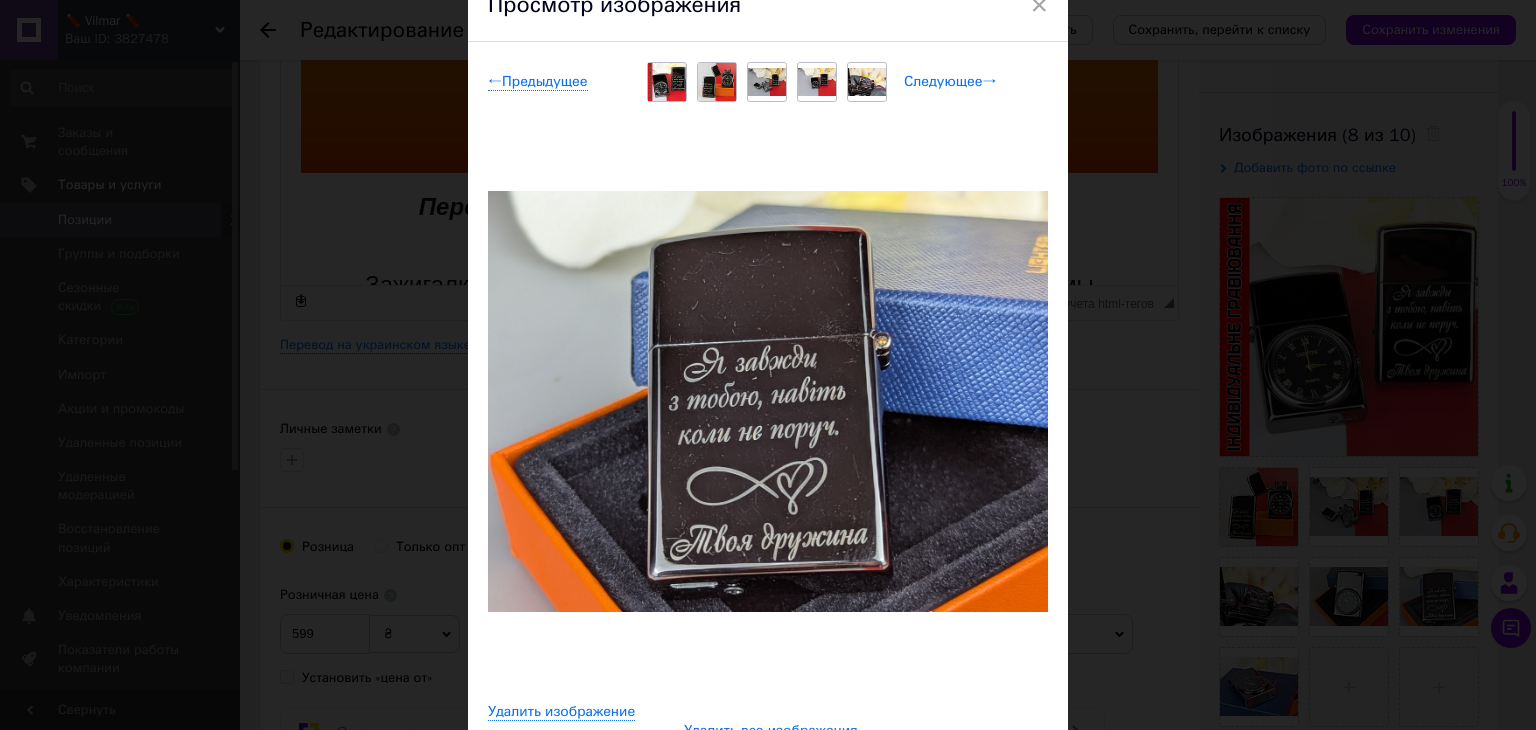 click on "Следующее →" at bounding box center (950, 82) 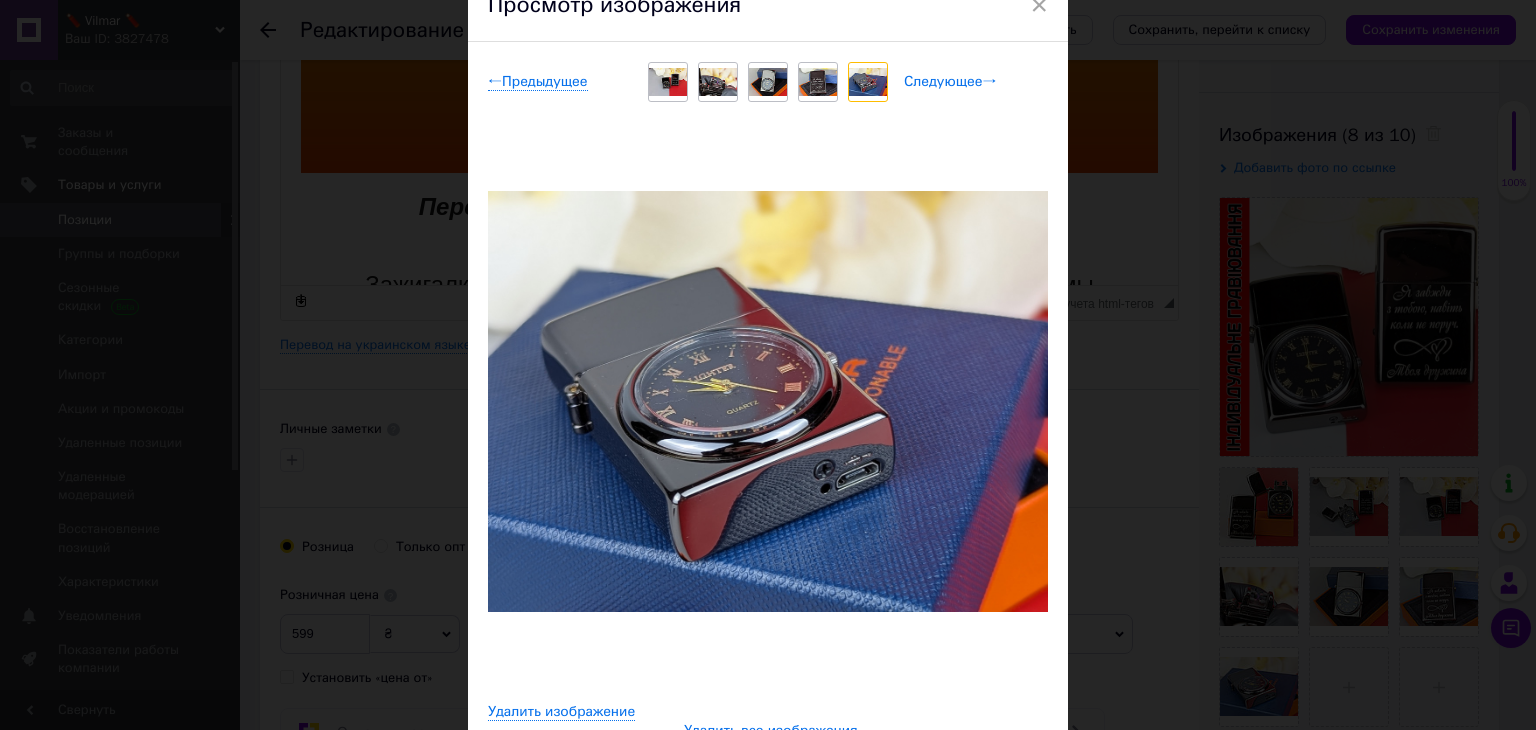 click on "Следующее →" at bounding box center [950, 82] 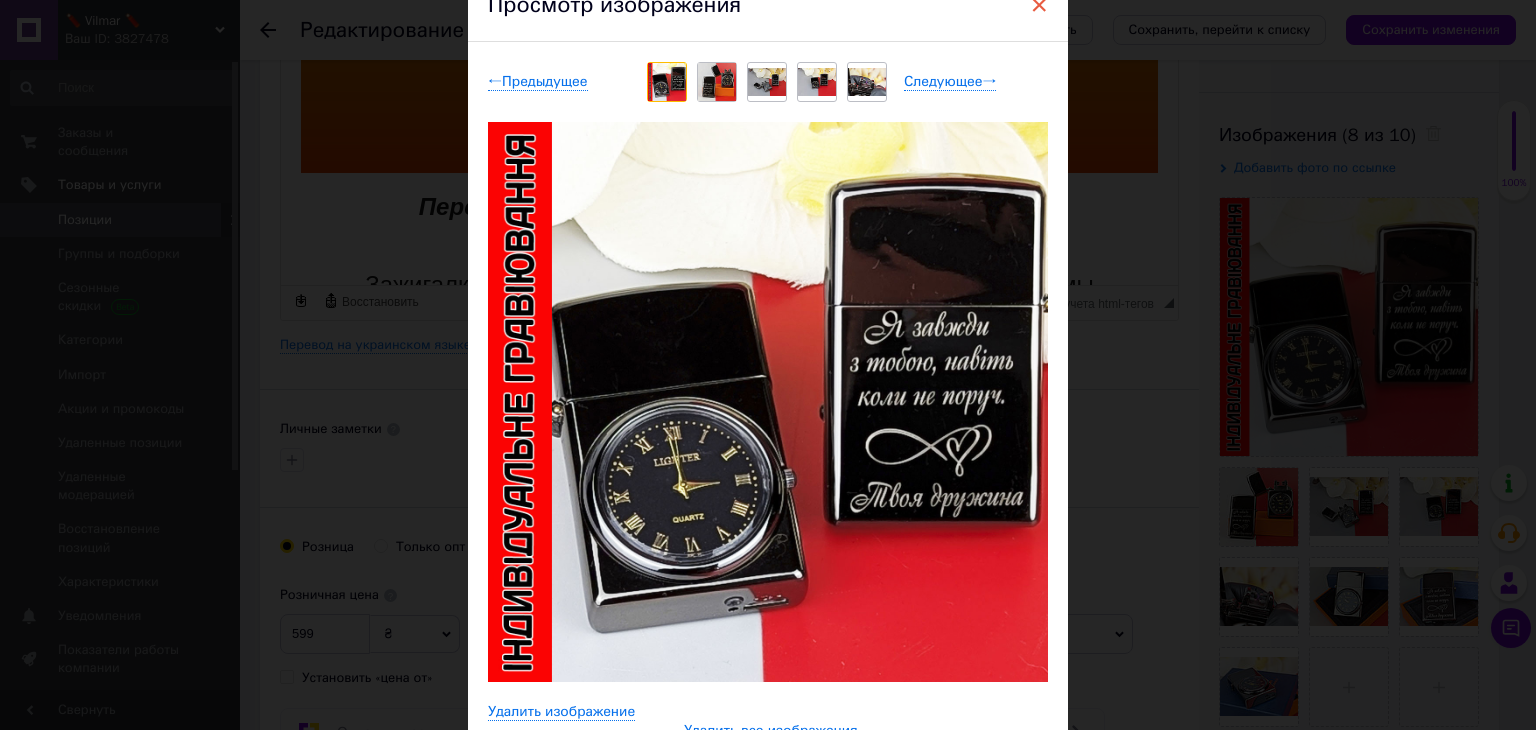 click on "×" at bounding box center (1039, 5) 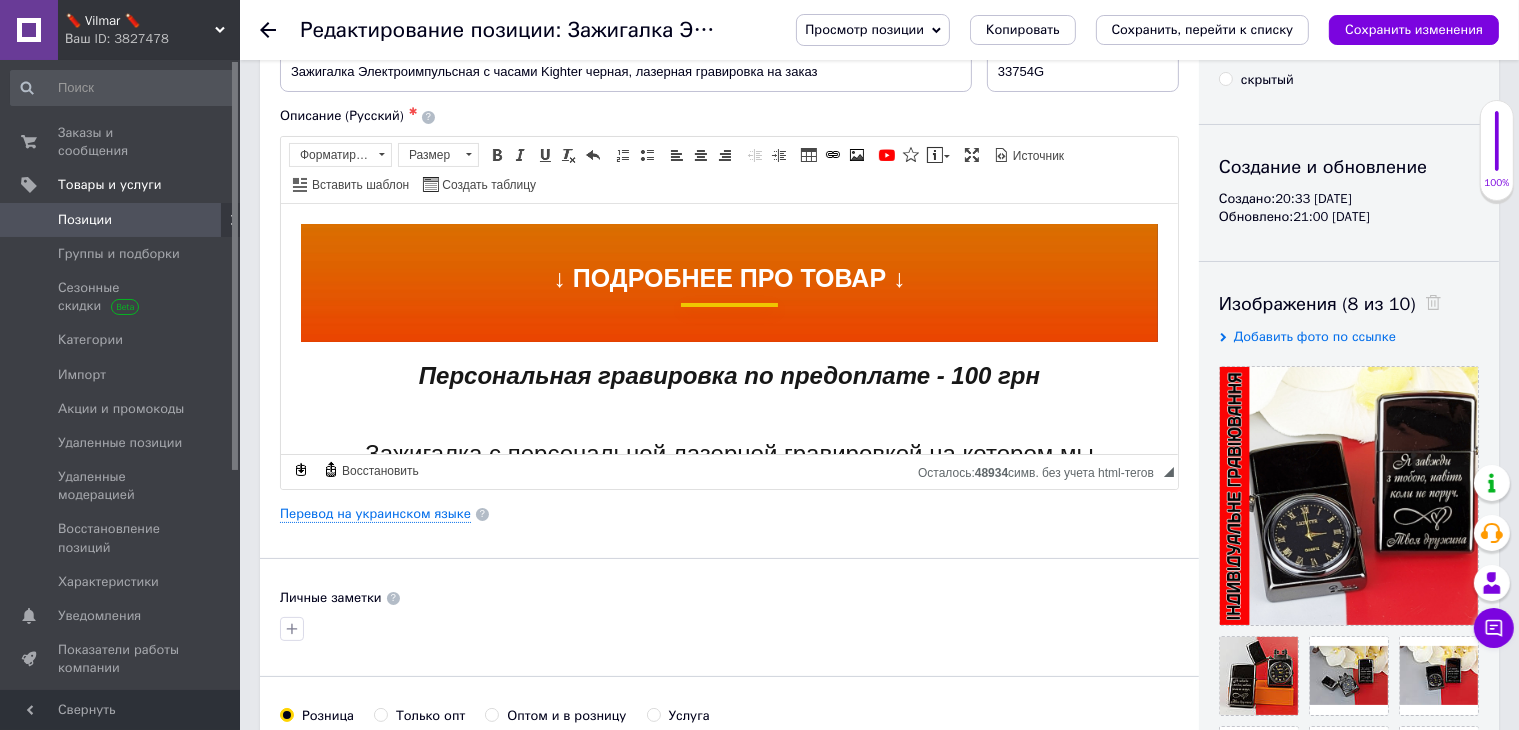 scroll, scrollTop: 0, scrollLeft: 0, axis: both 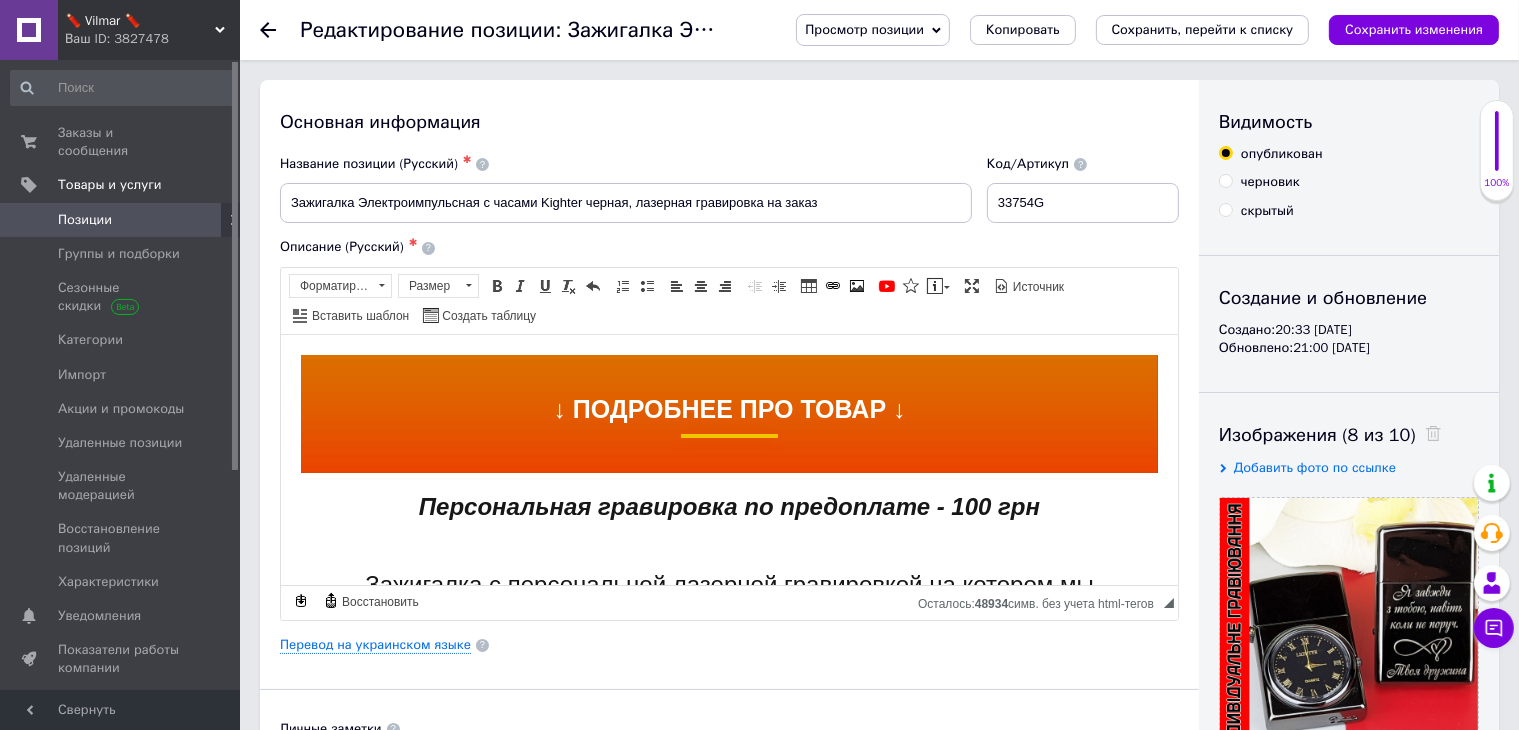 click on "черновик" at bounding box center (1225, 180) 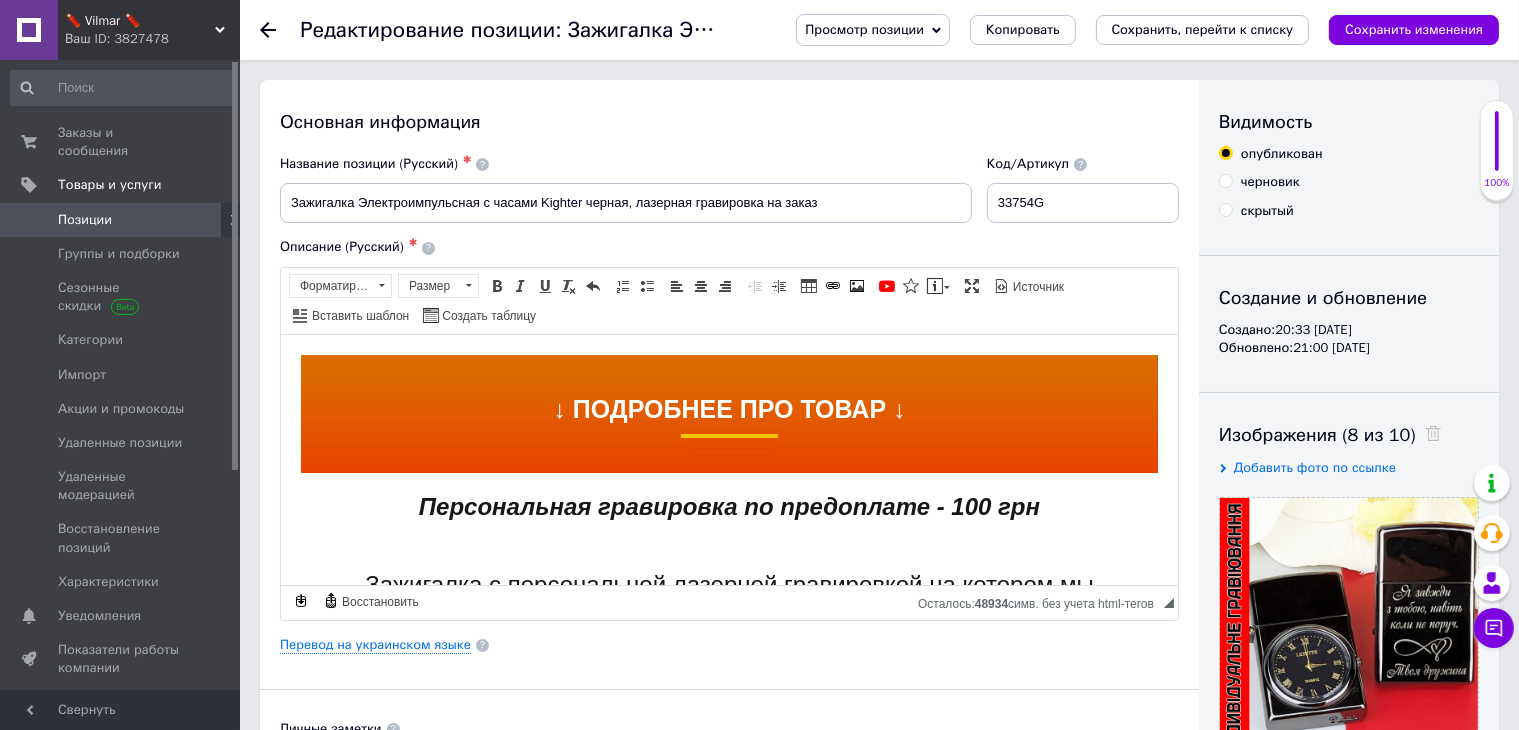 radio on "true" 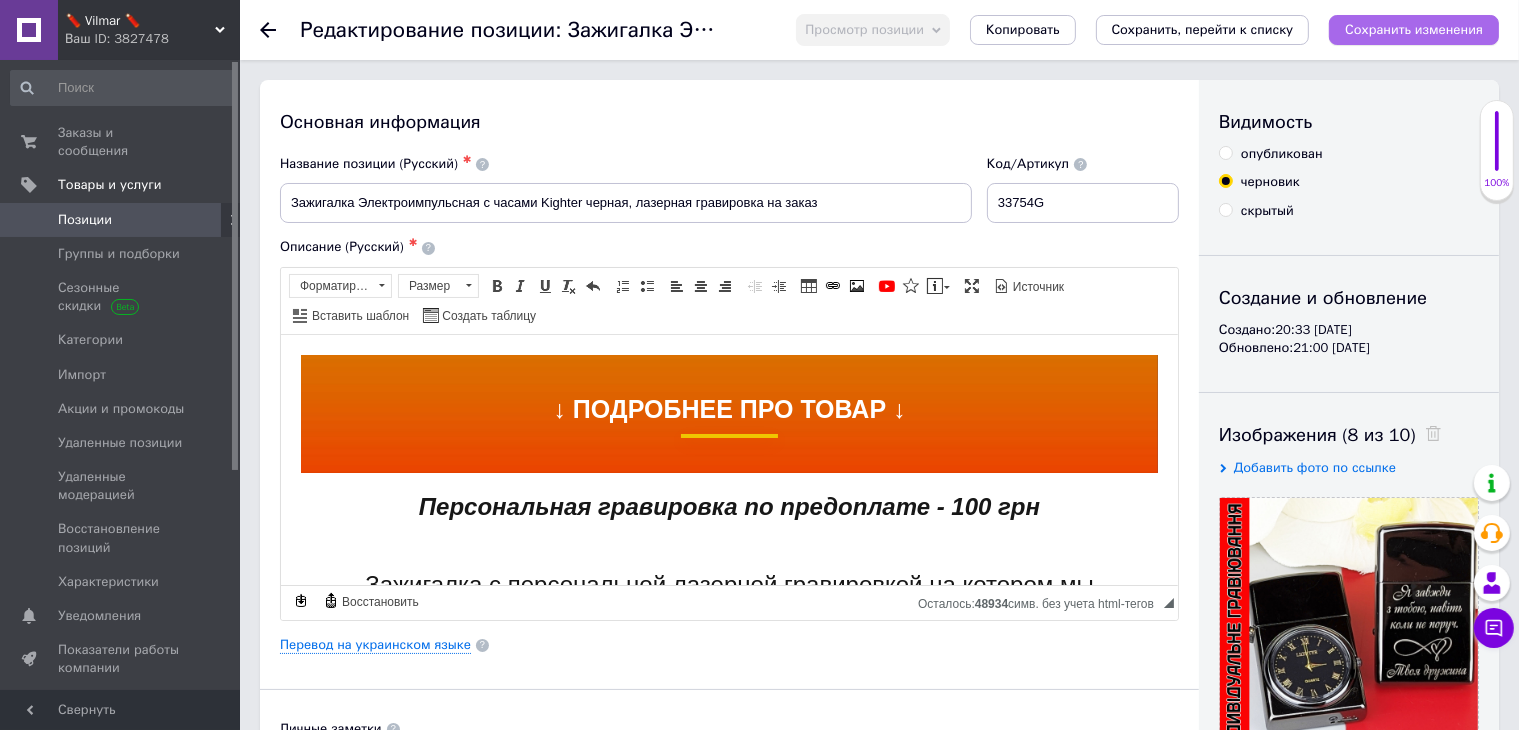 click on "Сохранить изменения" at bounding box center (1414, 30) 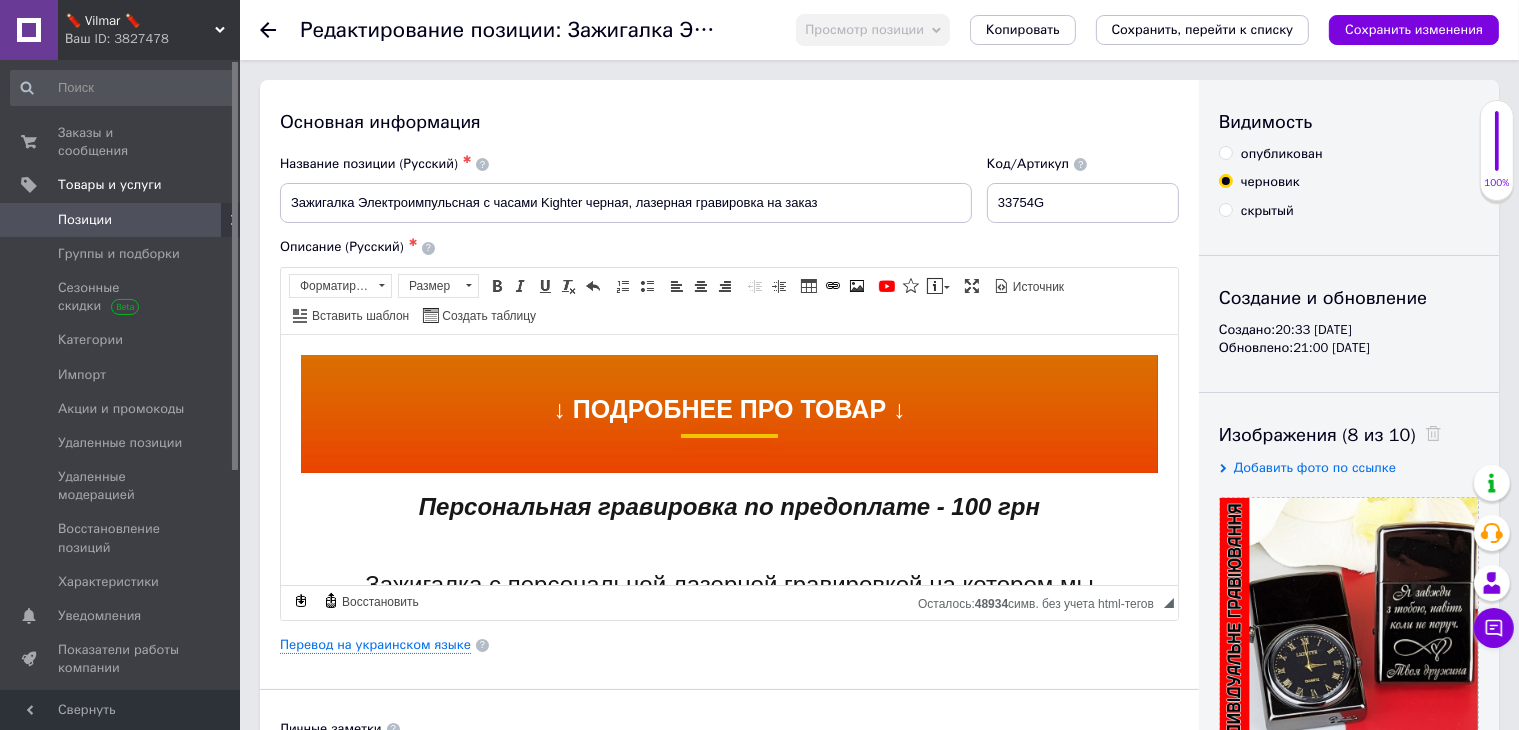 click on "Позиции" at bounding box center [85, 220] 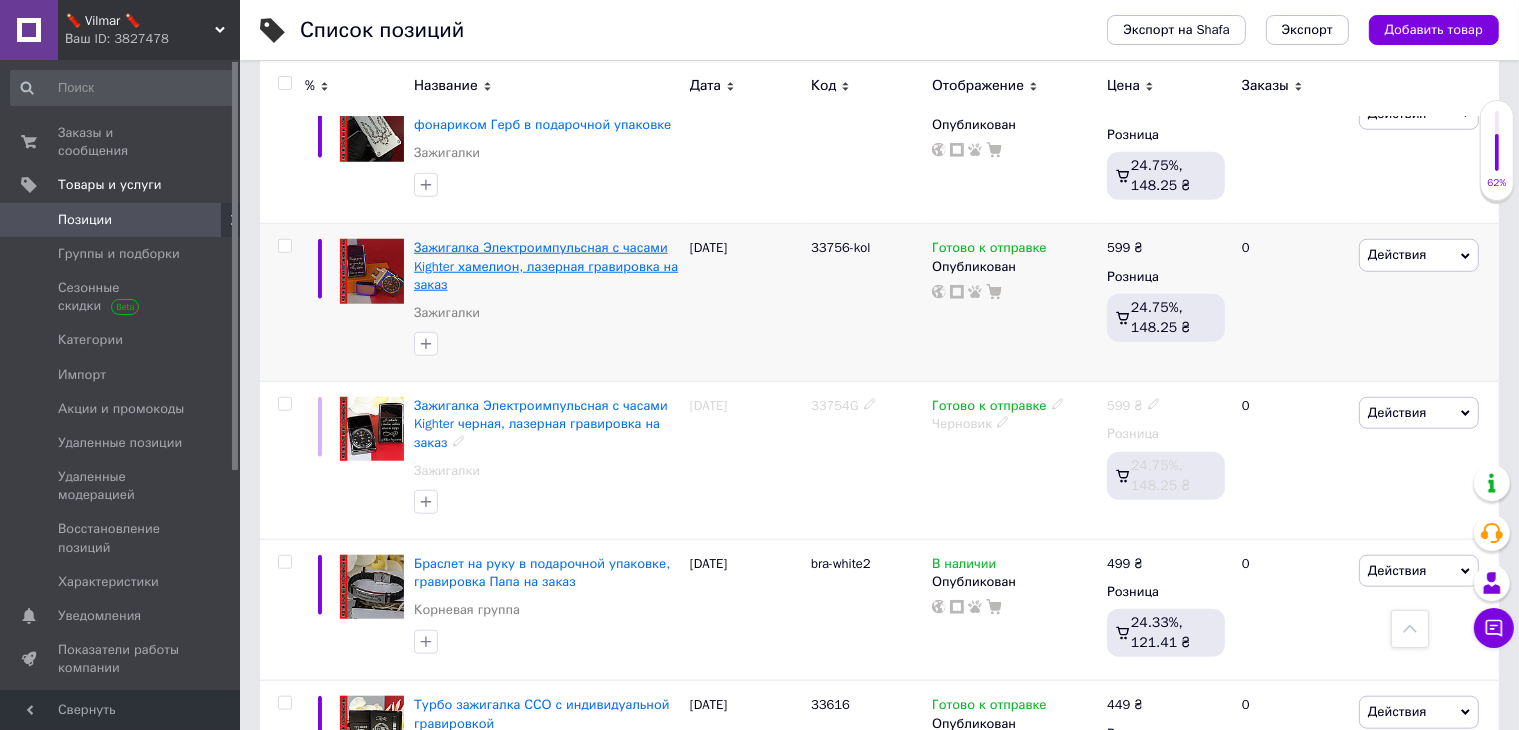 scroll, scrollTop: 1600, scrollLeft: 0, axis: vertical 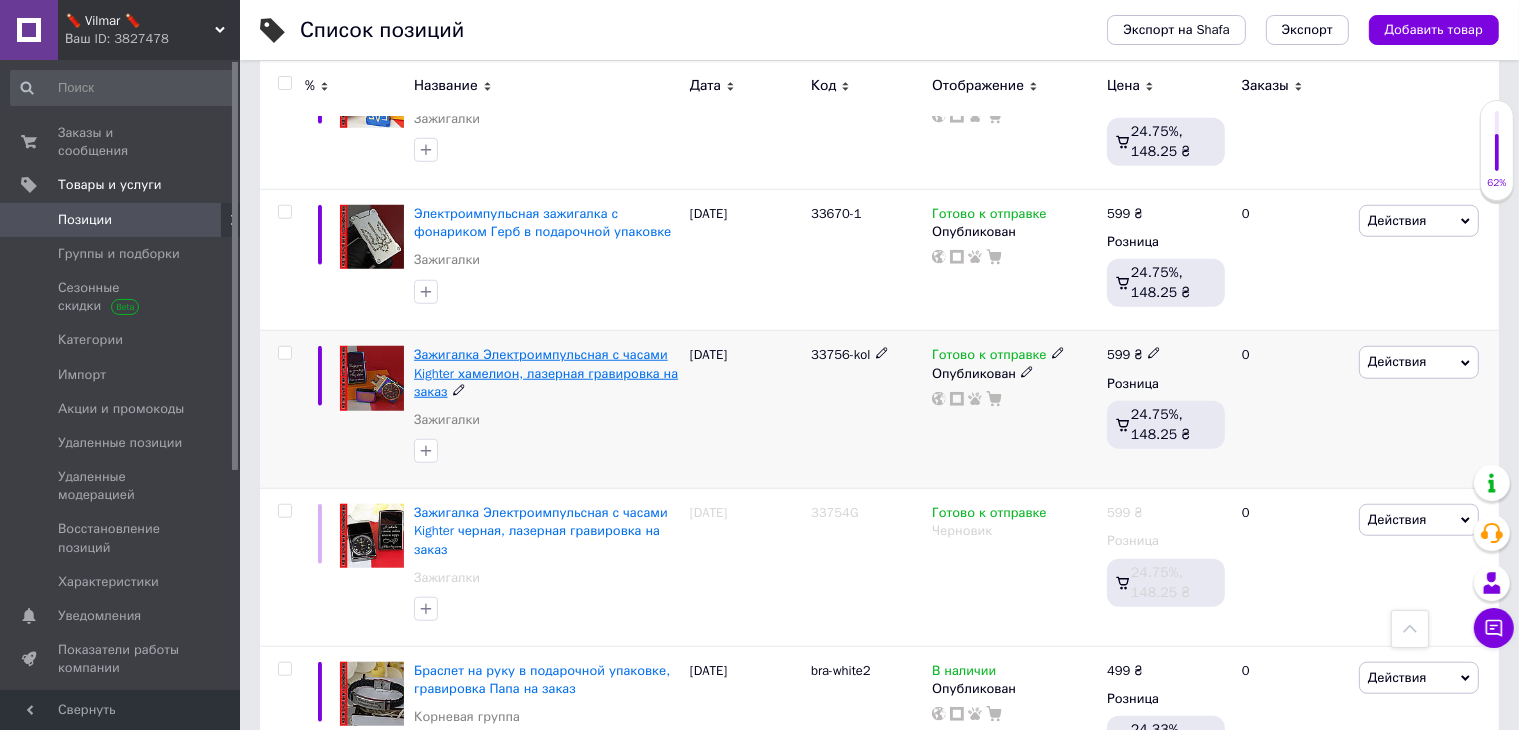 click on "Зажигалка Электроимпульсная с часами Kighter хамелион, лазерная гравировка на заказ" at bounding box center [546, 372] 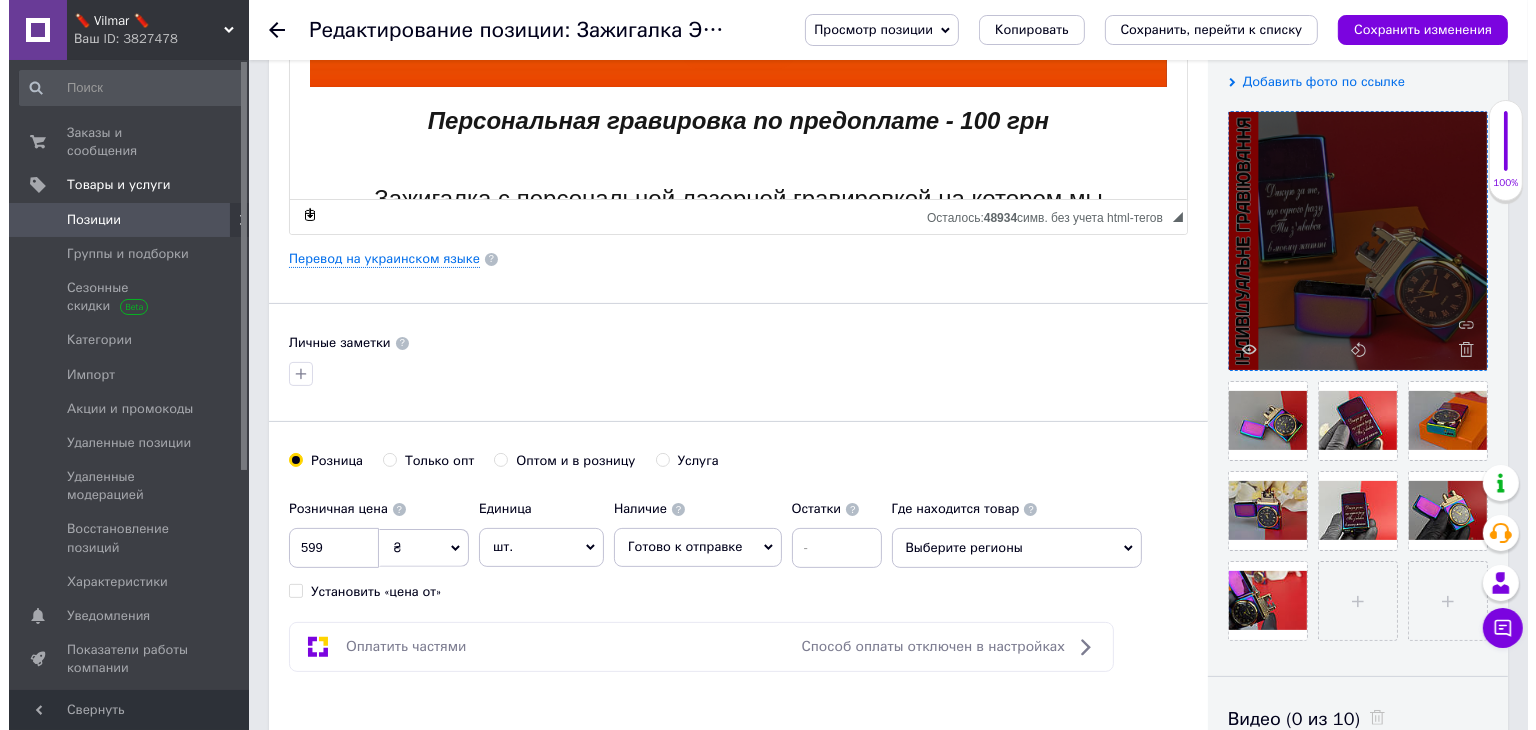 scroll, scrollTop: 400, scrollLeft: 0, axis: vertical 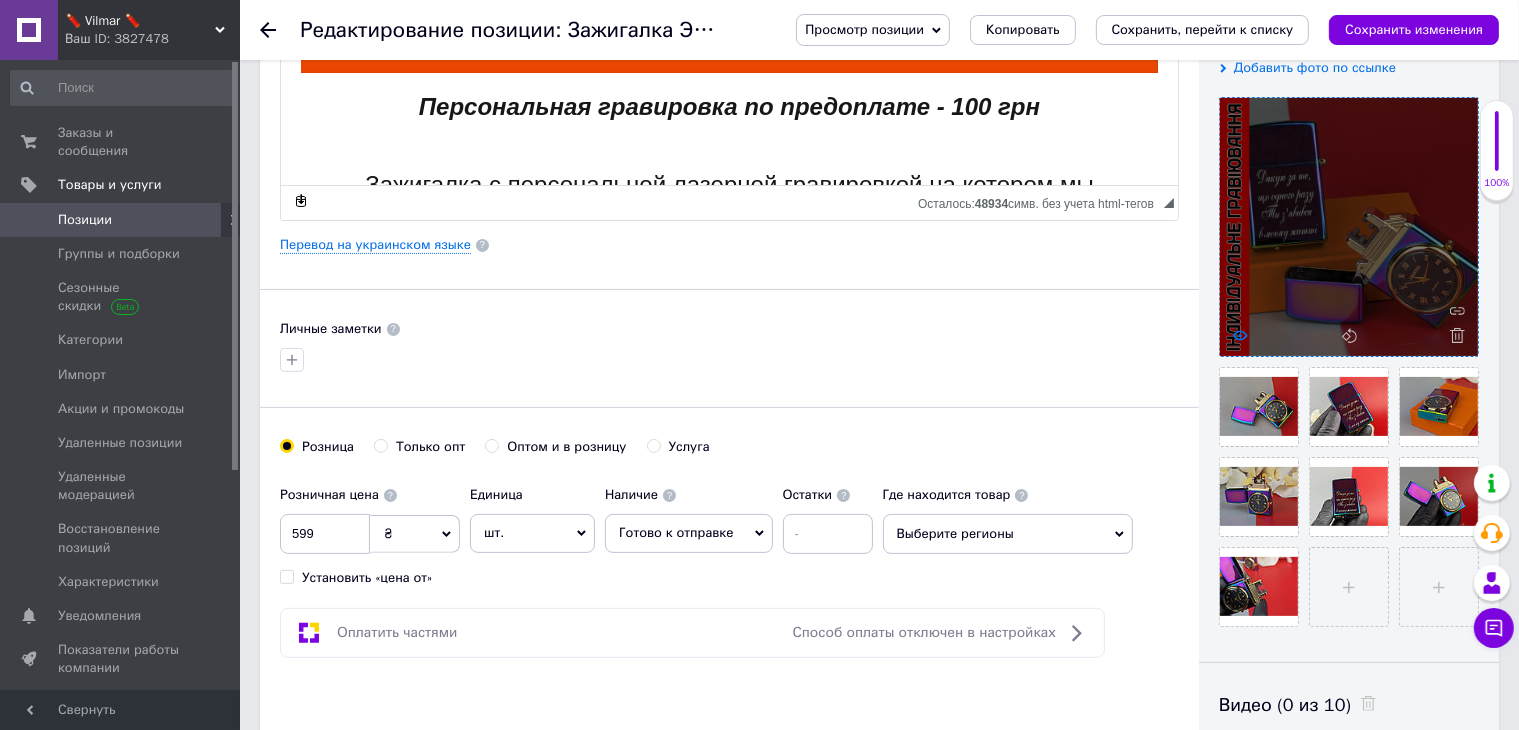 click 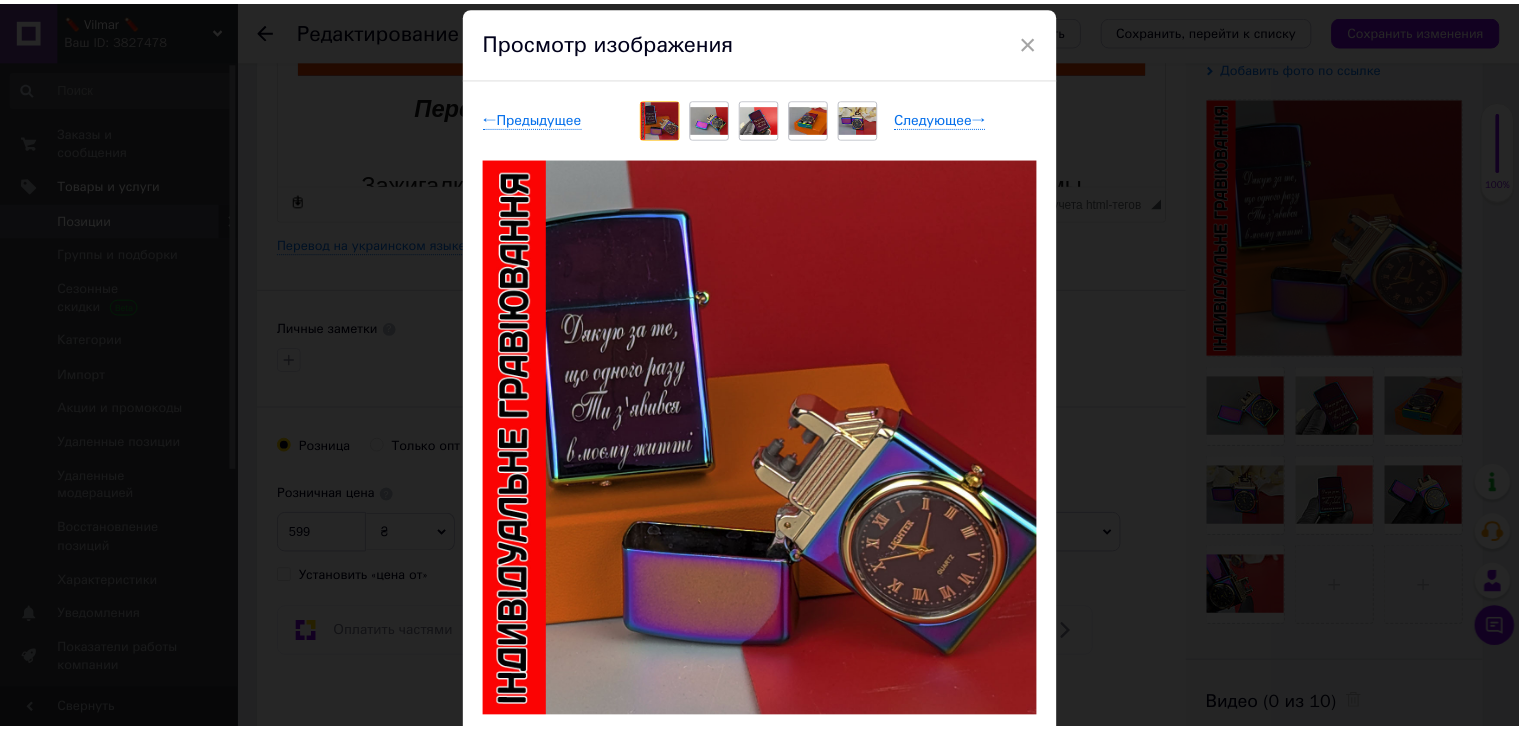 scroll, scrollTop: 100, scrollLeft: 0, axis: vertical 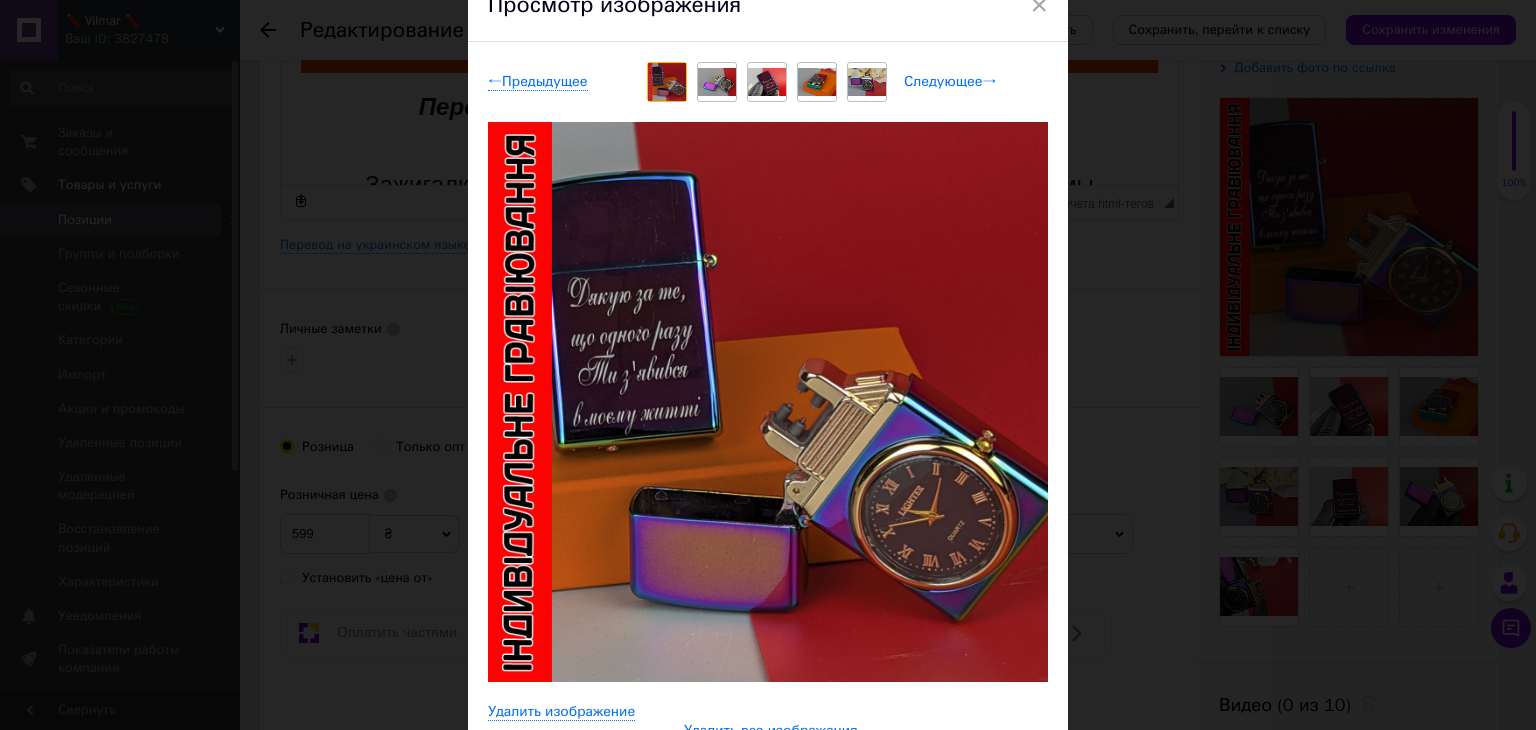 click on "Следующее →" at bounding box center [950, 82] 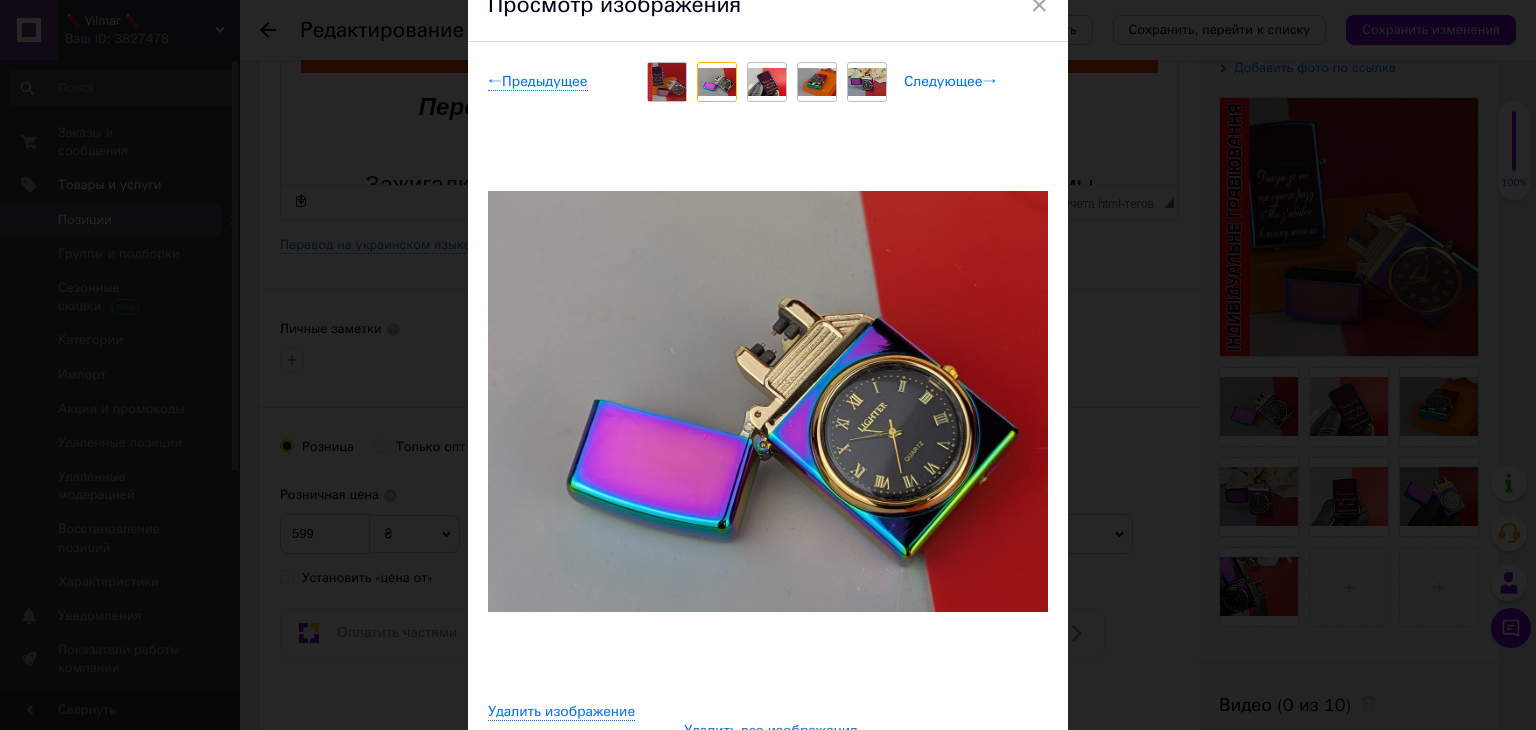 click on "Следующее →" at bounding box center (950, 82) 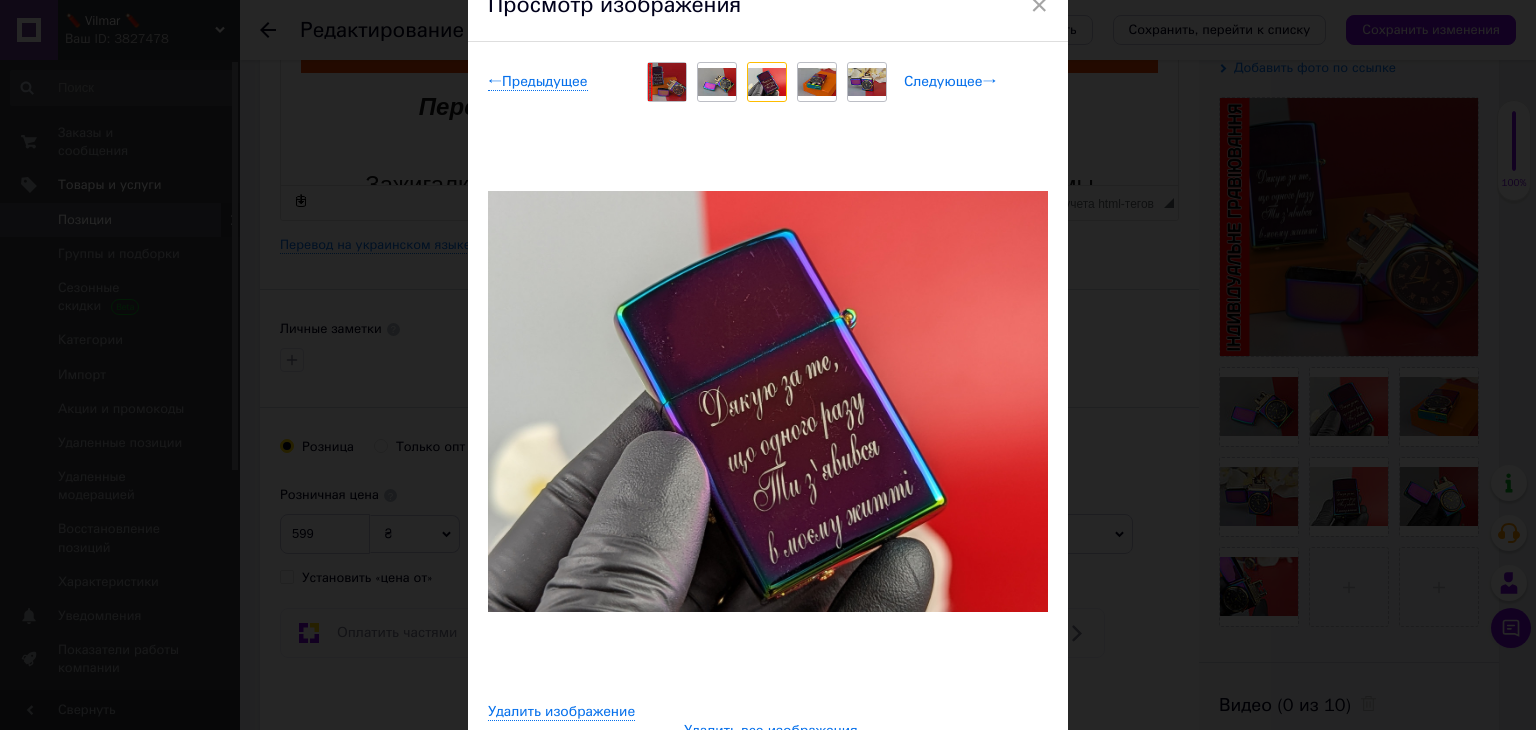 click on "Следующее →" at bounding box center [950, 82] 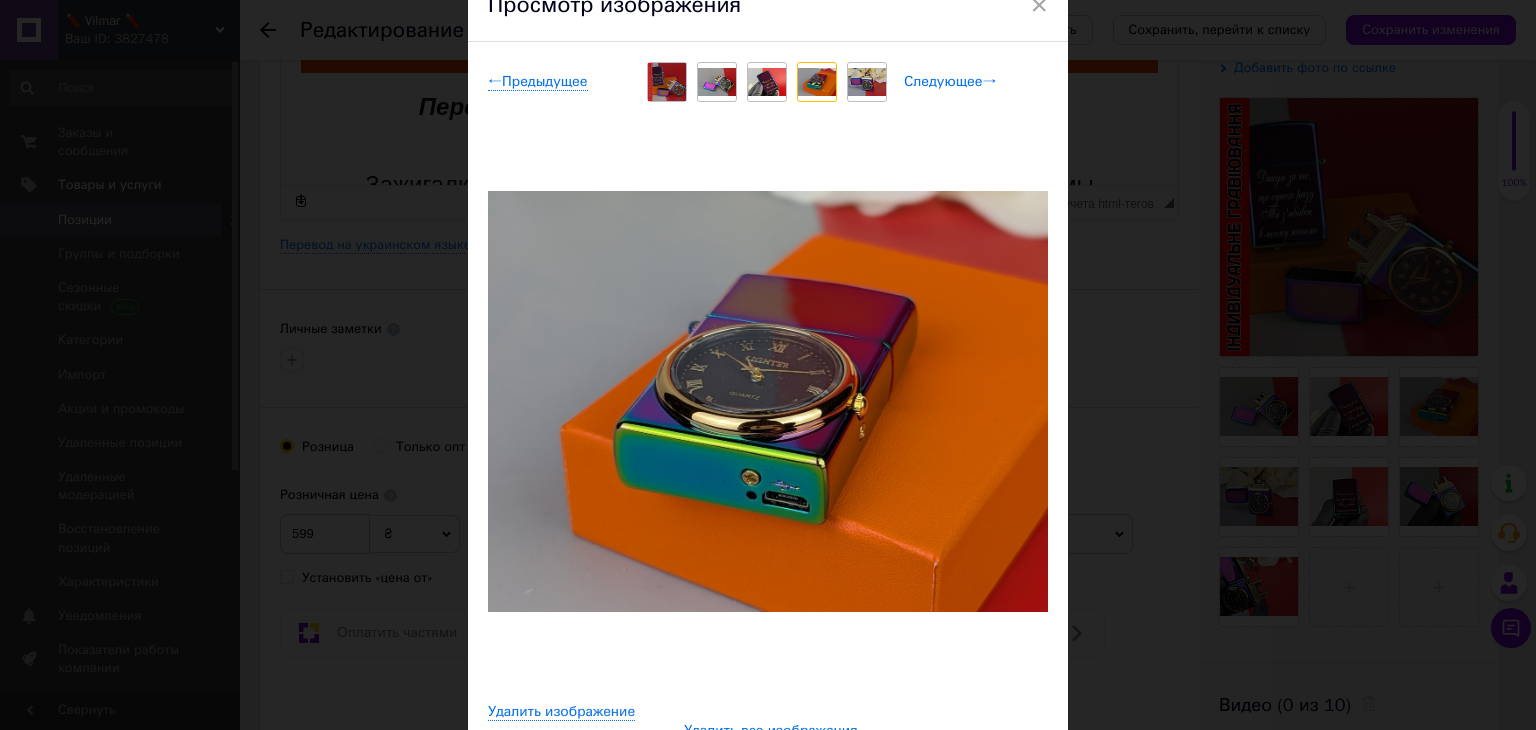 click on "Следующее →" at bounding box center [950, 82] 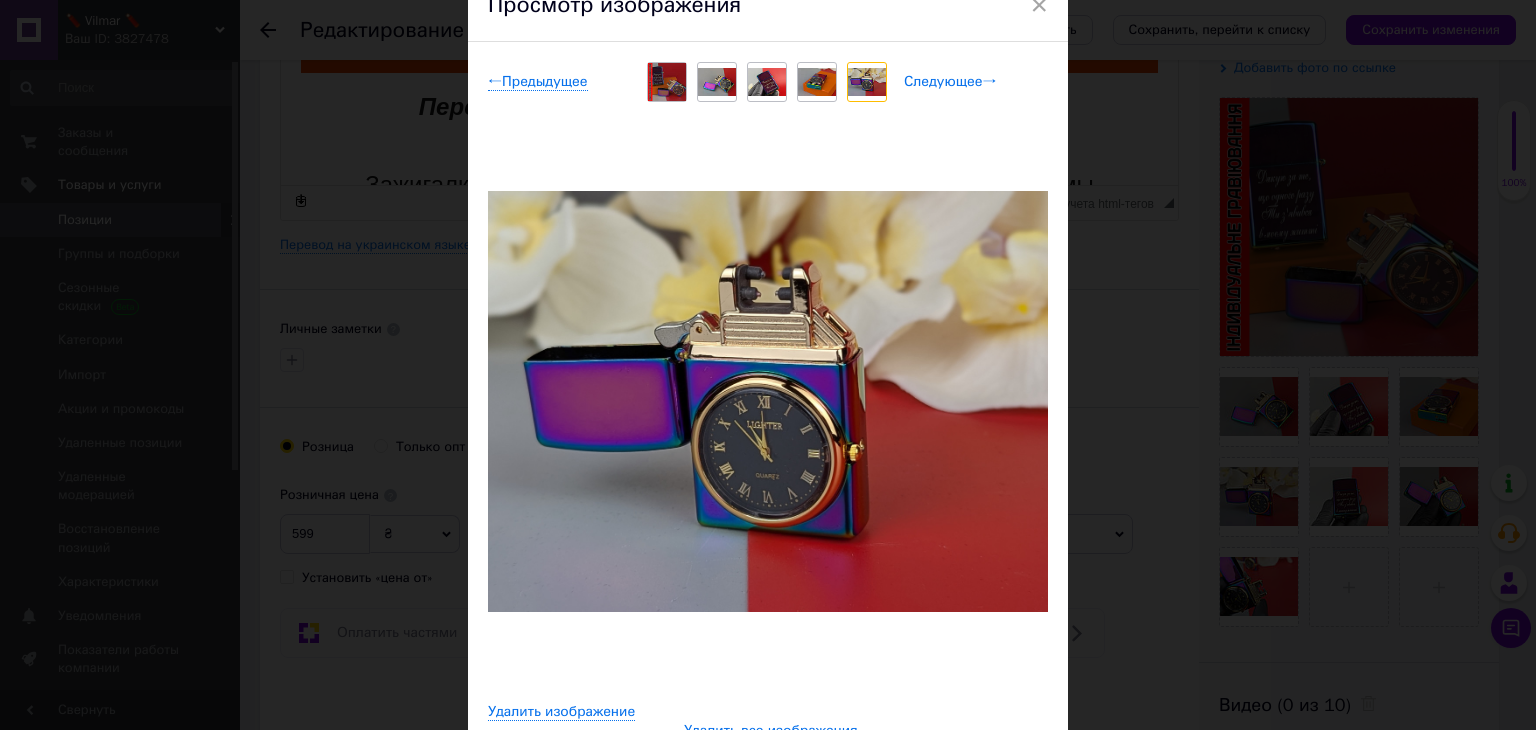 click on "Следующее →" at bounding box center (950, 82) 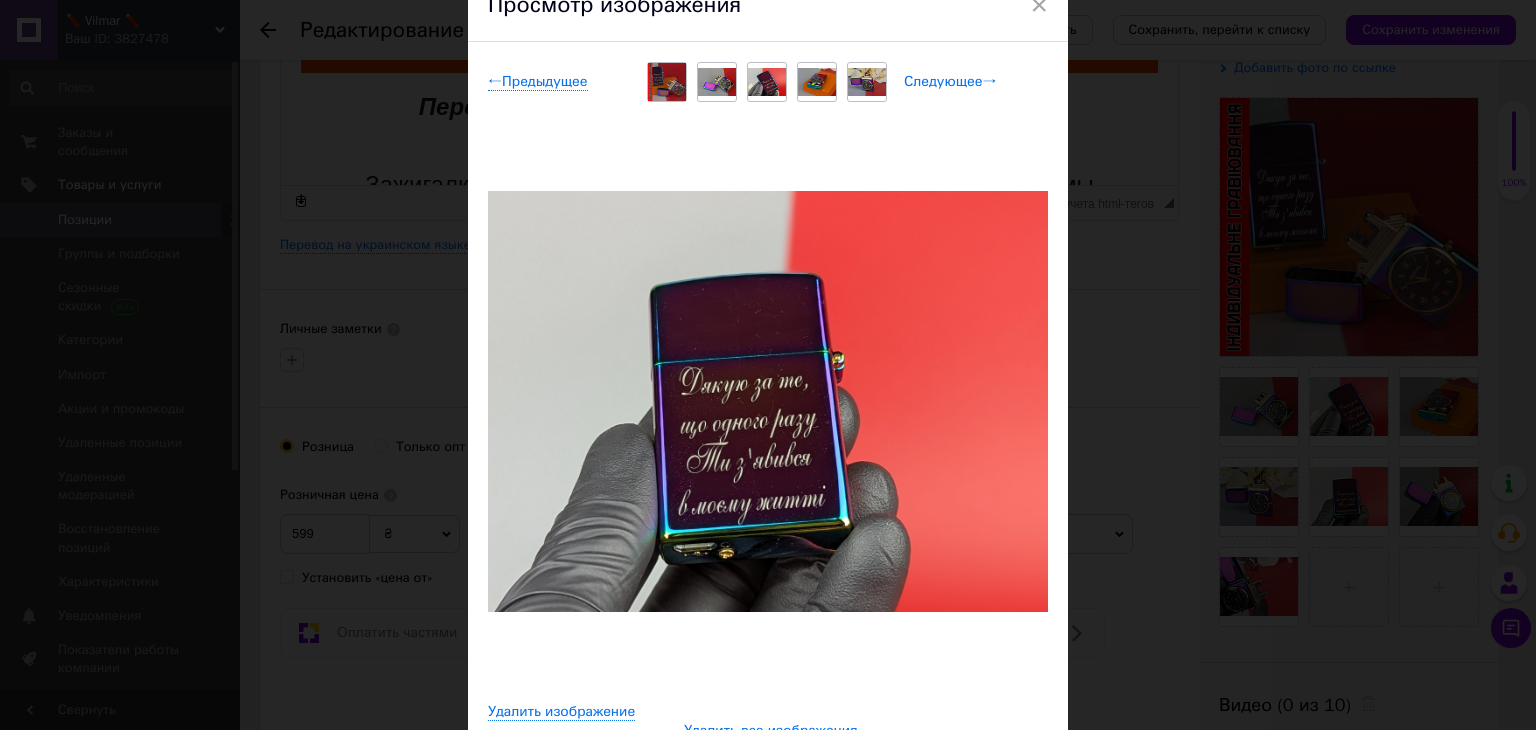 click on "Следующее →" at bounding box center (950, 82) 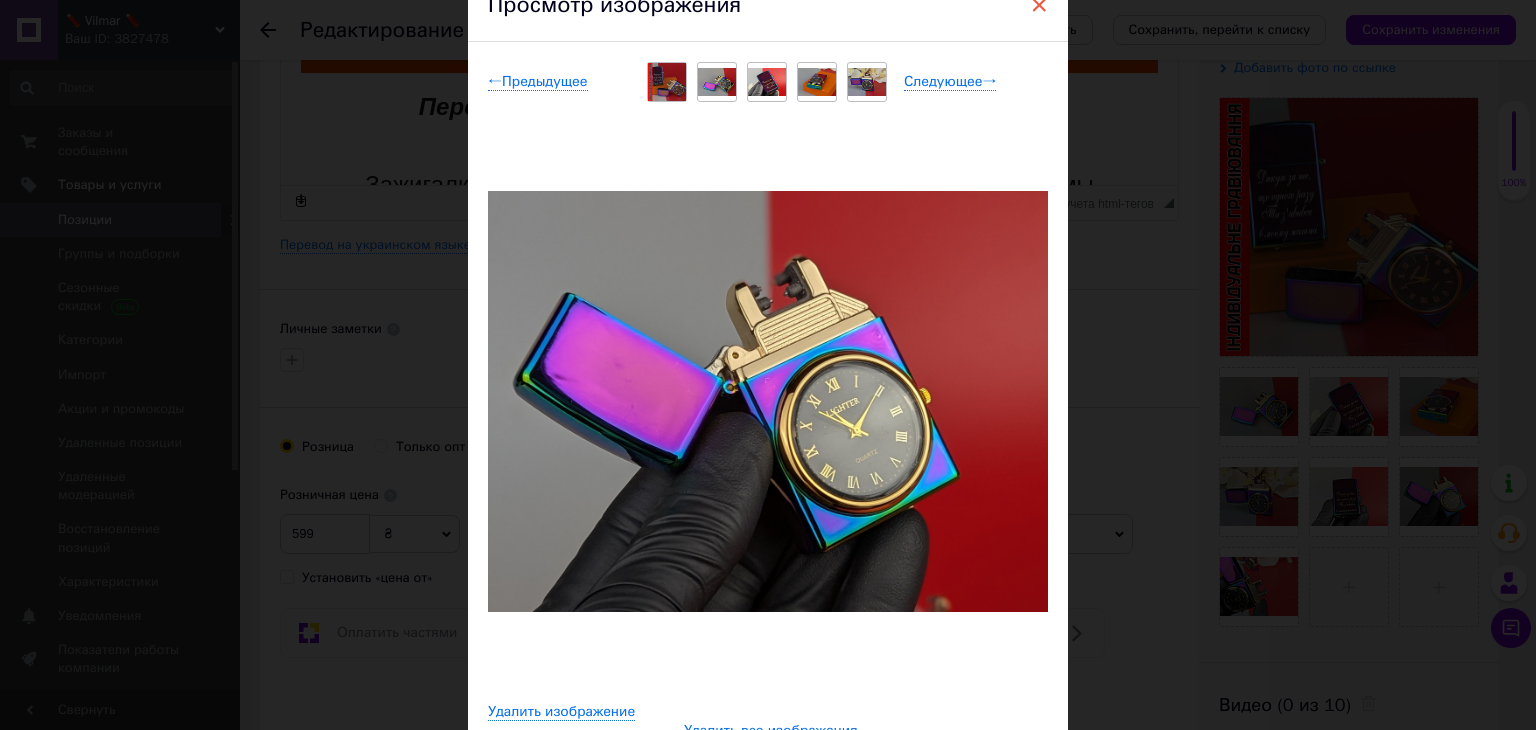 click on "×" at bounding box center (1039, 5) 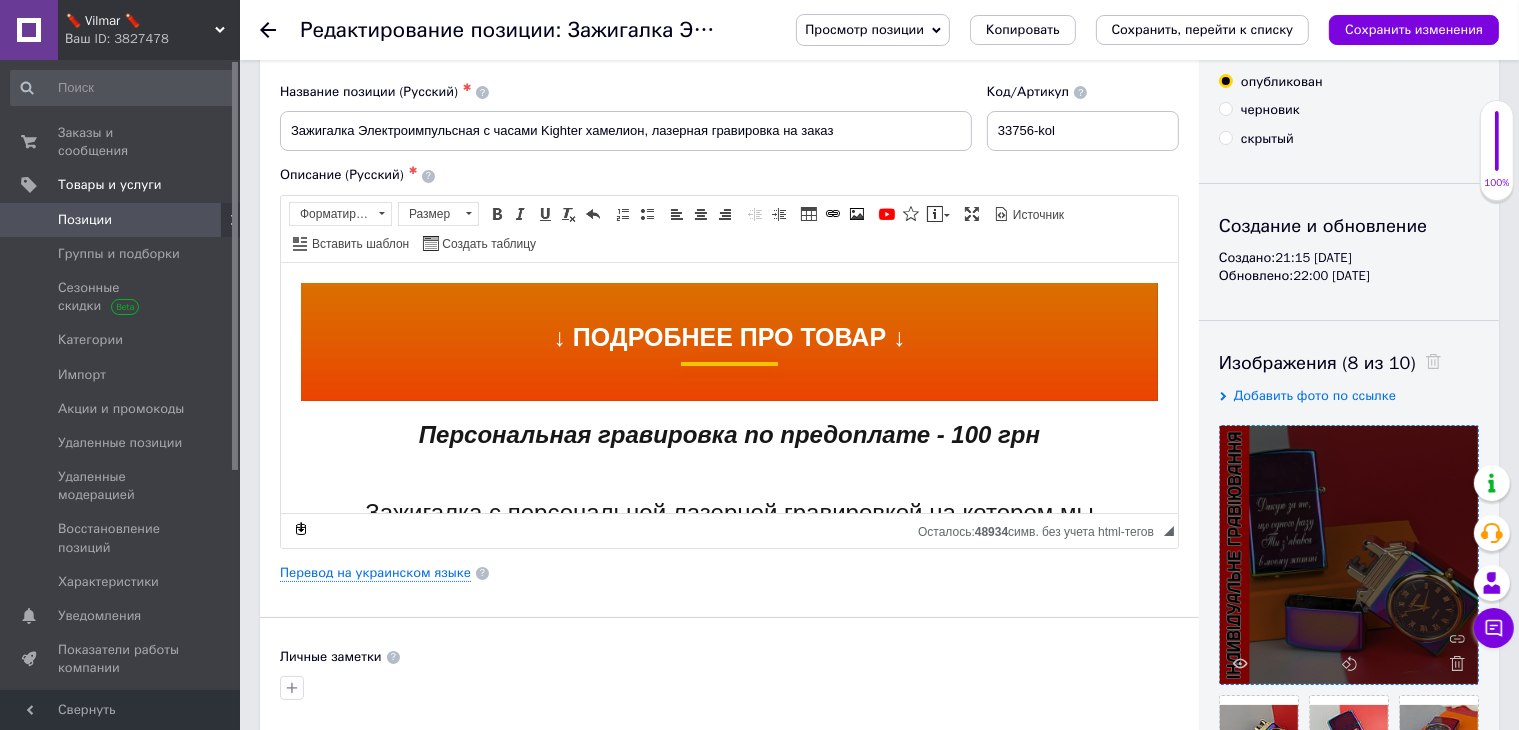 scroll, scrollTop: 0, scrollLeft: 0, axis: both 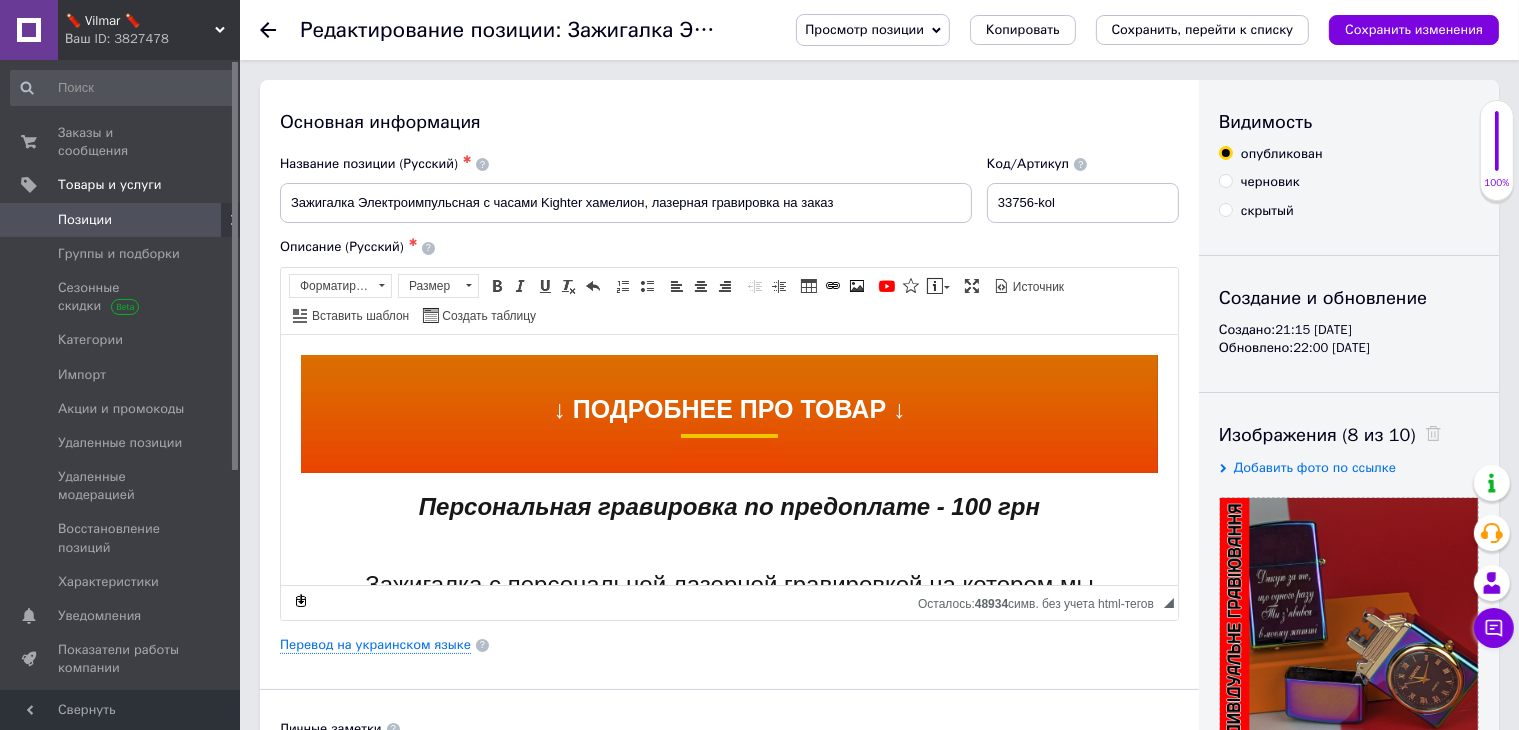 click on "черновик" at bounding box center (1225, 180) 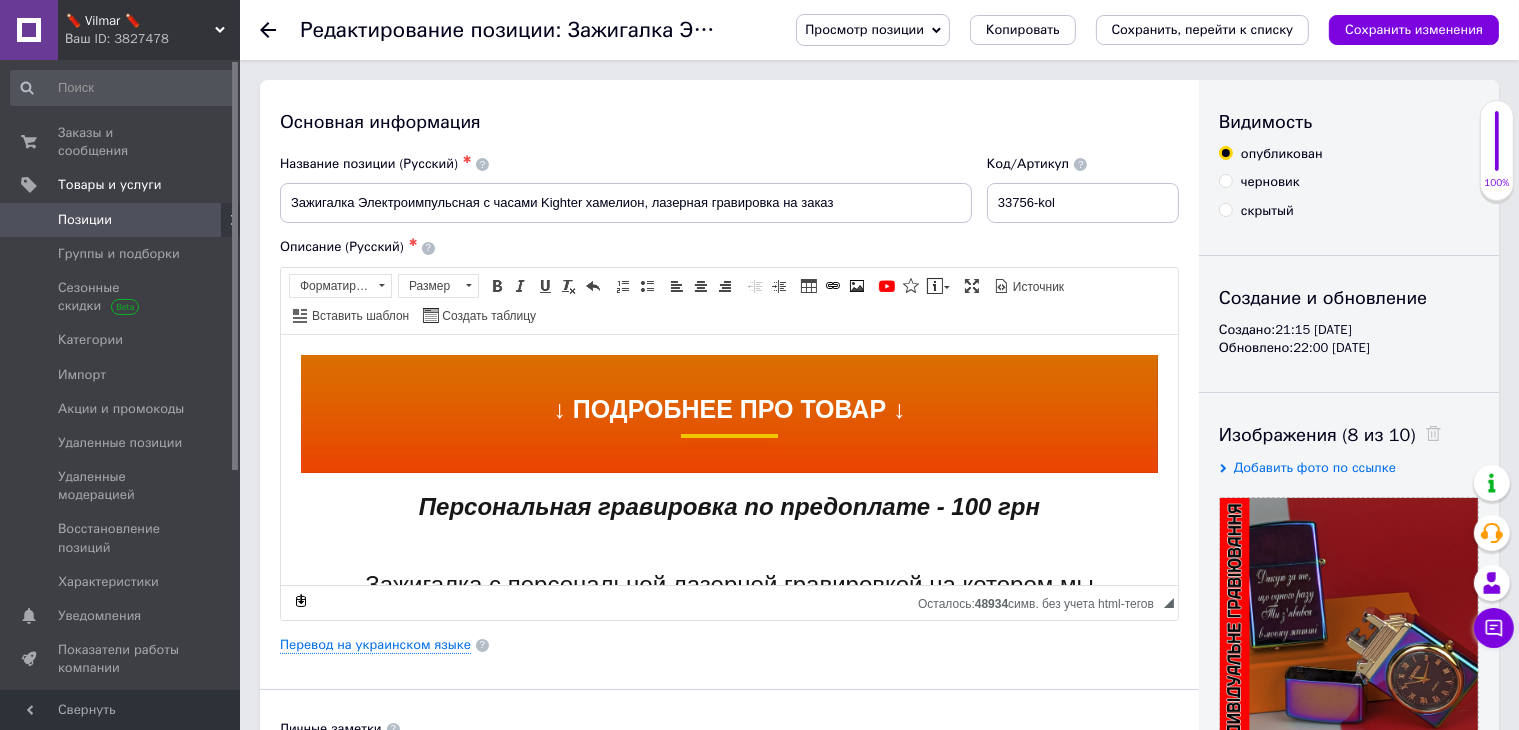 radio on "true" 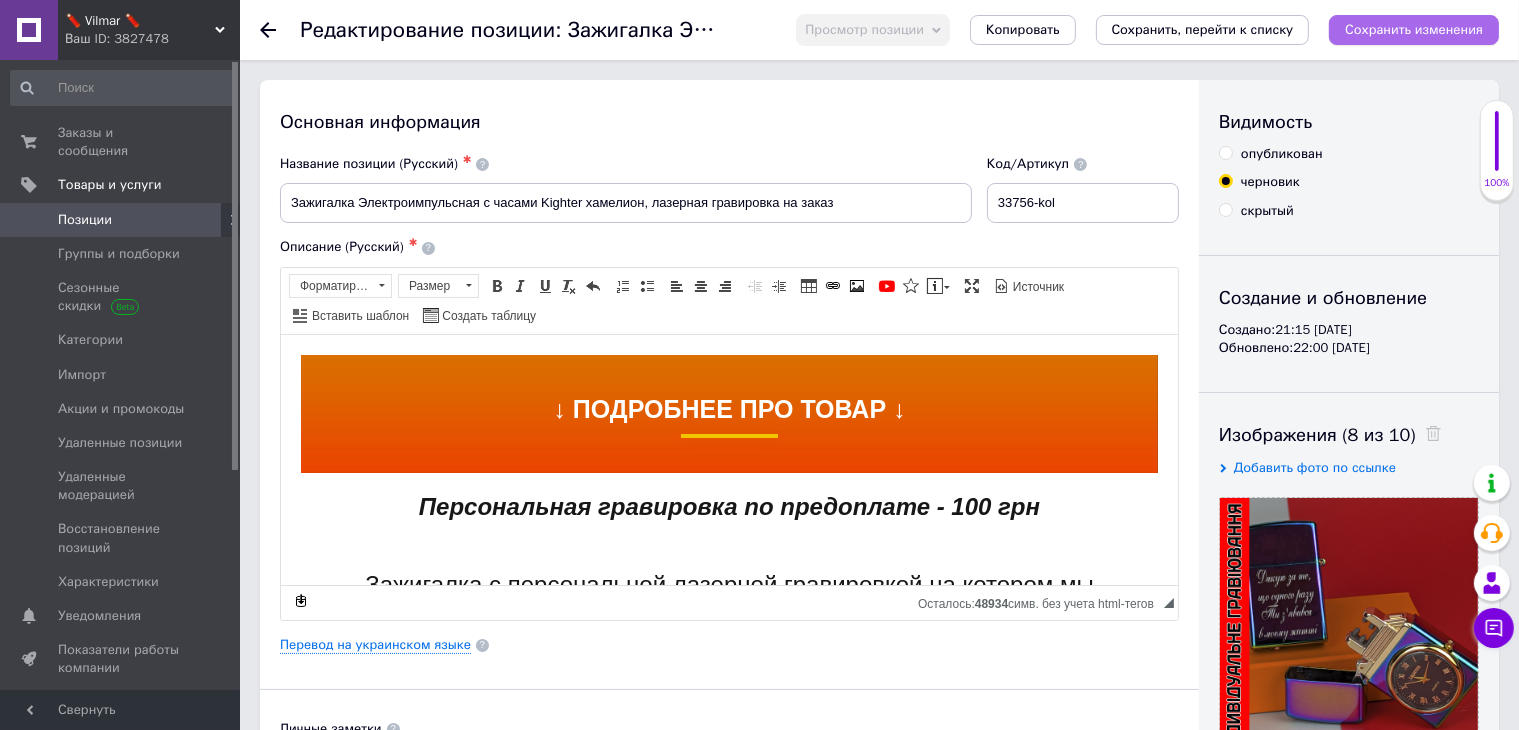 click on "Сохранить изменения" at bounding box center [1414, 29] 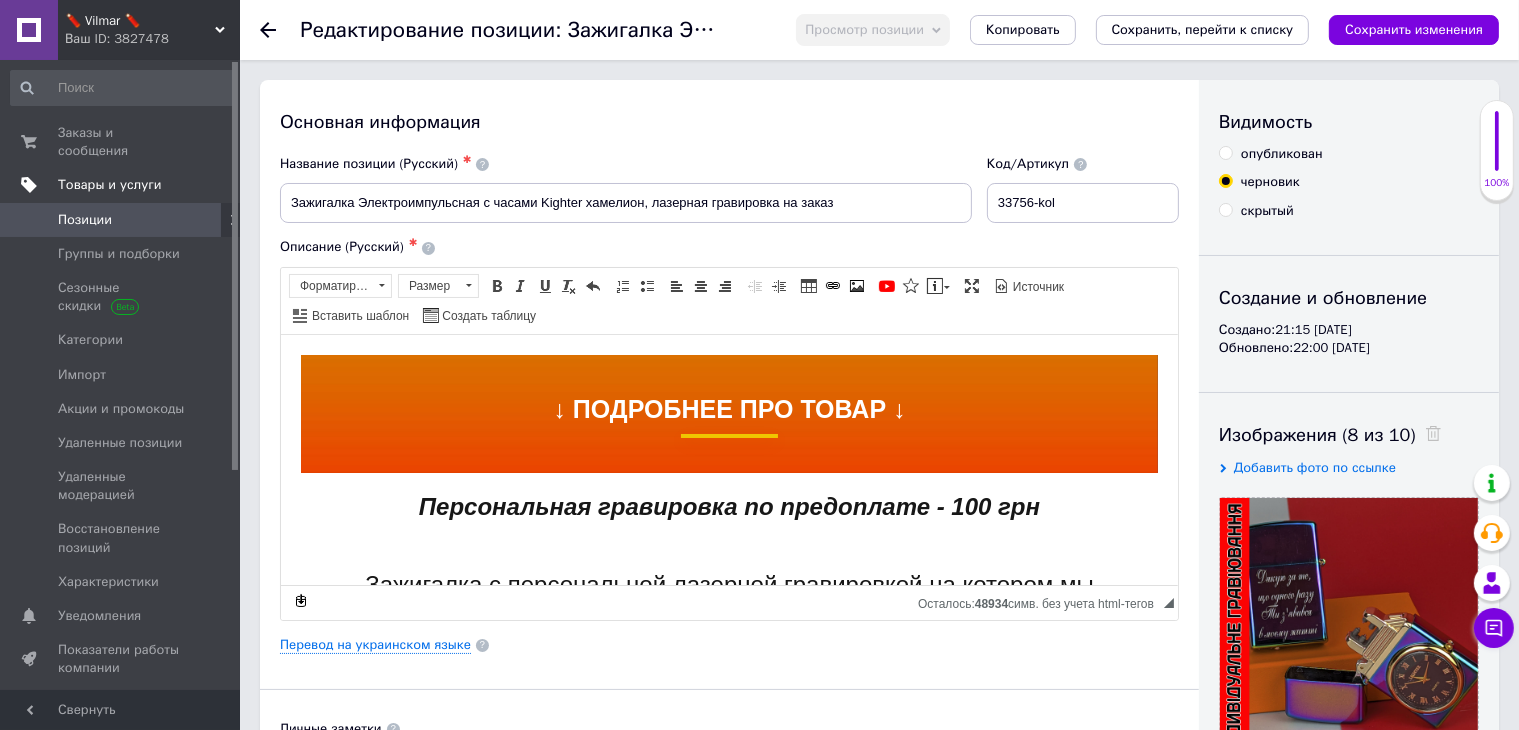 click on "Товары и услуги" at bounding box center [110, 185] 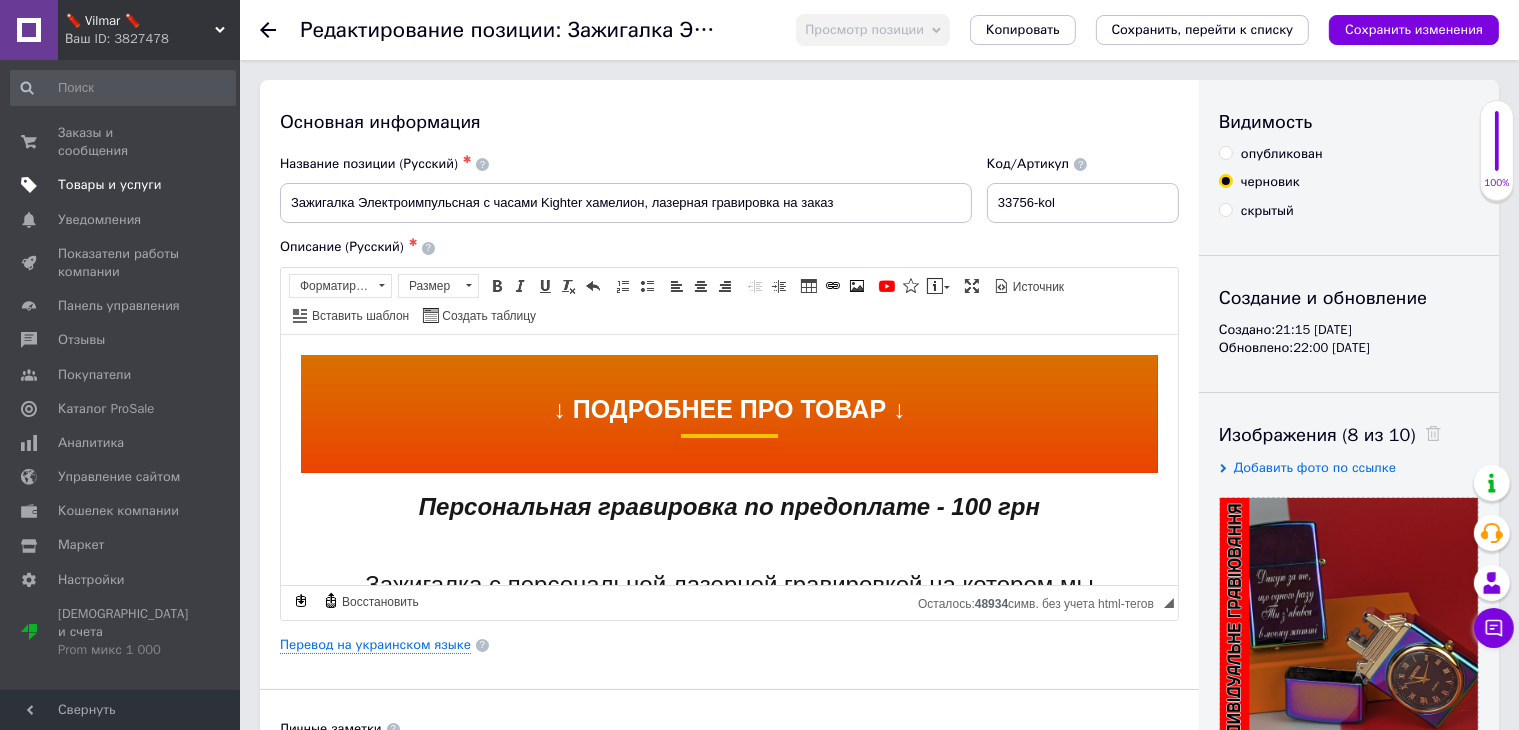 click on "Товары и услуги" at bounding box center (110, 185) 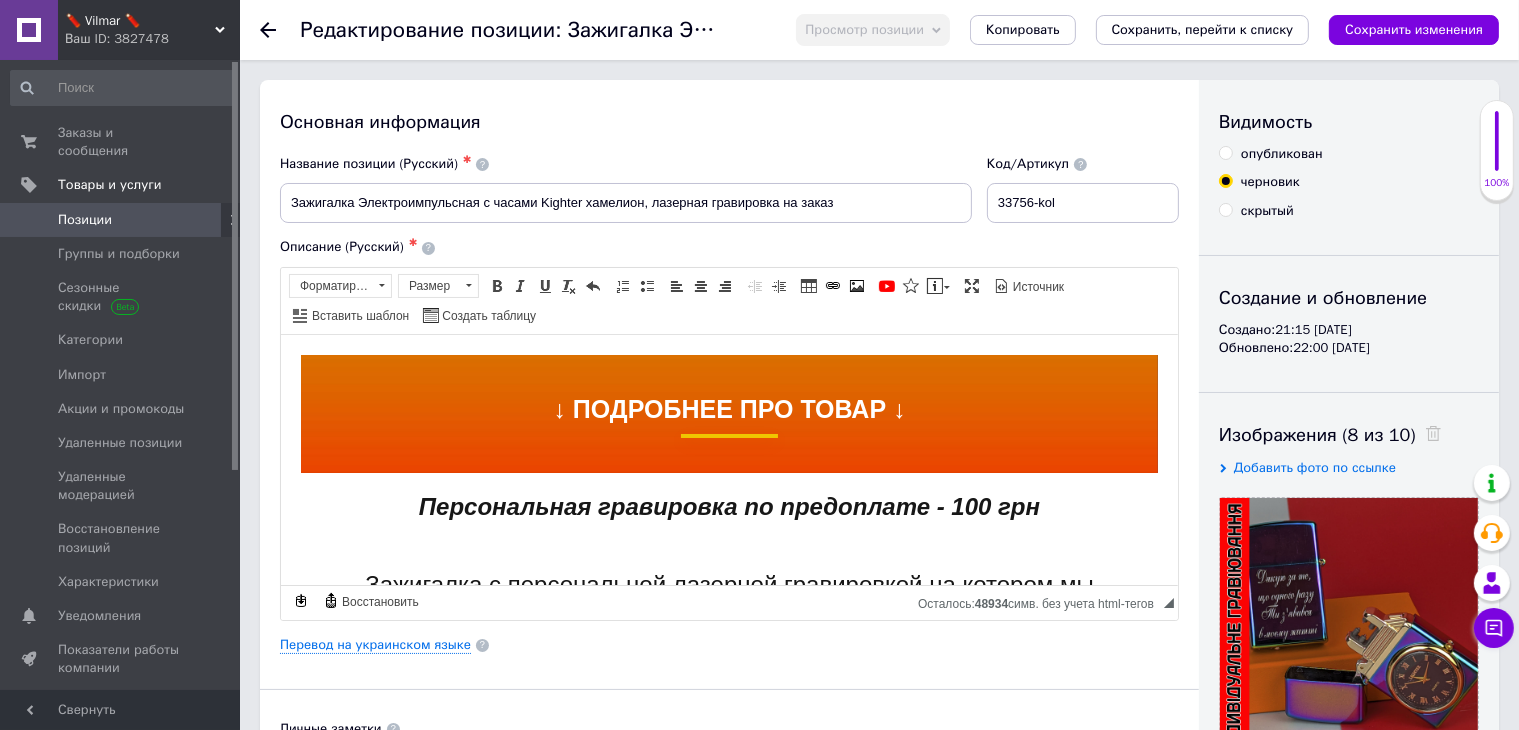 click on "Позиции" at bounding box center [85, 220] 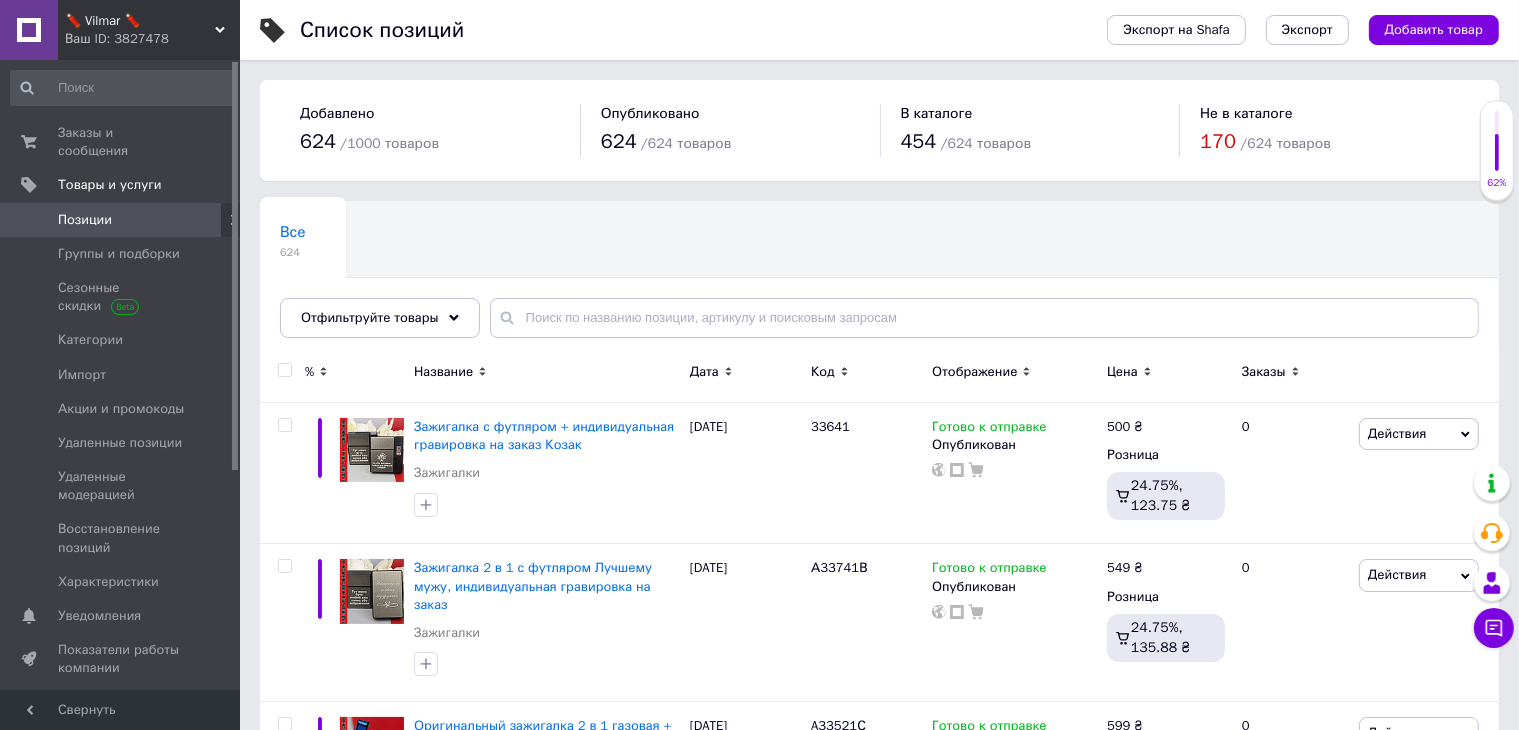 scroll, scrollTop: 200, scrollLeft: 0, axis: vertical 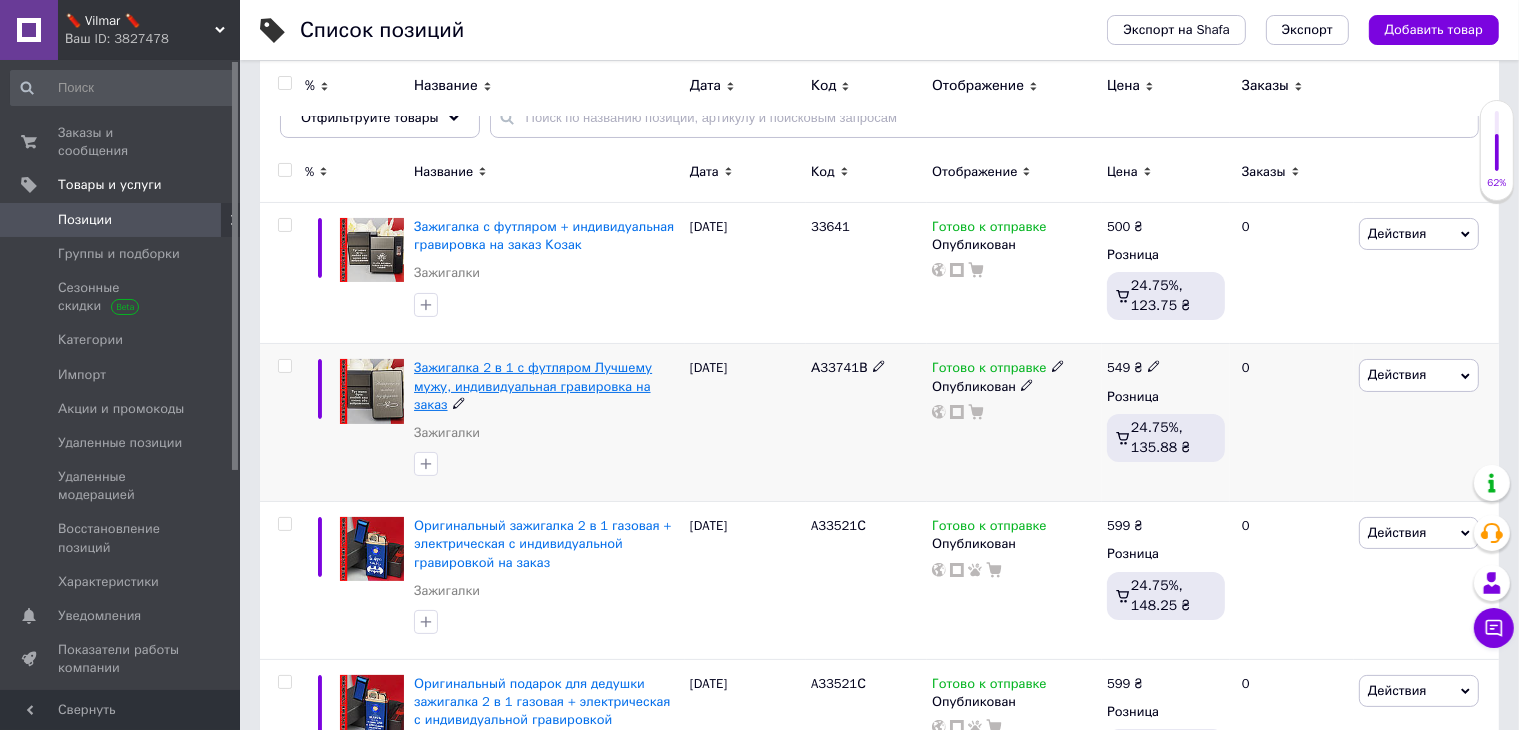 click on "Зажигалка 2 в 1 с футляром Лучшему мужу, индивидуальная гравировка на заказ" at bounding box center [533, 385] 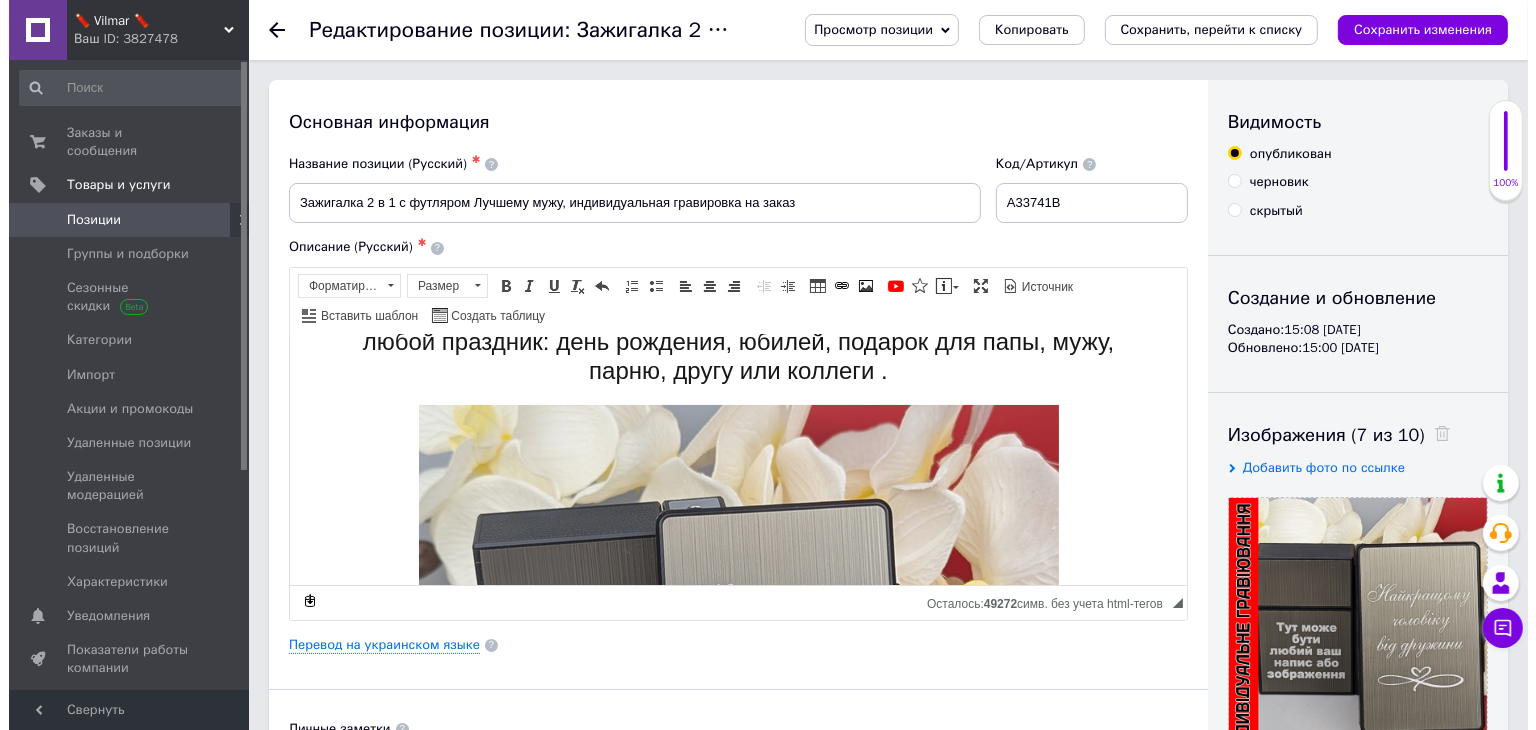 scroll, scrollTop: 400, scrollLeft: 0, axis: vertical 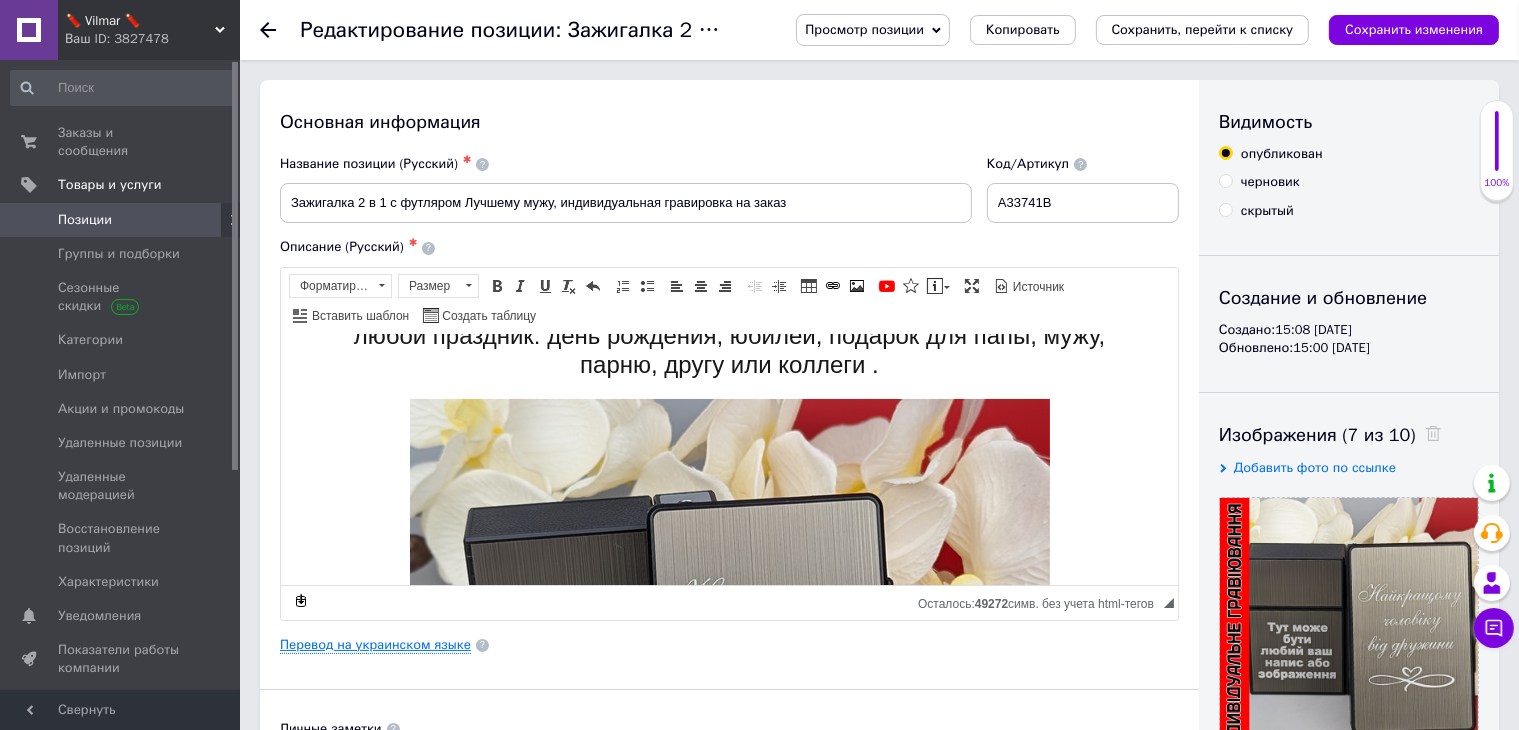 click on "Перевод на украинском языке" at bounding box center (375, 645) 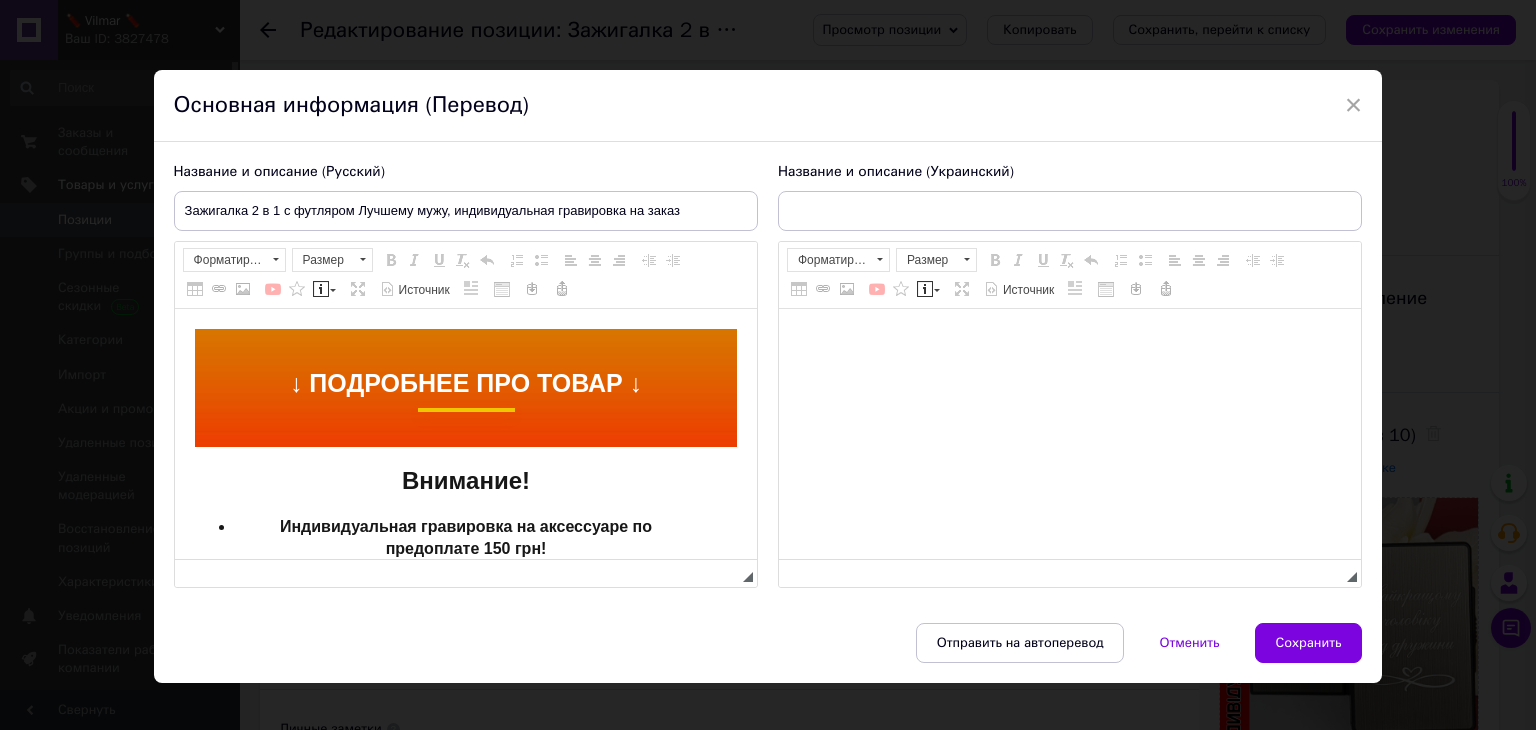 scroll, scrollTop: 0, scrollLeft: 0, axis: both 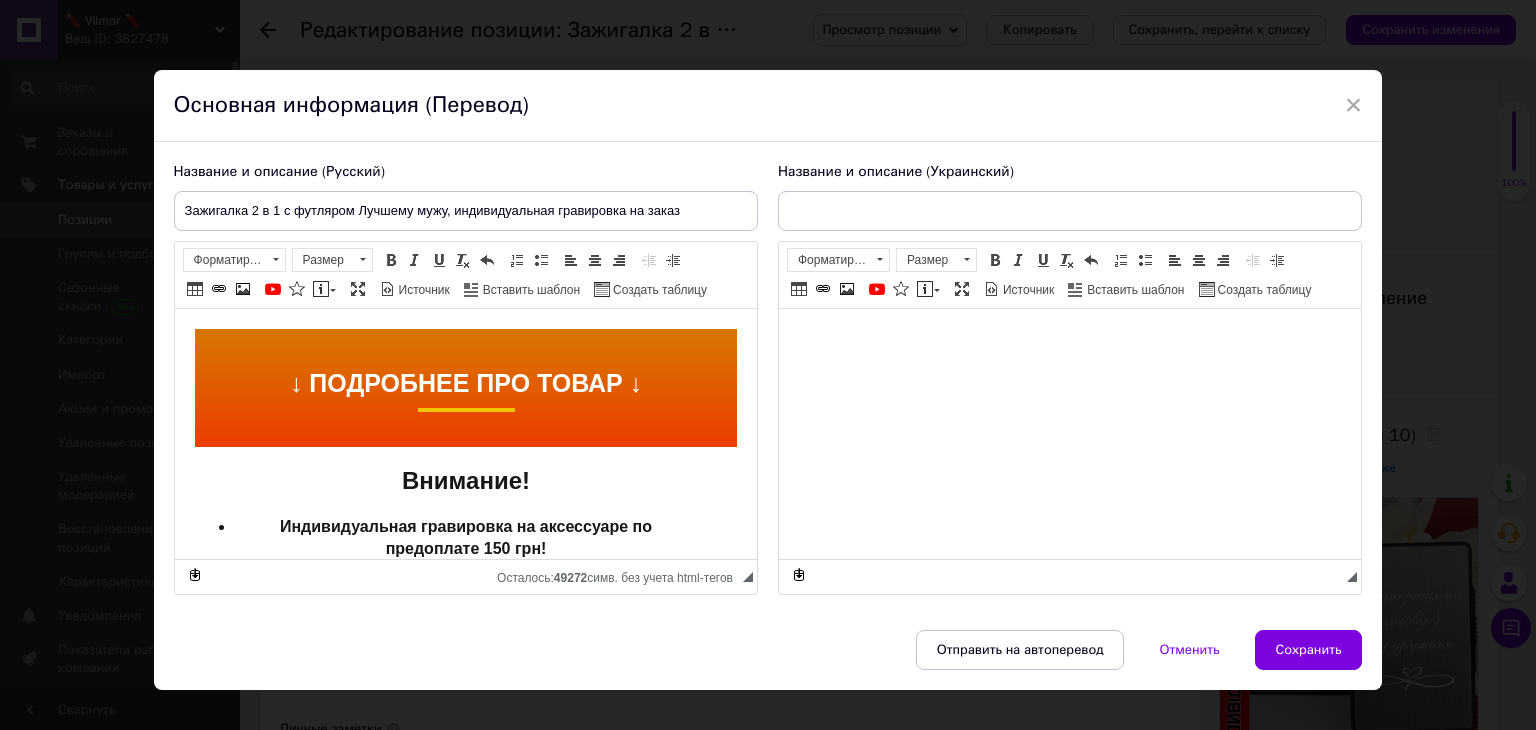 type on "Запальничка 2 в 1 з футляром Найкращому чоловікові, індивідуальне гравіювання на замовлення" 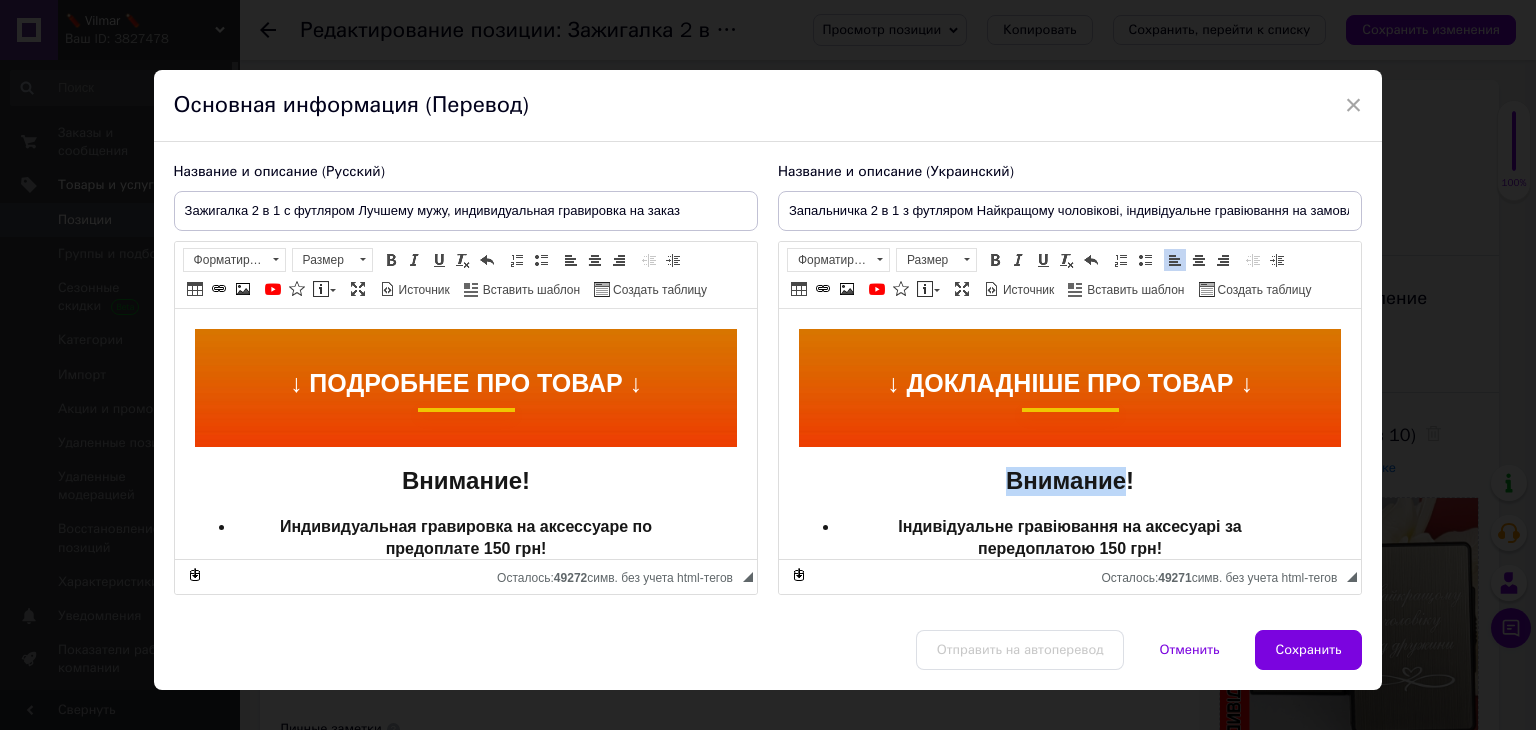 drag, startPoint x: 1114, startPoint y: 481, endPoint x: 974, endPoint y: 477, distance: 140.05713 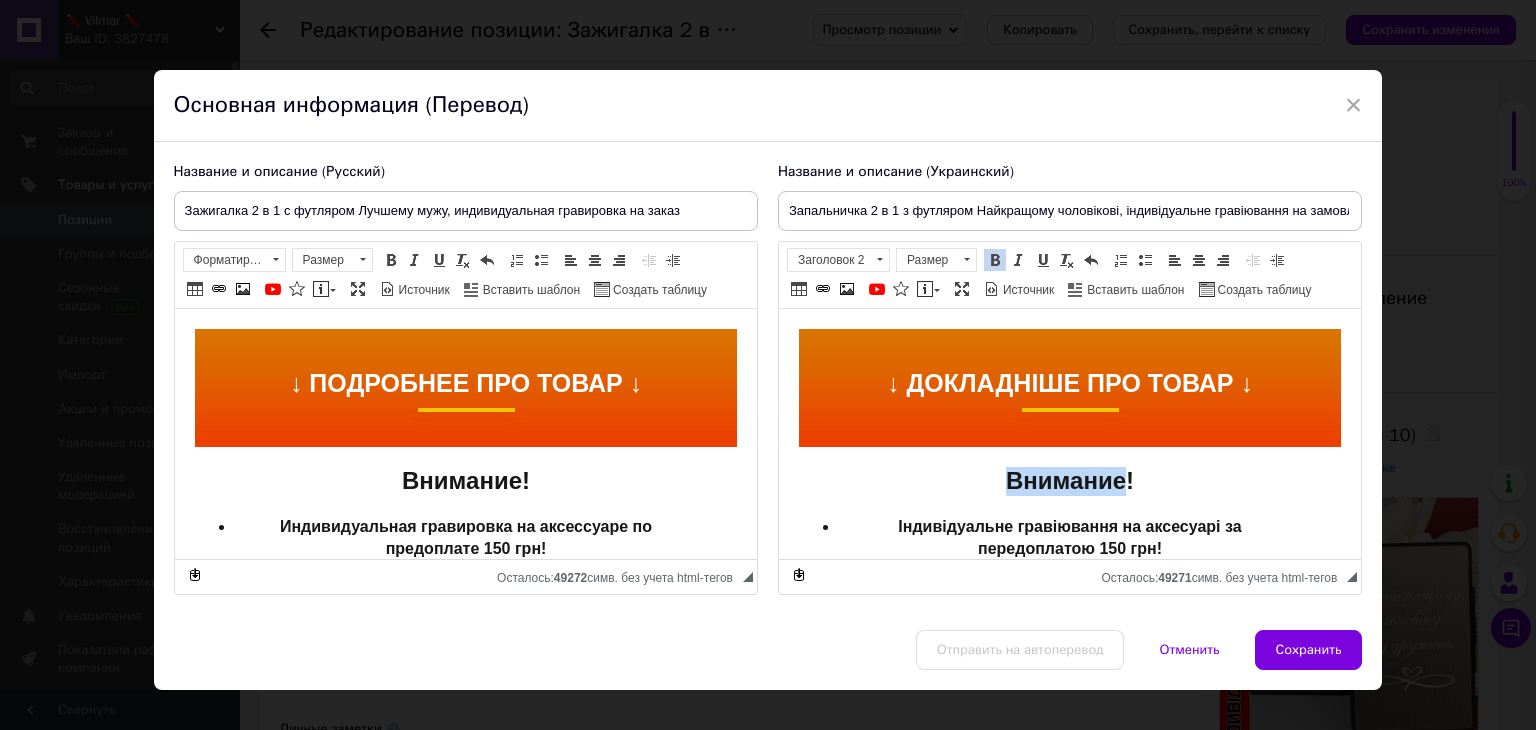type 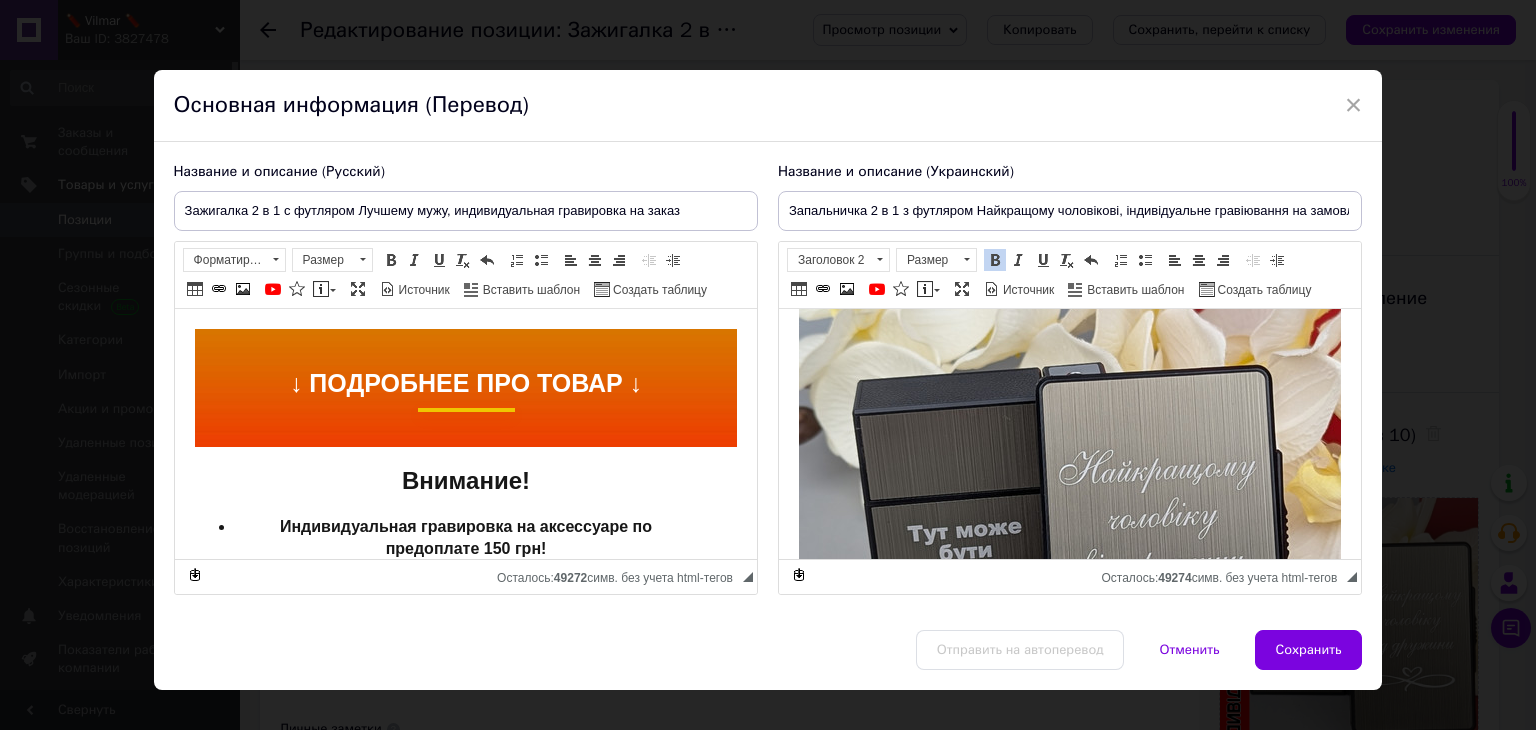 scroll, scrollTop: 600, scrollLeft: 0, axis: vertical 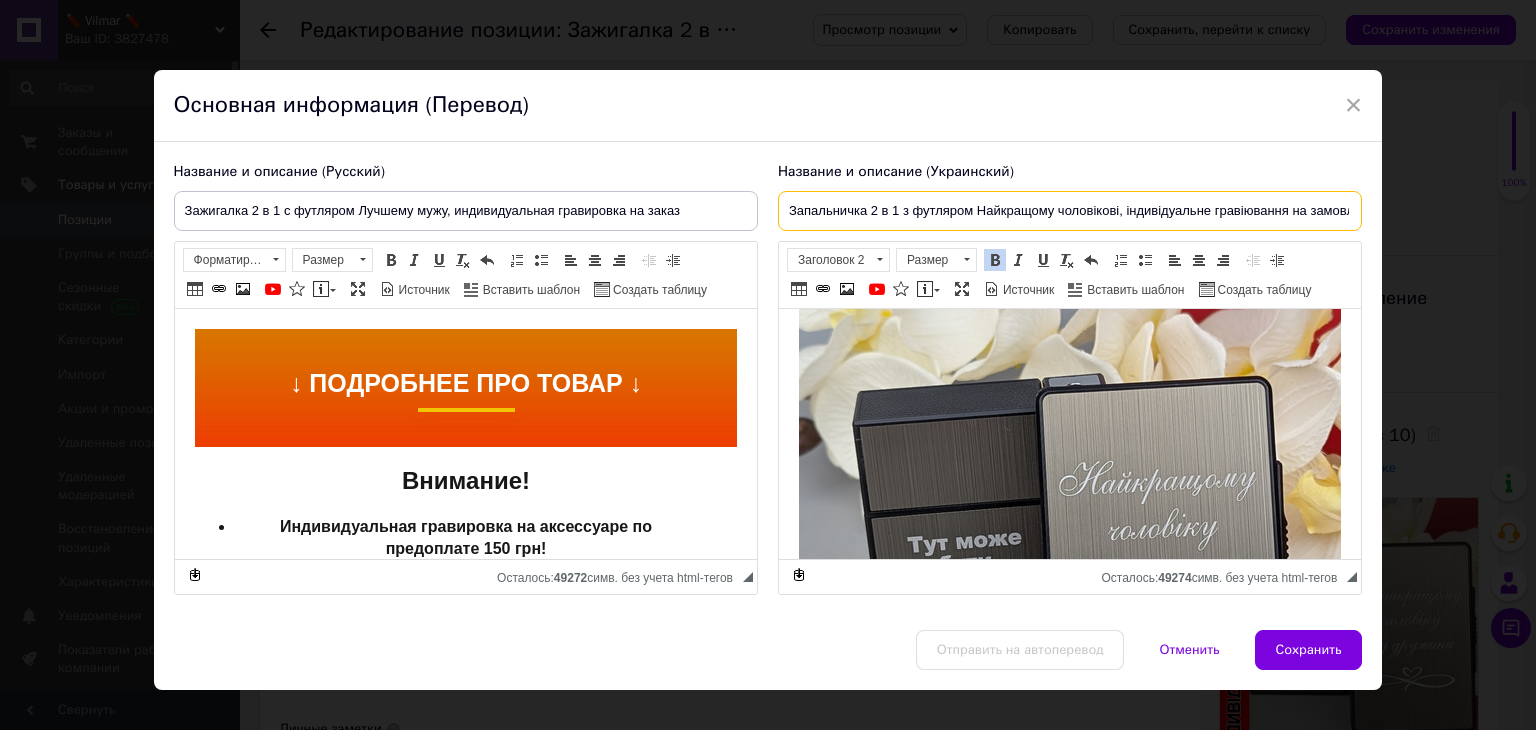 drag, startPoint x: 1101, startPoint y: 212, endPoint x: 1114, endPoint y: 212, distance: 13 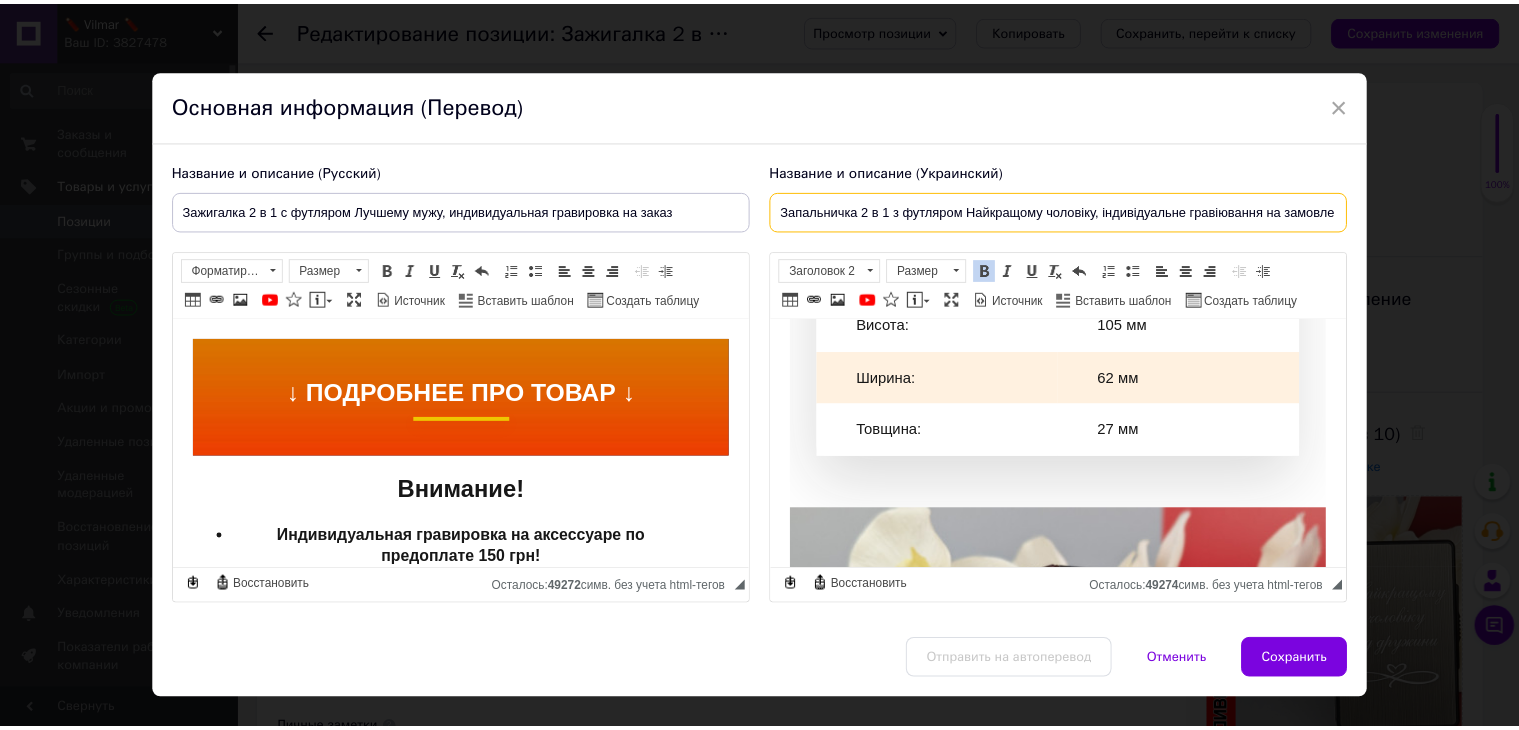 scroll, scrollTop: 1600, scrollLeft: 0, axis: vertical 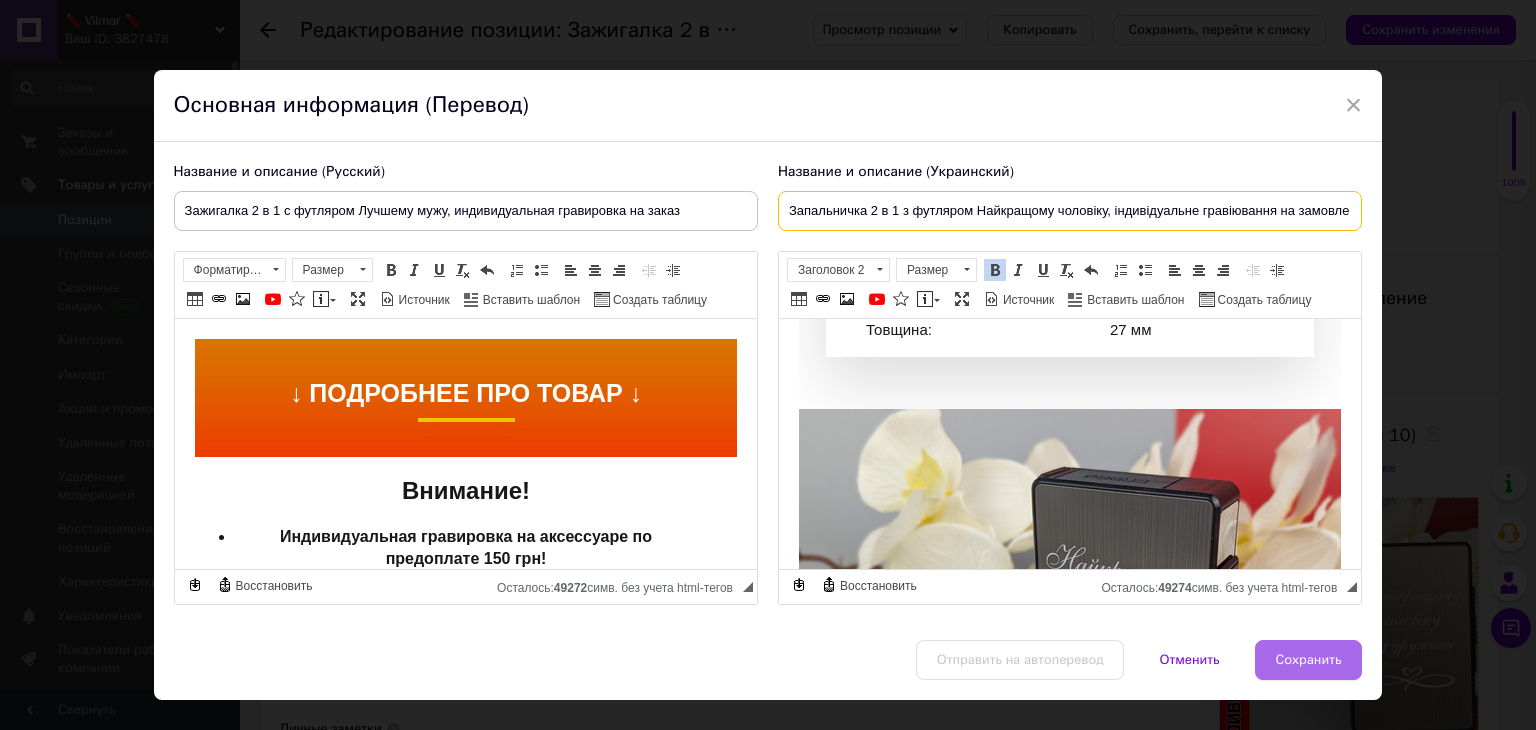 type on "Запальничка 2 в 1 з футляром Найкращому чоловіку, індивідуальне гравіювання на замовлення" 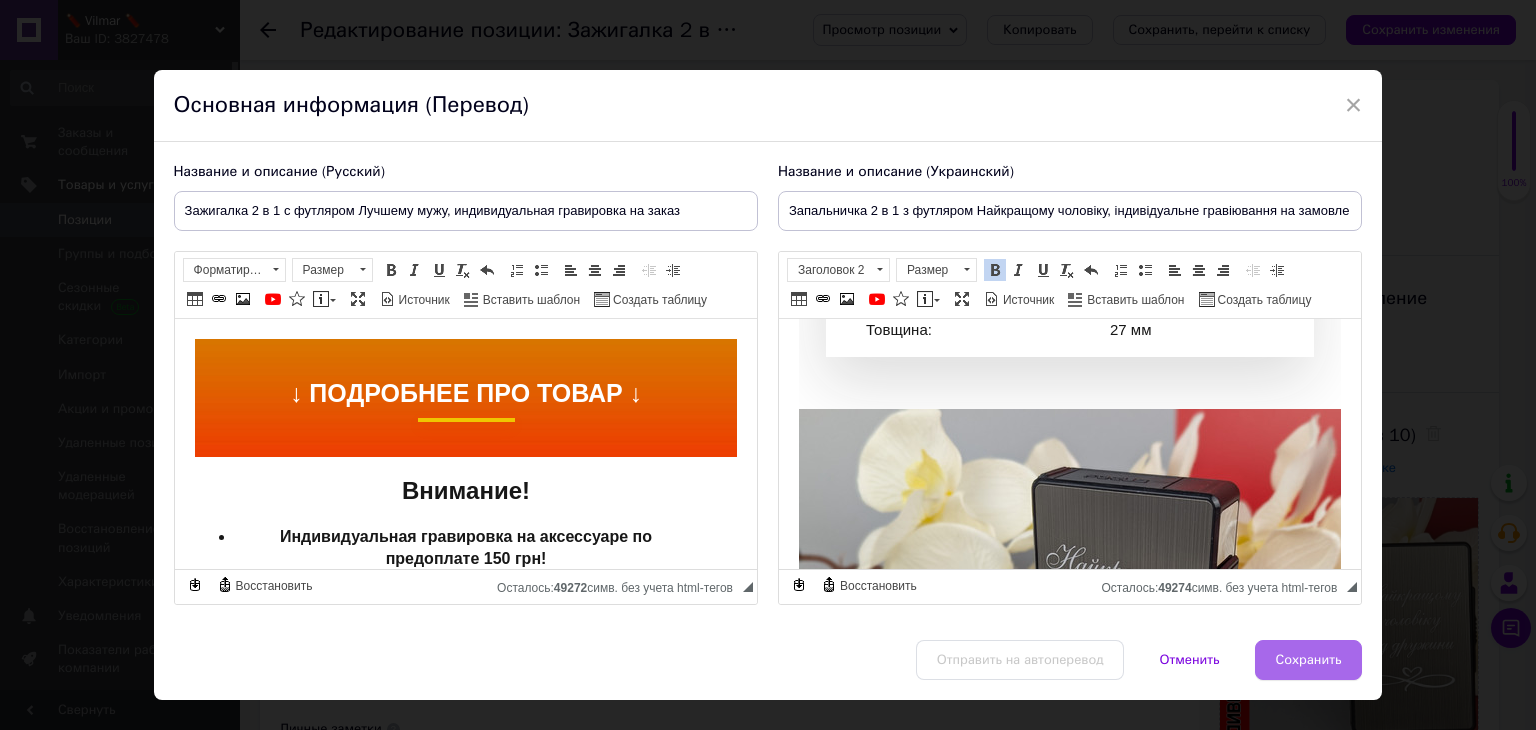 click on "Сохранить" at bounding box center [1309, 660] 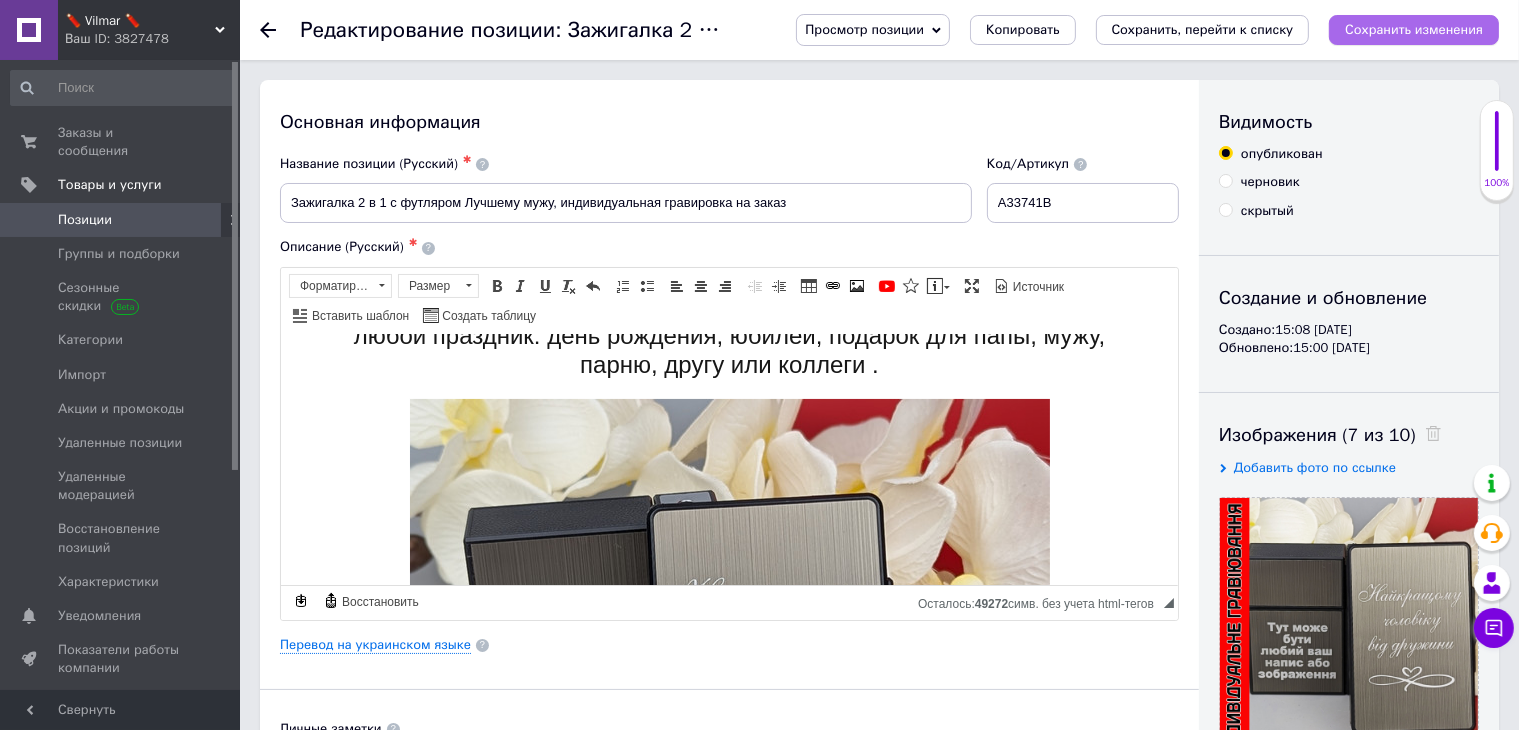 click on "Сохранить изменения" at bounding box center [1414, 29] 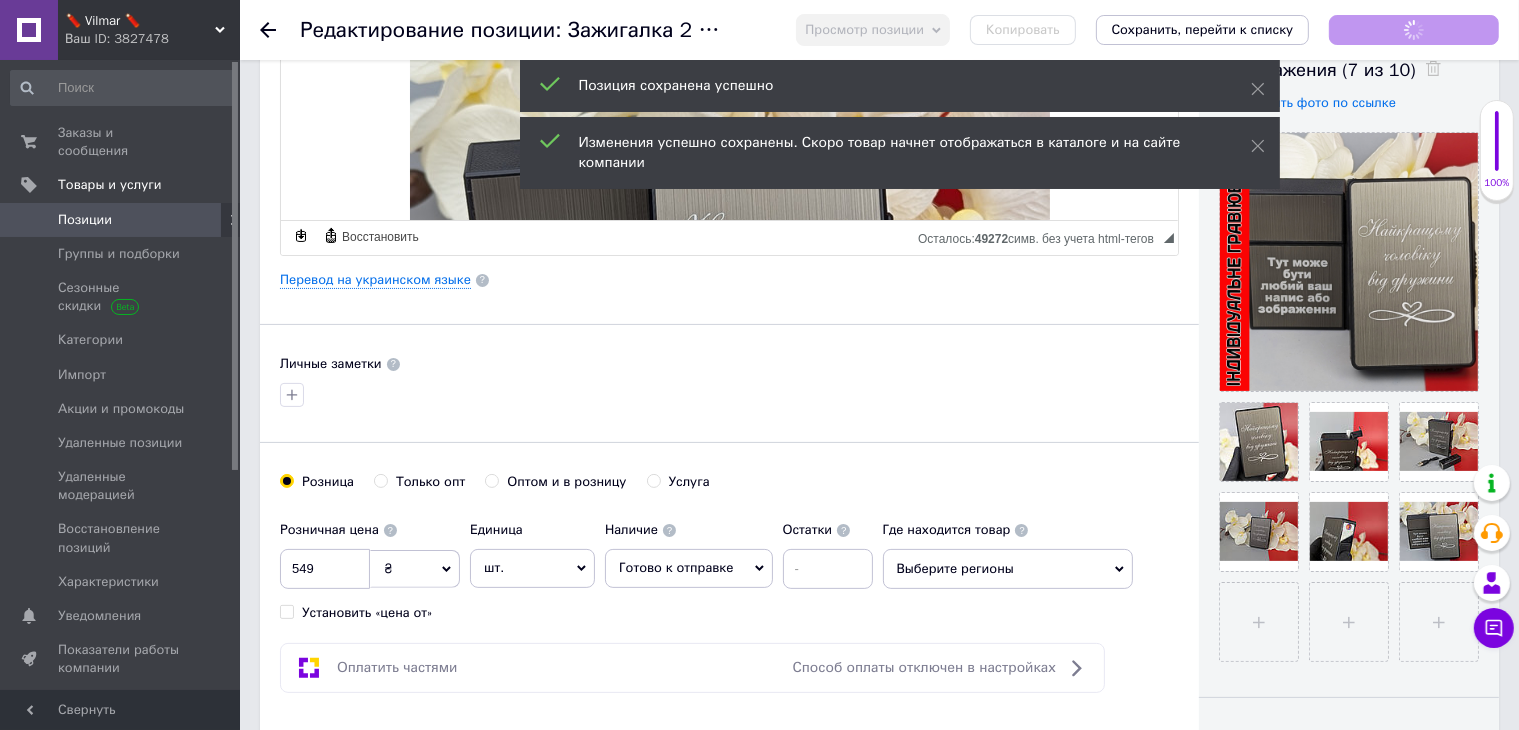 scroll, scrollTop: 500, scrollLeft: 0, axis: vertical 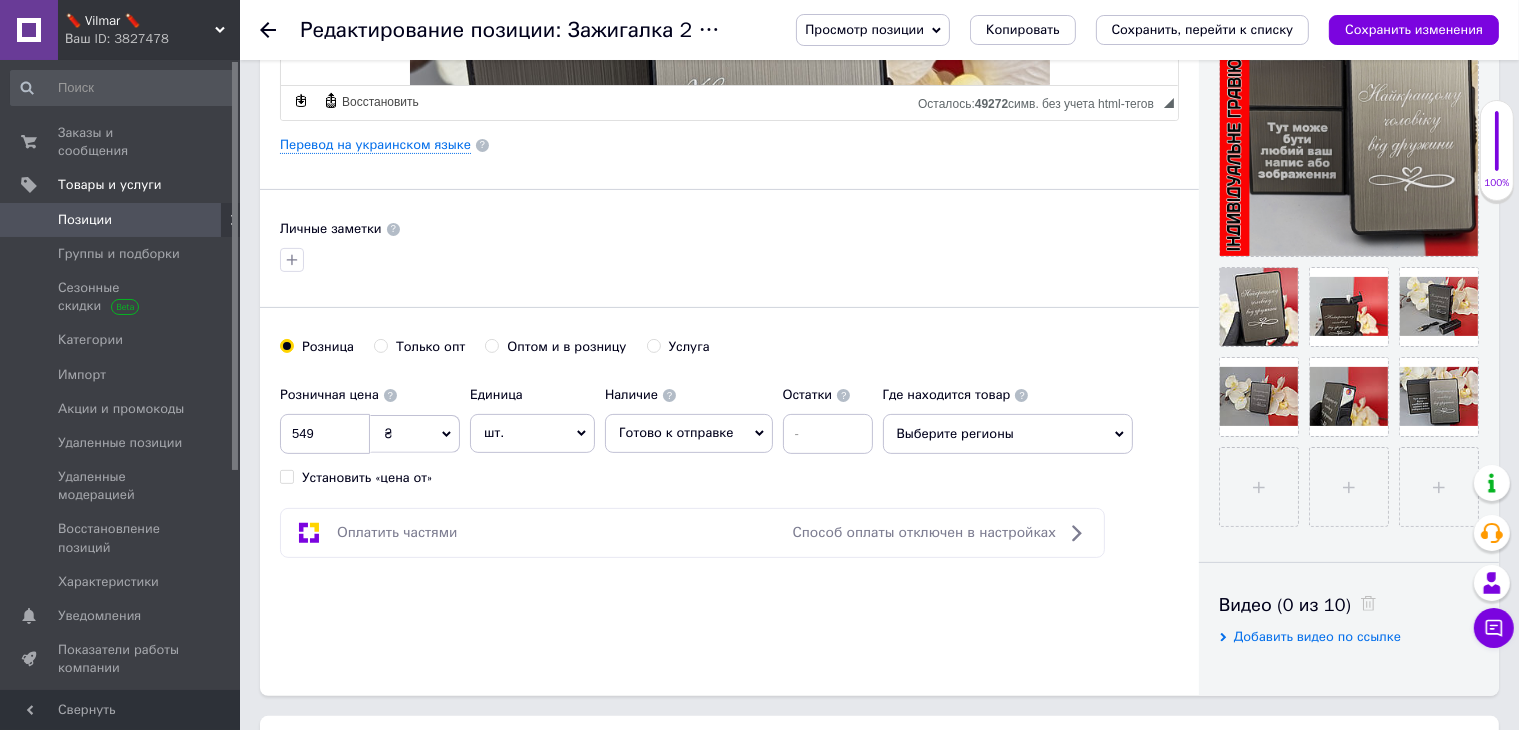 click on "Позиции" at bounding box center (85, 220) 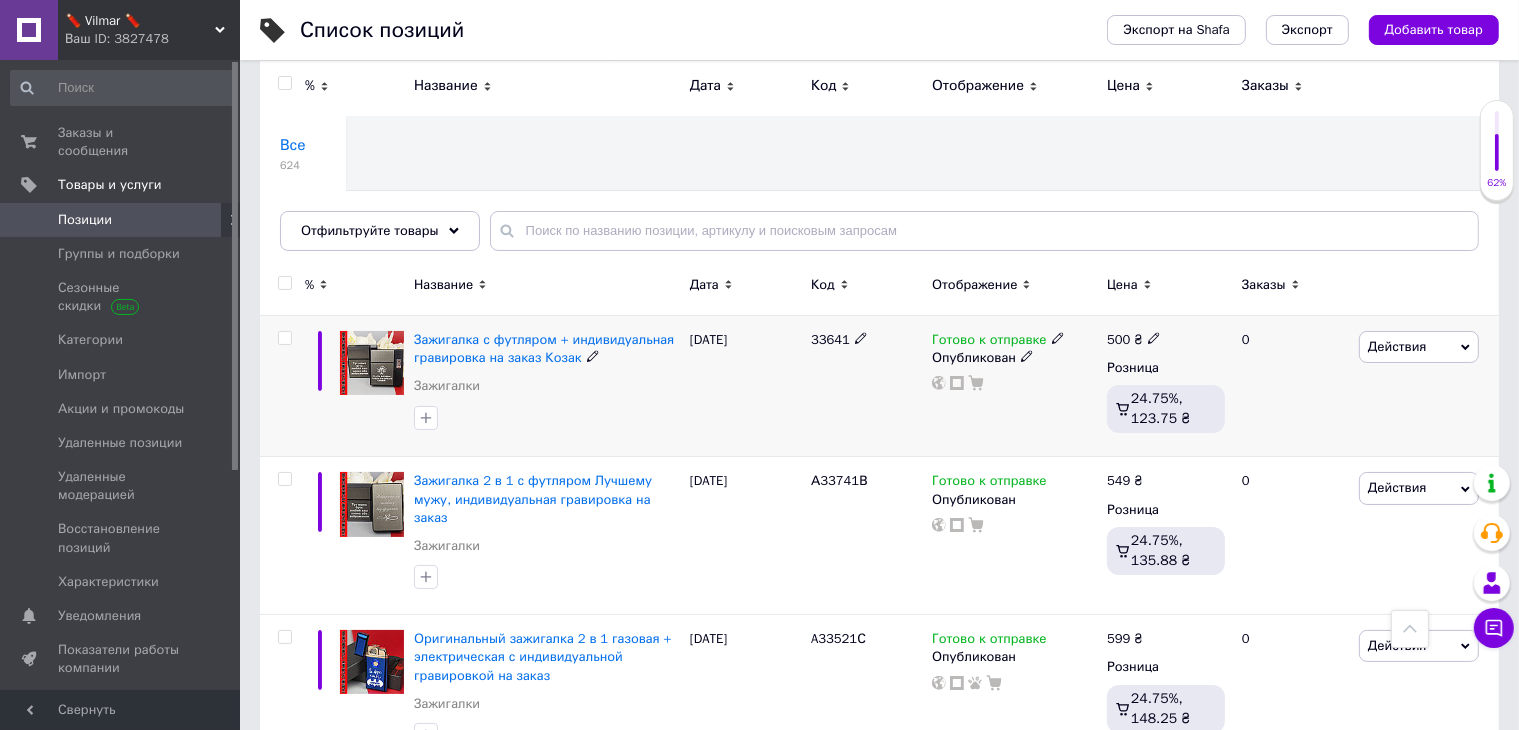 scroll, scrollTop: 0, scrollLeft: 0, axis: both 